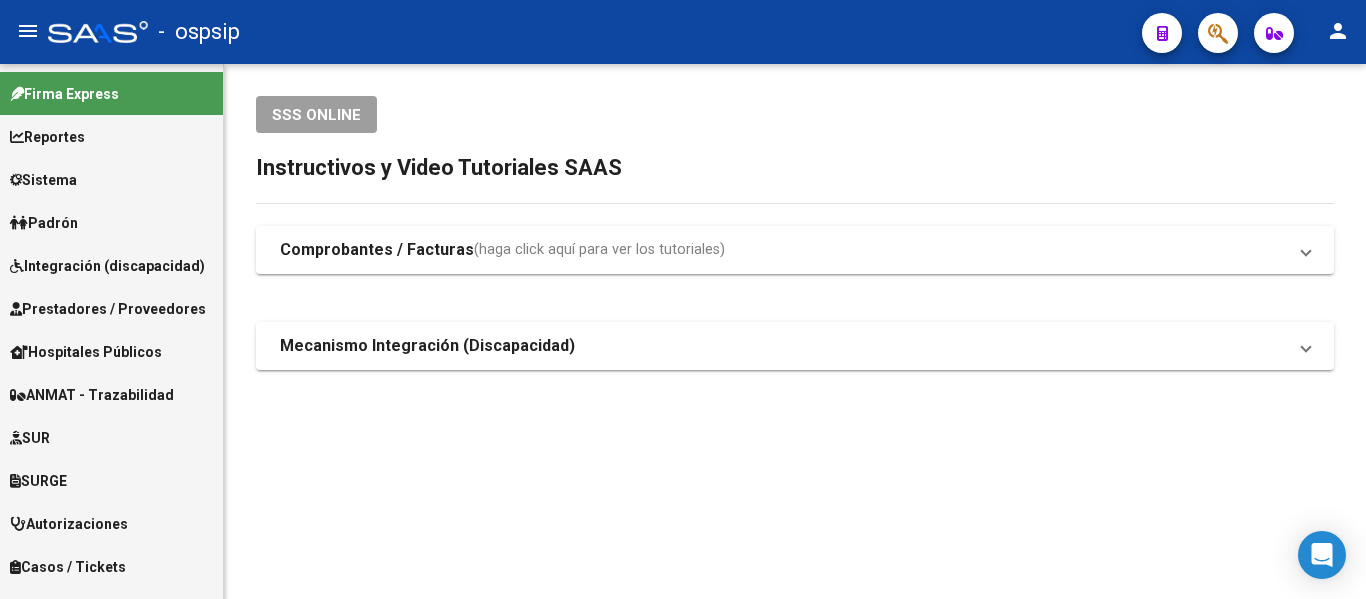 scroll, scrollTop: 0, scrollLeft: 0, axis: both 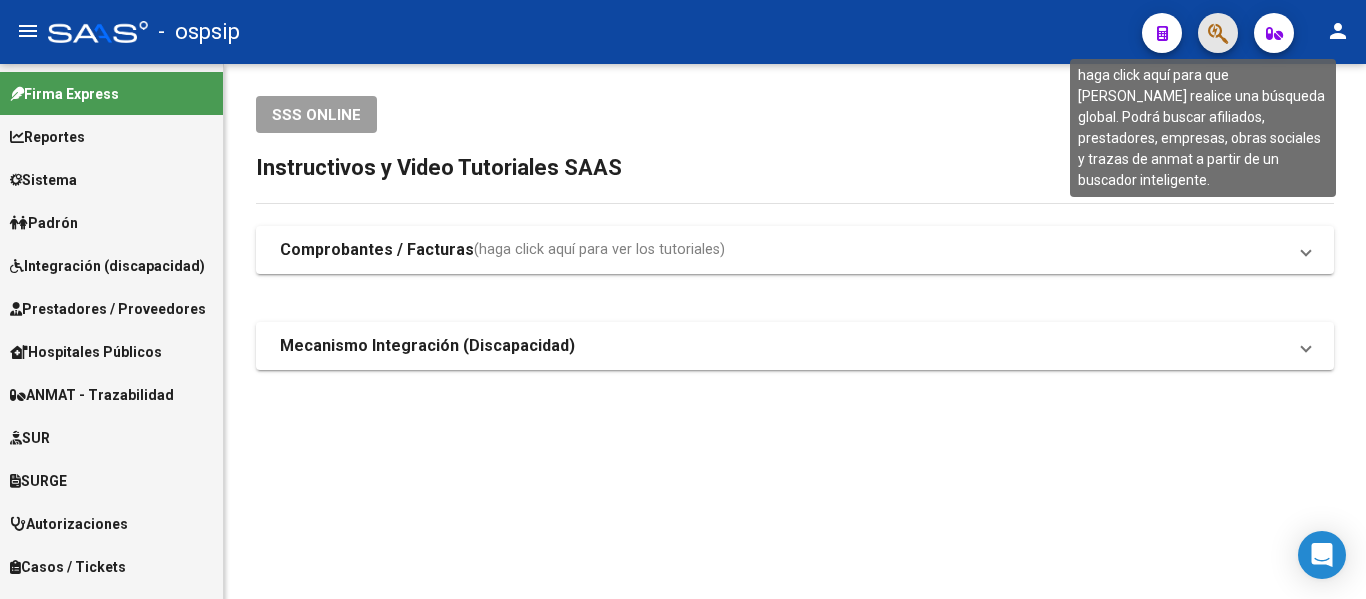click 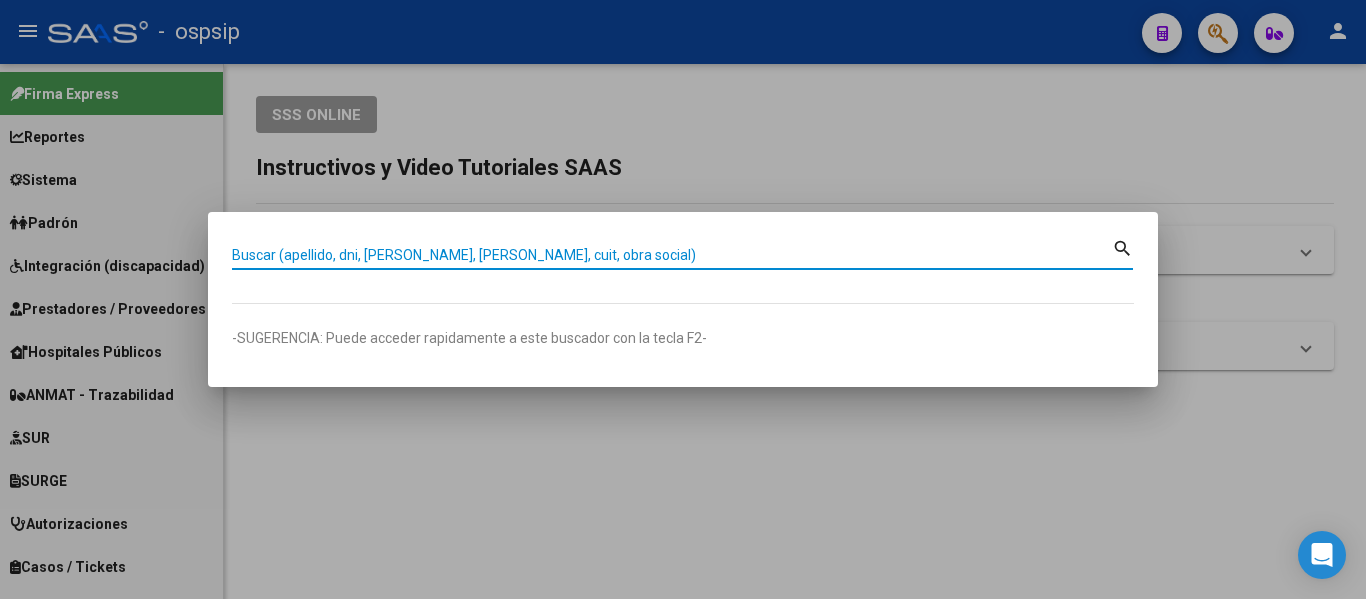 click on "Buscar (apellido, dni, [PERSON_NAME], [PERSON_NAME], cuit, obra social)" at bounding box center [672, 255] 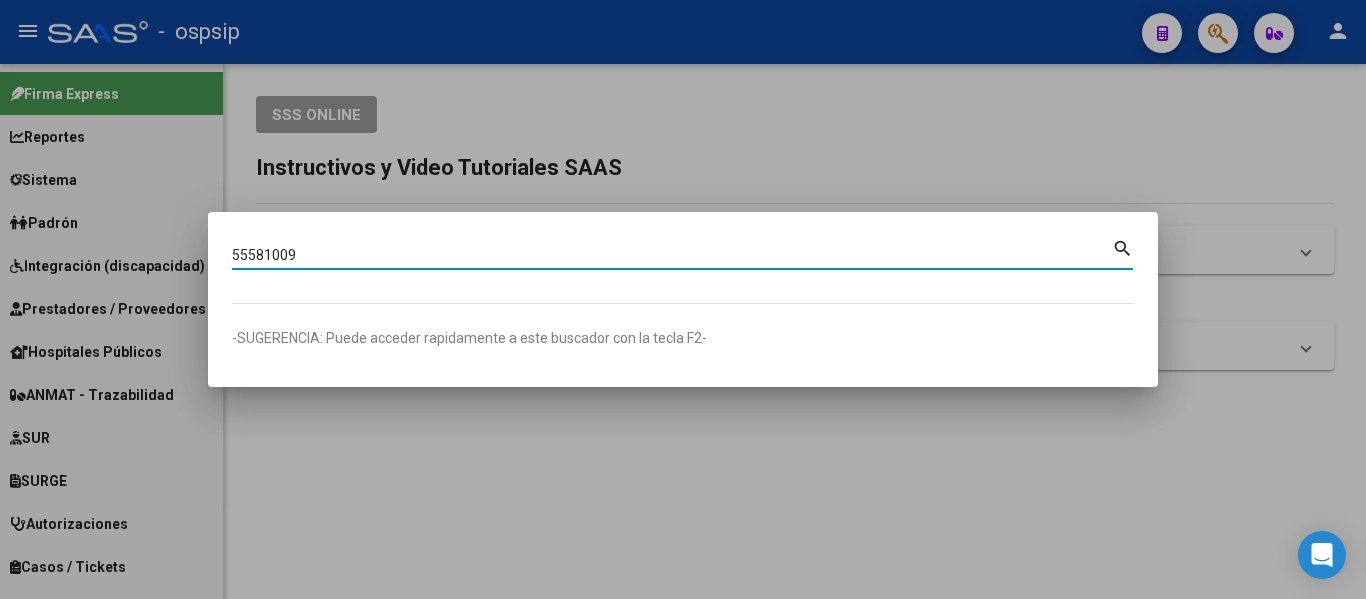 type on "55581009" 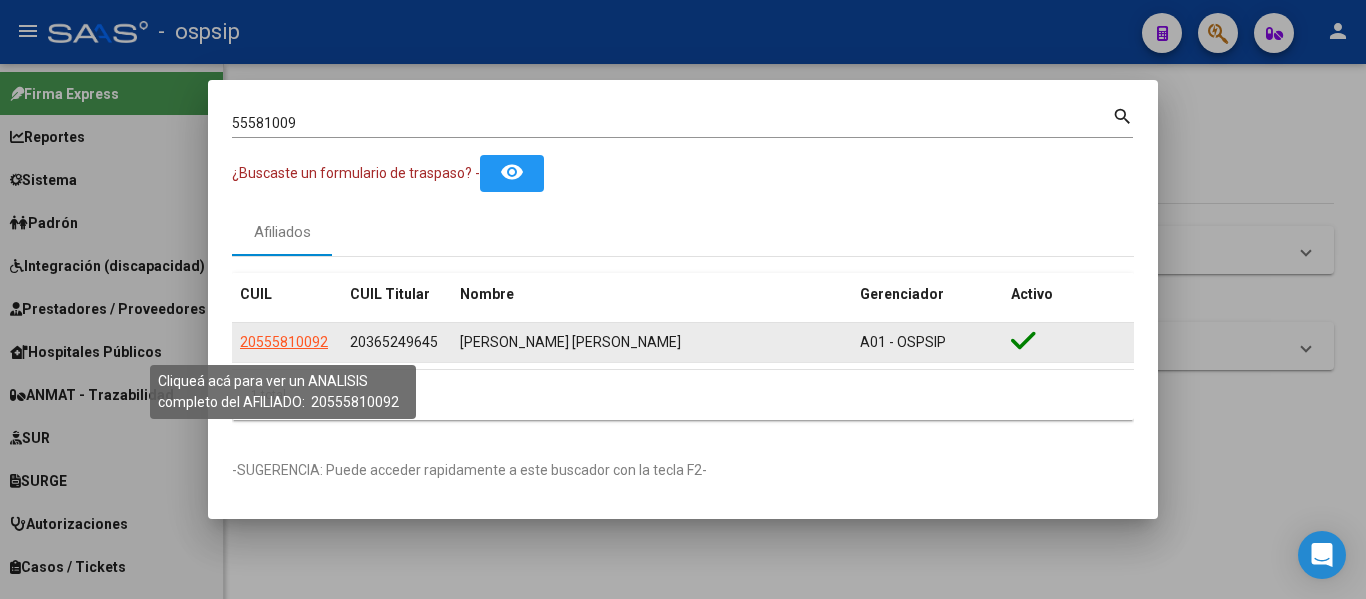 click on "20555810092" 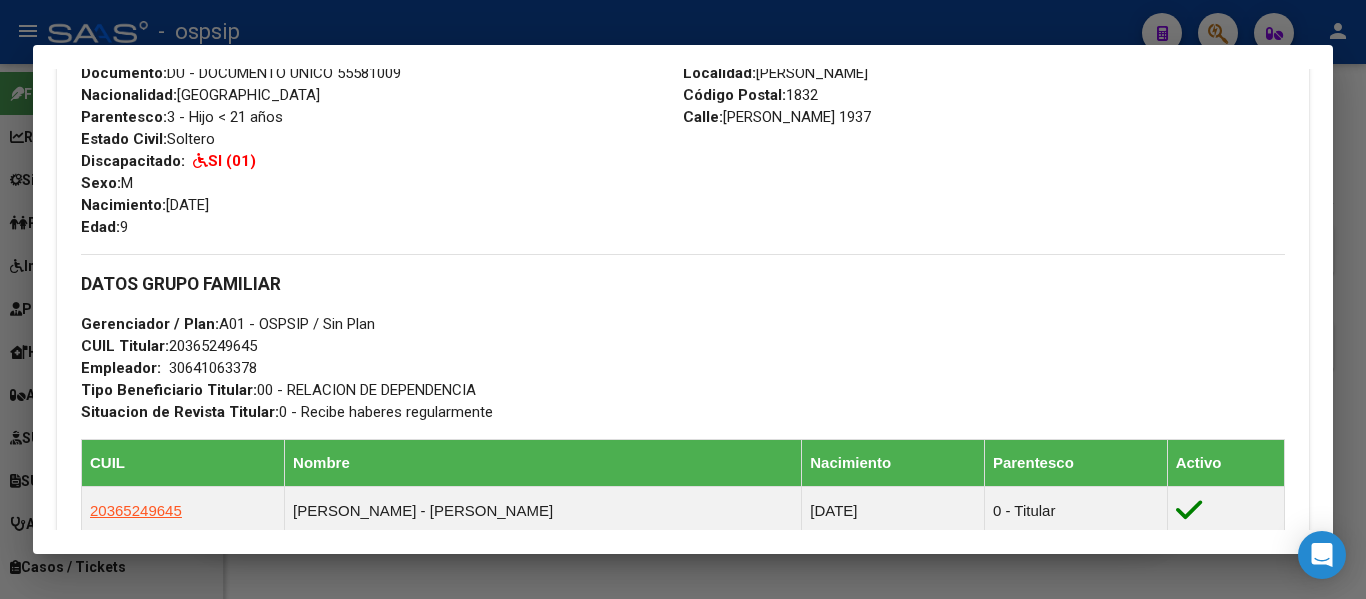 scroll, scrollTop: 574, scrollLeft: 0, axis: vertical 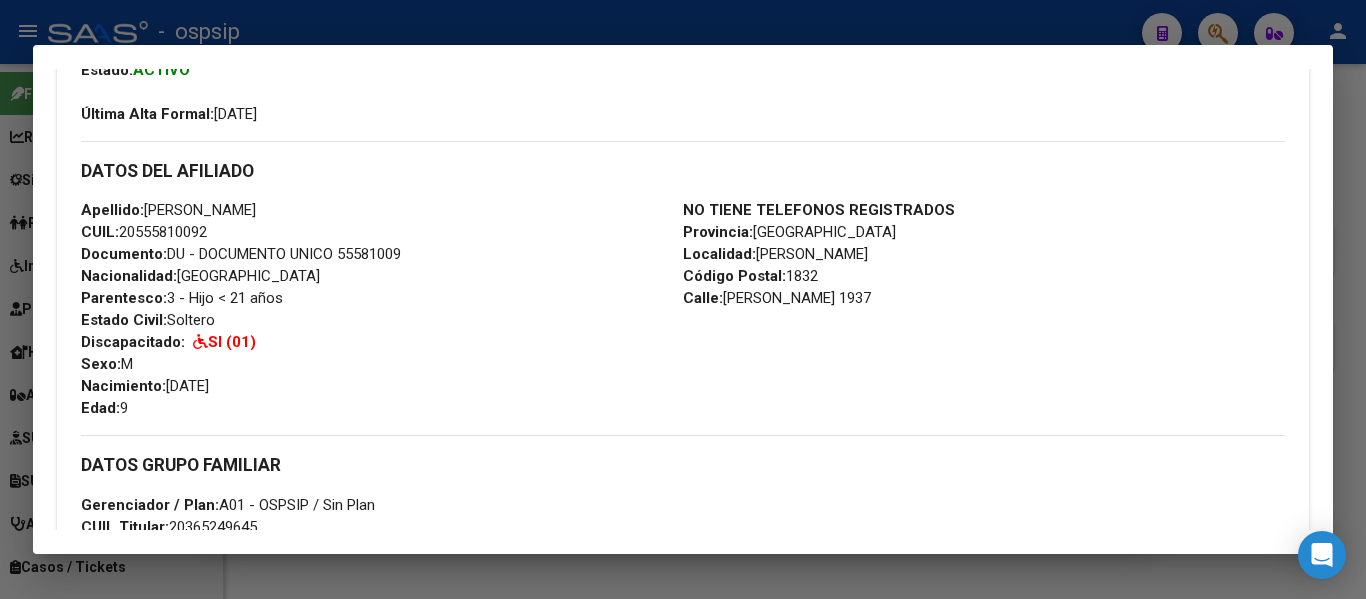 drag, startPoint x: 122, startPoint y: 232, endPoint x: 221, endPoint y: 239, distance: 99.24717 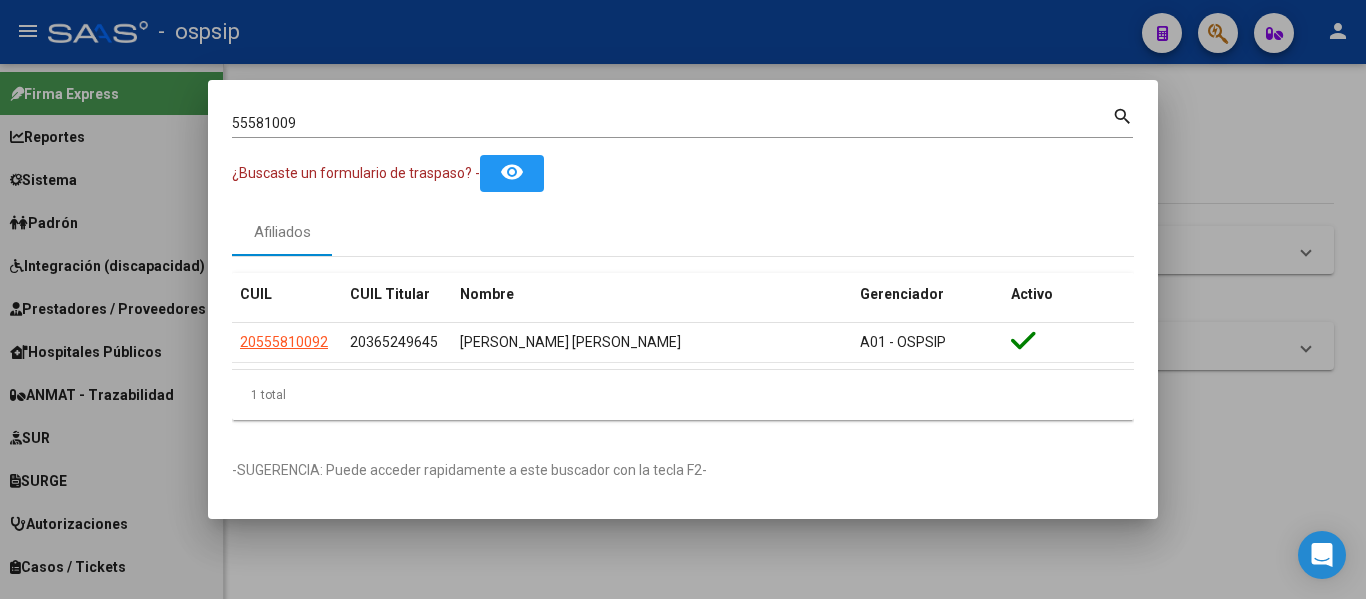 click at bounding box center (683, 299) 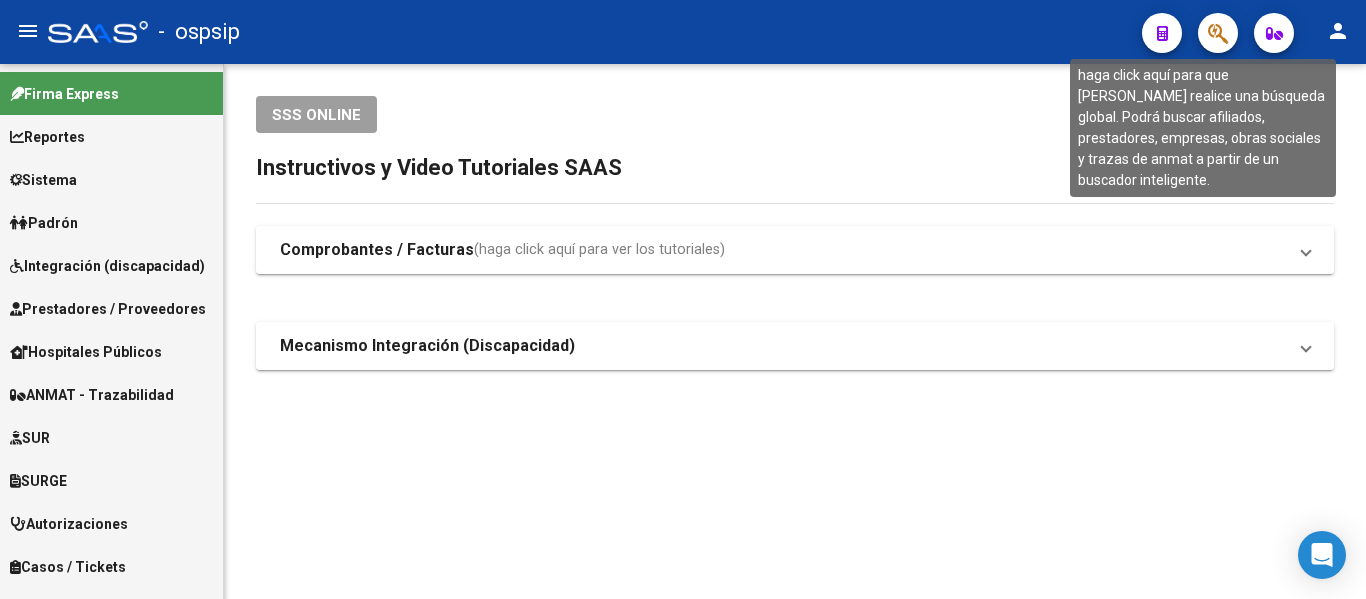 click 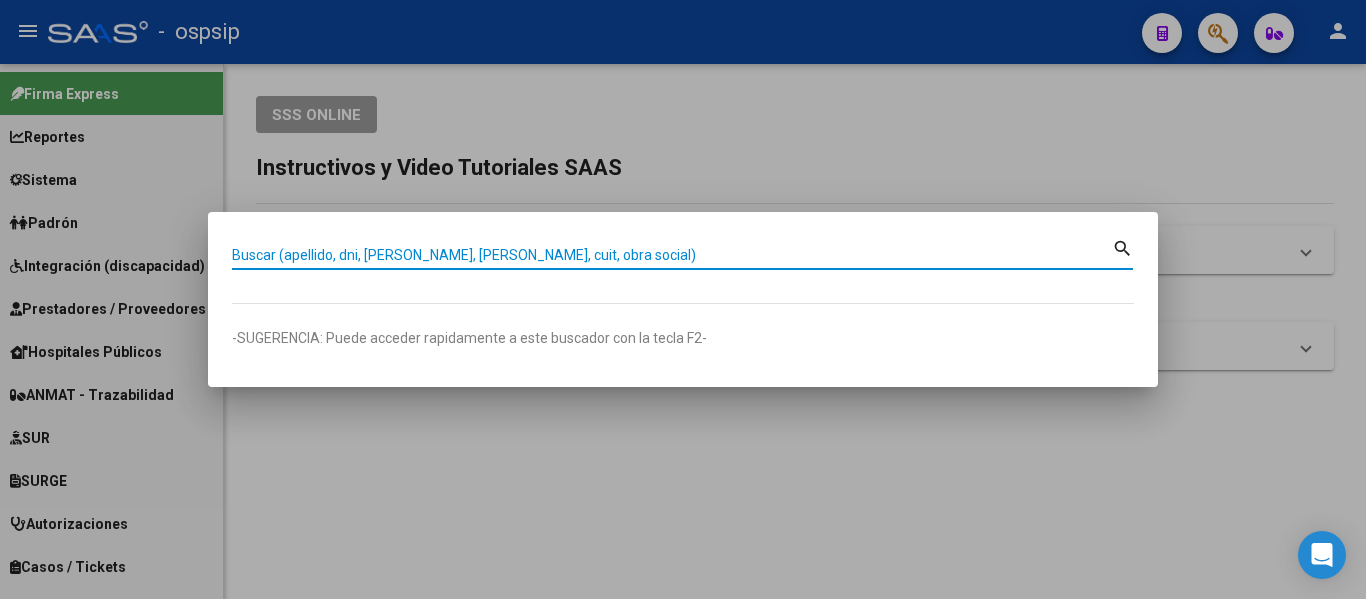 paste on "27480594113" 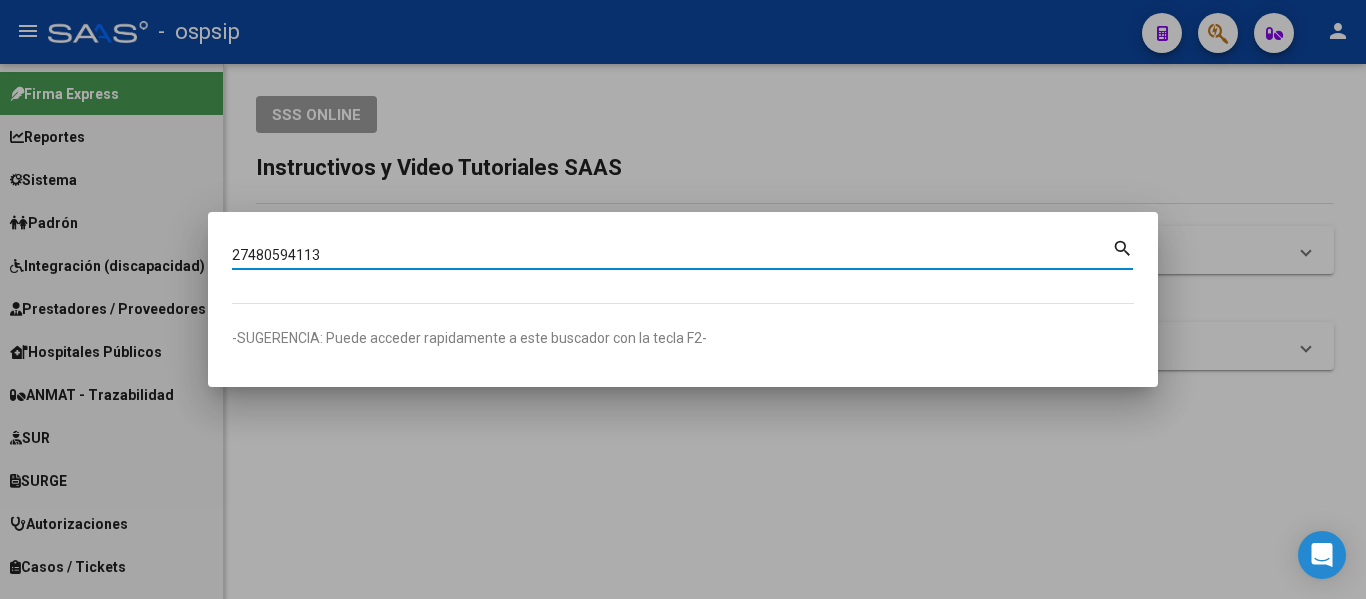 type on "27480594113" 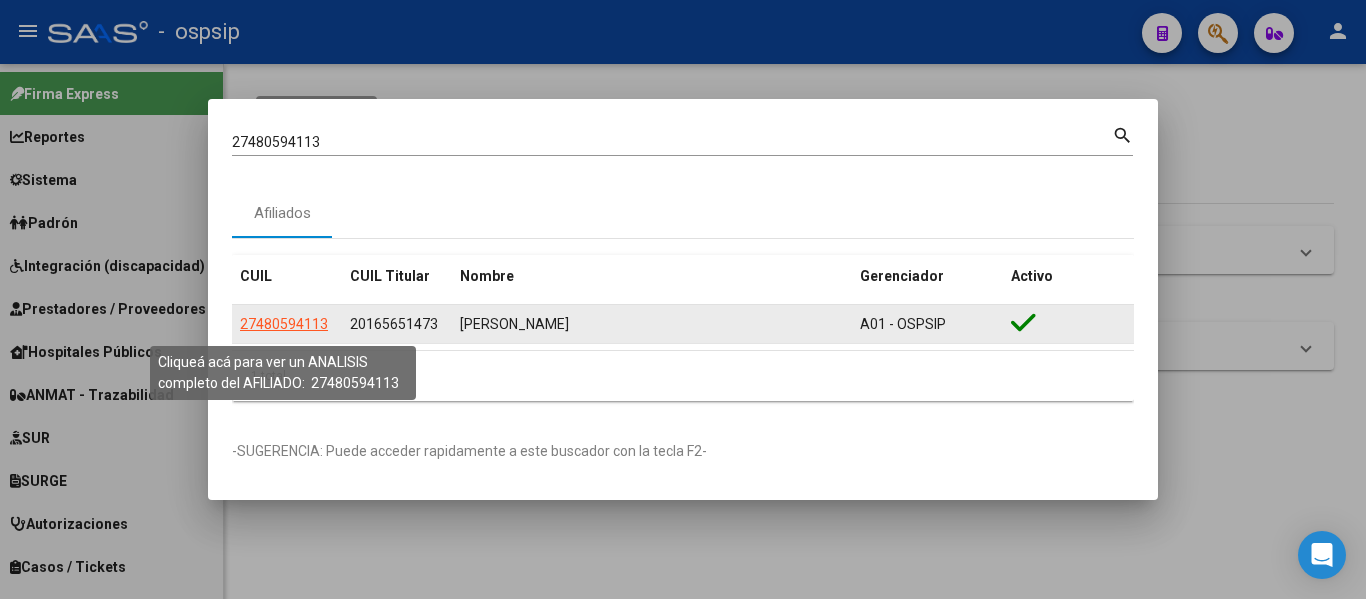 click on "27480594113" 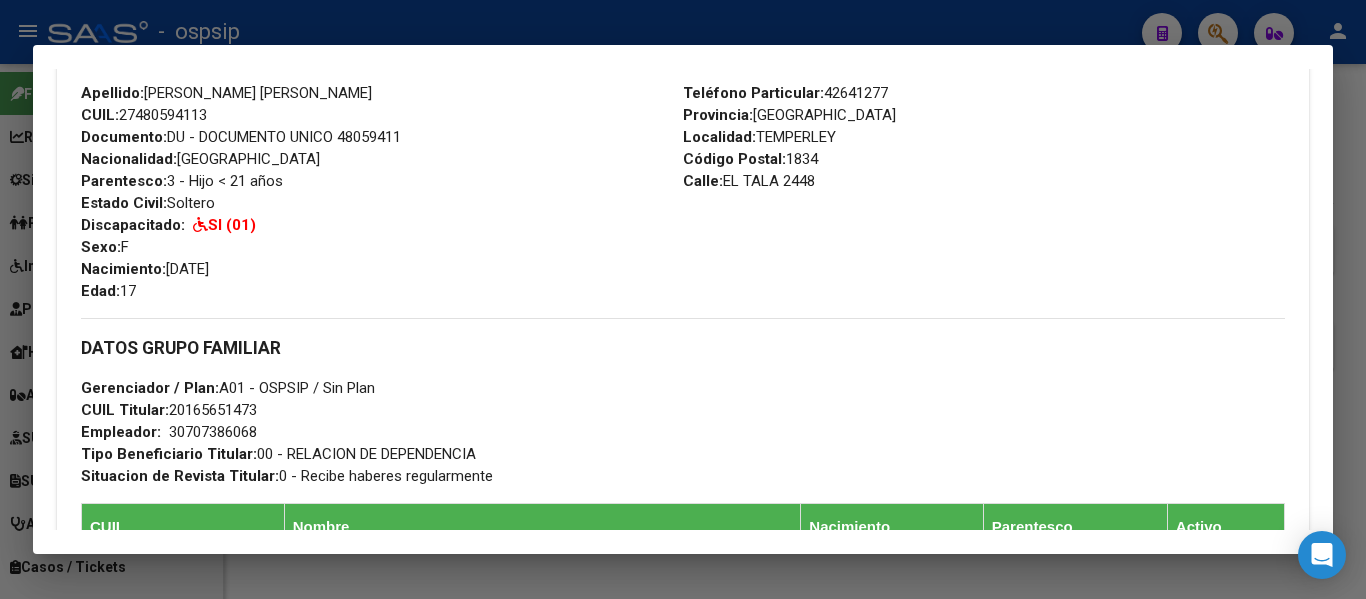 scroll, scrollTop: 700, scrollLeft: 0, axis: vertical 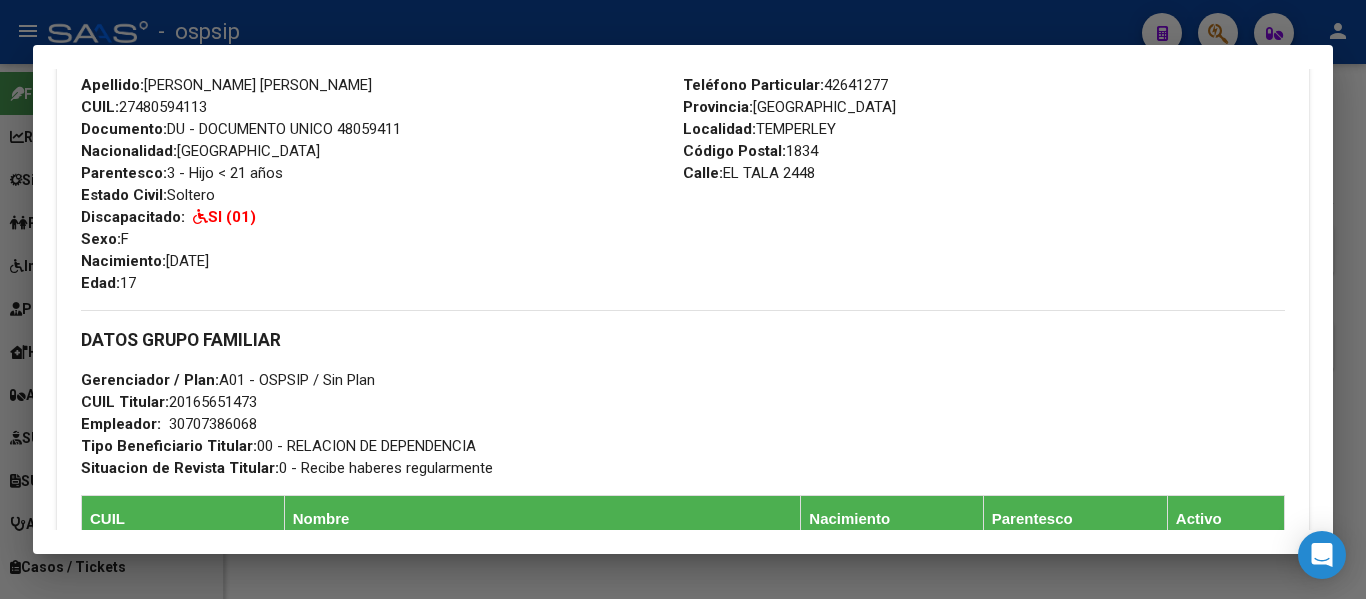 drag, startPoint x: 166, startPoint y: 398, endPoint x: 272, endPoint y: 404, distance: 106.16968 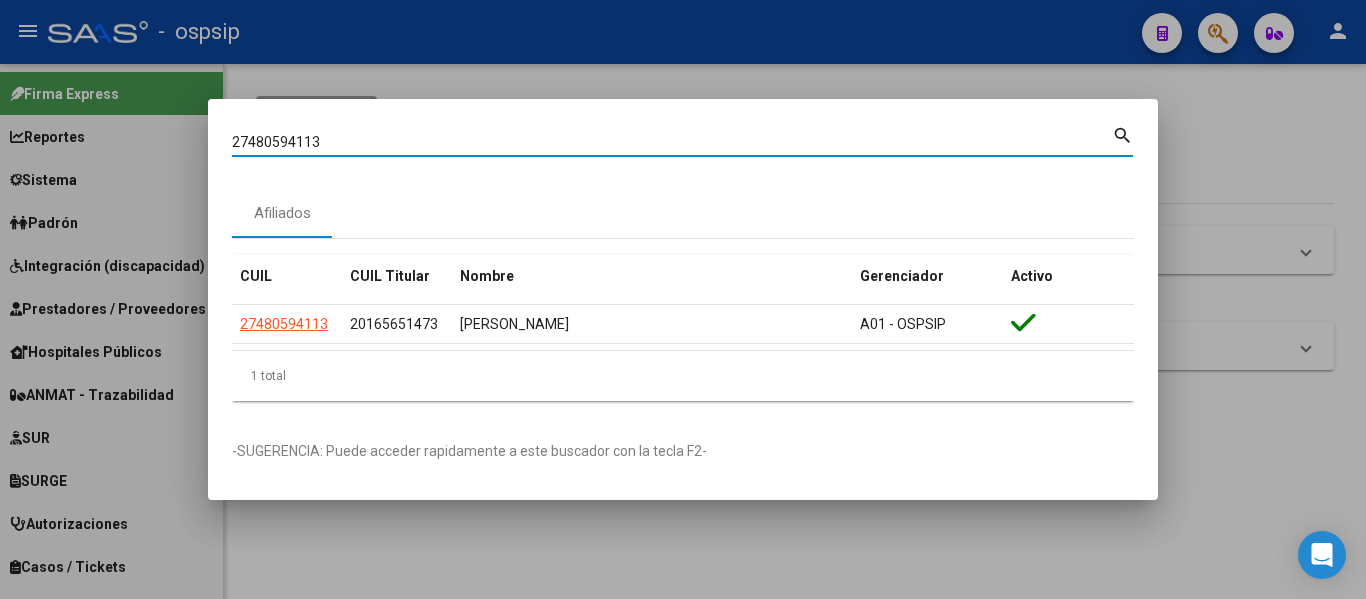 drag, startPoint x: 326, startPoint y: 141, endPoint x: 219, endPoint y: 138, distance: 107.042046 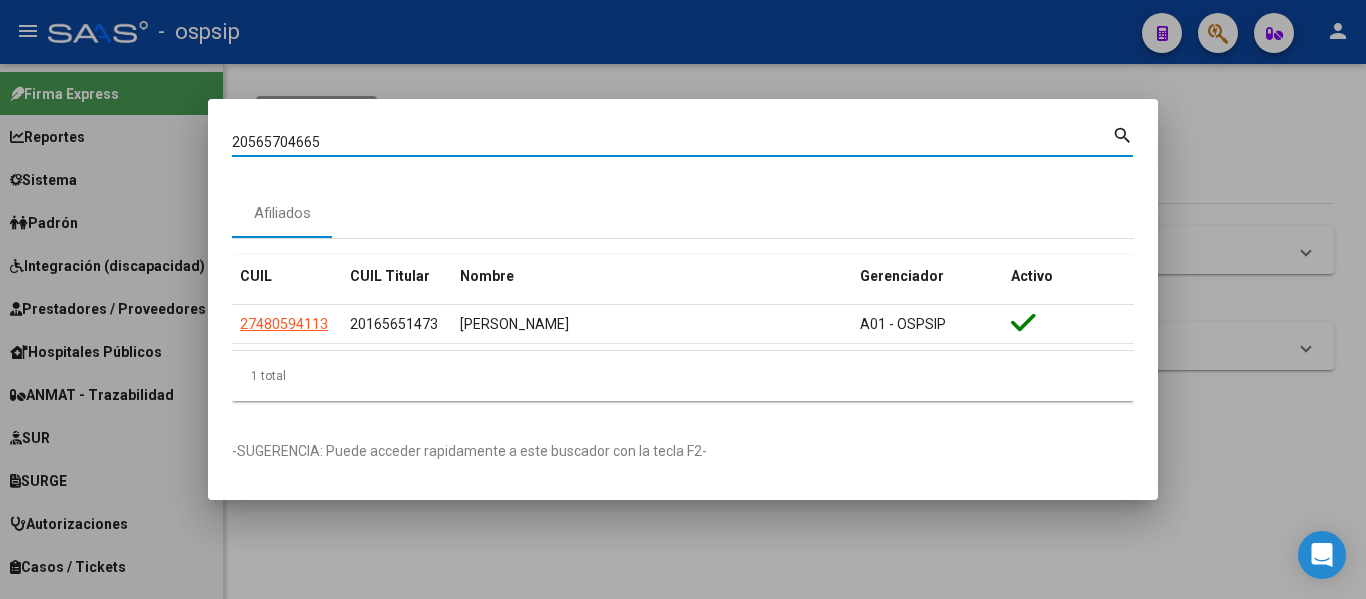 type on "20565704665" 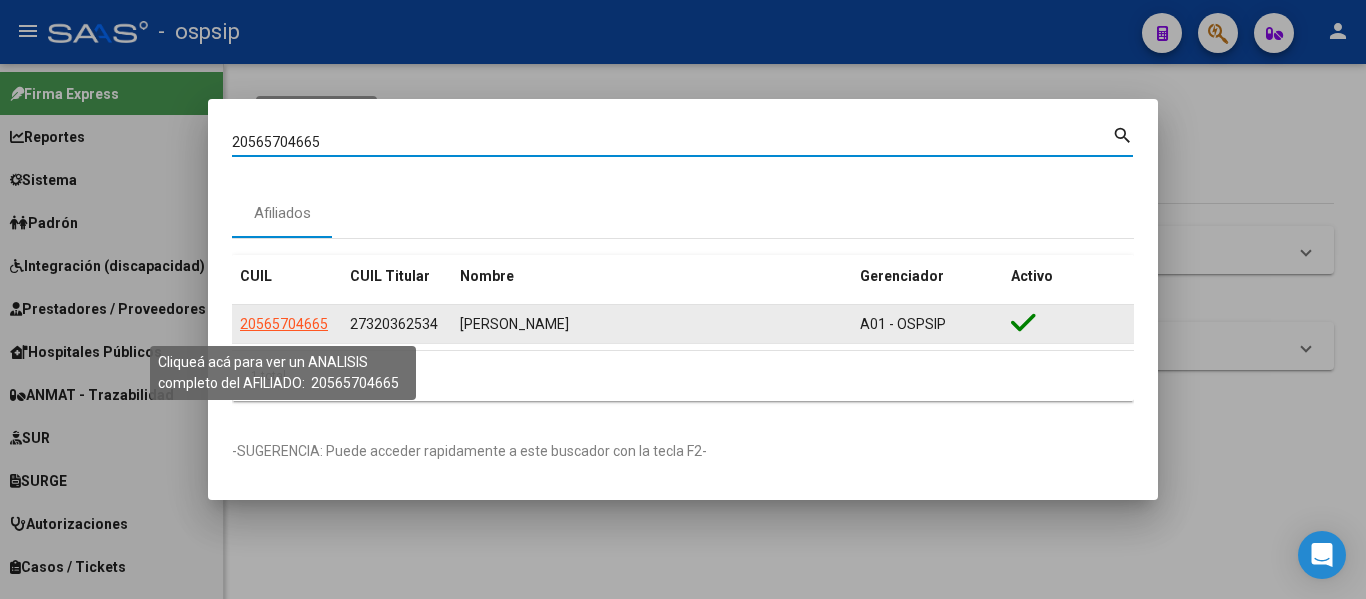 click on "20565704665" 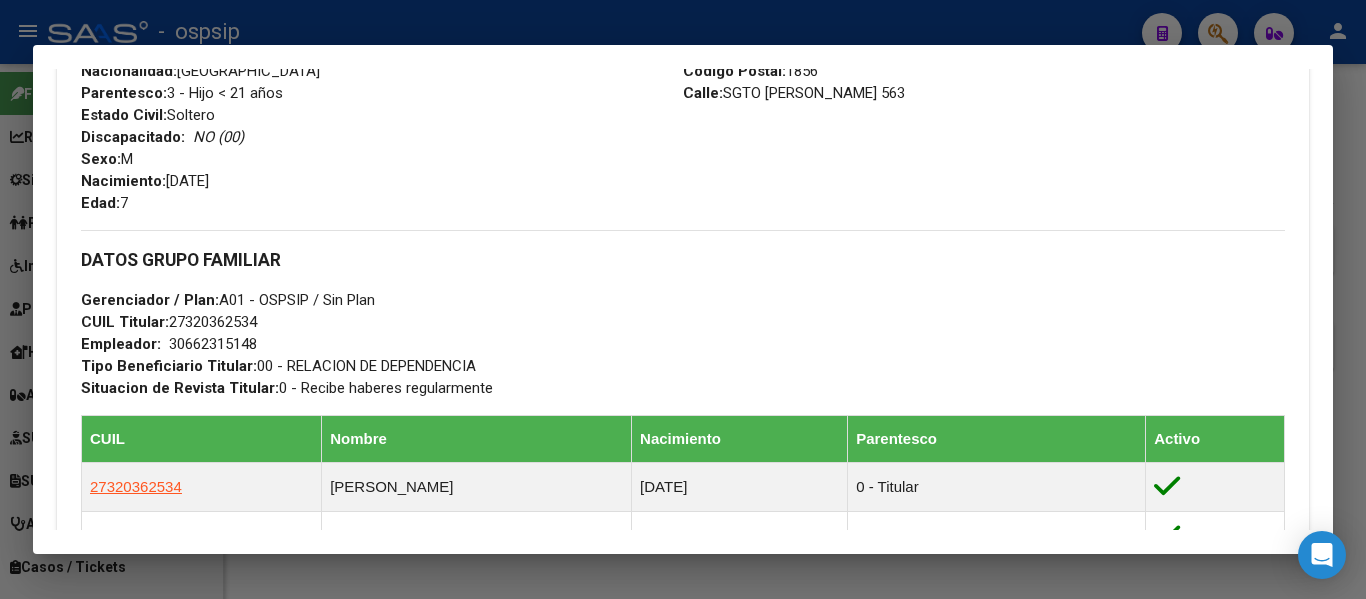 scroll, scrollTop: 900, scrollLeft: 0, axis: vertical 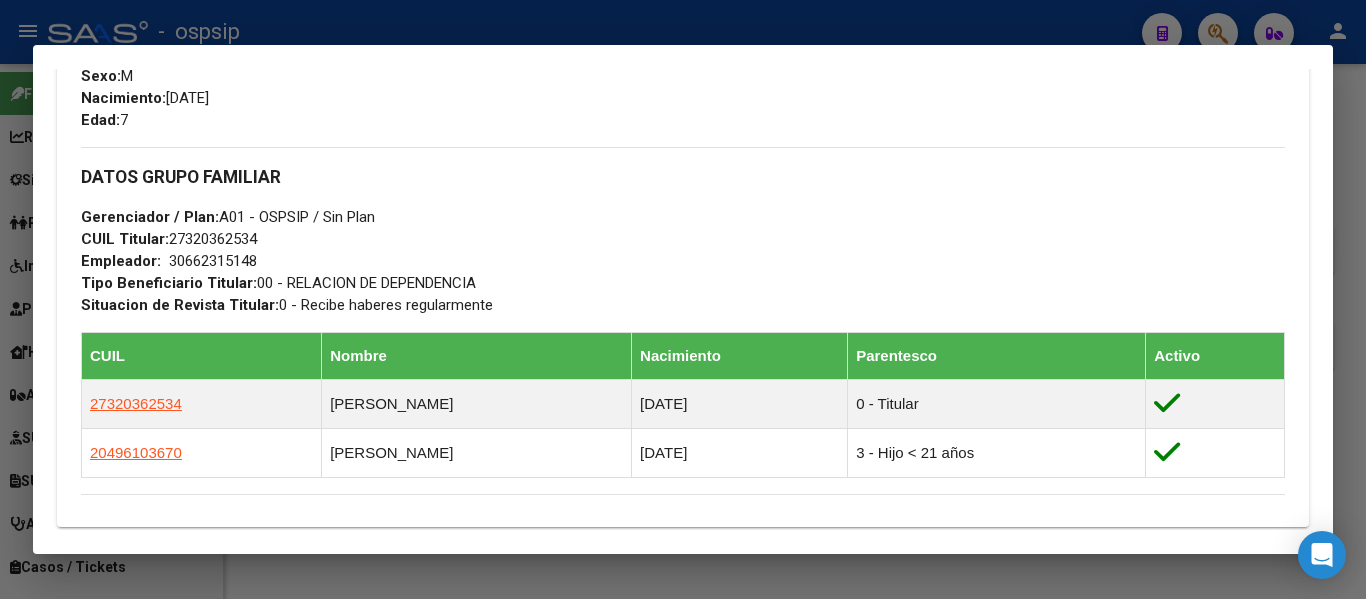 drag, startPoint x: 166, startPoint y: 236, endPoint x: 265, endPoint y: 242, distance: 99.18165 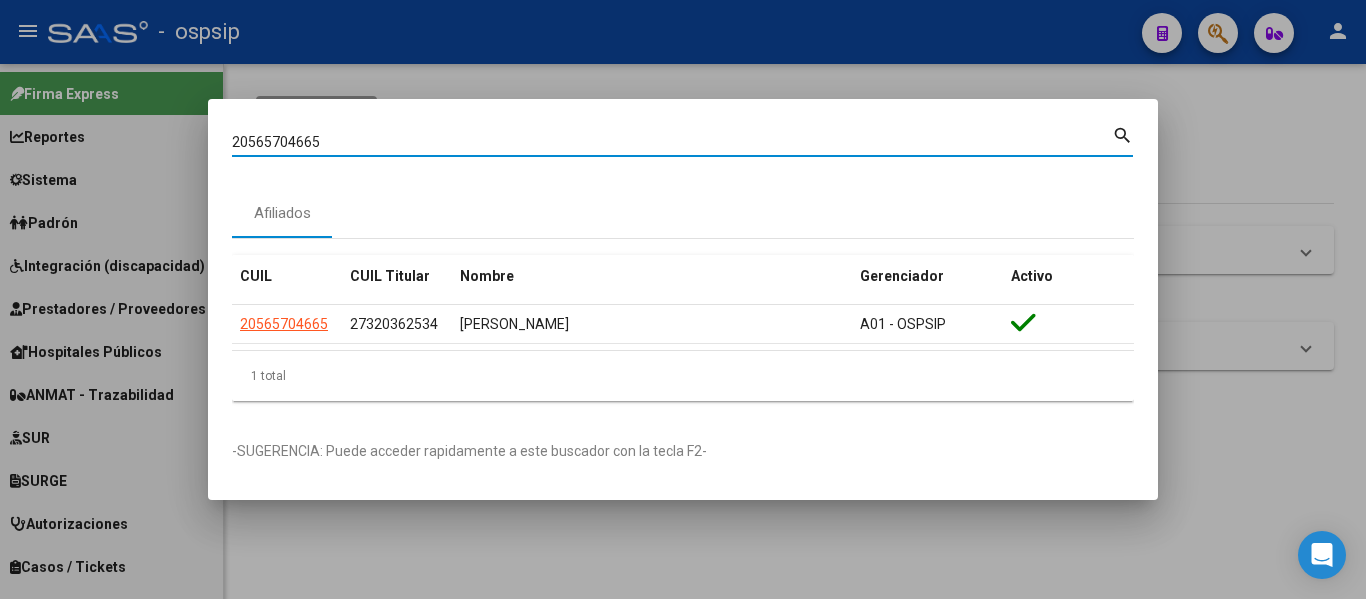 drag, startPoint x: 329, startPoint y: 149, endPoint x: 239, endPoint y: 133, distance: 91.411156 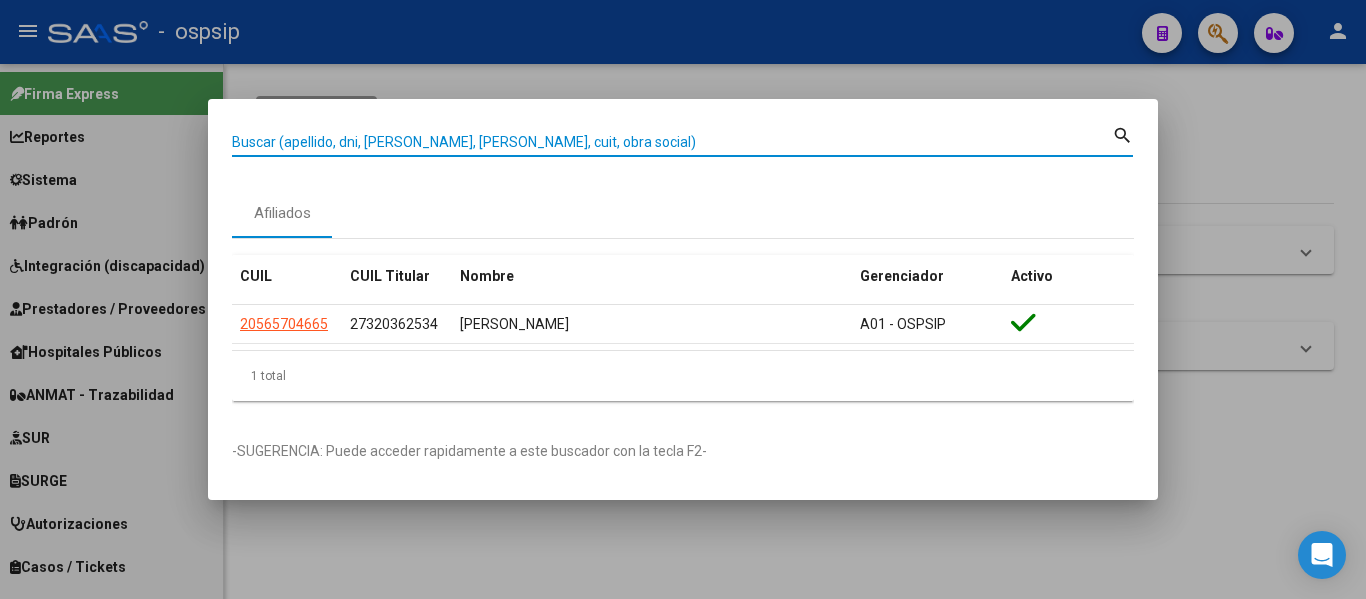 paste on "20413344426" 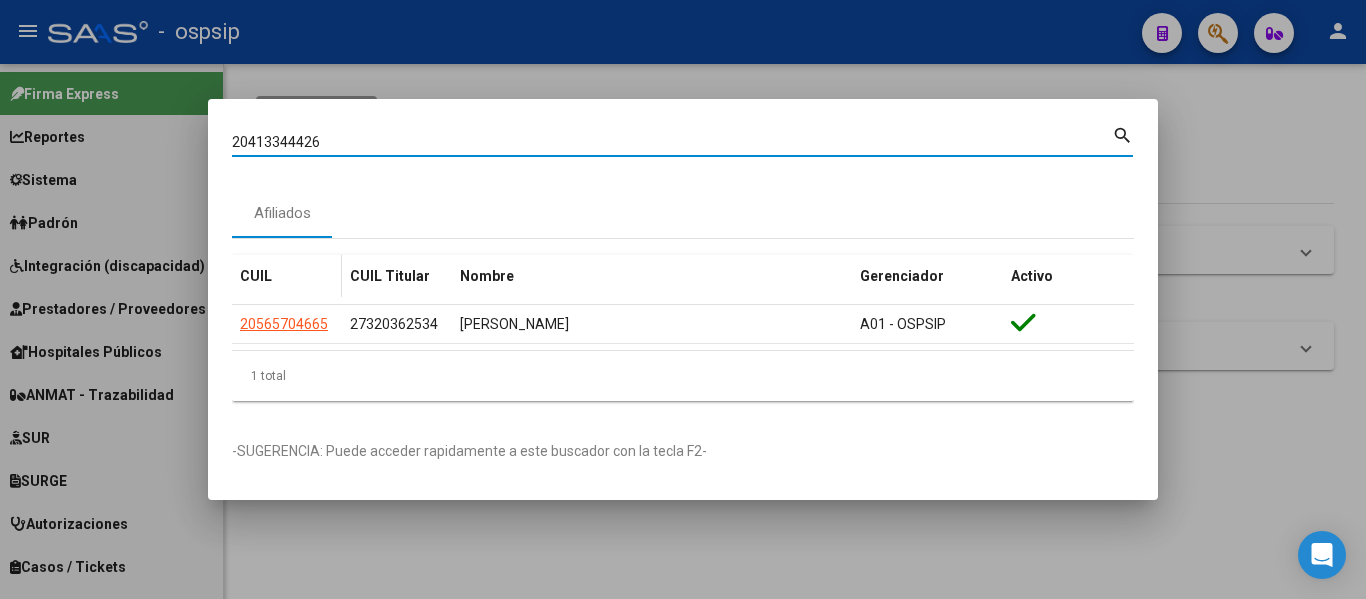 type on "20413344426" 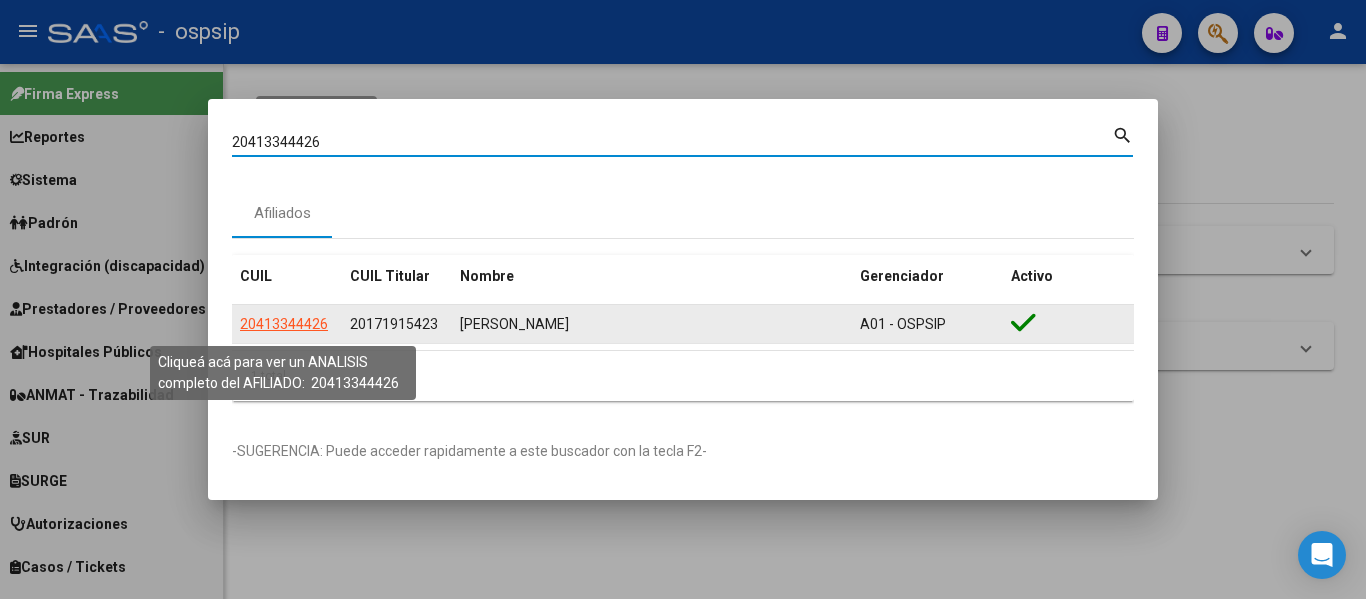 click on "20413344426" 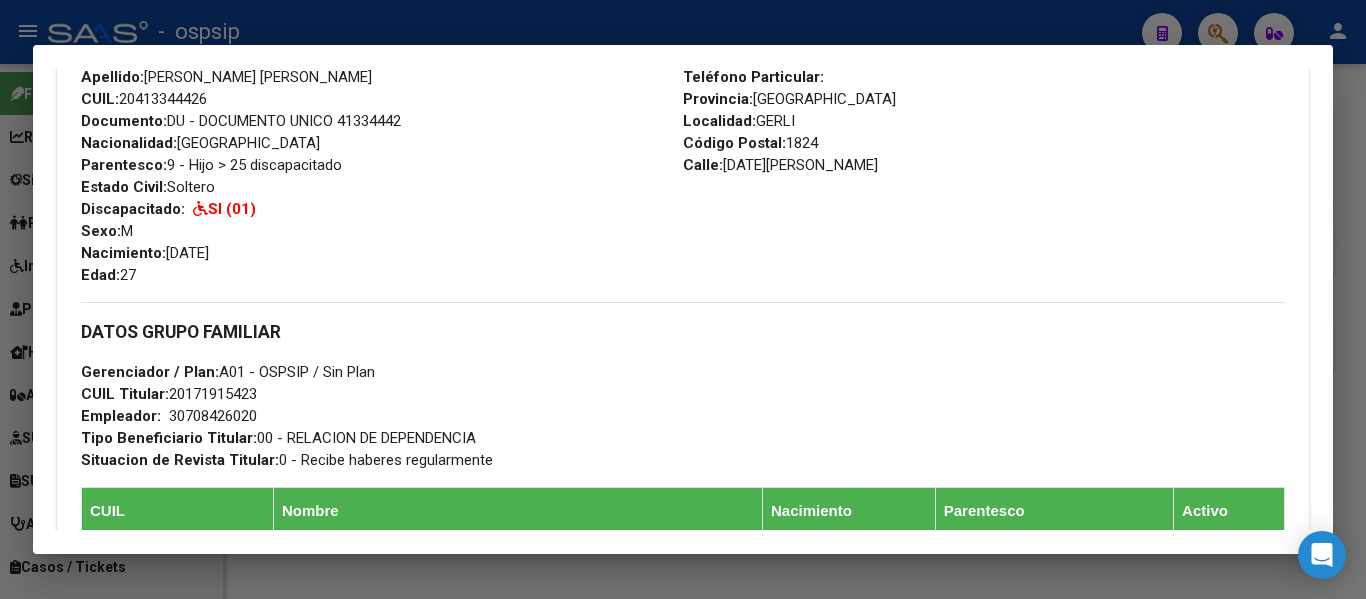 scroll, scrollTop: 900, scrollLeft: 0, axis: vertical 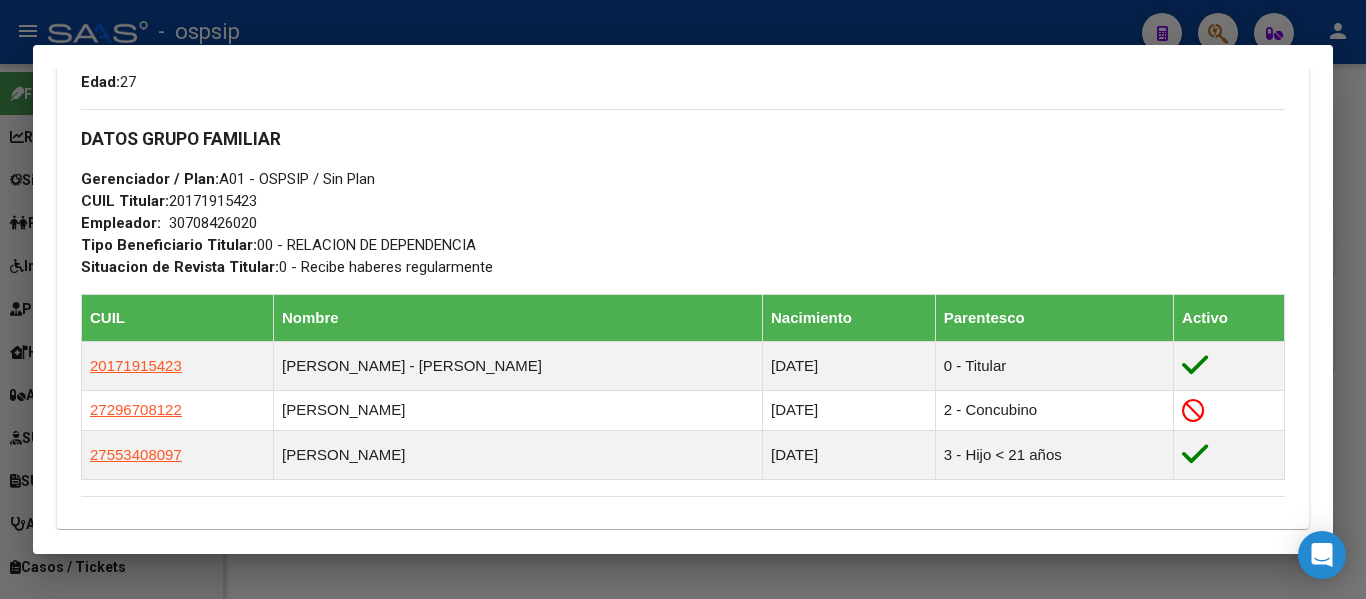 drag, startPoint x: 169, startPoint y: 198, endPoint x: 259, endPoint y: 202, distance: 90.088844 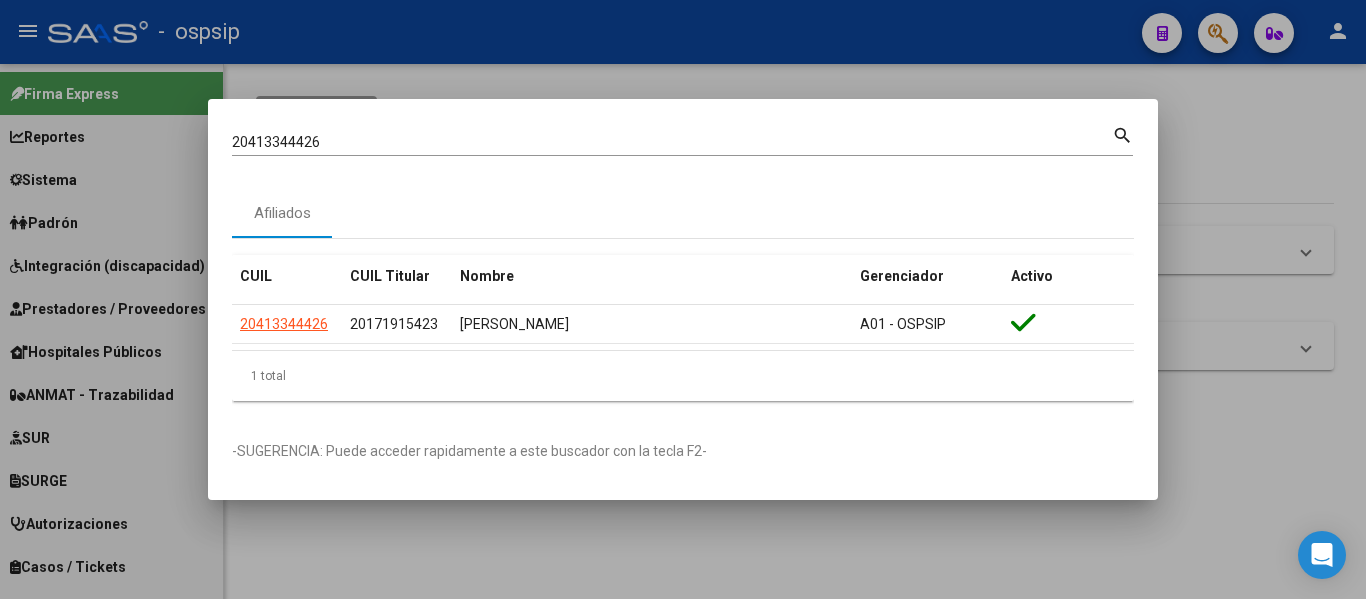 click on "20413344426" at bounding box center [672, 142] 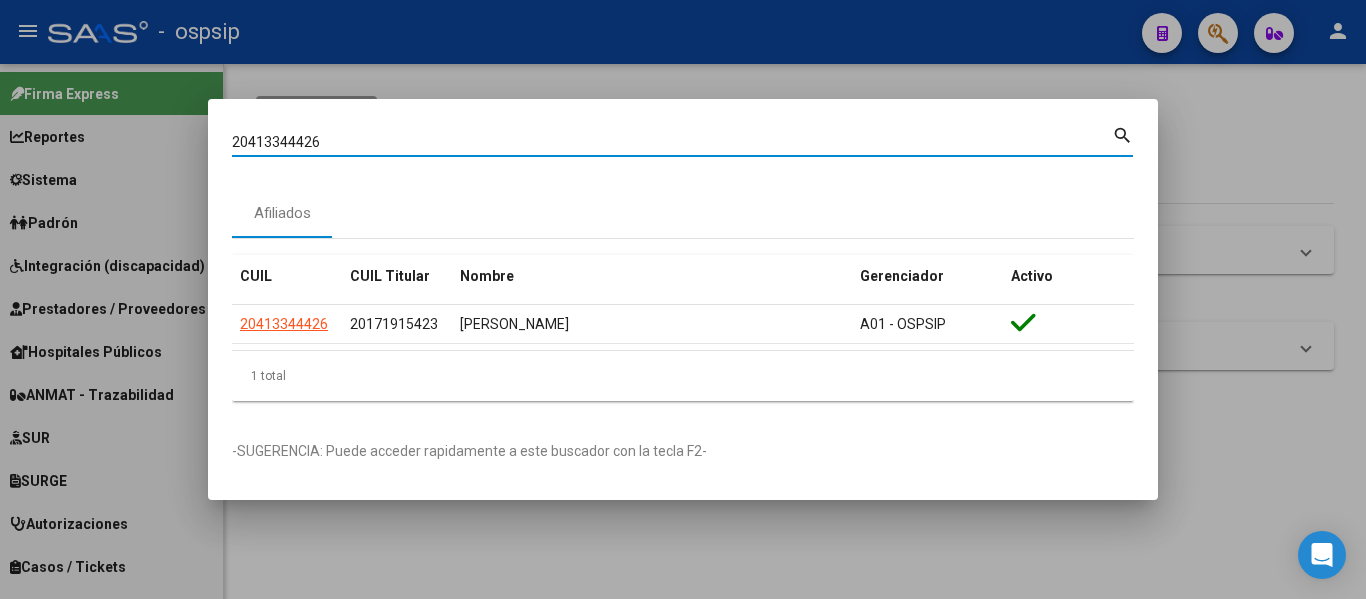 drag, startPoint x: 339, startPoint y: 146, endPoint x: 224, endPoint y: 136, distance: 115.43397 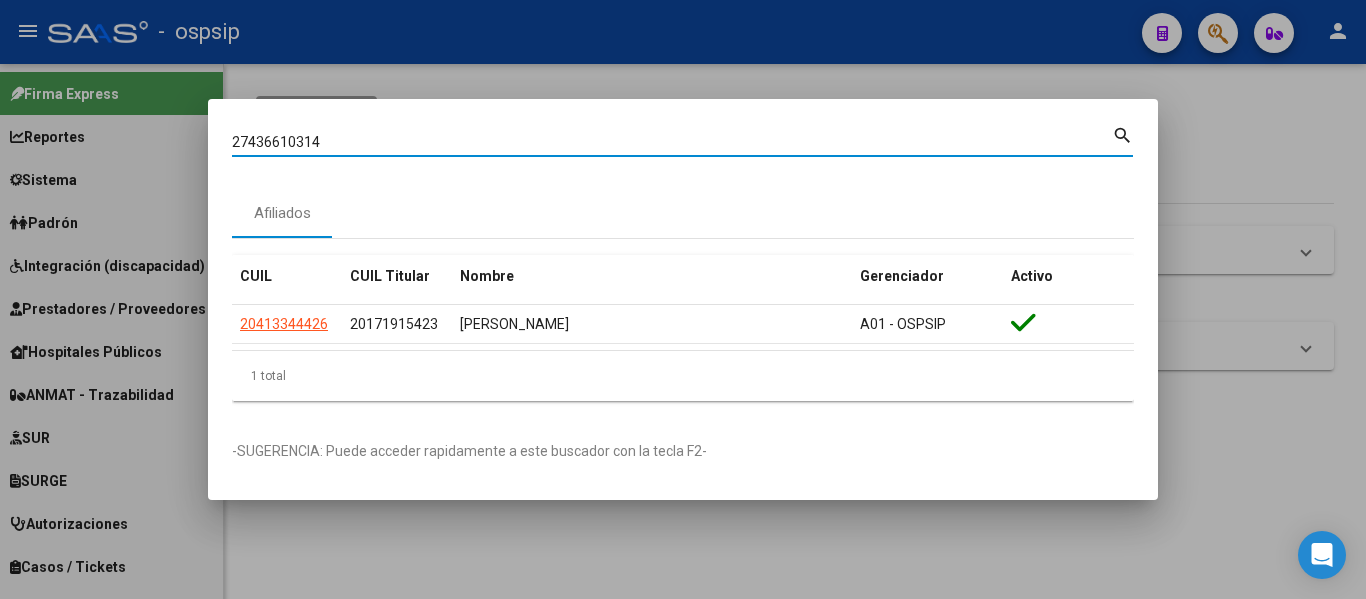 type on "27436610314" 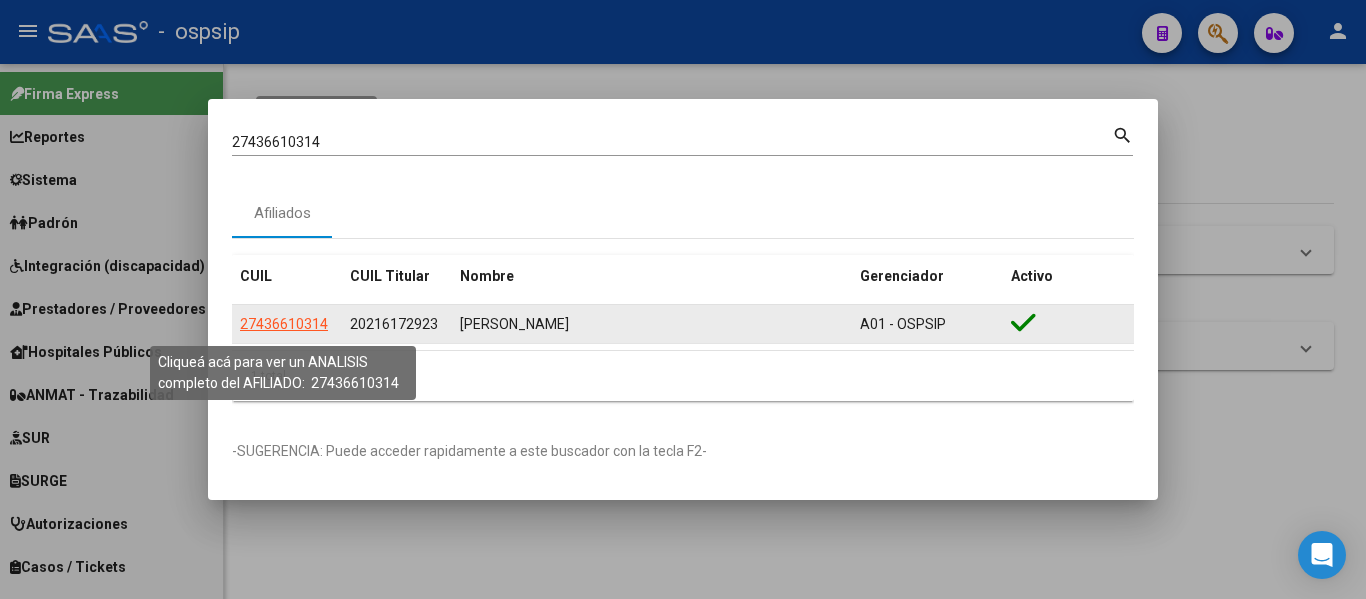 click on "27436610314" 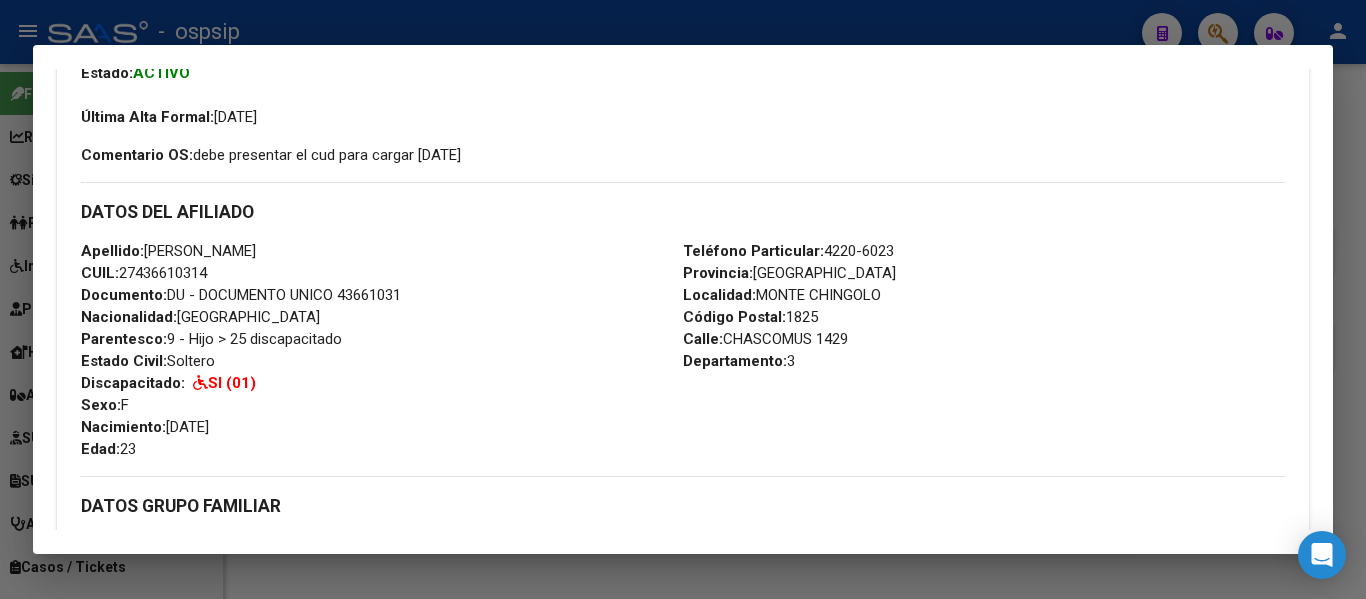 scroll, scrollTop: 600, scrollLeft: 0, axis: vertical 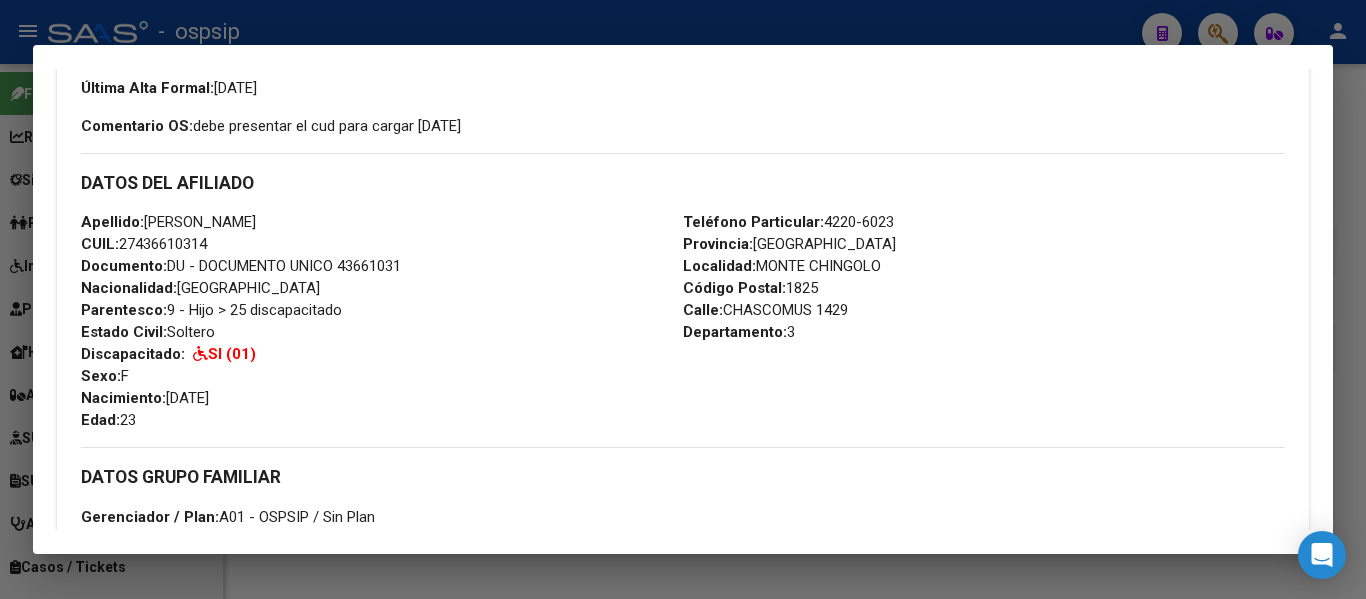 drag, startPoint x: 167, startPoint y: 394, endPoint x: 229, endPoint y: 404, distance: 62.801273 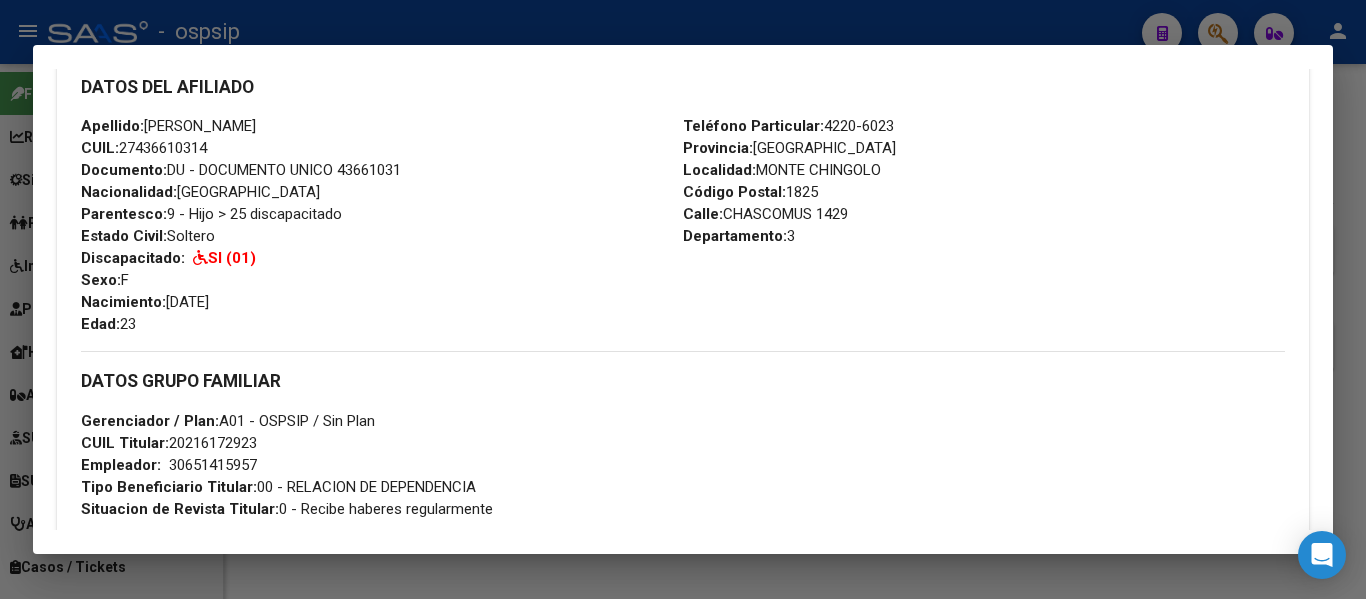 scroll, scrollTop: 900, scrollLeft: 0, axis: vertical 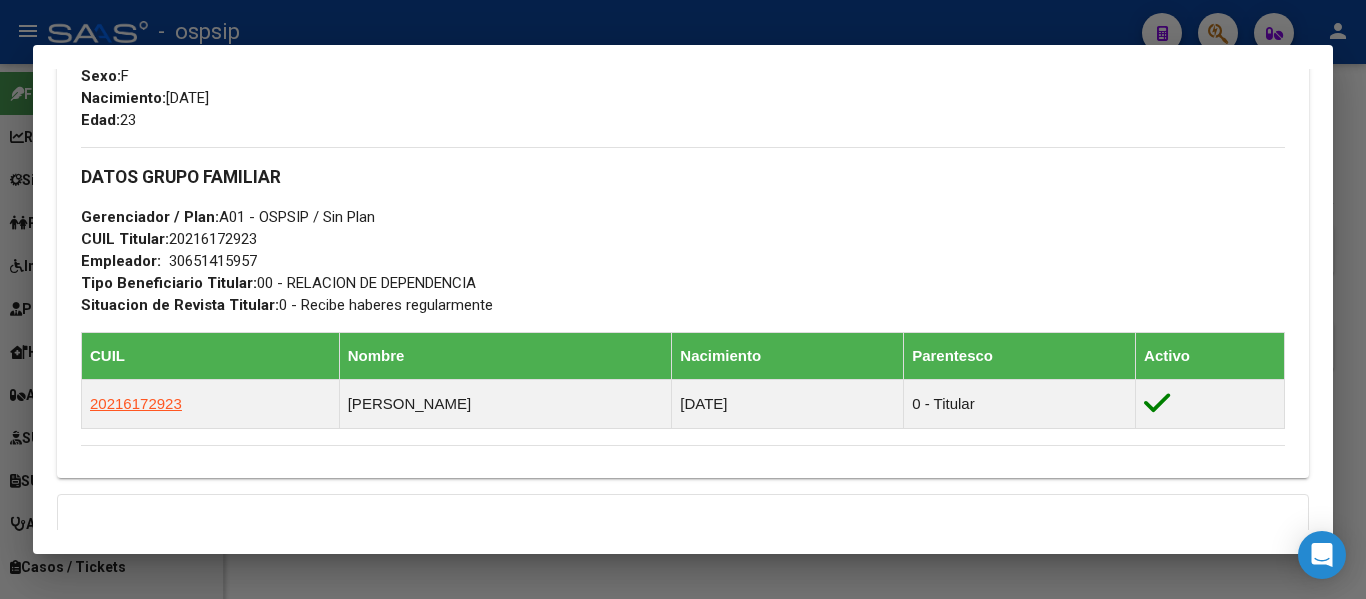 drag, startPoint x: 170, startPoint y: 235, endPoint x: 261, endPoint y: 239, distance: 91.08787 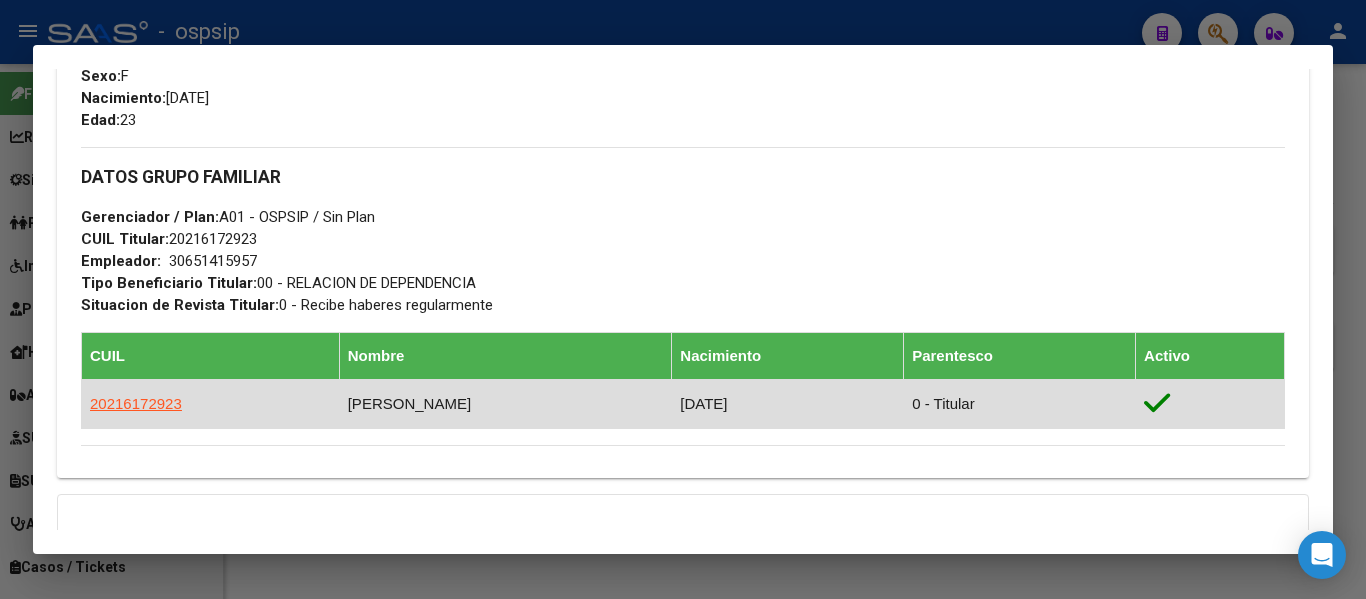 drag, startPoint x: 175, startPoint y: 400, endPoint x: 89, endPoint y: 398, distance: 86.023254 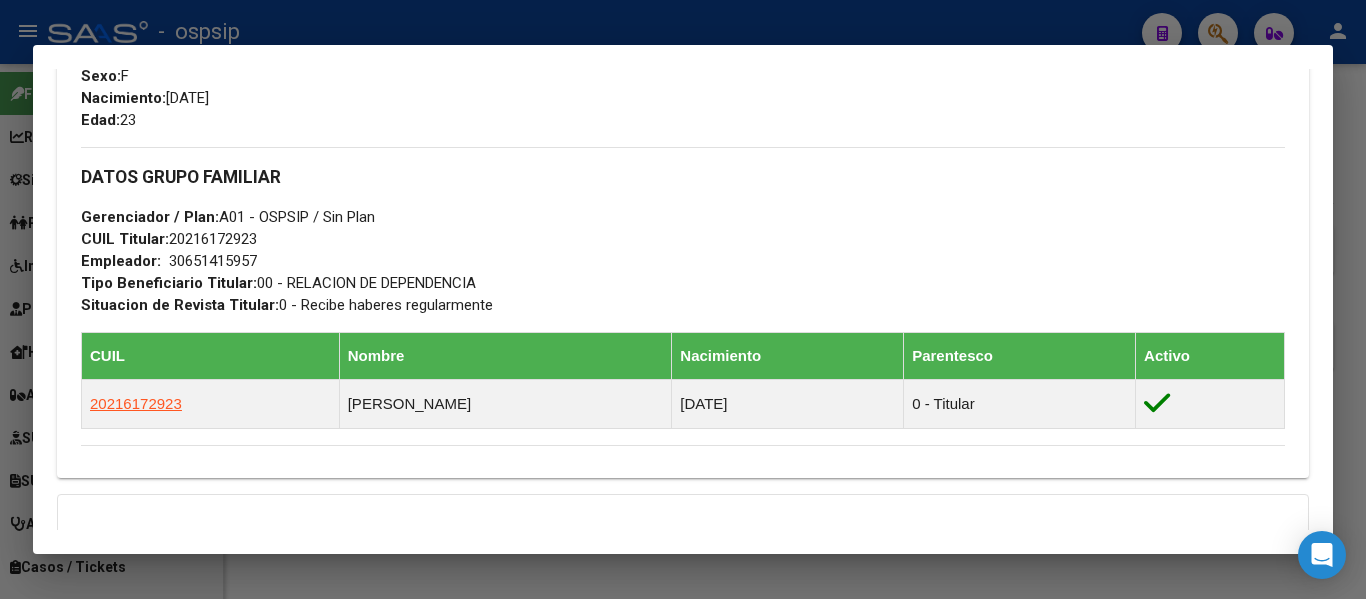 click on "DATOS GRUPO FAMILIAR Gerenciador / Plan:  A01 - OSPSIP / Sin Plan CUIL Titular:  20216172923  Empleador:    30651415957 Tipo Beneficiario Titular:   00 - RELACION DE DEPENDENCIA  Situacion de Revista Titular:  0 - Recibe haberes regularmente" at bounding box center (683, 231) 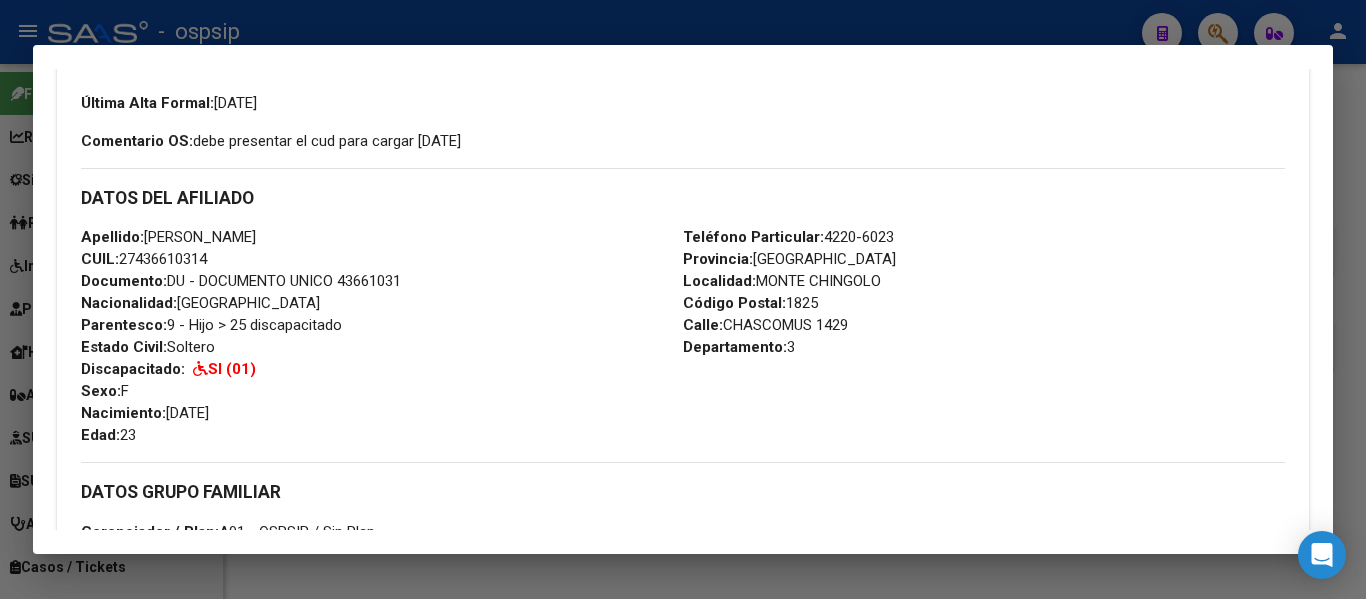 scroll, scrollTop: 600, scrollLeft: 0, axis: vertical 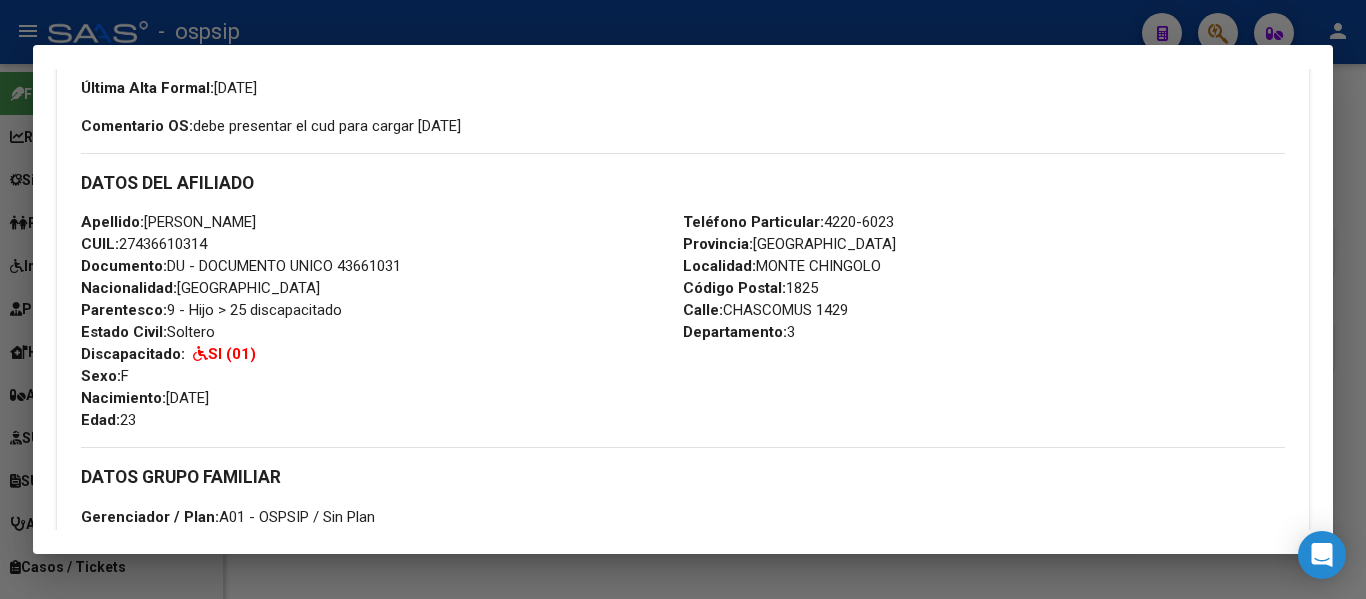 drag, startPoint x: 214, startPoint y: 241, endPoint x: 157, endPoint y: 234, distance: 57.428215 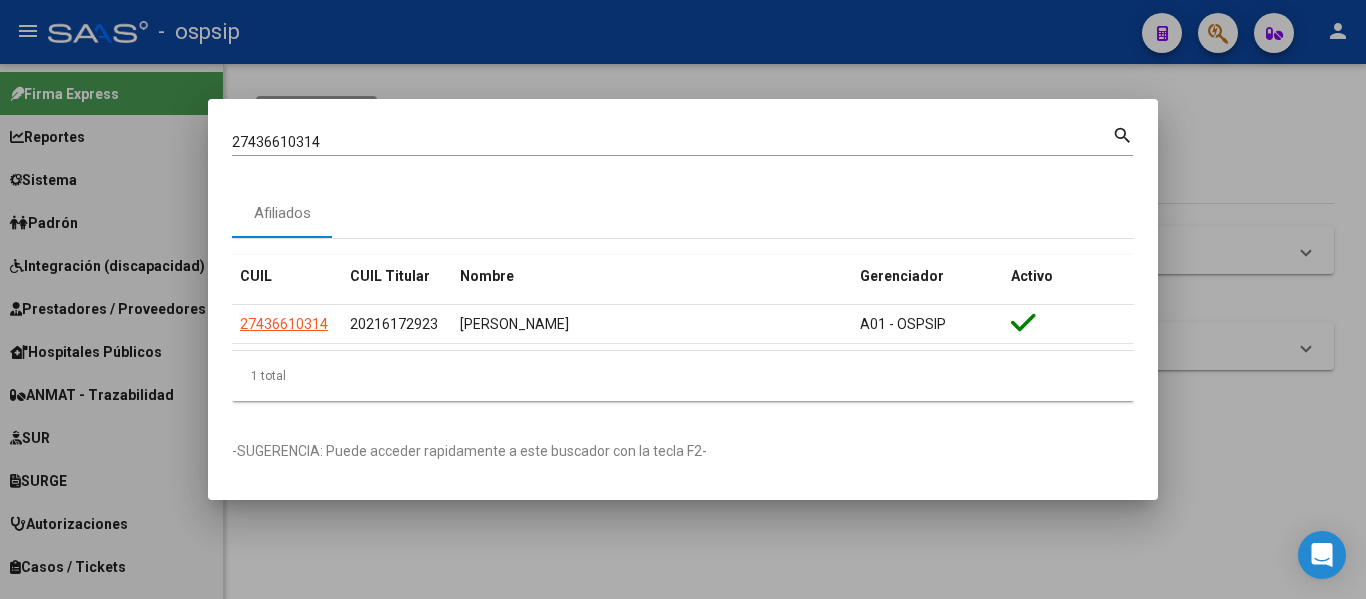 click at bounding box center [683, 299] 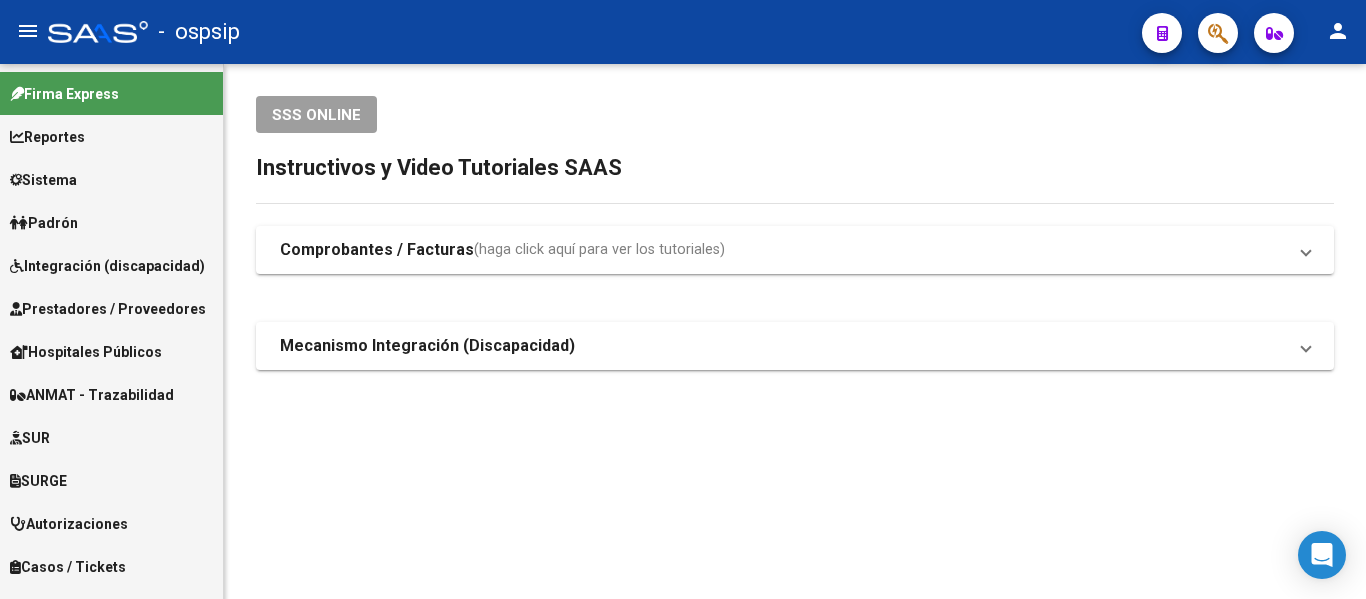 click on "Integración (discapacidad)" at bounding box center (107, 266) 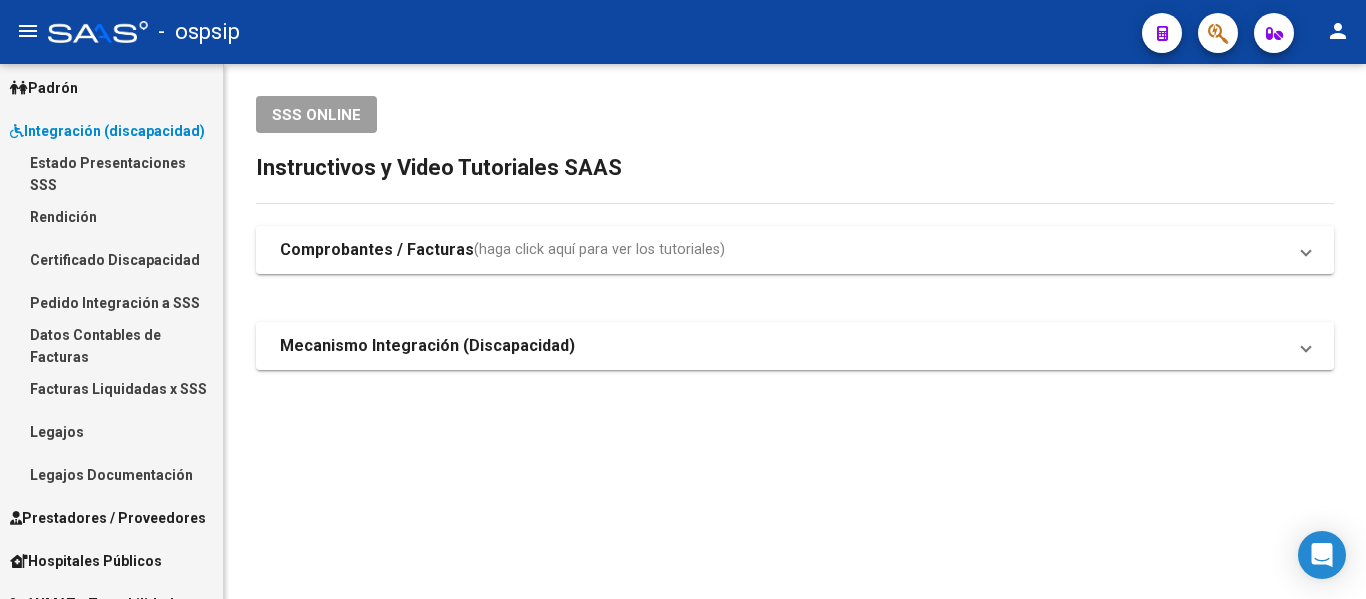 scroll, scrollTop: 300, scrollLeft: 0, axis: vertical 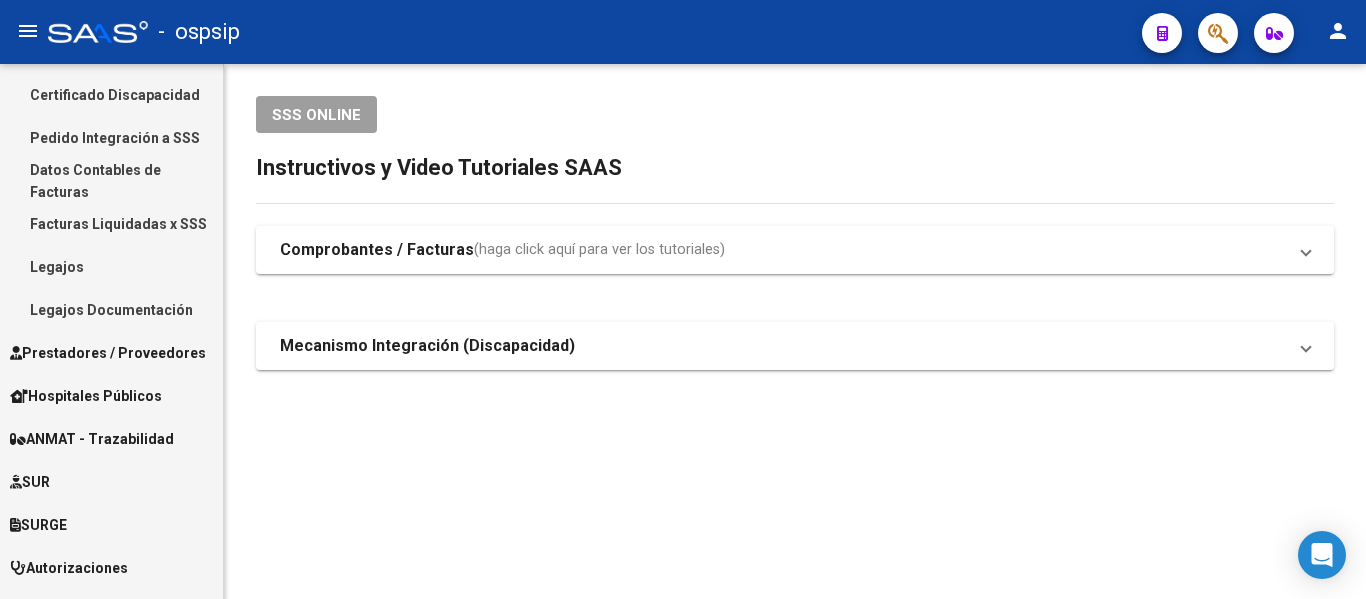 click on "Legajos" at bounding box center [111, 266] 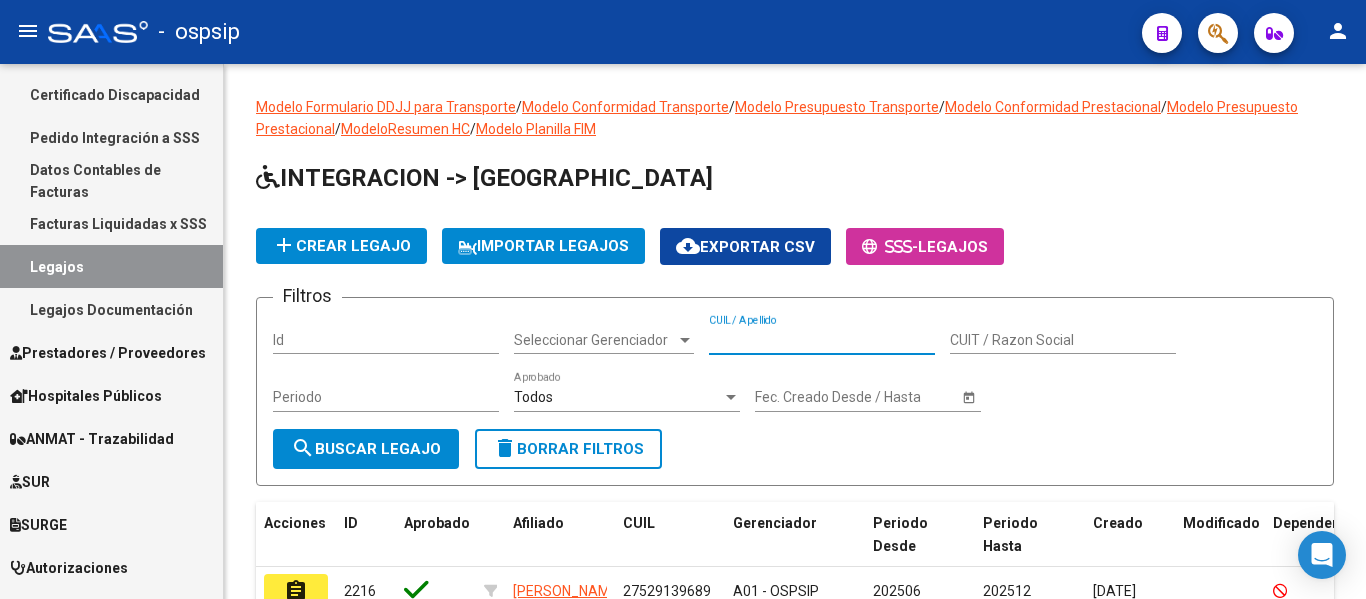 paste on "27436610314" 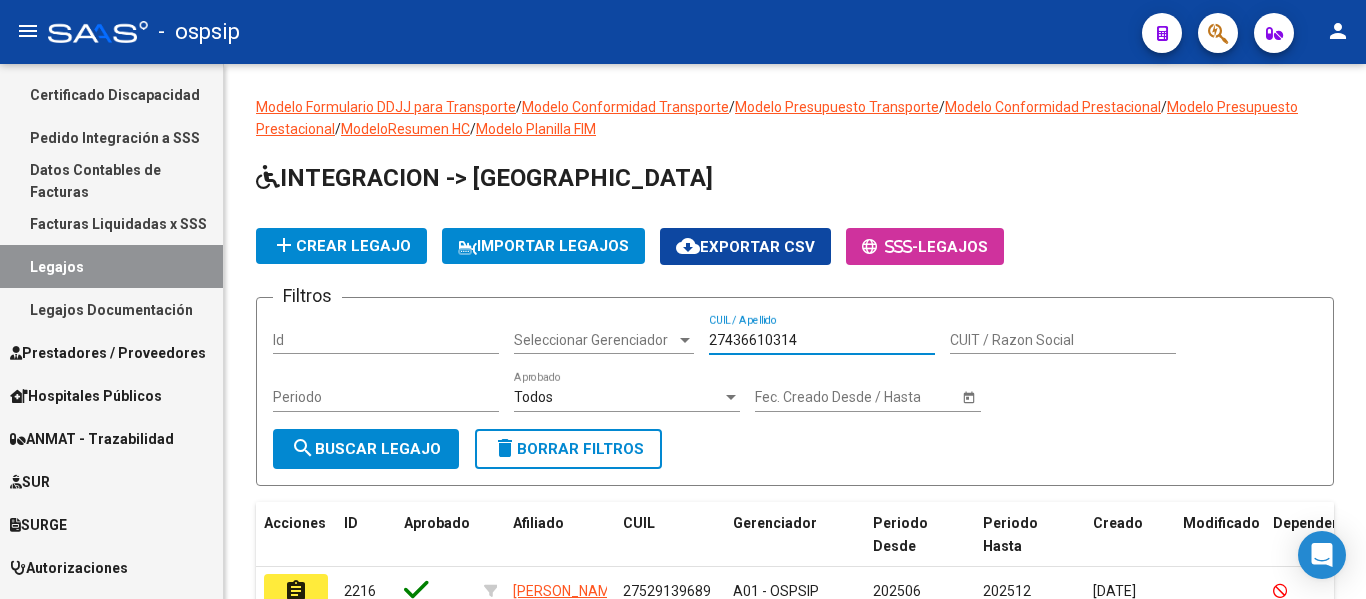 click on "search  Buscar Legajo" 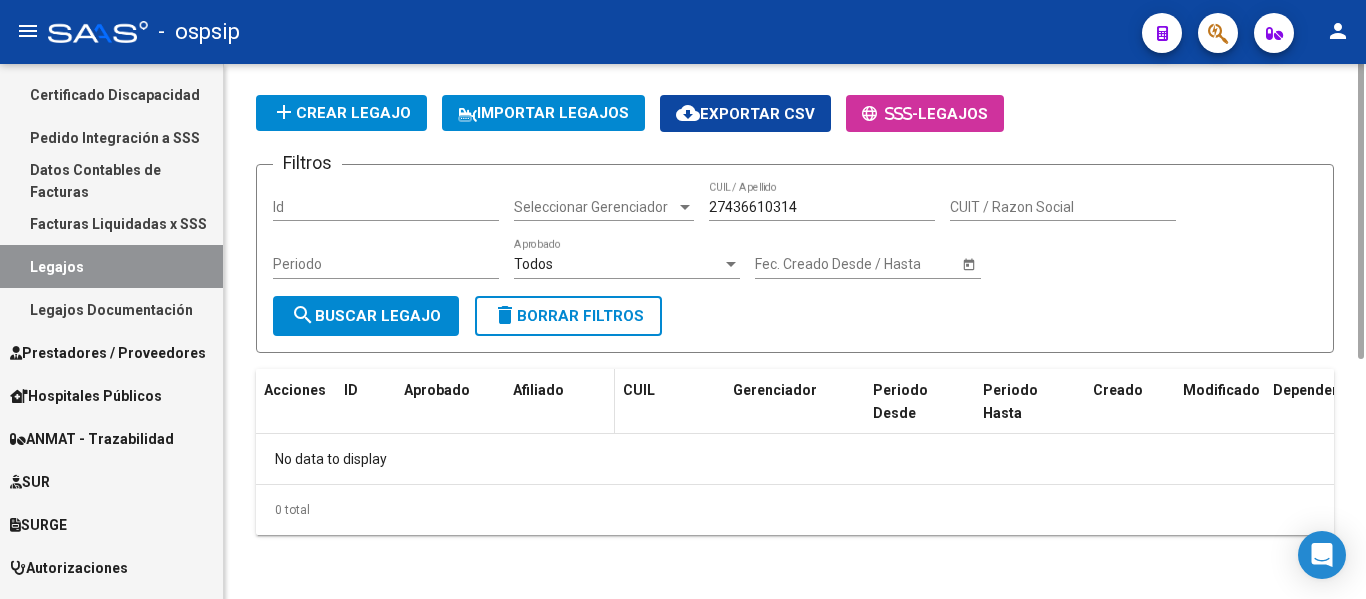 scroll, scrollTop: 0, scrollLeft: 0, axis: both 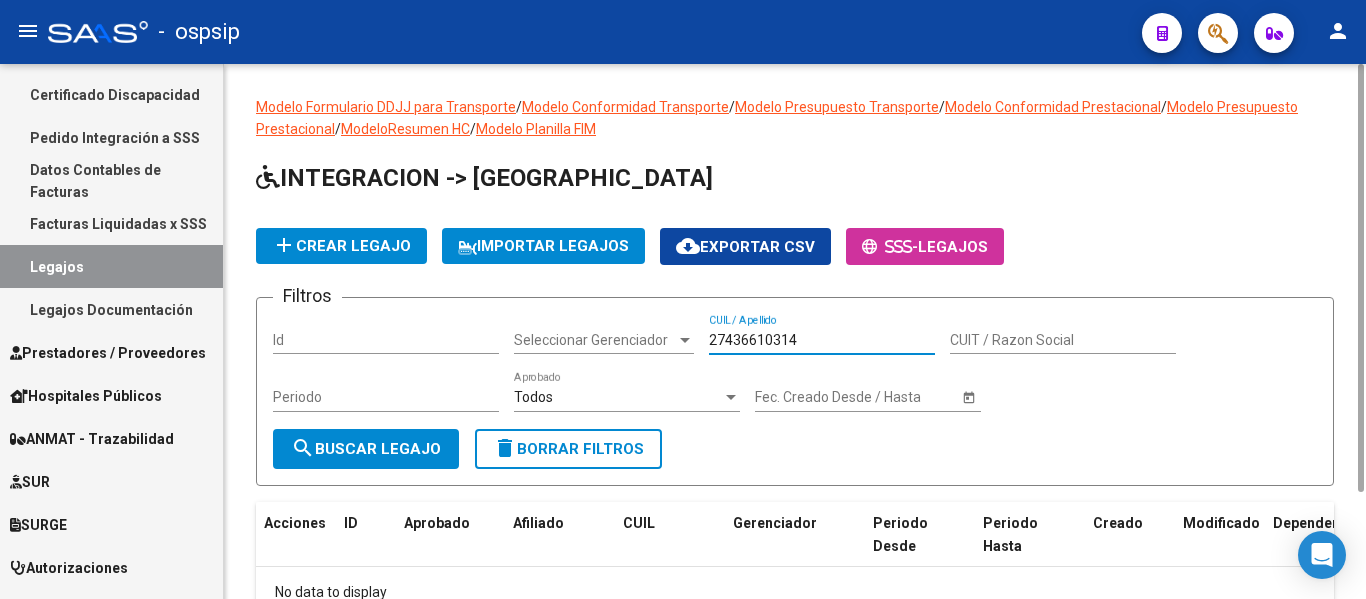 drag, startPoint x: 868, startPoint y: 347, endPoint x: 708, endPoint y: 343, distance: 160.04999 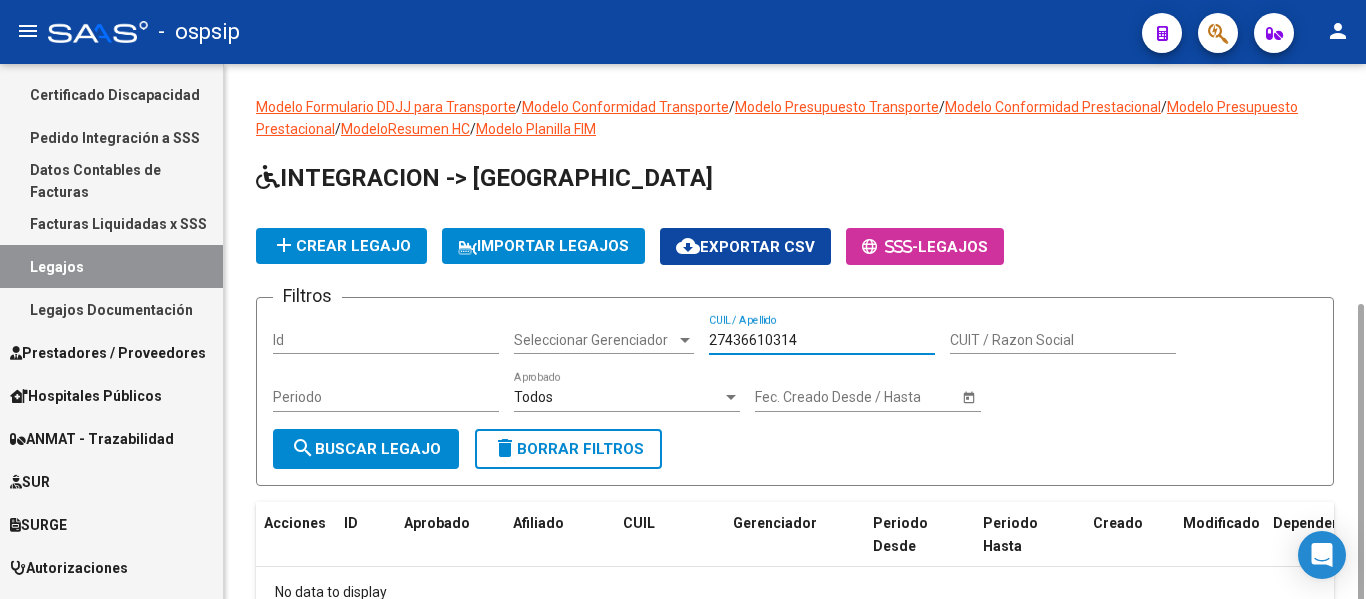 scroll, scrollTop: 133, scrollLeft: 0, axis: vertical 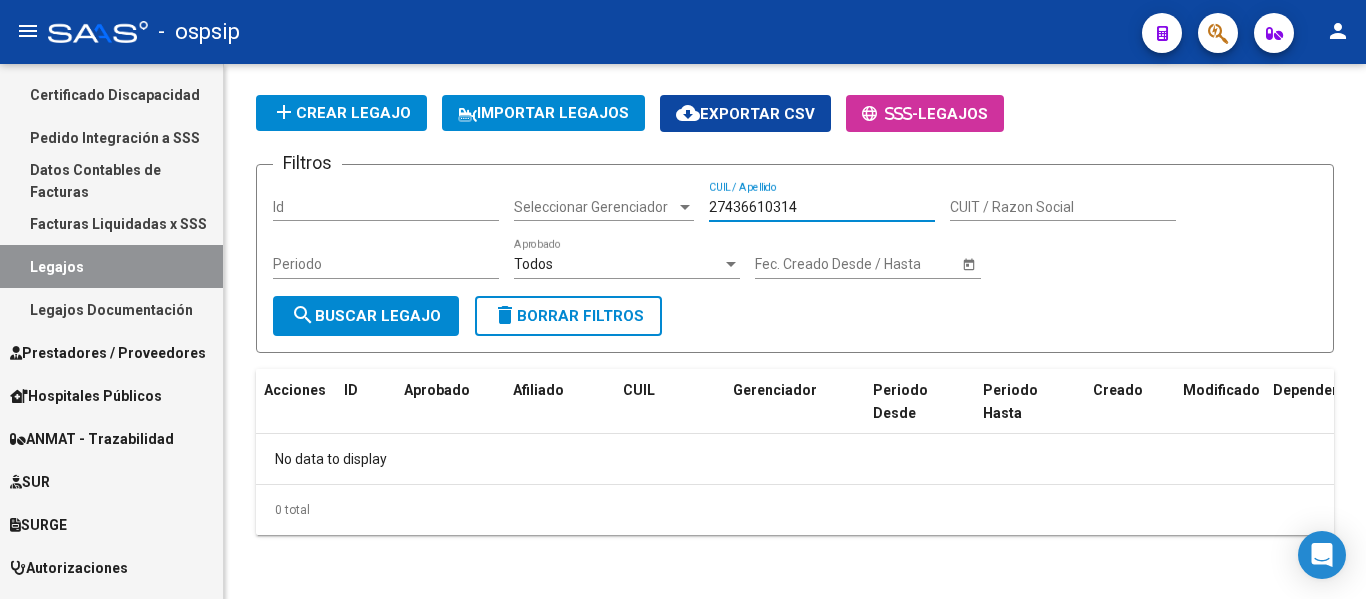 click on "Legajos" at bounding box center (111, 266) 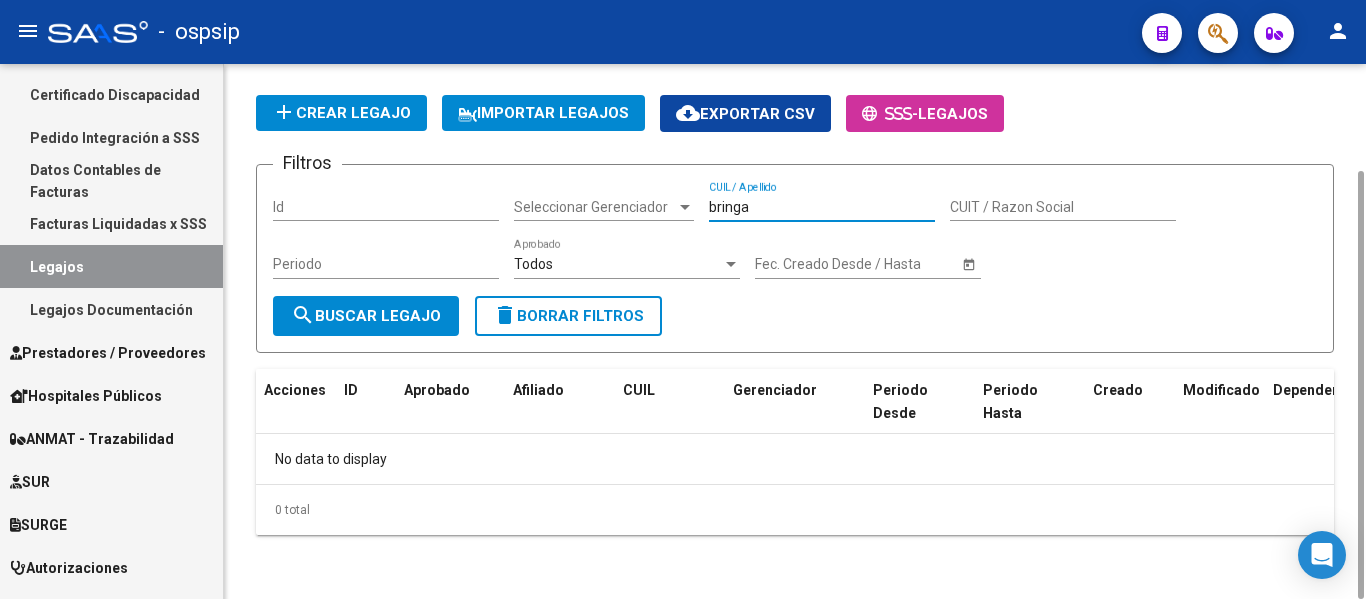 type on "[PERSON_NAME]" 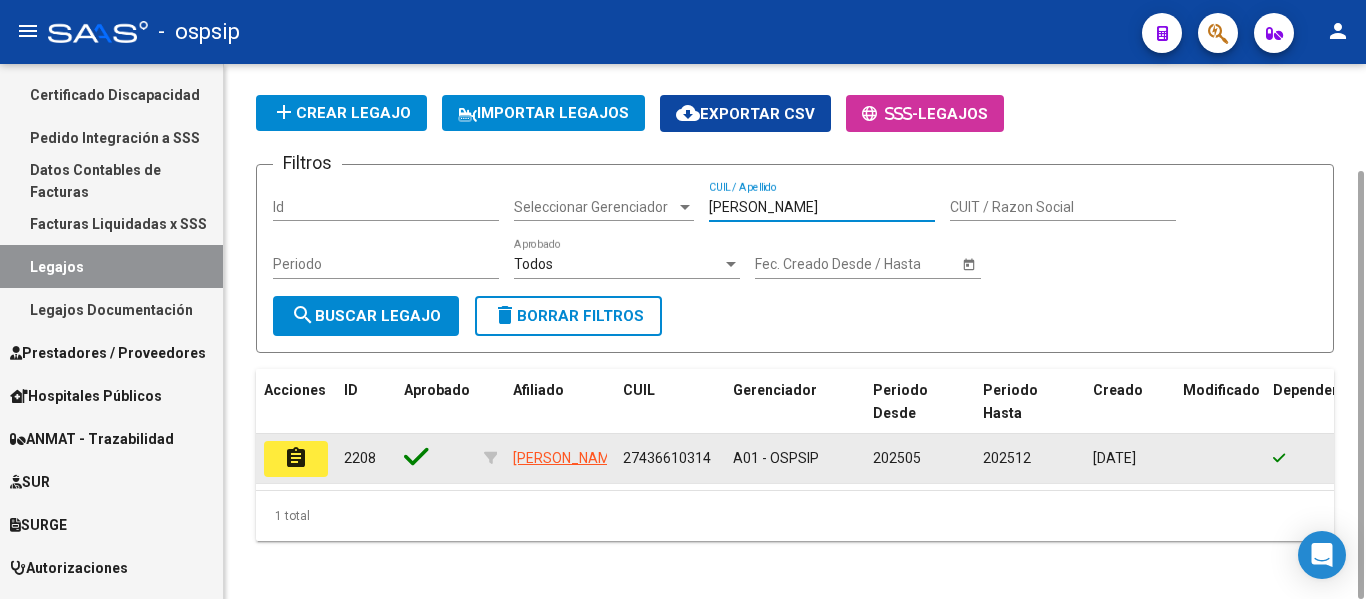 click on "assignment" 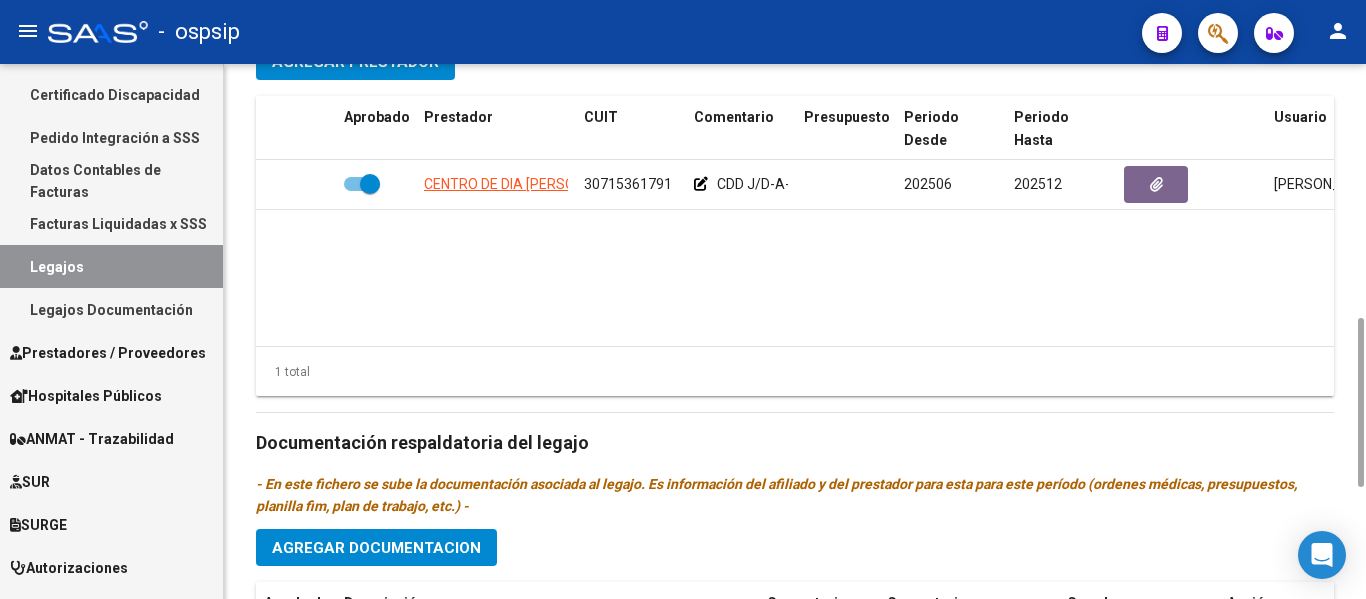 scroll, scrollTop: 1149, scrollLeft: 0, axis: vertical 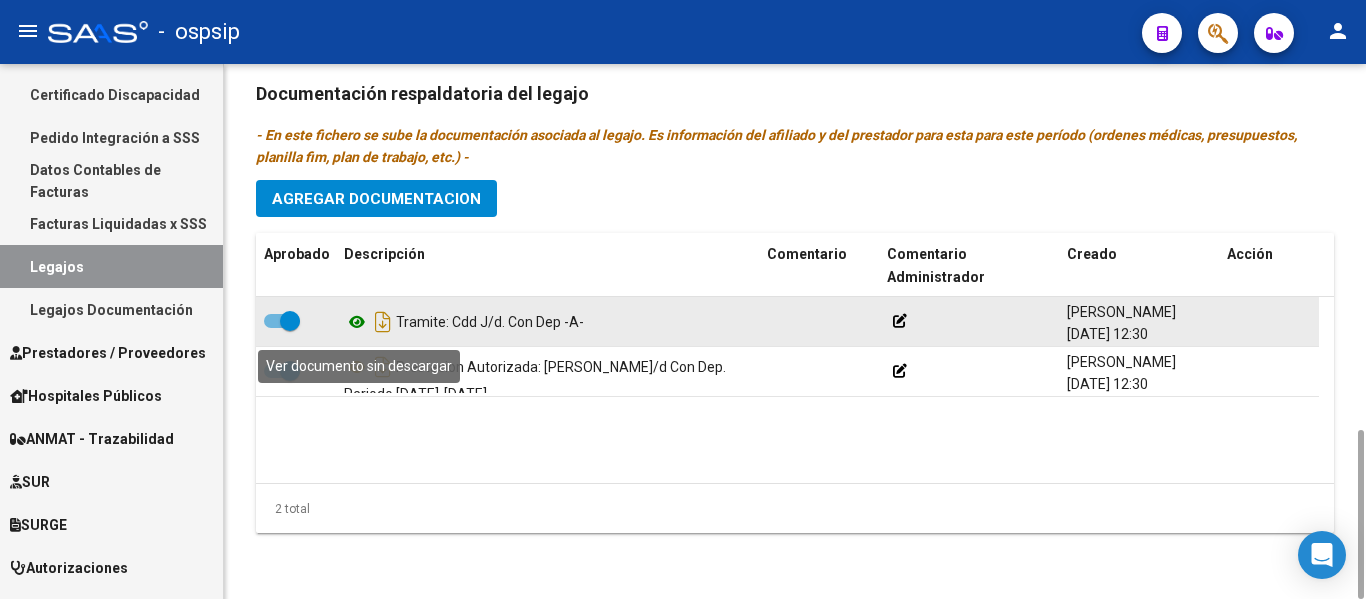 click 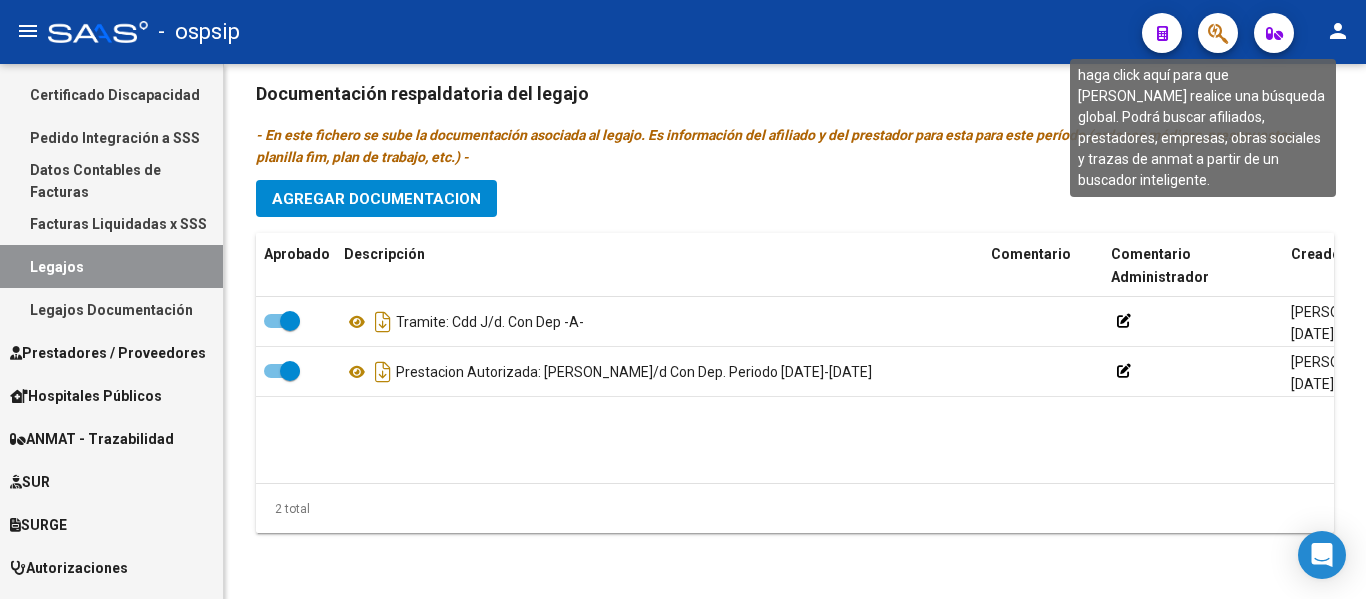 click 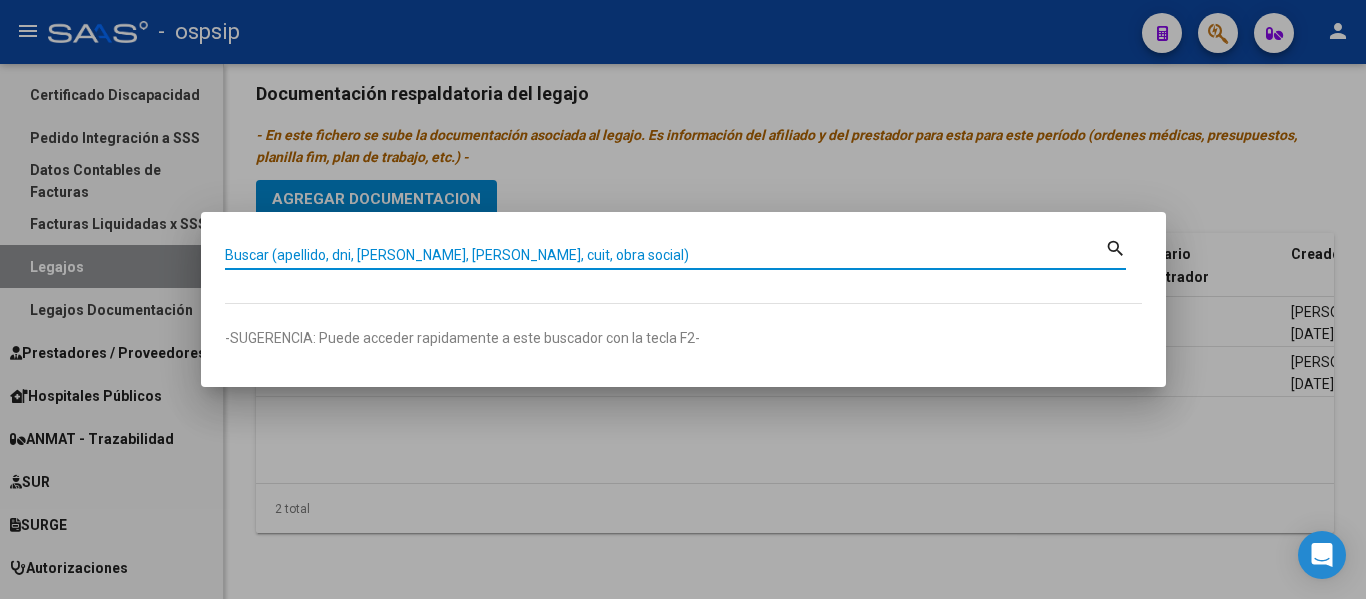 paste on "20592730627" 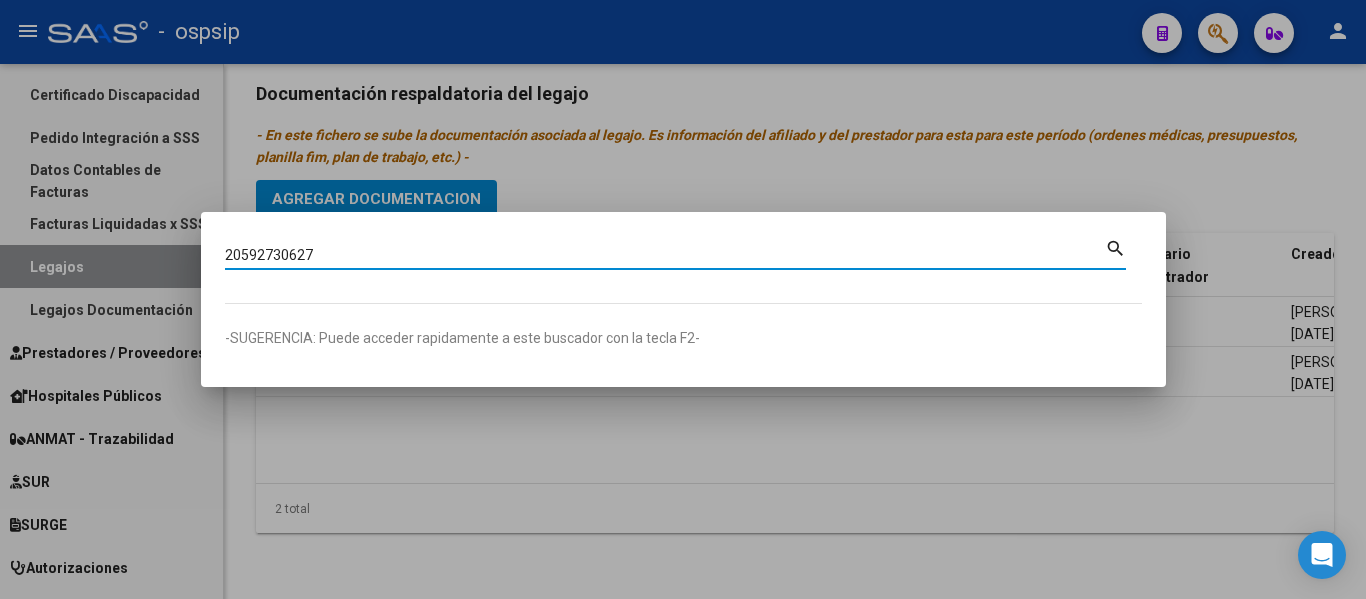 type on "20592730627" 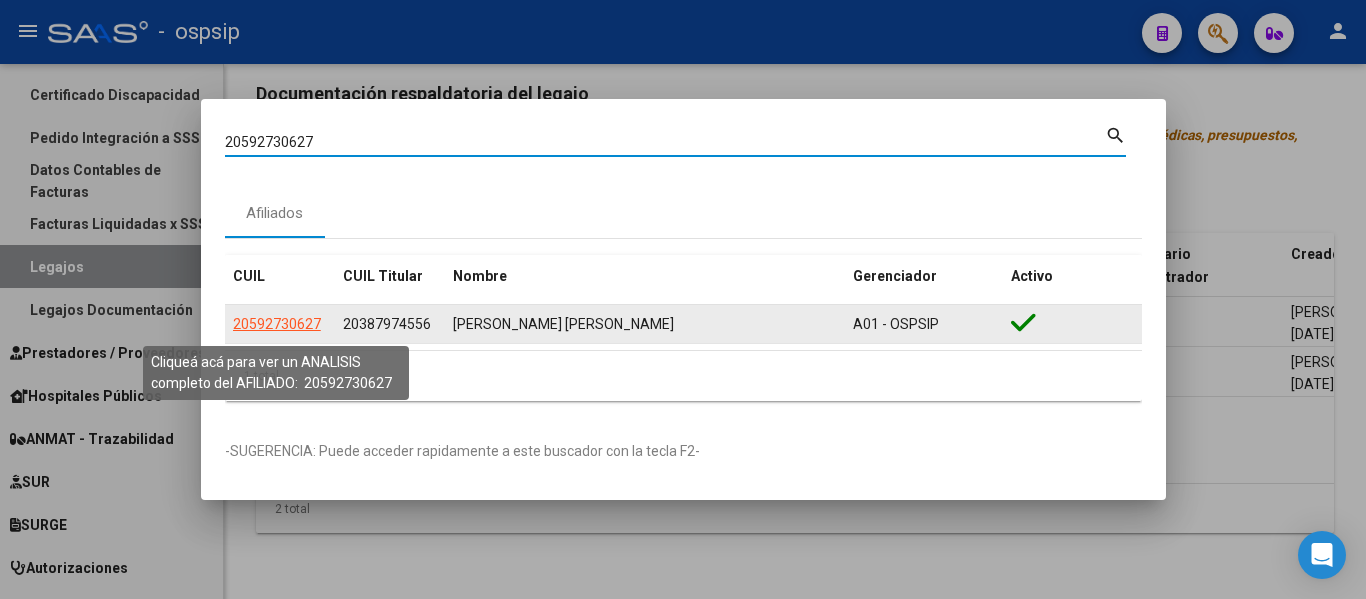 click on "20592730627" 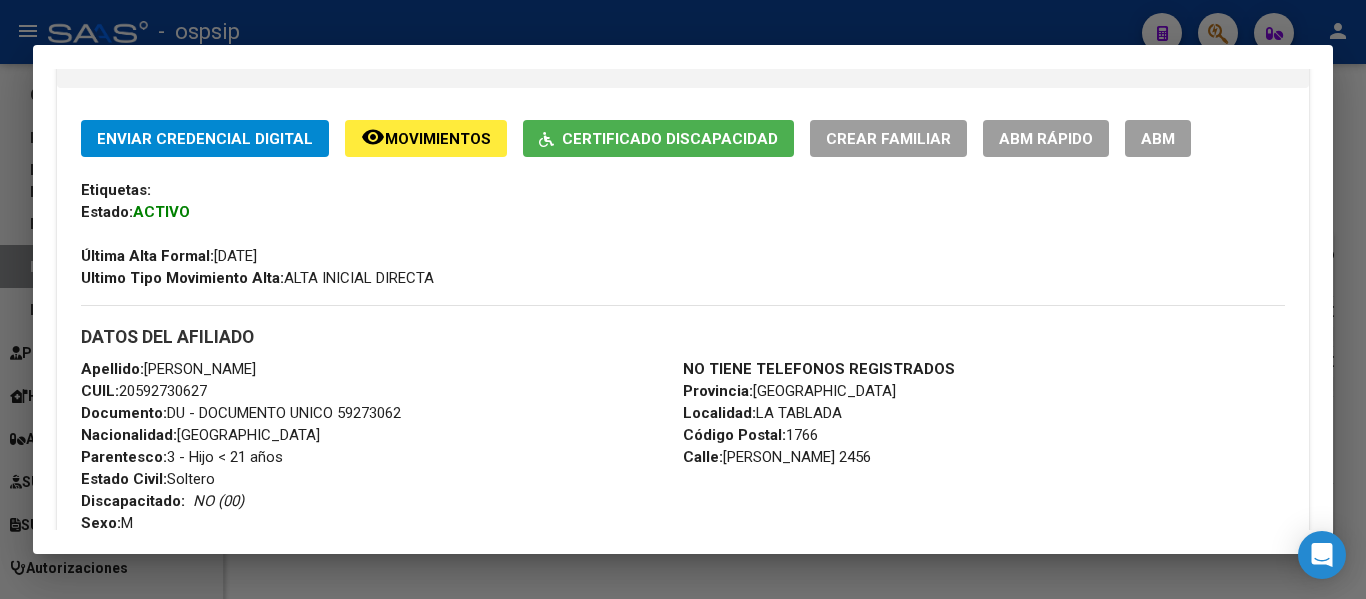 scroll, scrollTop: 700, scrollLeft: 0, axis: vertical 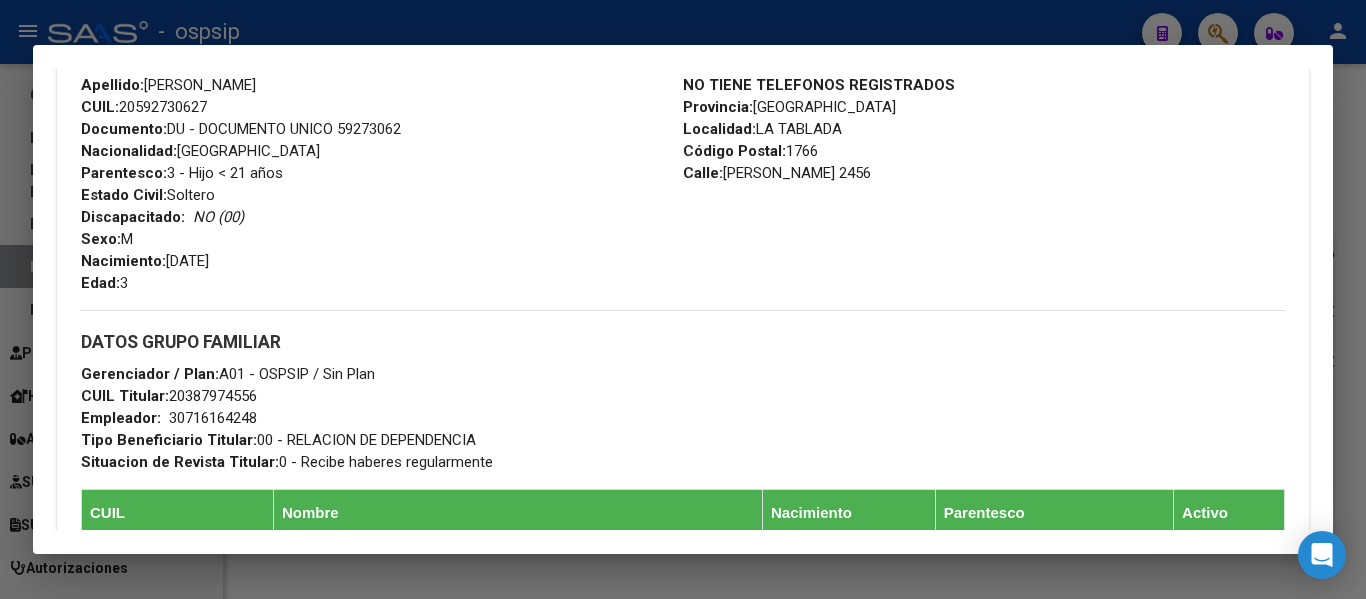 drag, startPoint x: 167, startPoint y: 392, endPoint x: 259, endPoint y: 393, distance: 92.00543 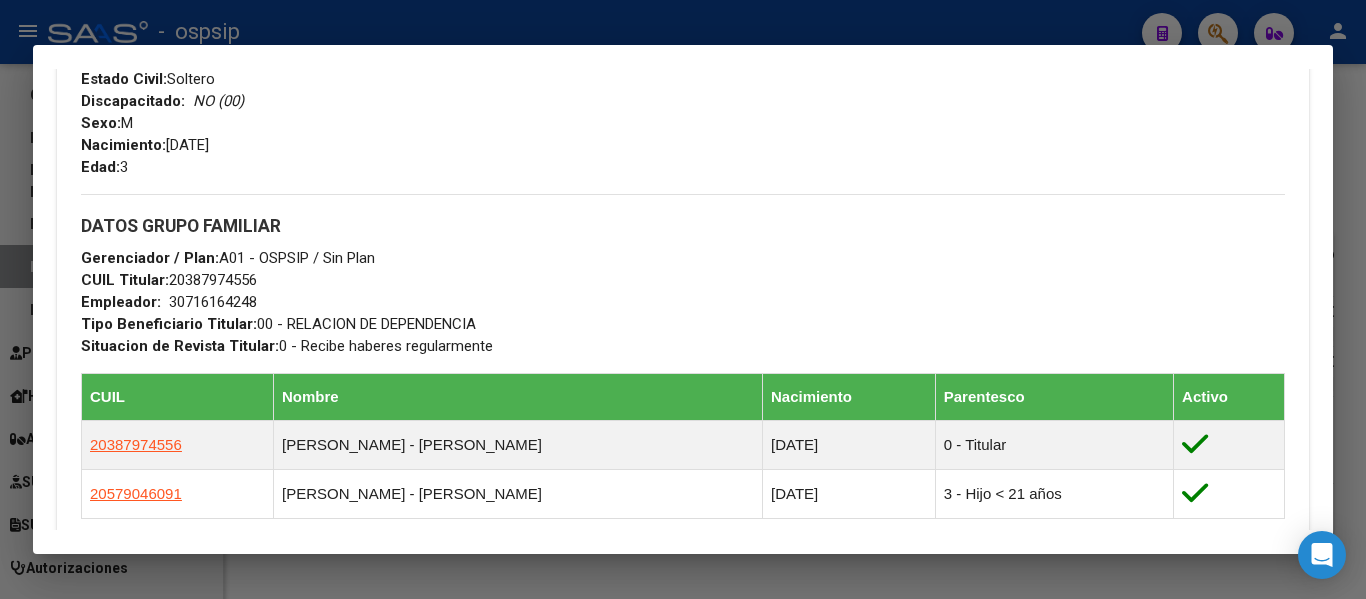 scroll, scrollTop: 700, scrollLeft: 0, axis: vertical 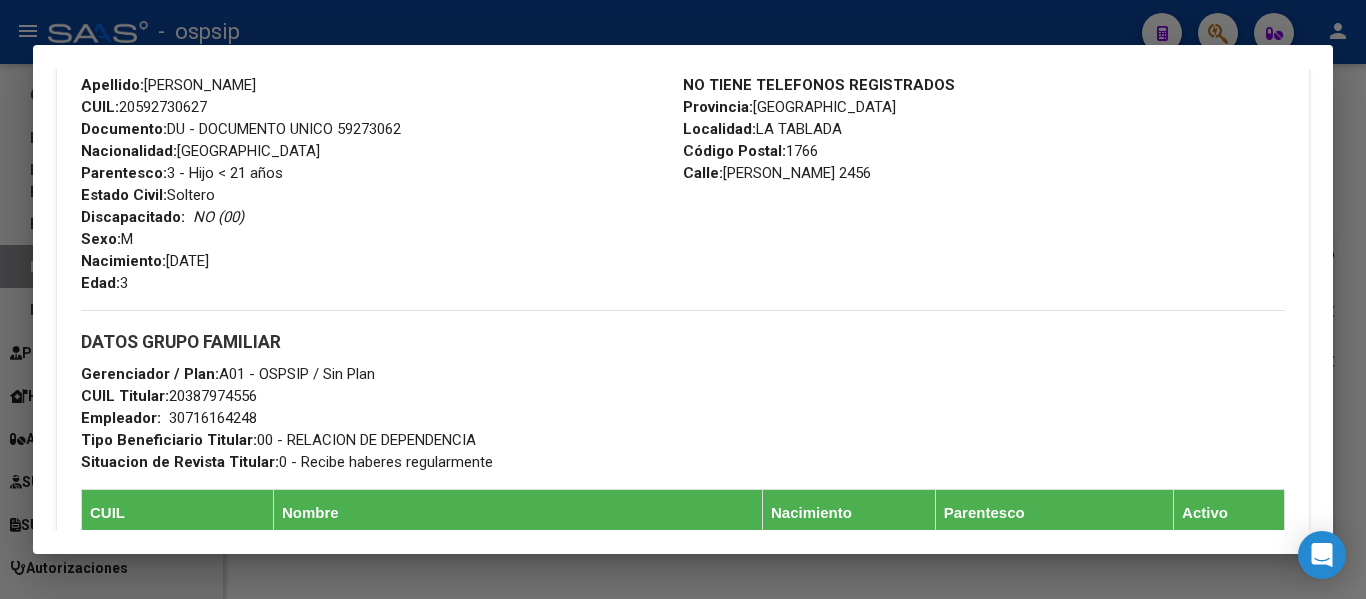 drag, startPoint x: 166, startPoint y: 254, endPoint x: 254, endPoint y: 264, distance: 88.56636 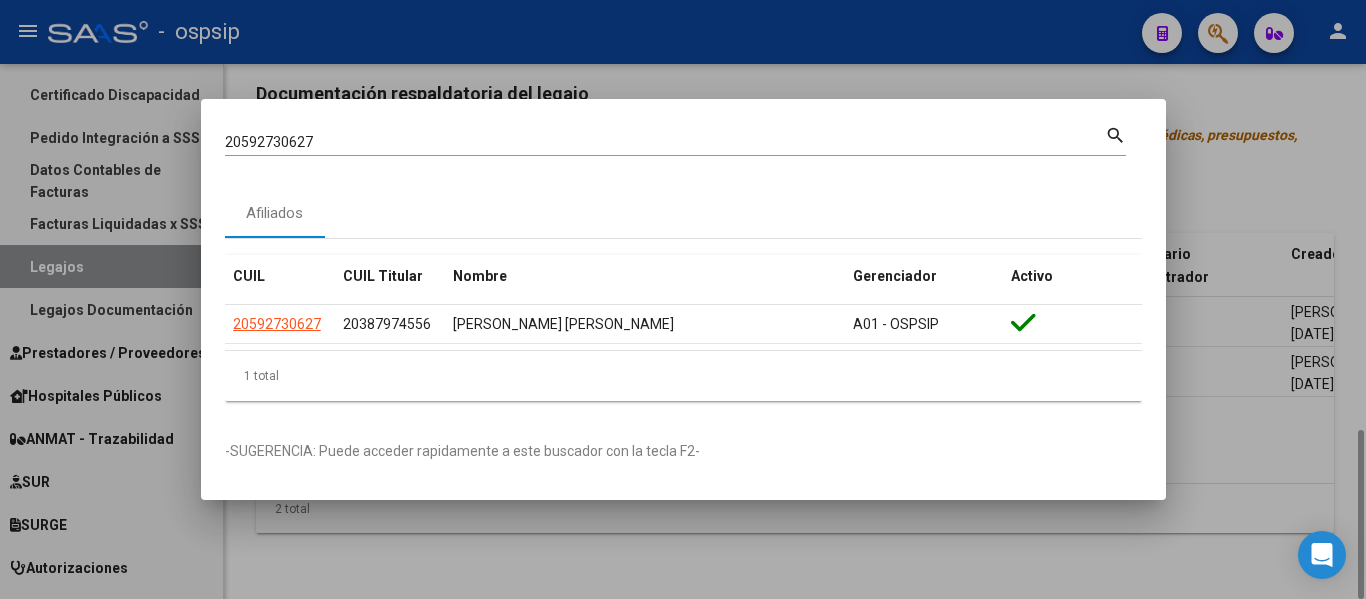 click at bounding box center (683, 299) 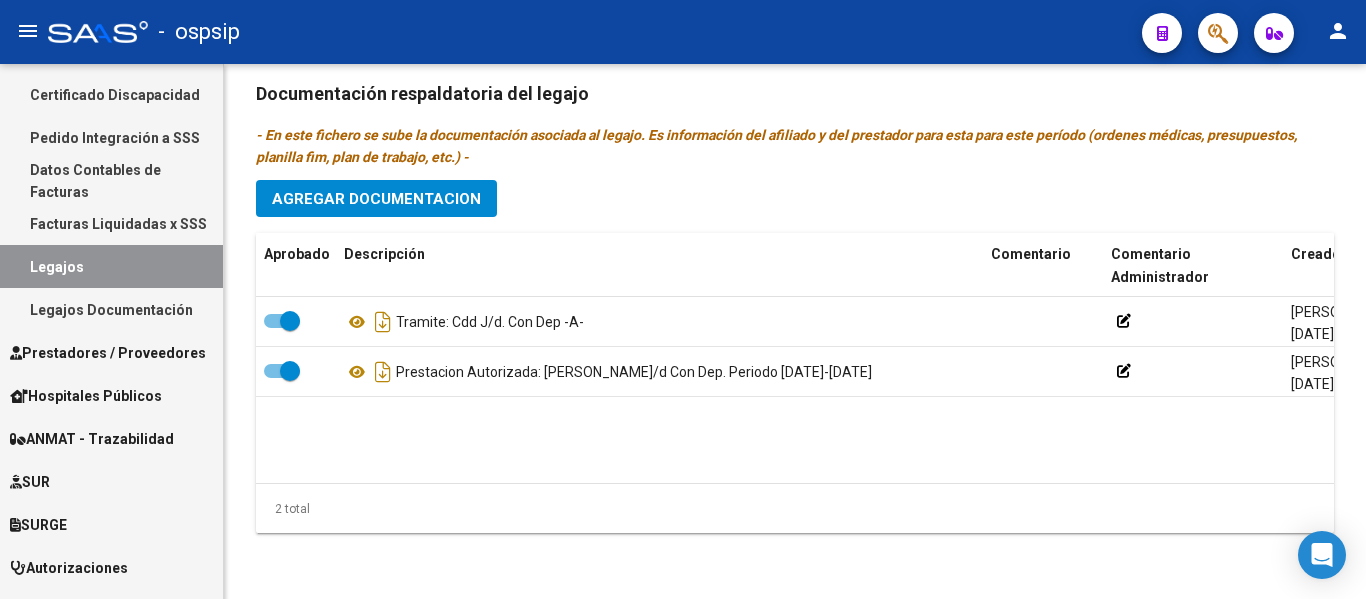 click on "Legajos" at bounding box center [111, 266] 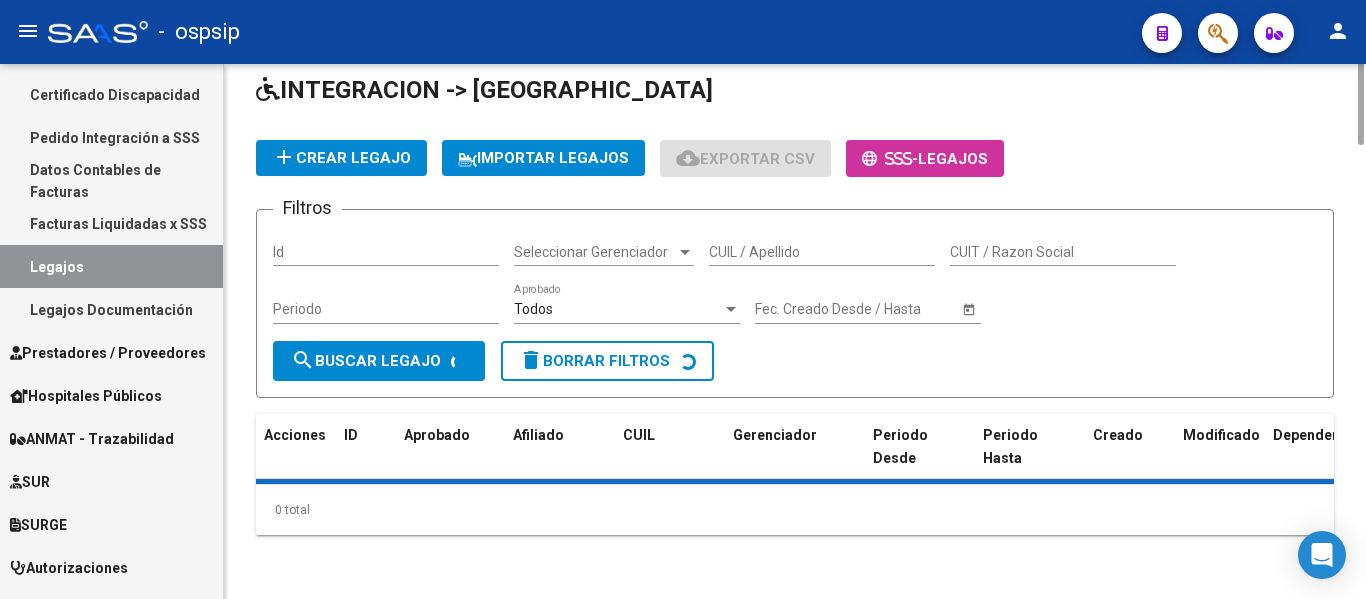 scroll, scrollTop: 0, scrollLeft: 0, axis: both 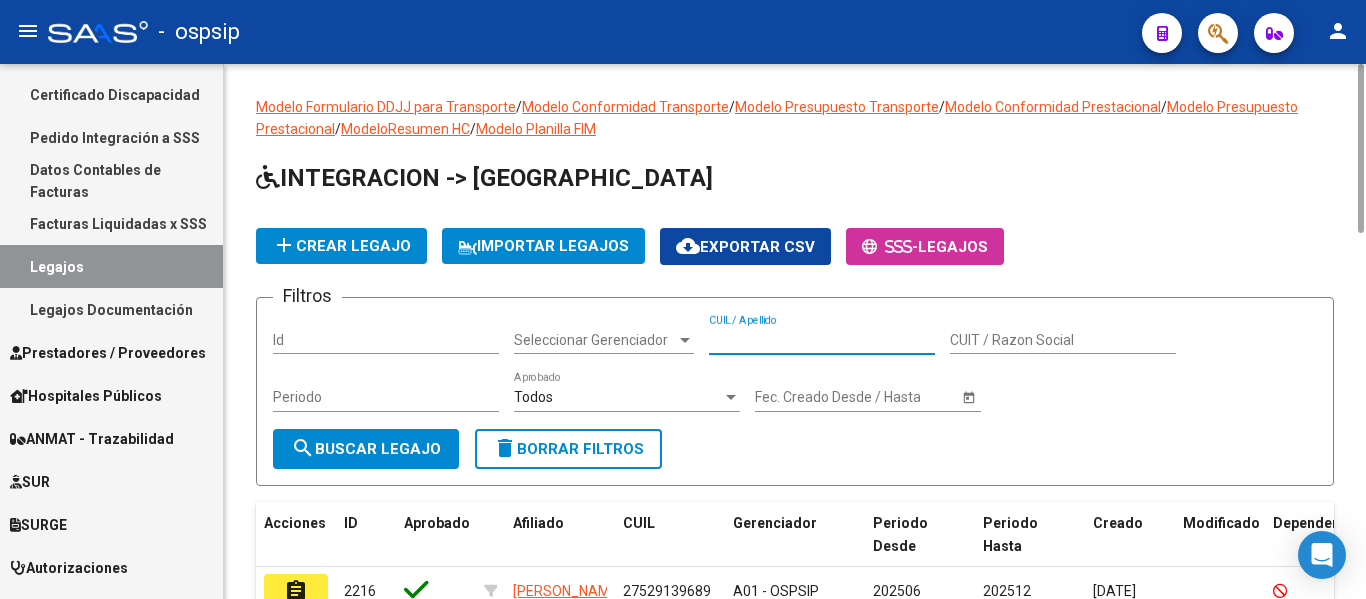 paste on "20592730627" 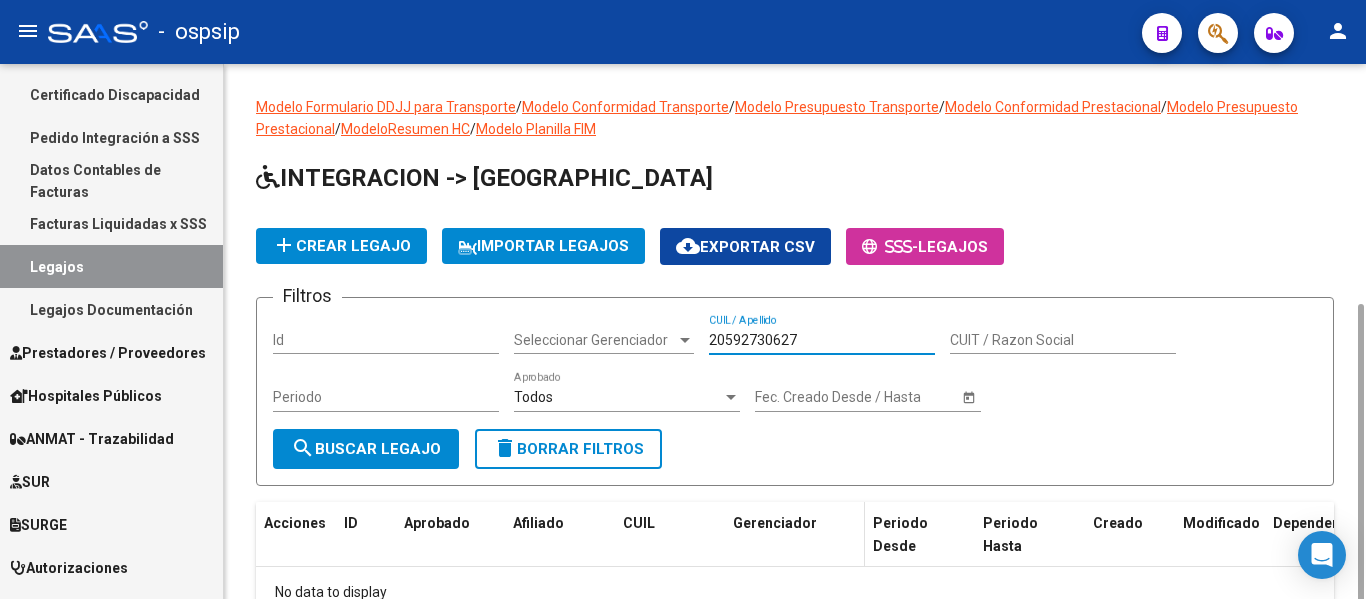 scroll, scrollTop: 133, scrollLeft: 0, axis: vertical 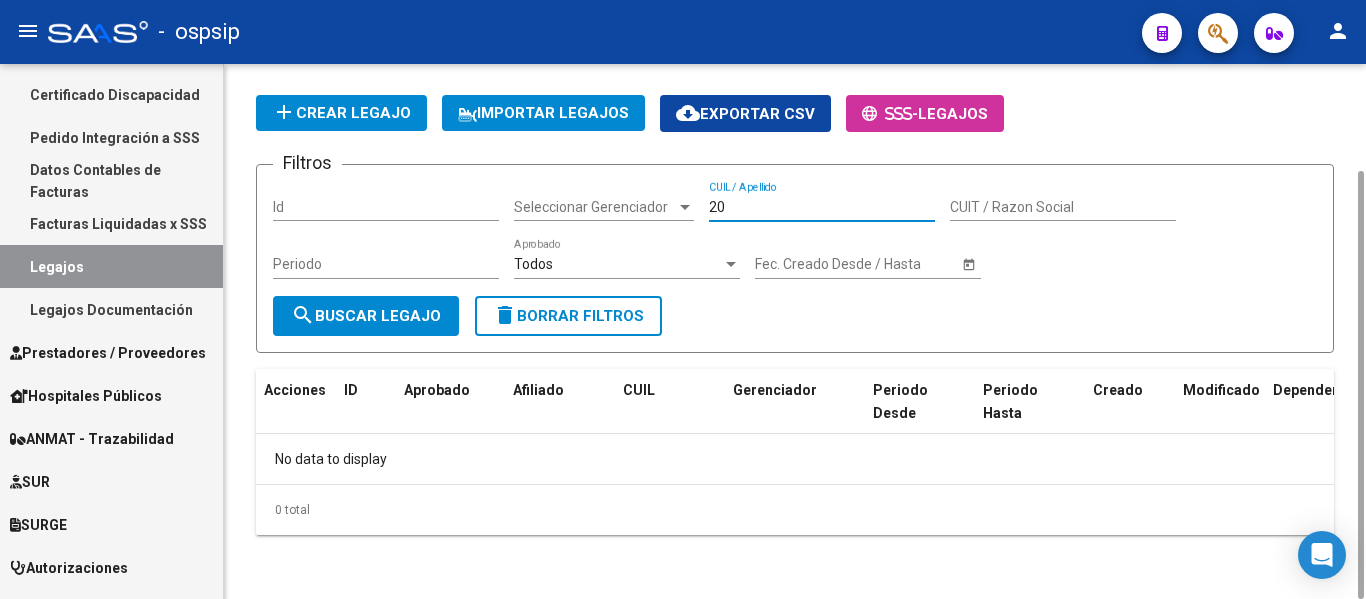 type on "2" 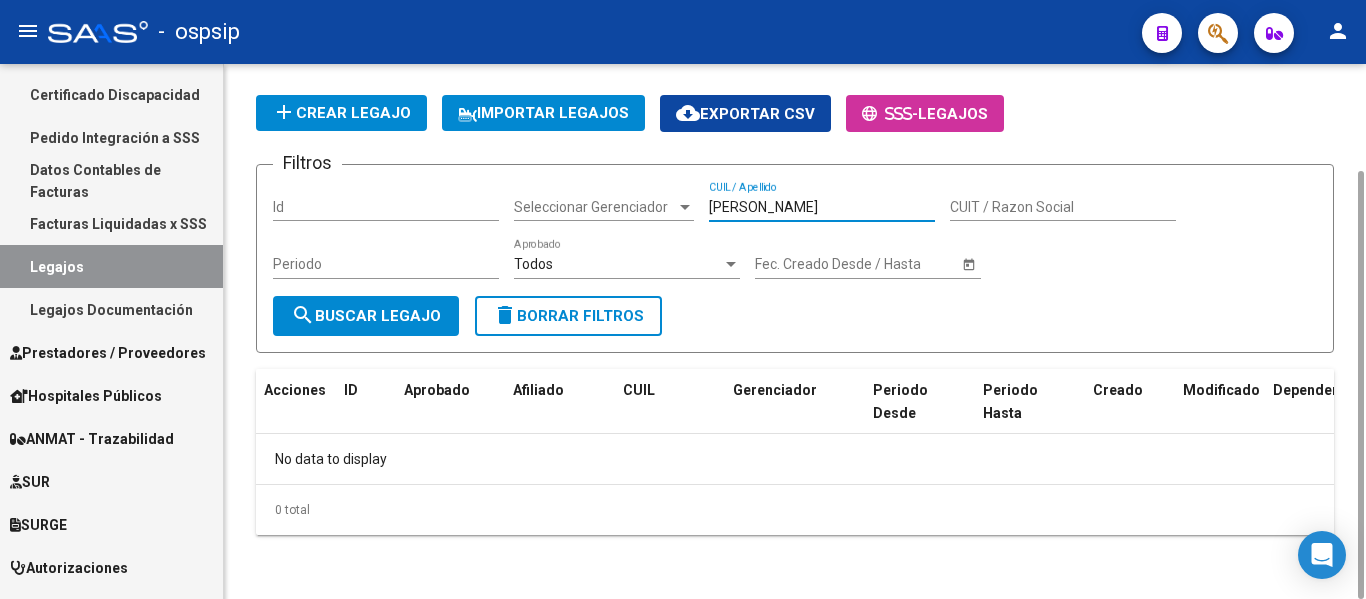 type on "[GEOGRAPHIC_DATA]" 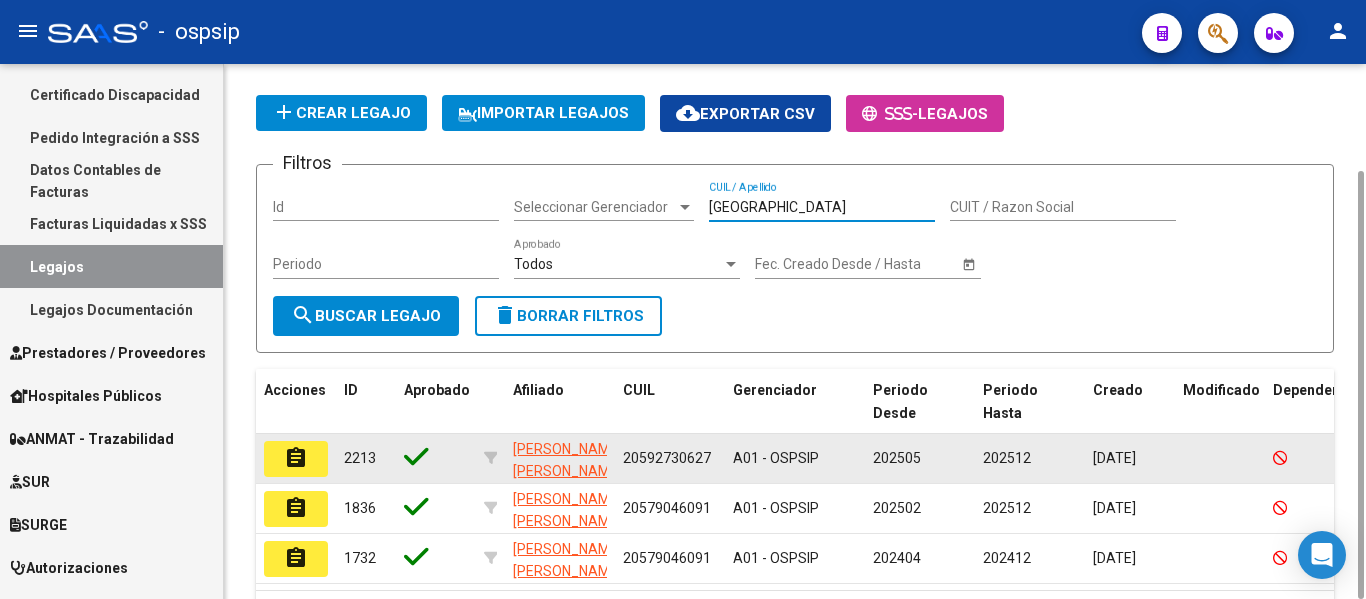click on "assignment" 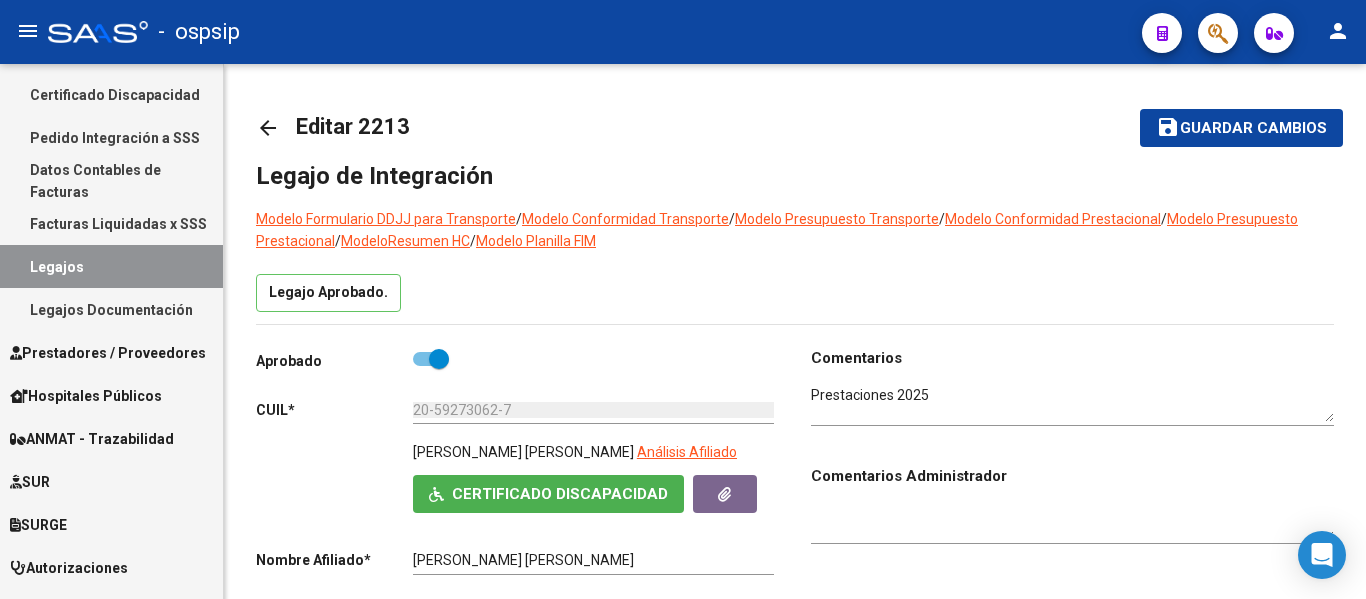 scroll, scrollTop: 600, scrollLeft: 0, axis: vertical 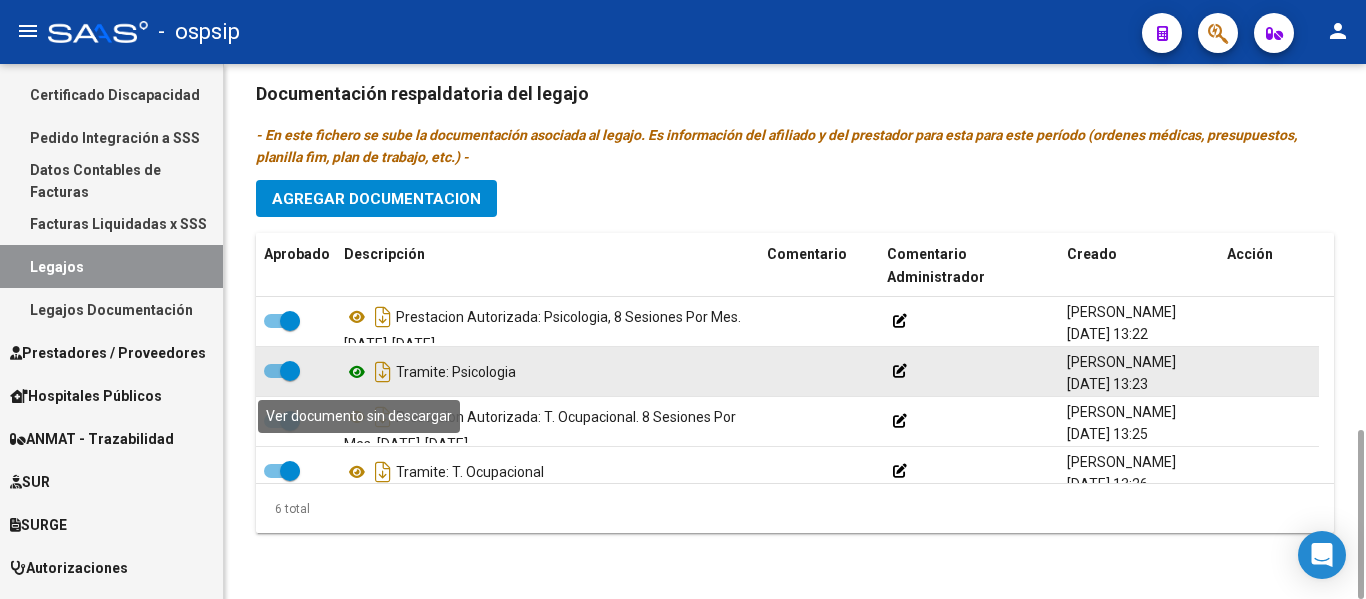 click 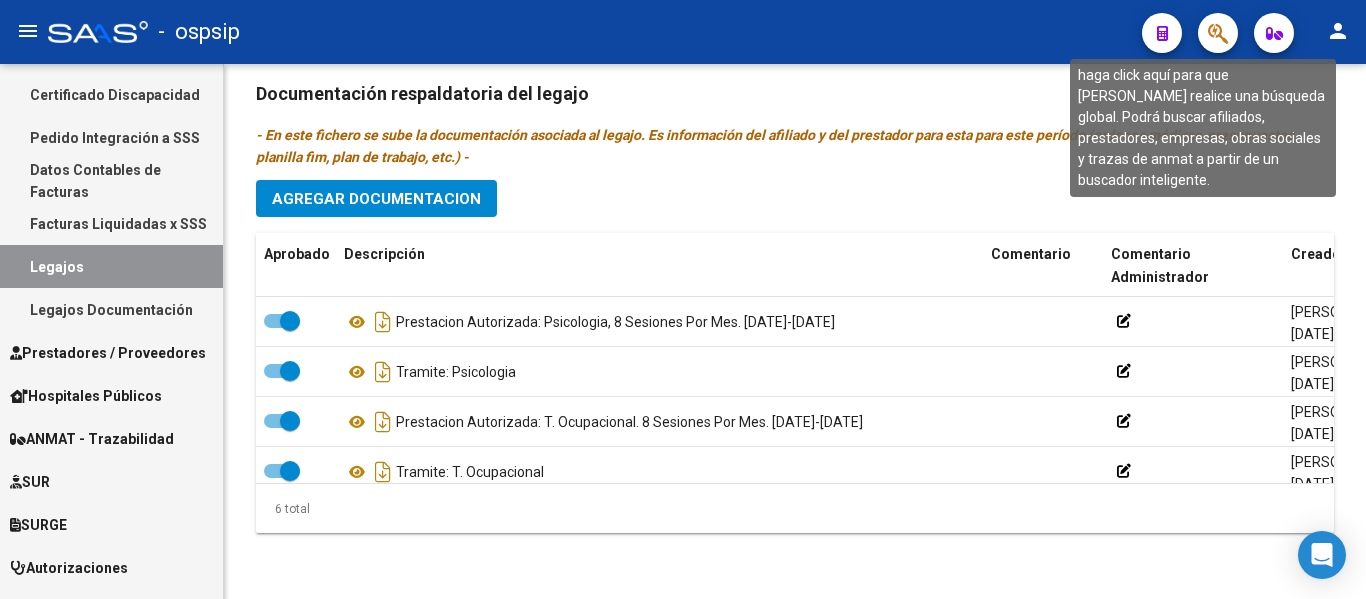 click 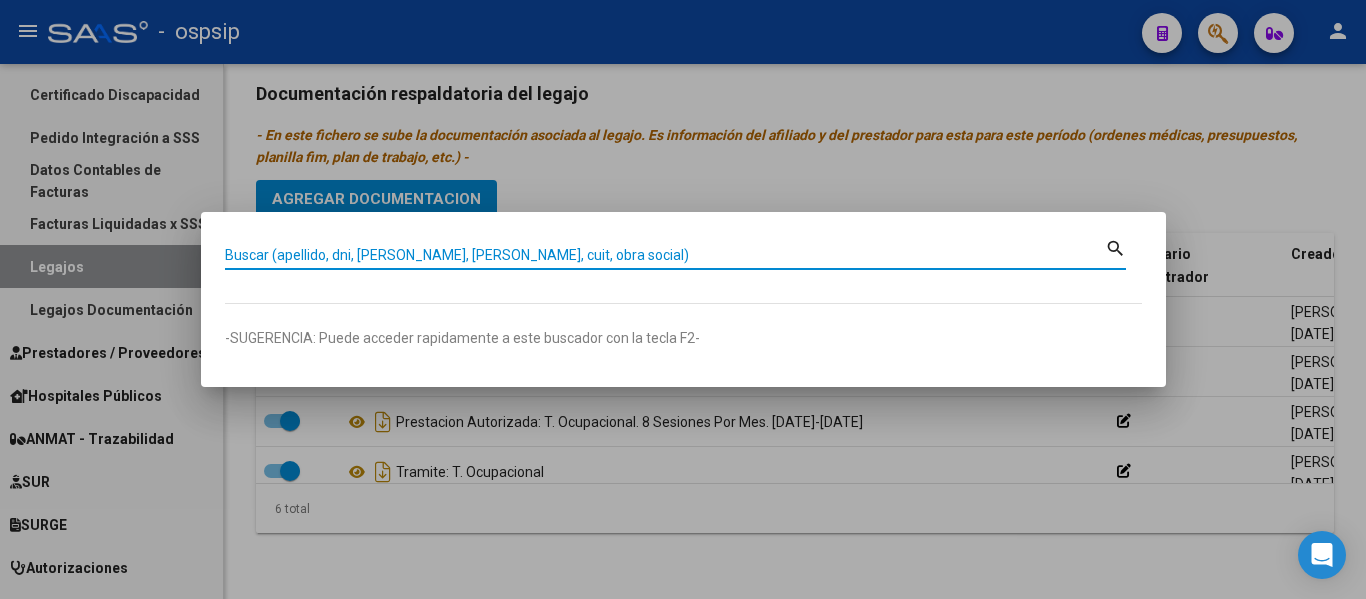 paste on "23442618909" 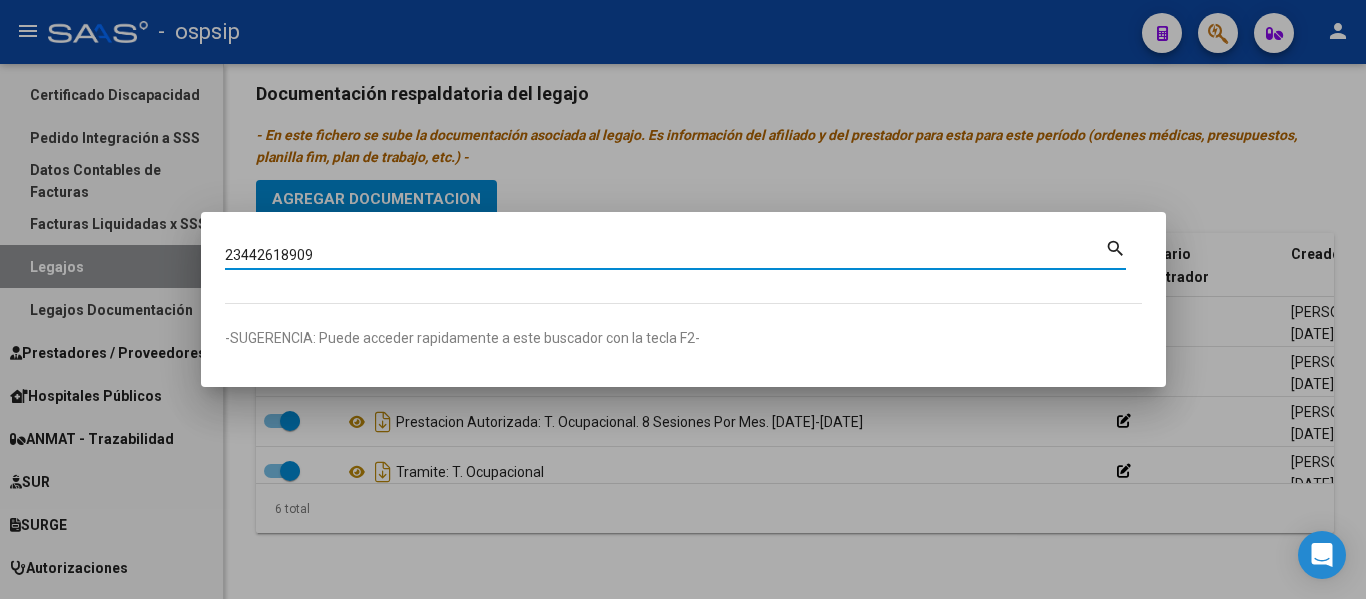 type on "23442618909" 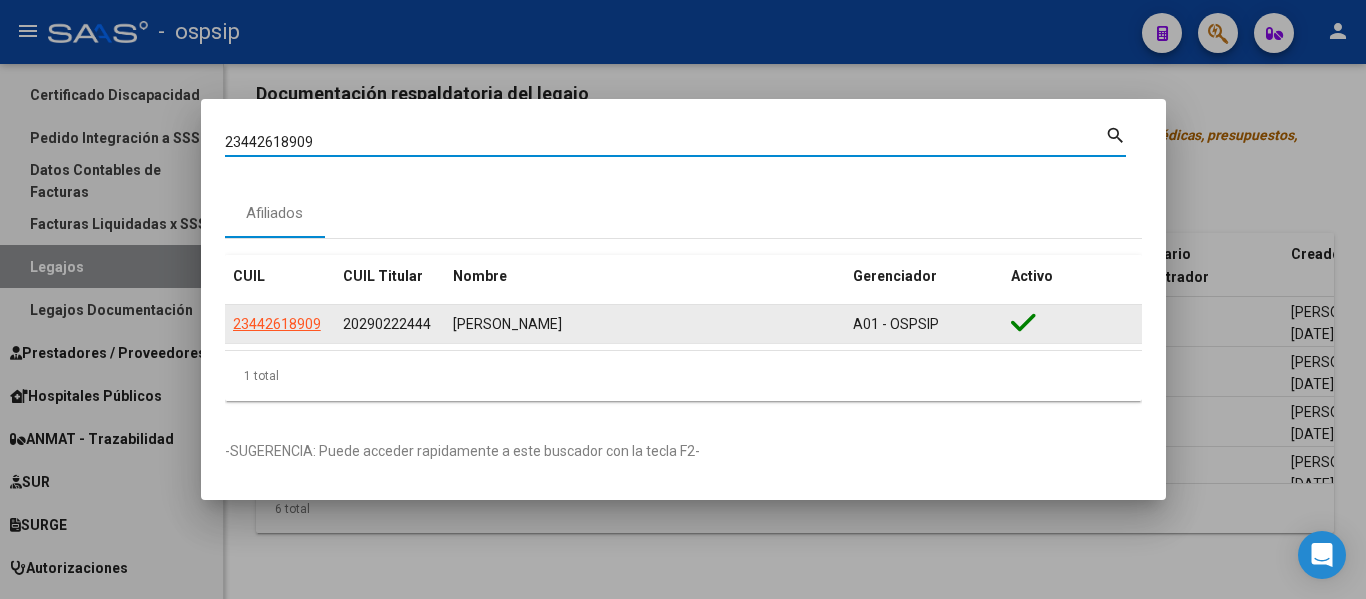 click on "23442618909" 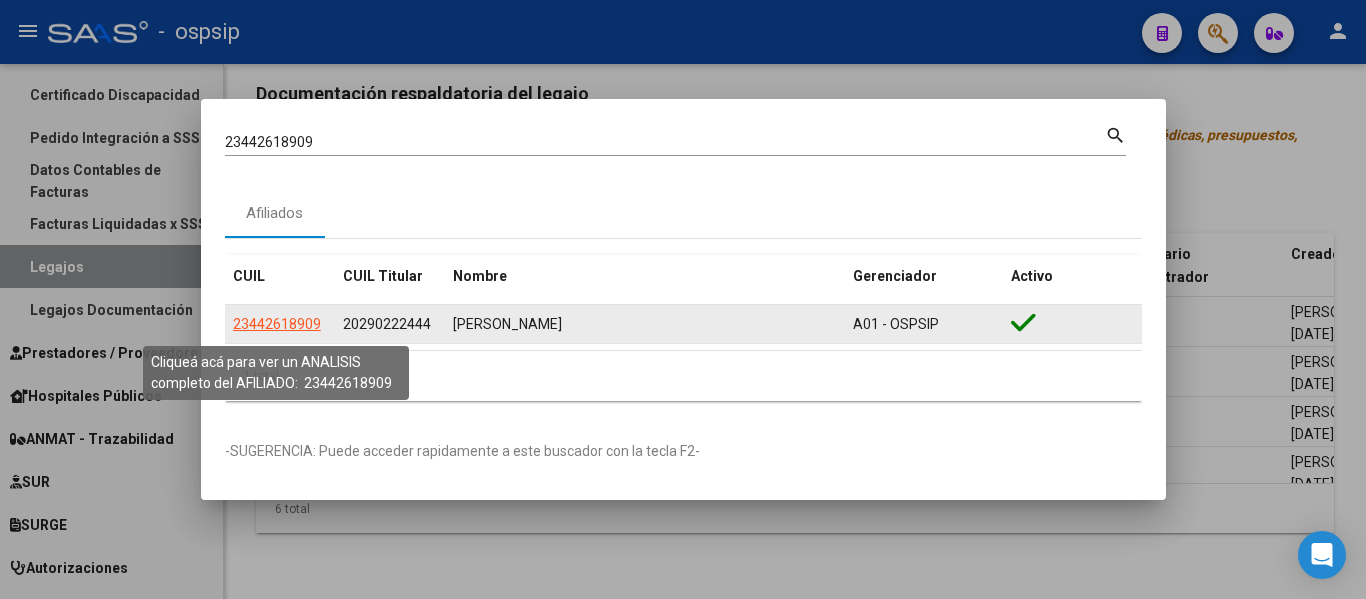 click on "23442618909" 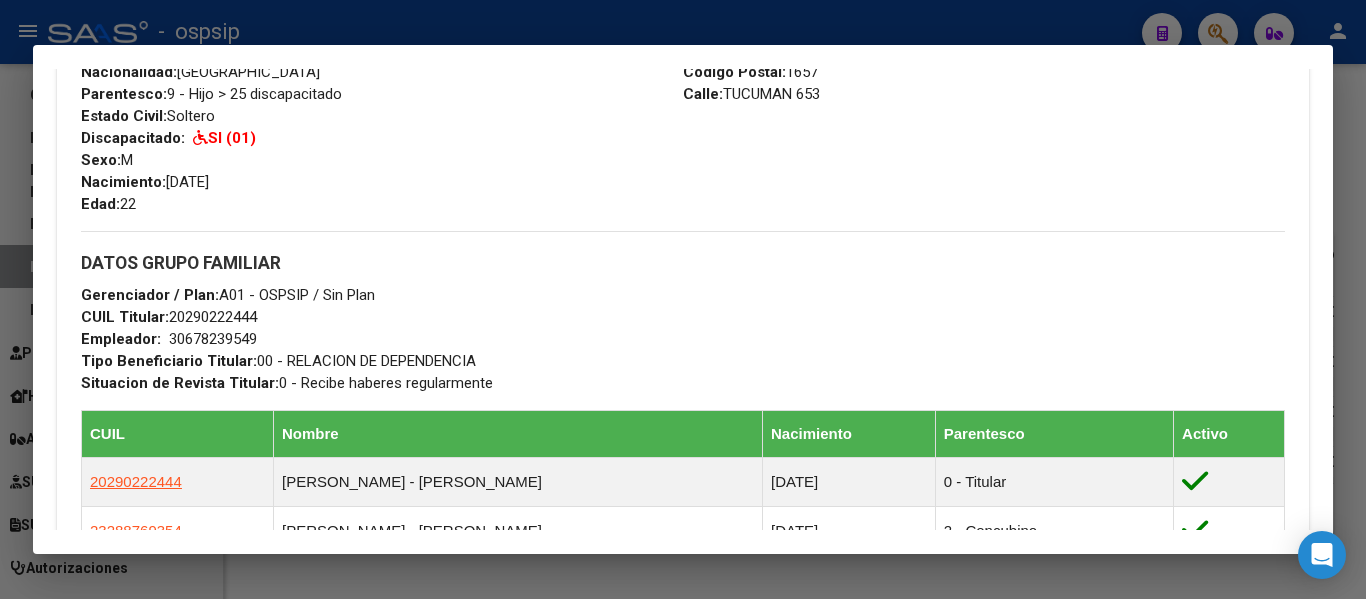 scroll, scrollTop: 899, scrollLeft: 0, axis: vertical 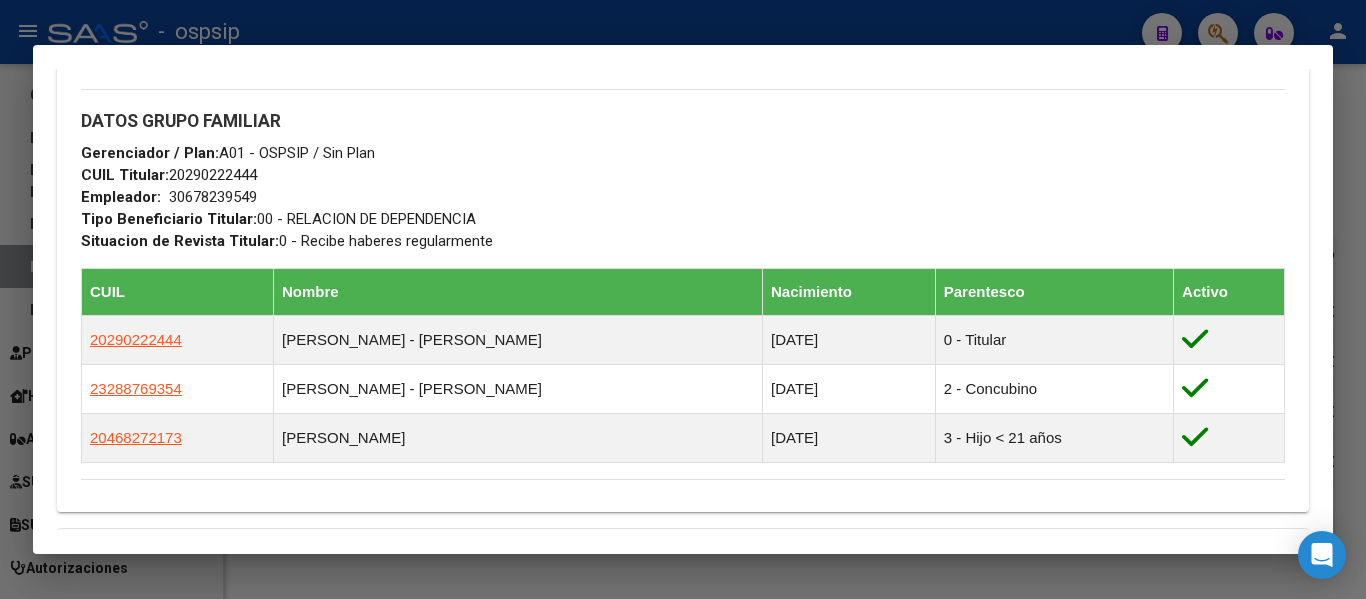 drag, startPoint x: 168, startPoint y: 172, endPoint x: 265, endPoint y: 178, distance: 97.18539 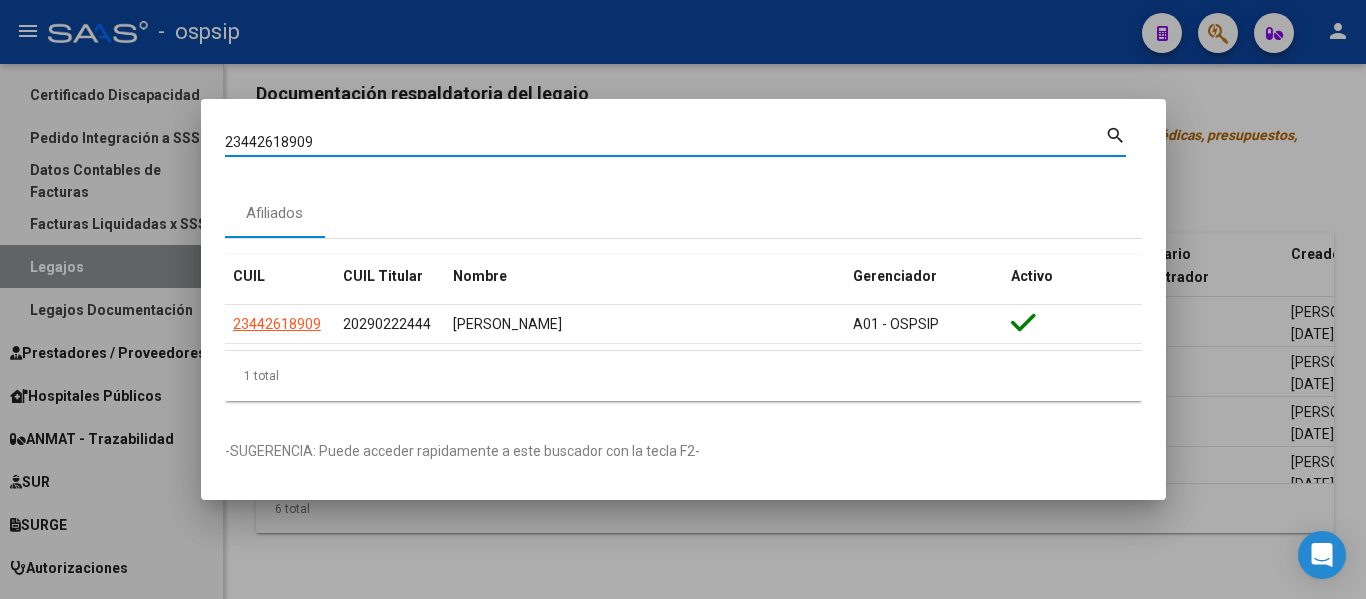 drag, startPoint x: 325, startPoint y: 142, endPoint x: 211, endPoint y: 142, distance: 114 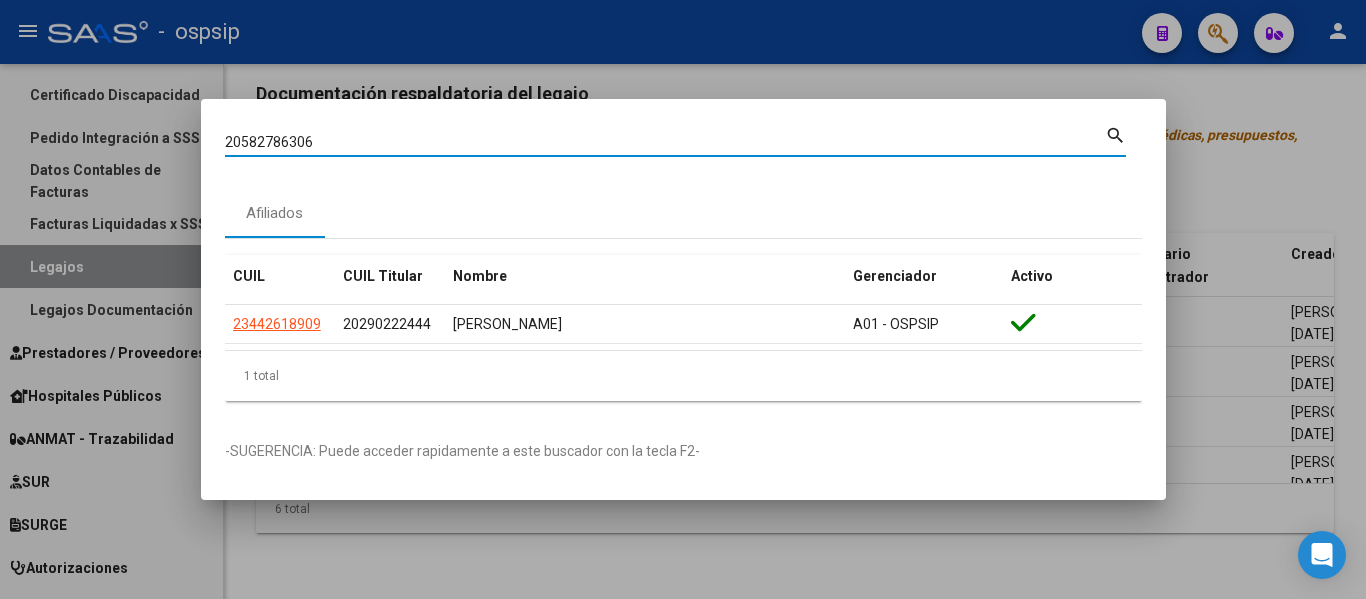 type on "20582786306" 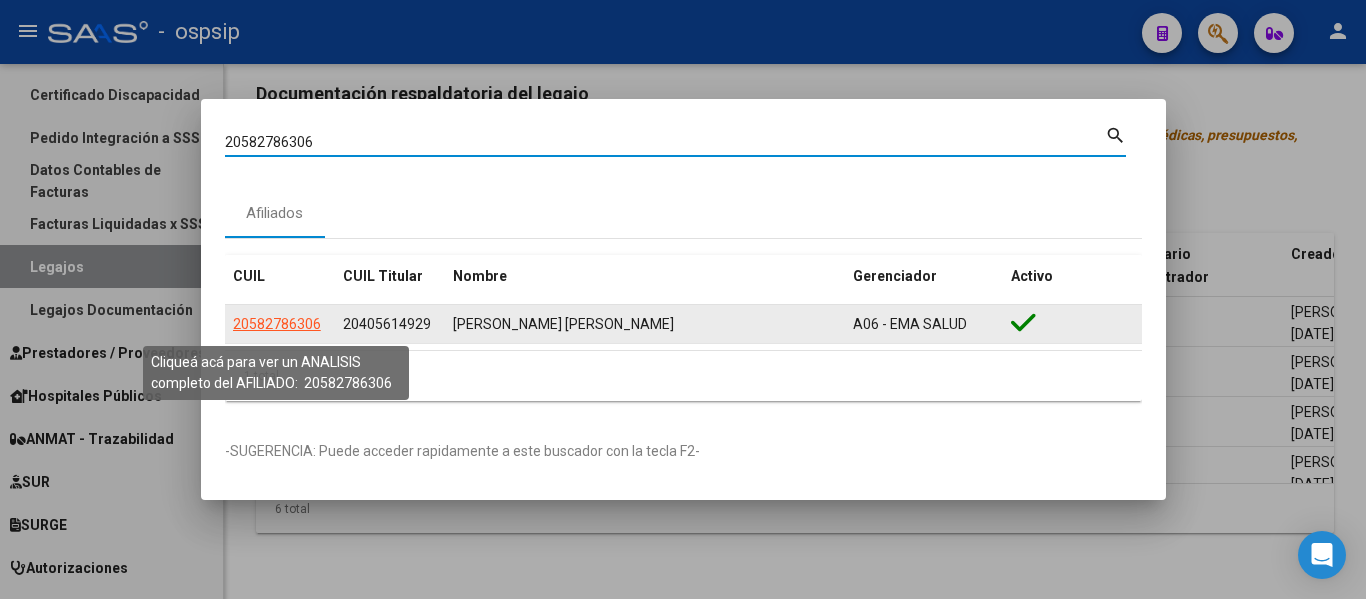 click on "20582786306" 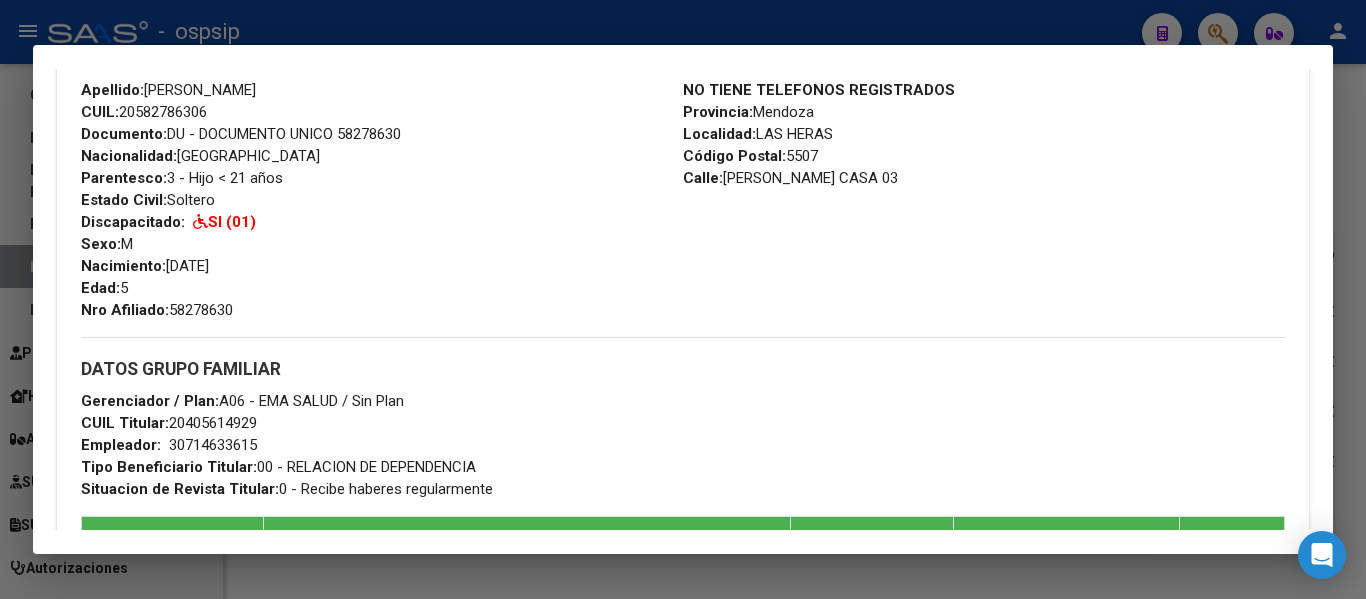 scroll, scrollTop: 700, scrollLeft: 0, axis: vertical 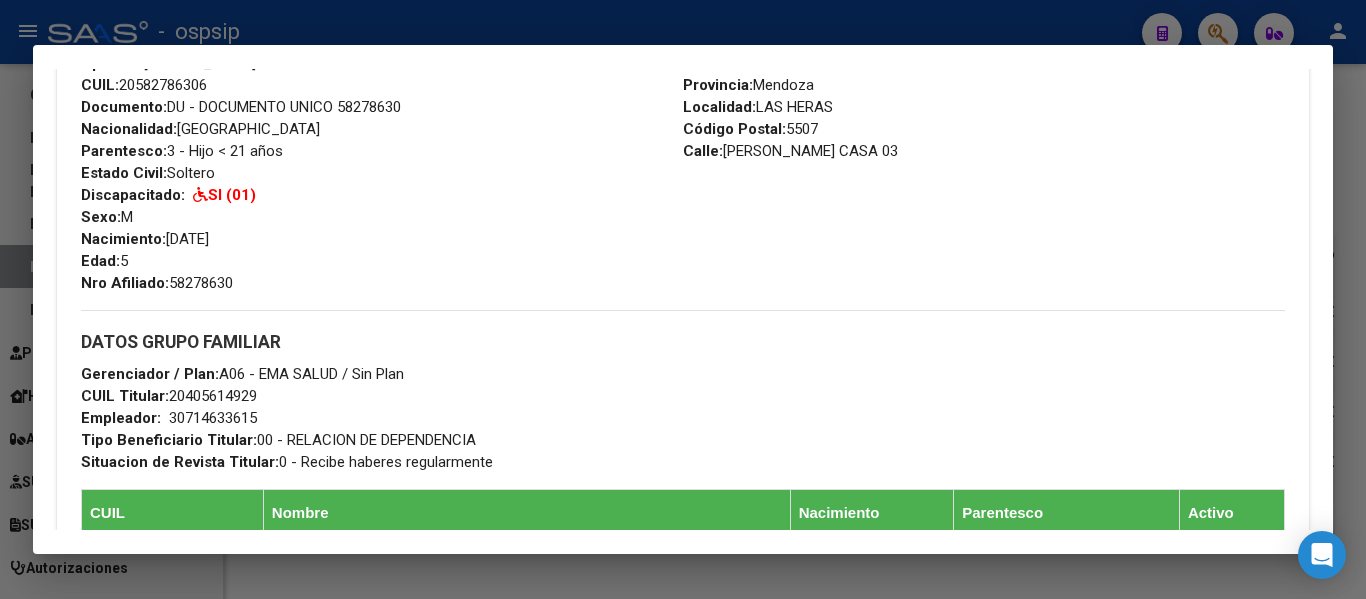 drag, startPoint x: 171, startPoint y: 388, endPoint x: 266, endPoint y: 394, distance: 95.189285 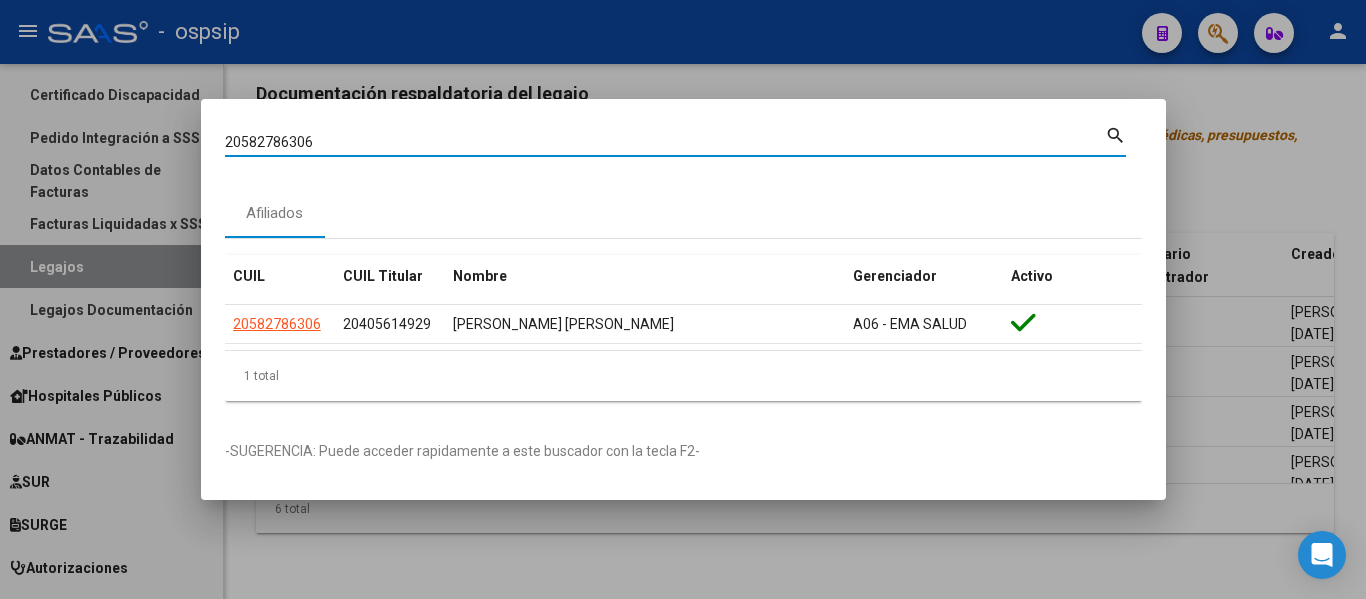 drag, startPoint x: 353, startPoint y: 141, endPoint x: 208, endPoint y: 137, distance: 145.05516 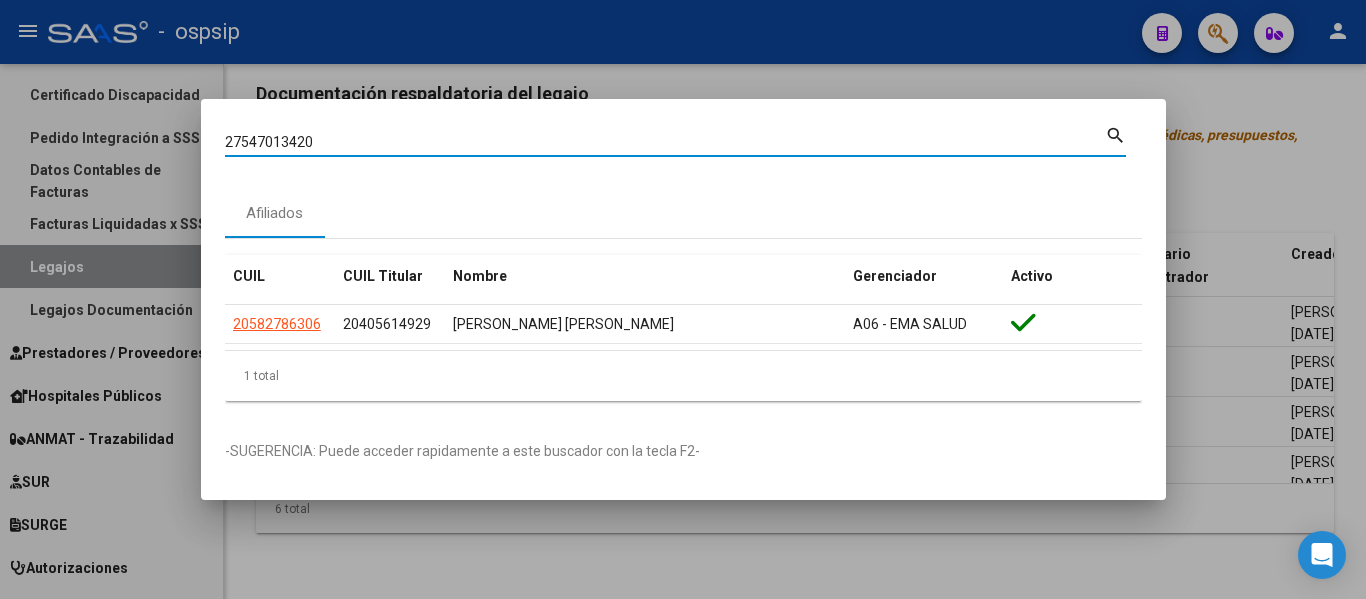 type on "27547013420" 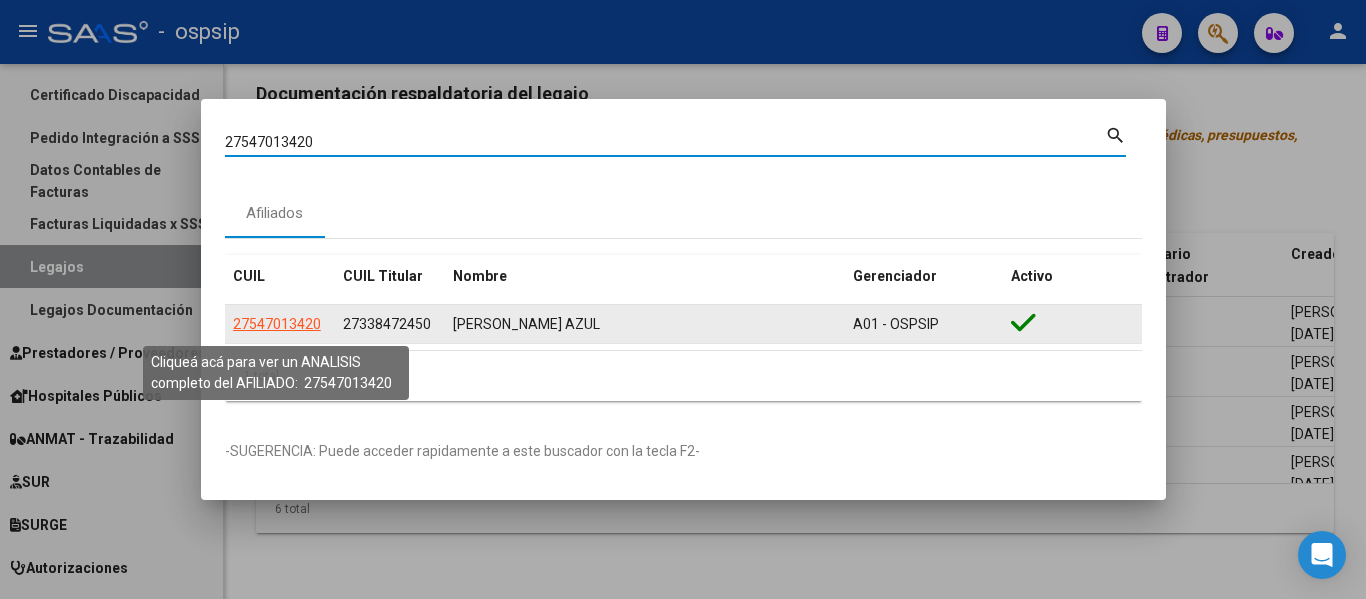 click on "27547013420" 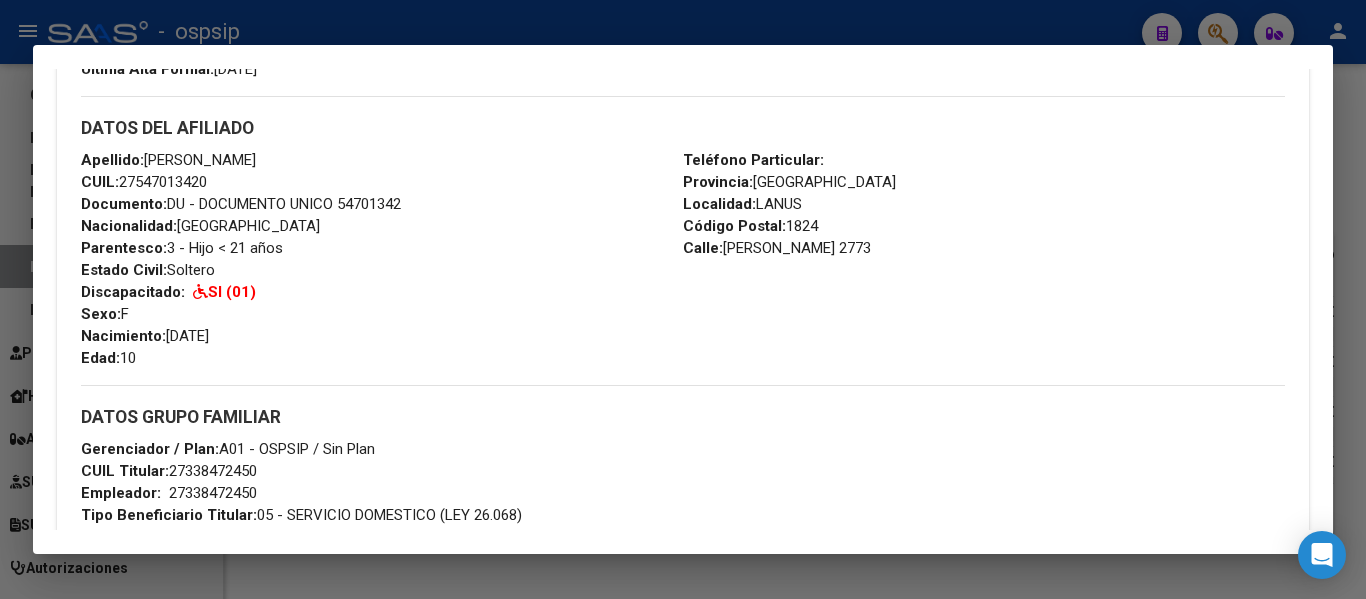 scroll, scrollTop: 700, scrollLeft: 0, axis: vertical 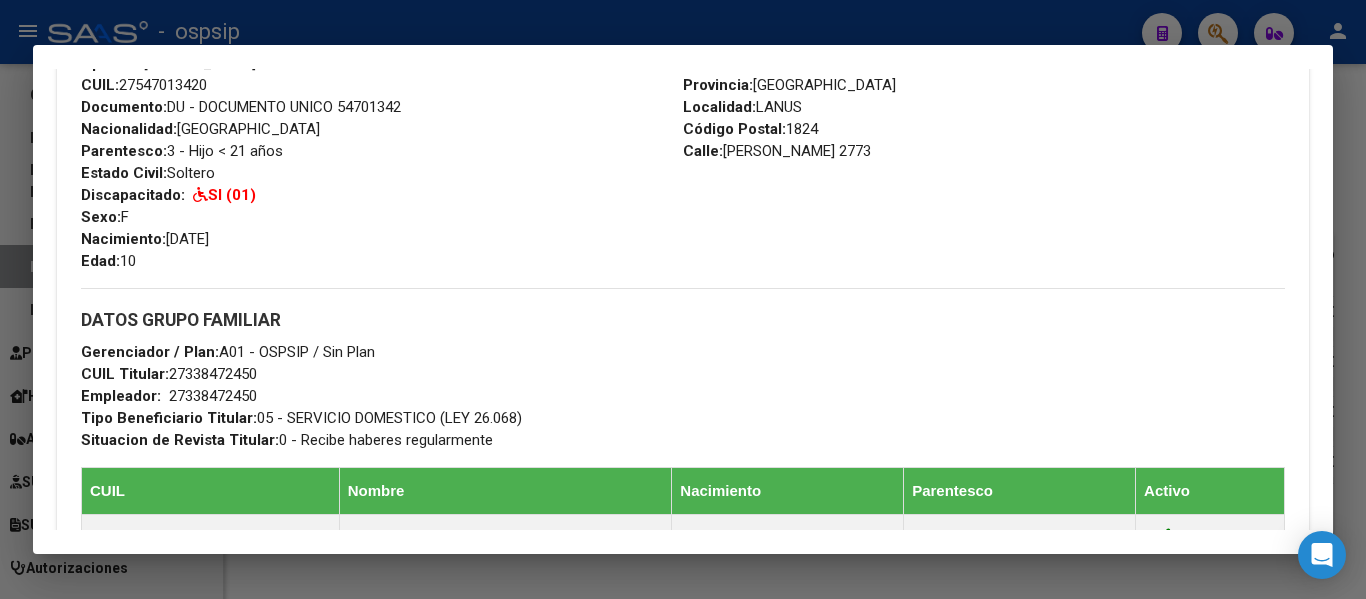 drag, startPoint x: 168, startPoint y: 371, endPoint x: 259, endPoint y: 382, distance: 91.66242 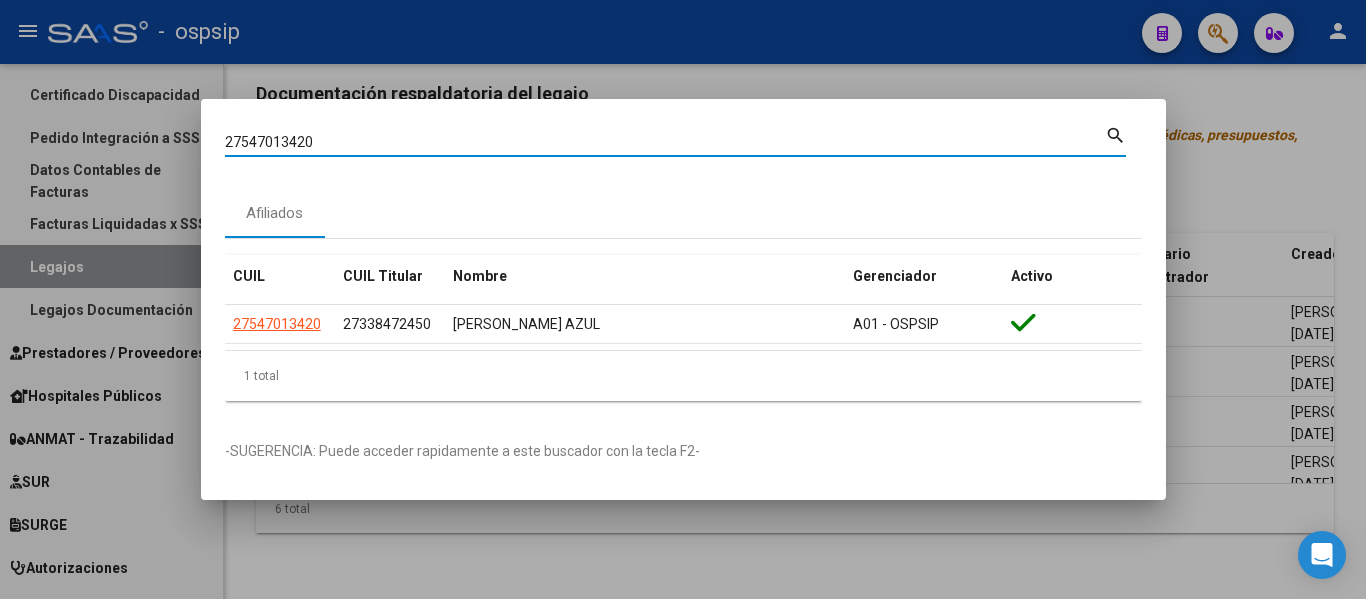 drag, startPoint x: 335, startPoint y: 145, endPoint x: 204, endPoint y: 131, distance: 131.74597 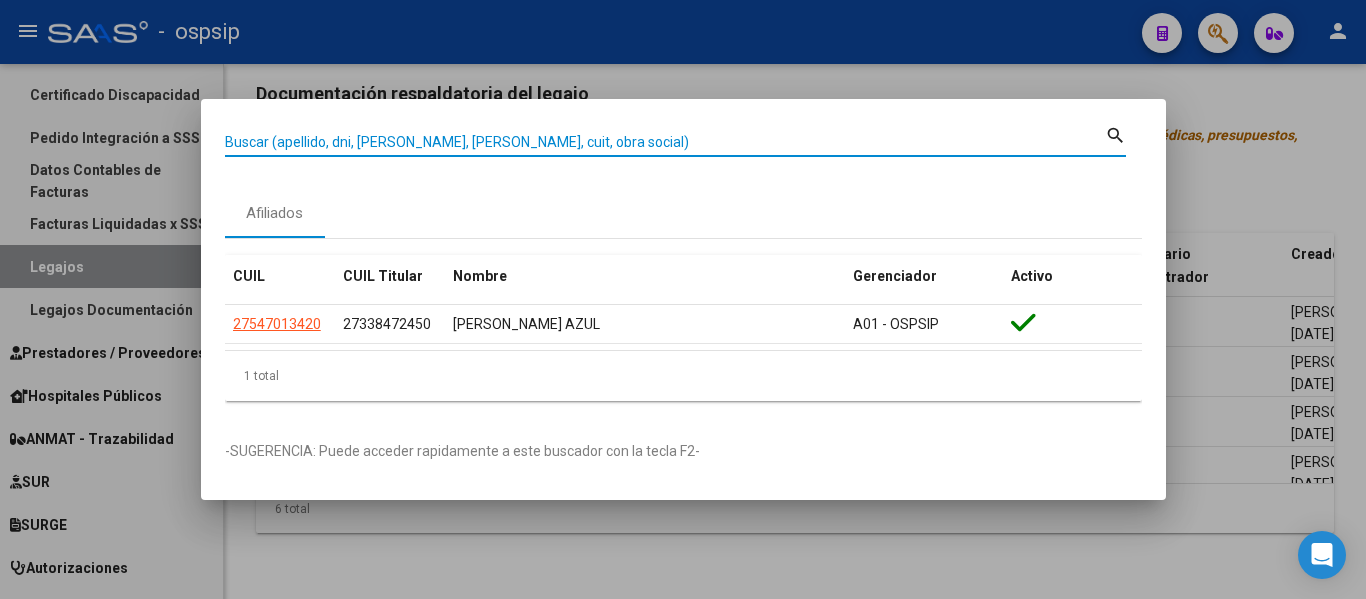 paste on "20381667163" 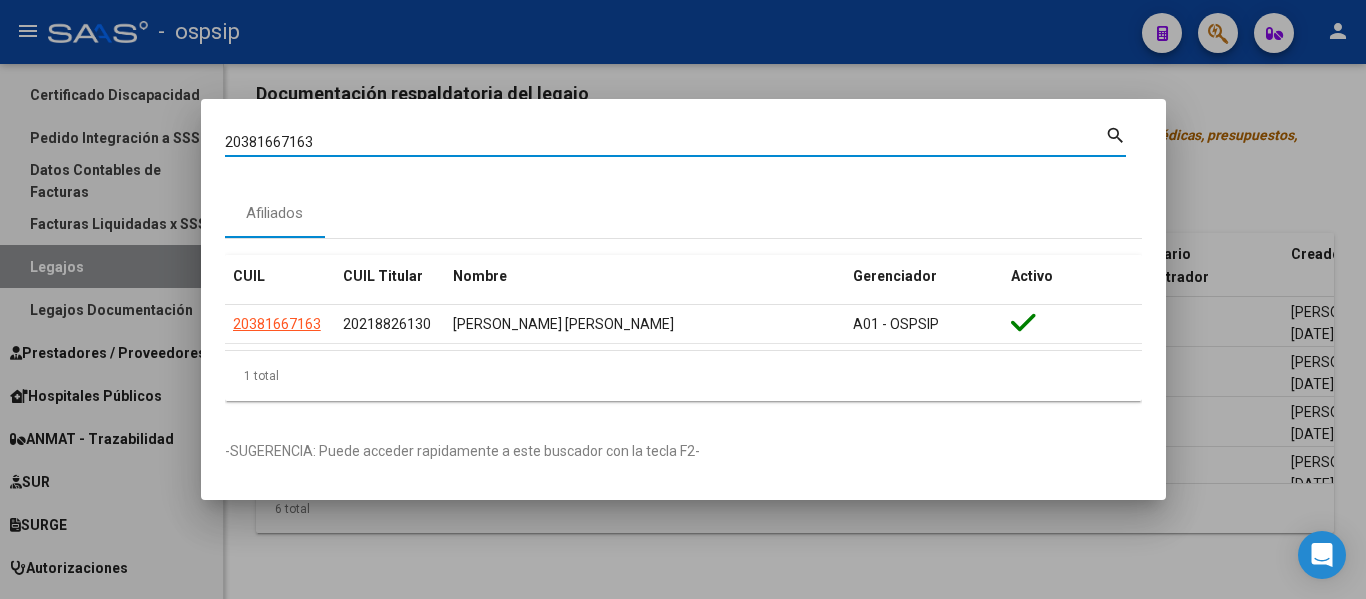 drag, startPoint x: 340, startPoint y: 139, endPoint x: 238, endPoint y: 139, distance: 102 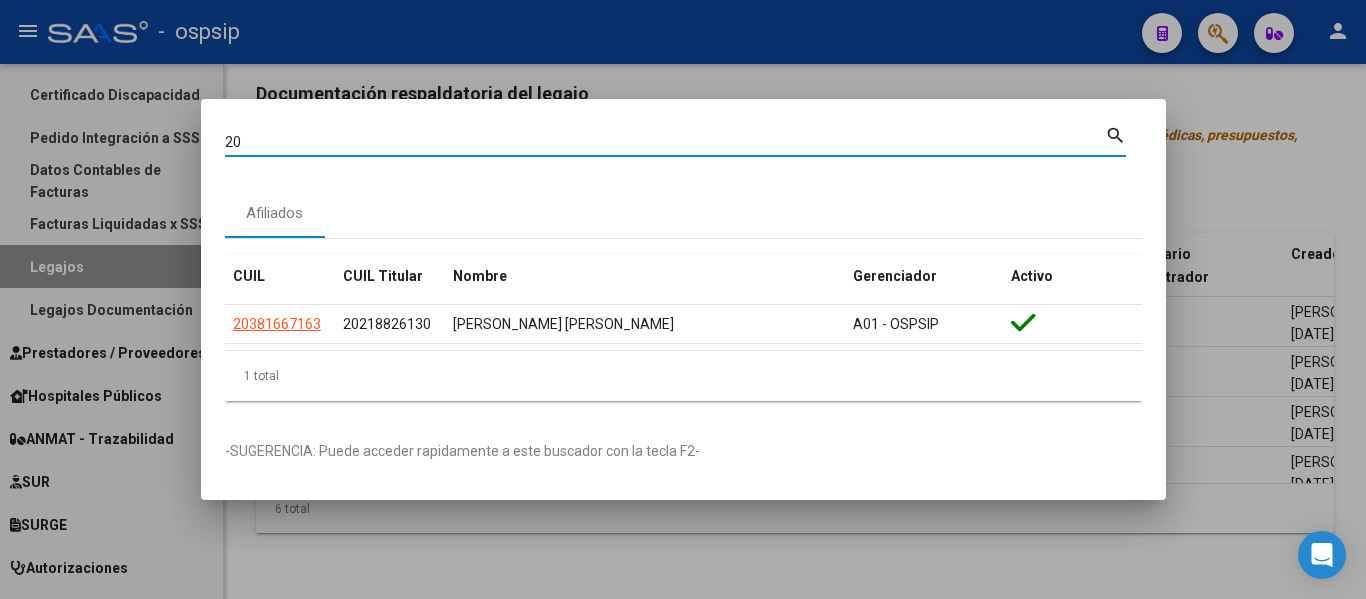 type on "2" 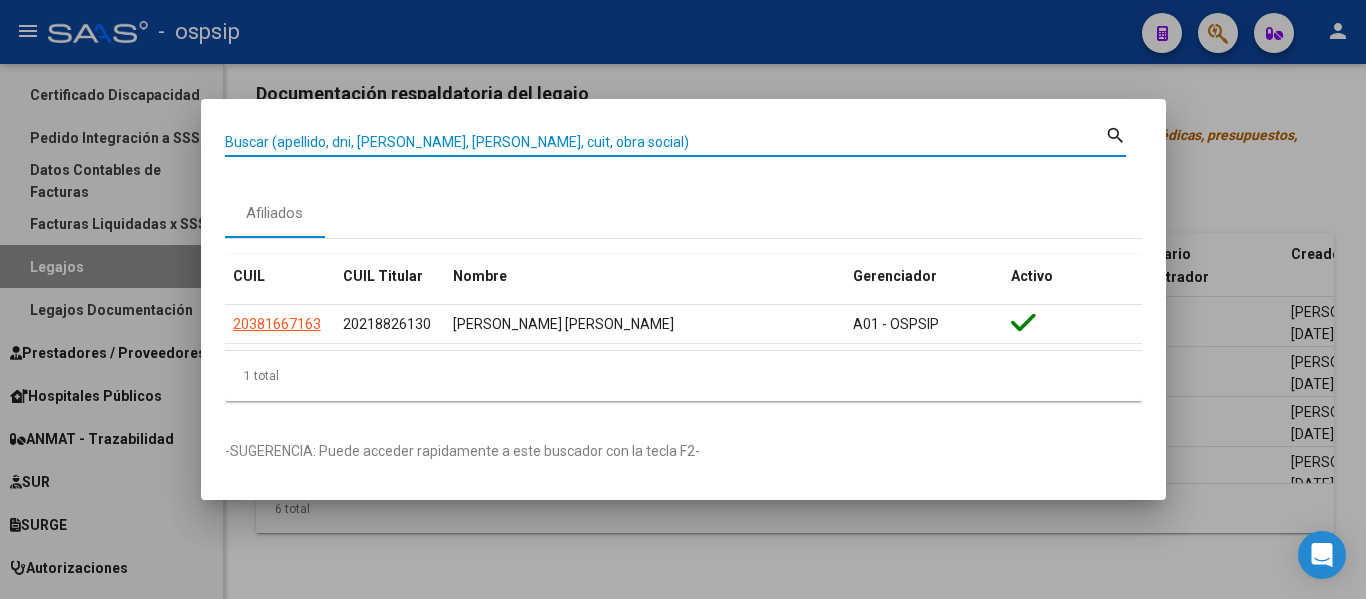 paste on "23465575689" 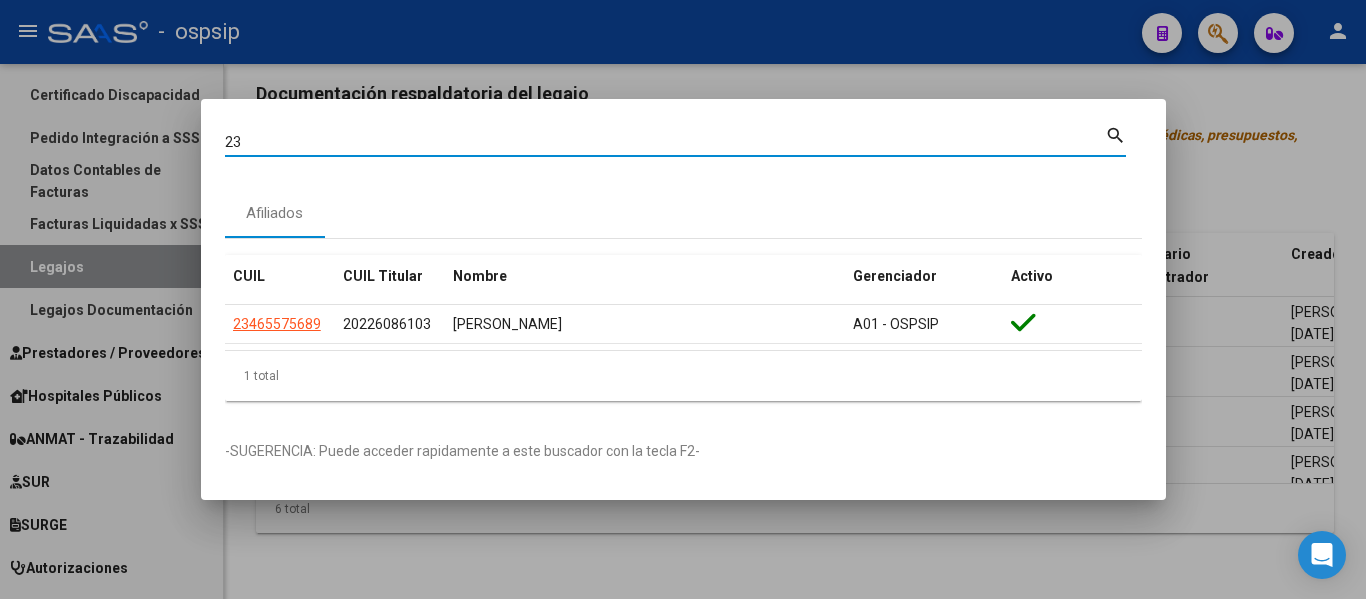 type on "2" 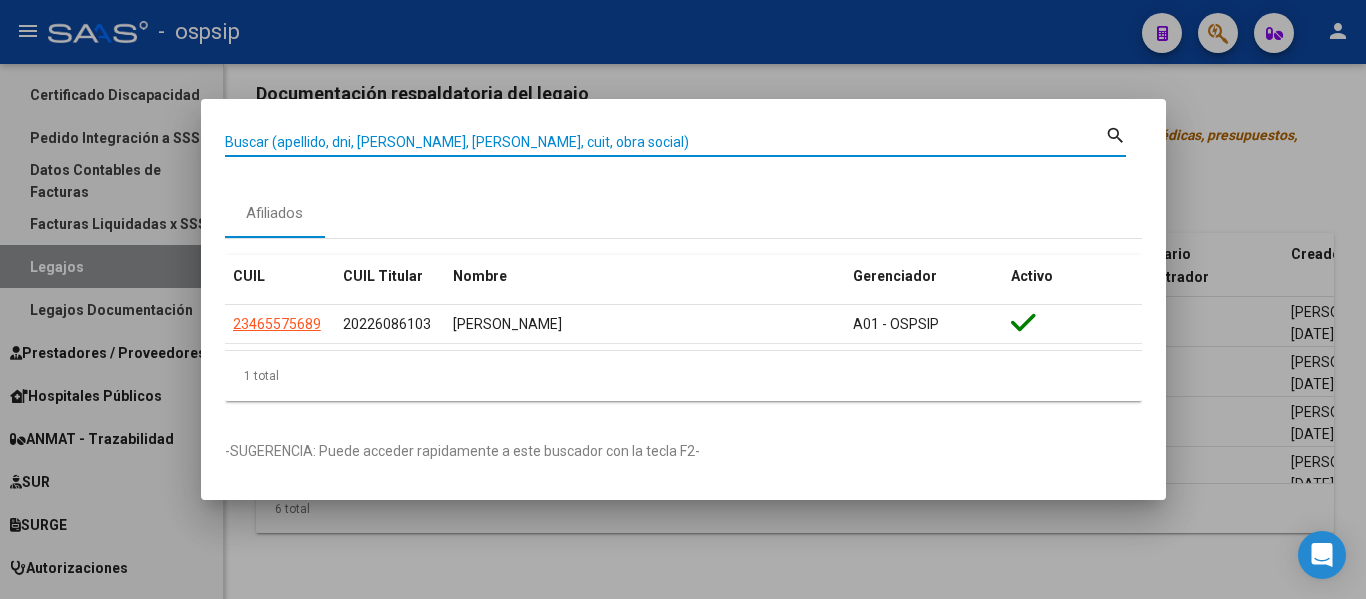 paste on "20483179341" 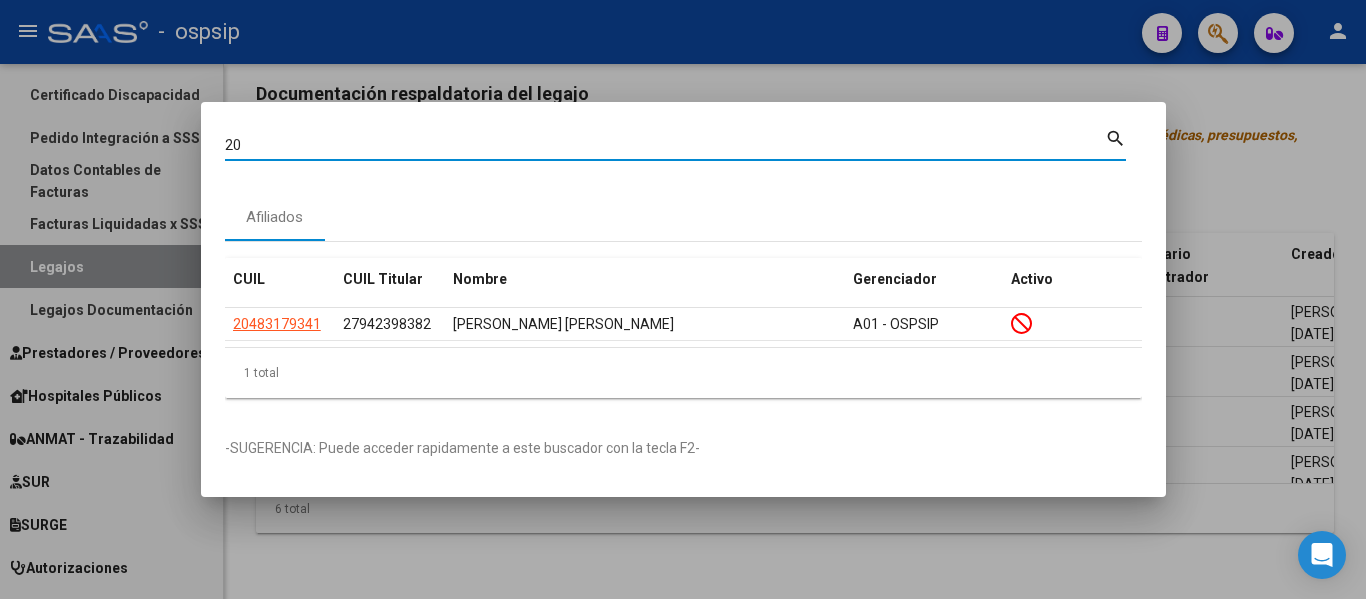 type on "2" 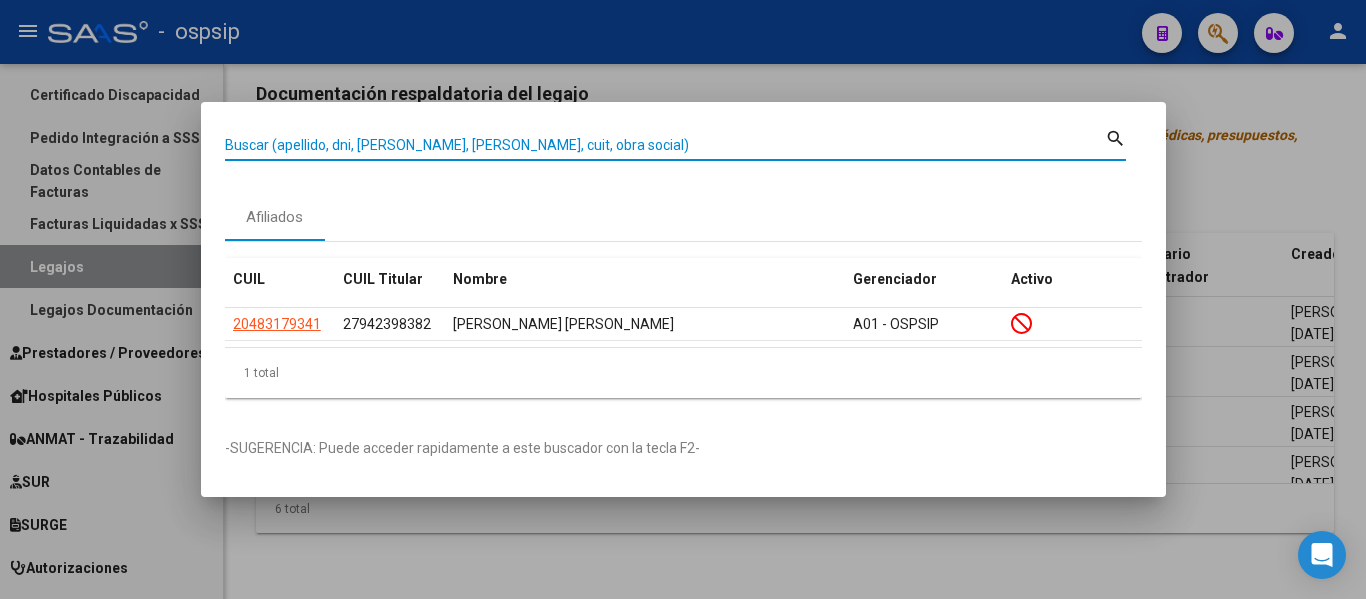 paste on "23456151604" 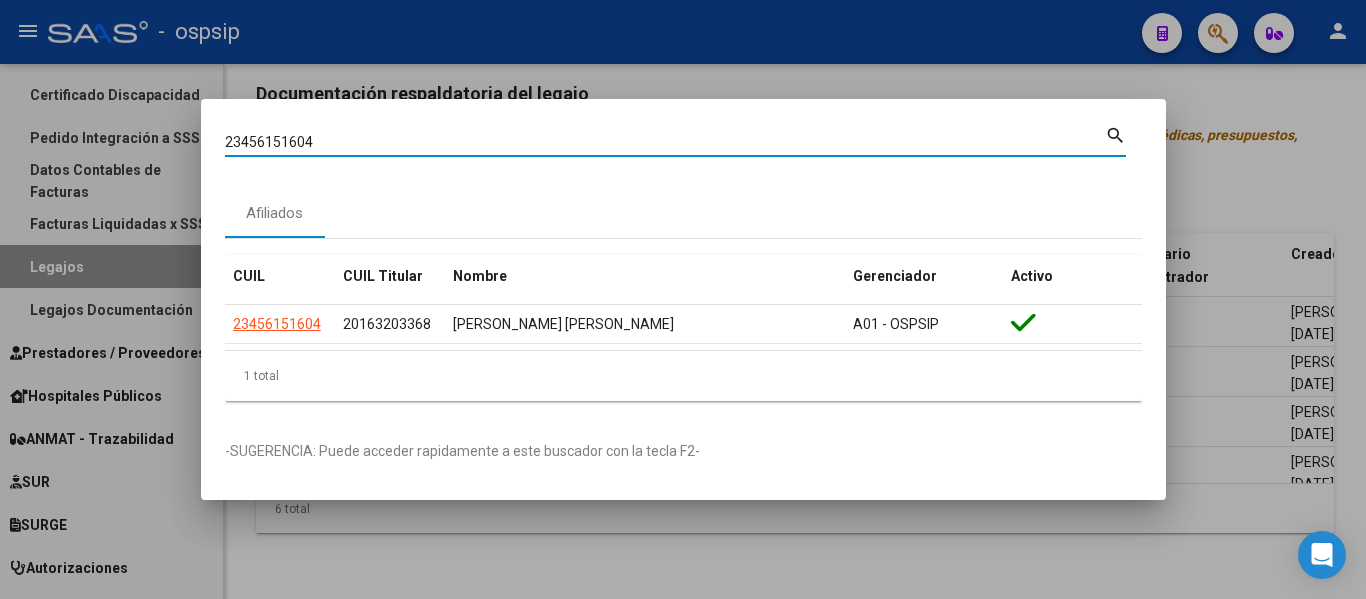 click on "23456151604 Buscar (apellido, dni, [PERSON_NAME], [PERSON_NAME], cuit, obra social)" at bounding box center (665, 142) 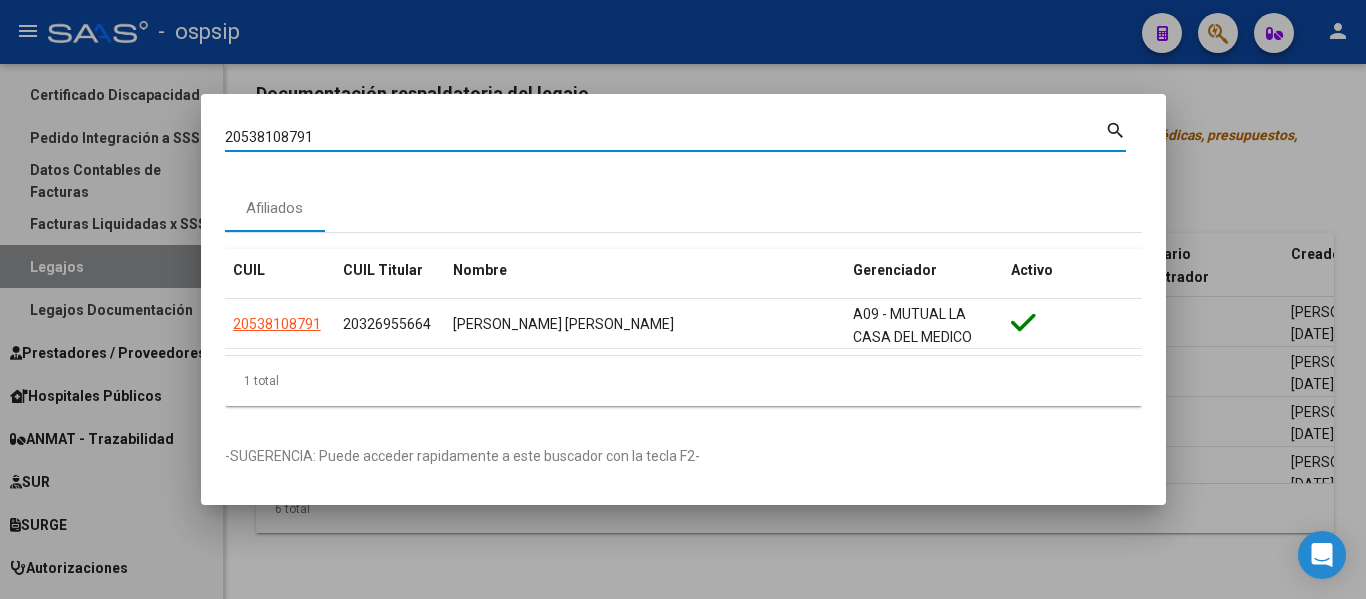 drag, startPoint x: 345, startPoint y: 131, endPoint x: 193, endPoint y: 109, distance: 153.58385 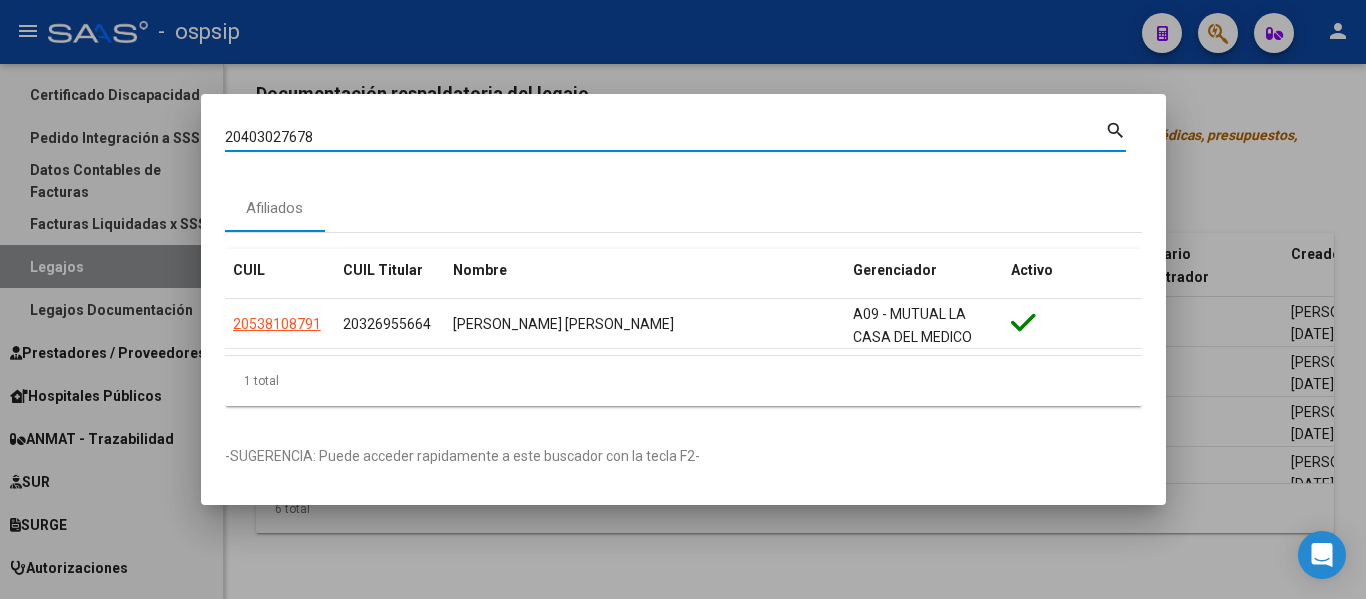 type on "20403027678" 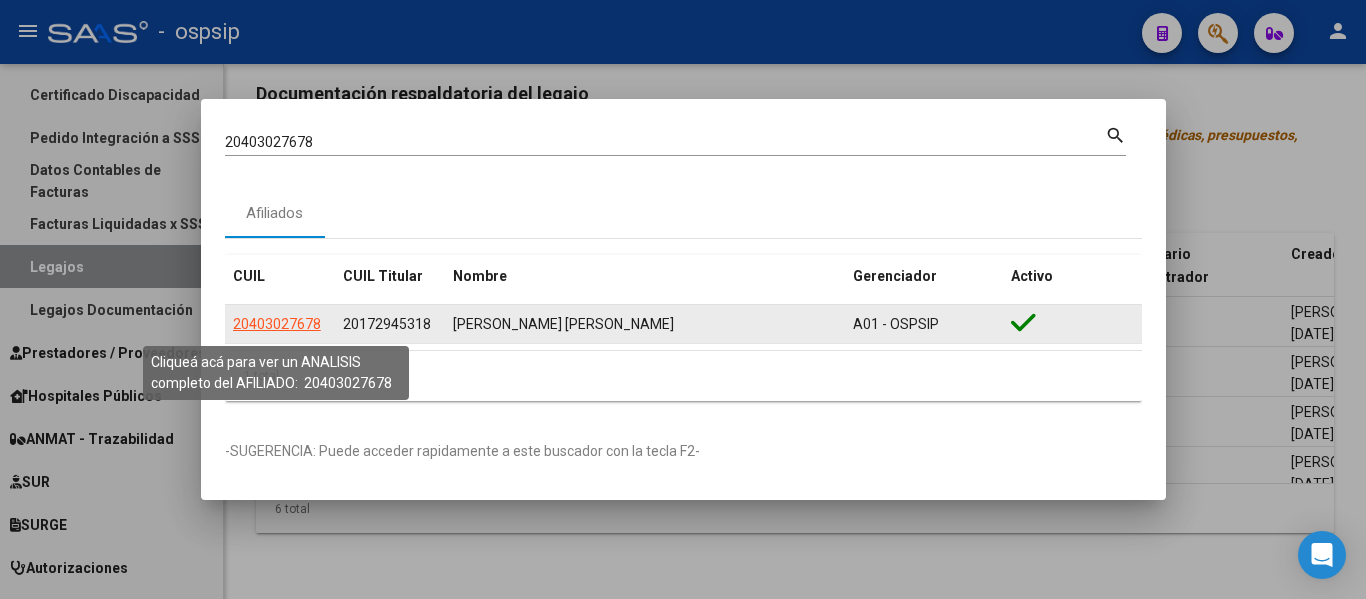 click on "20403027678" 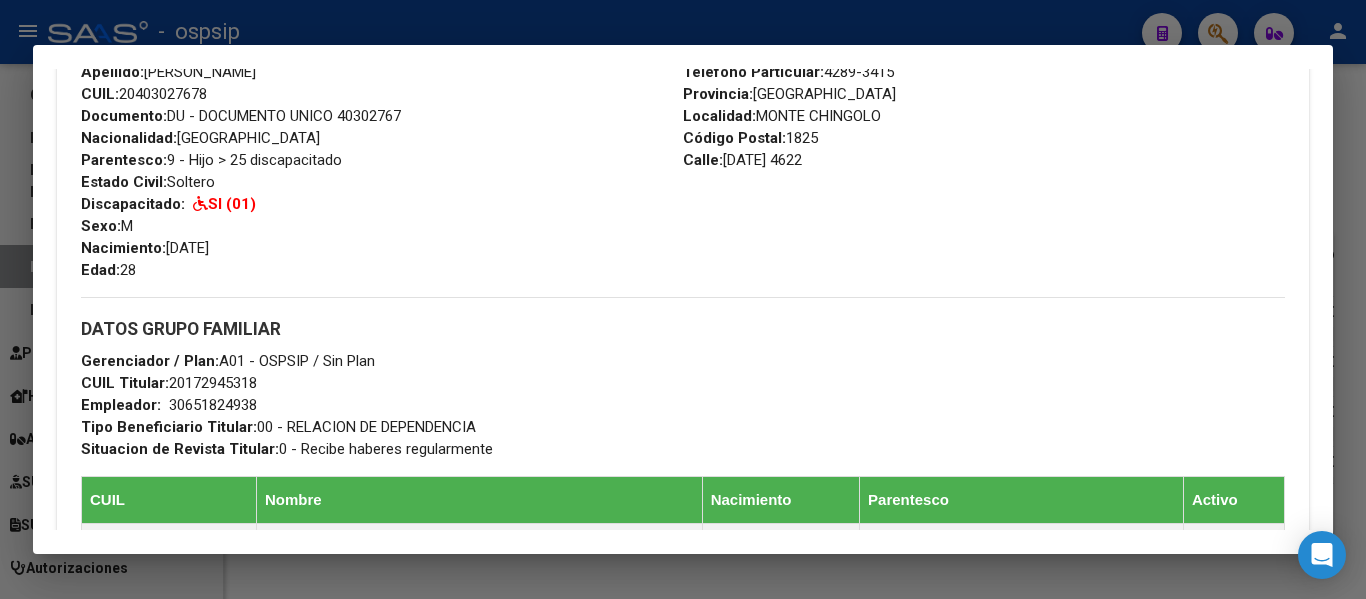 scroll, scrollTop: 718, scrollLeft: 0, axis: vertical 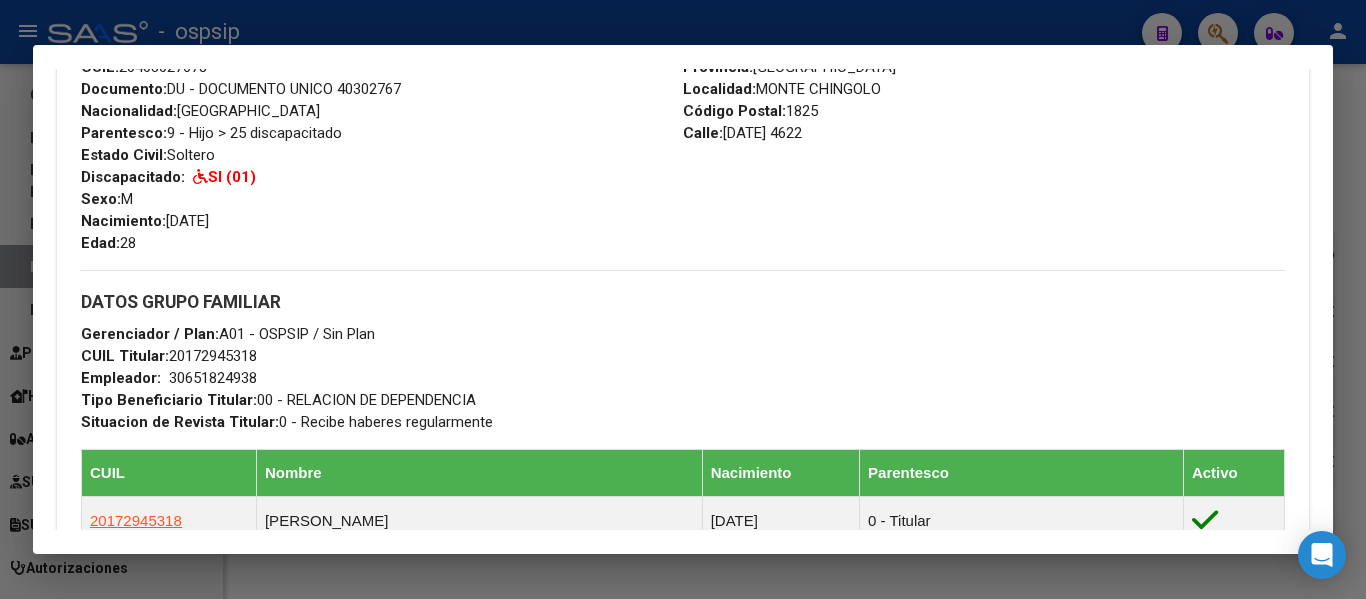drag, startPoint x: 183, startPoint y: 353, endPoint x: 266, endPoint y: 355, distance: 83.02409 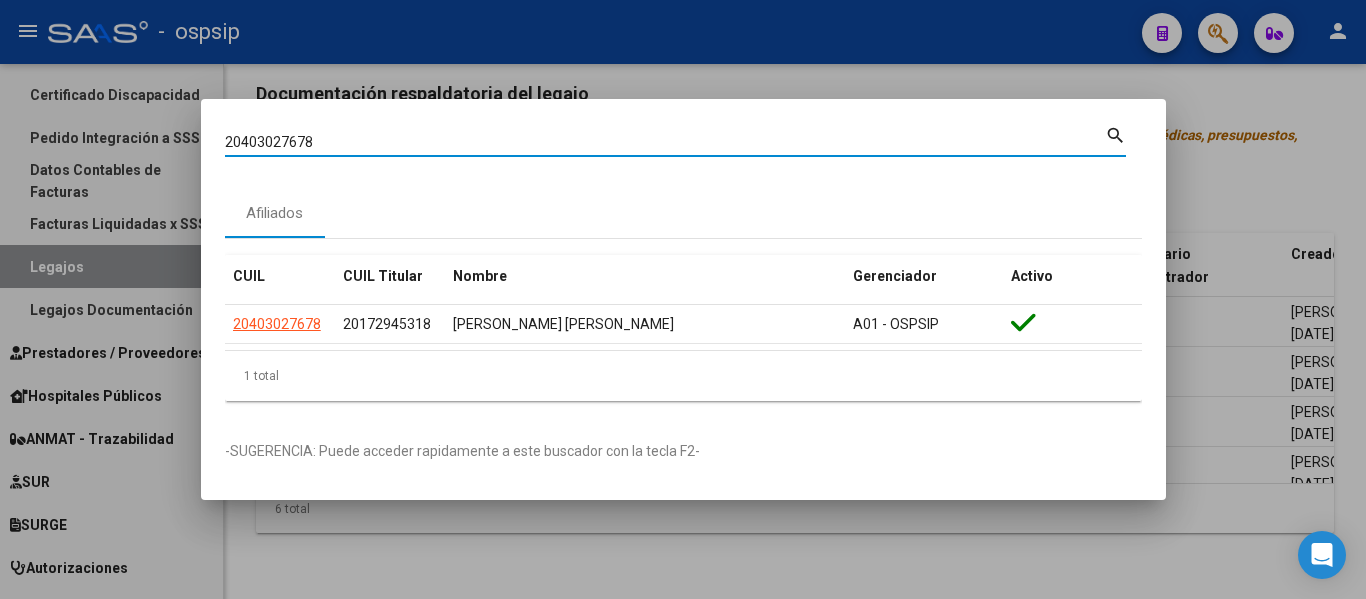 drag, startPoint x: 361, startPoint y: 146, endPoint x: 200, endPoint y: 148, distance: 161.01242 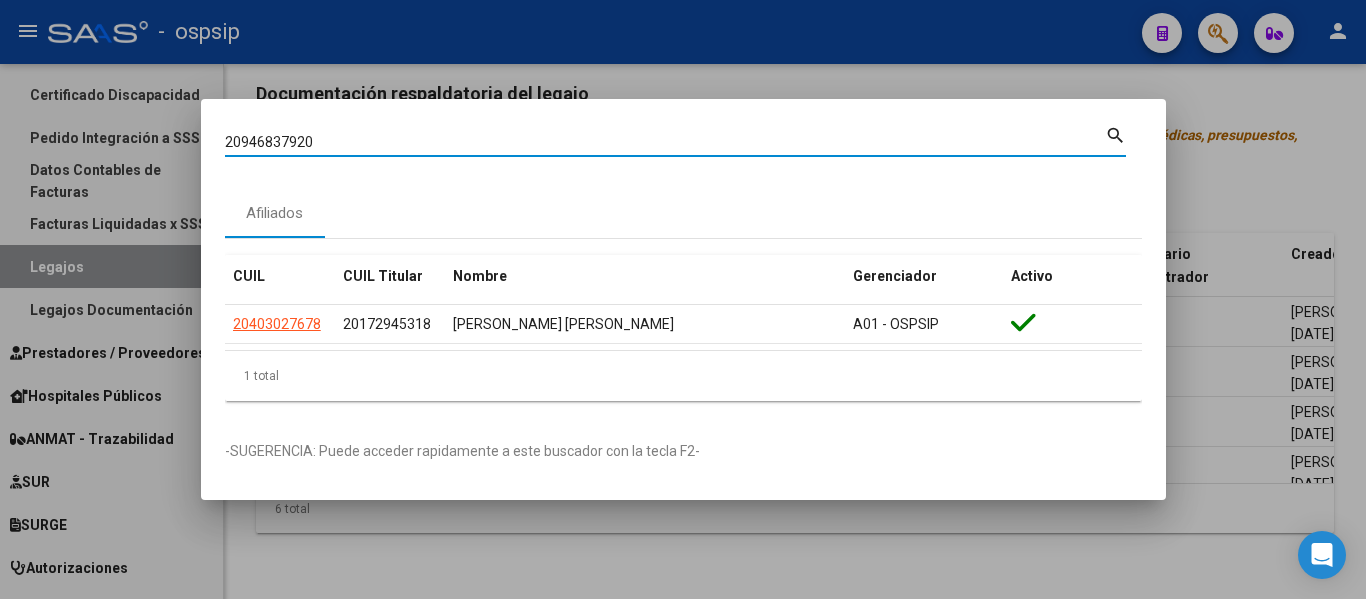 type on "20946837920" 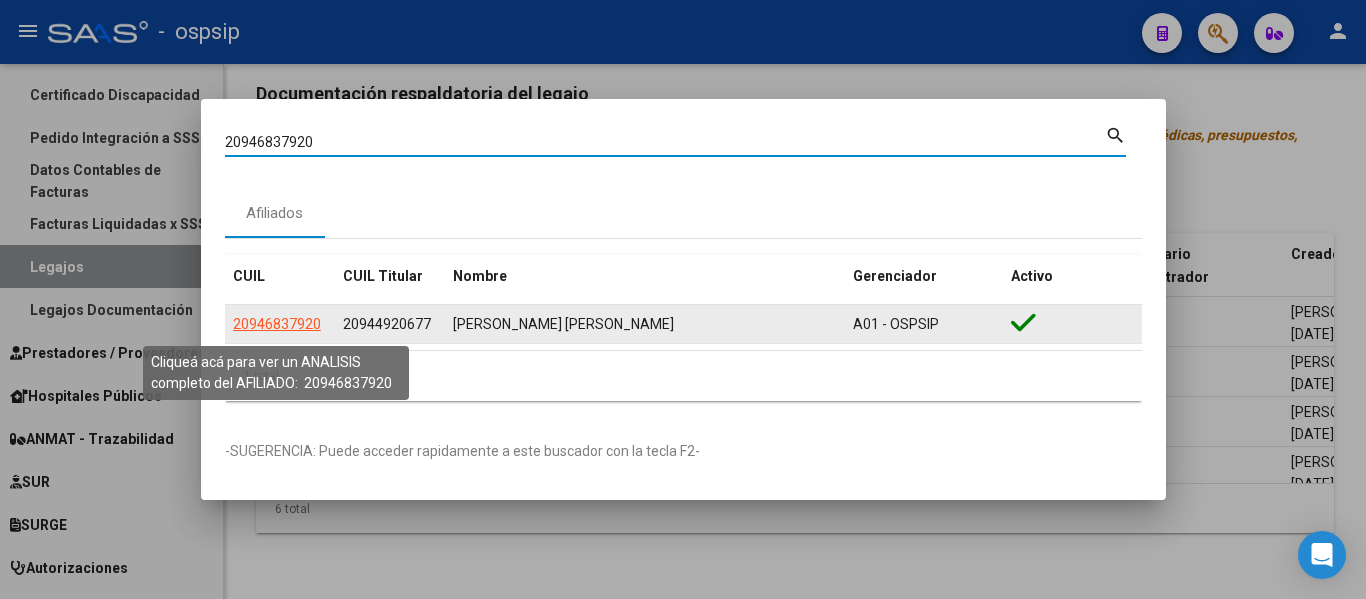 click on "20946837920" 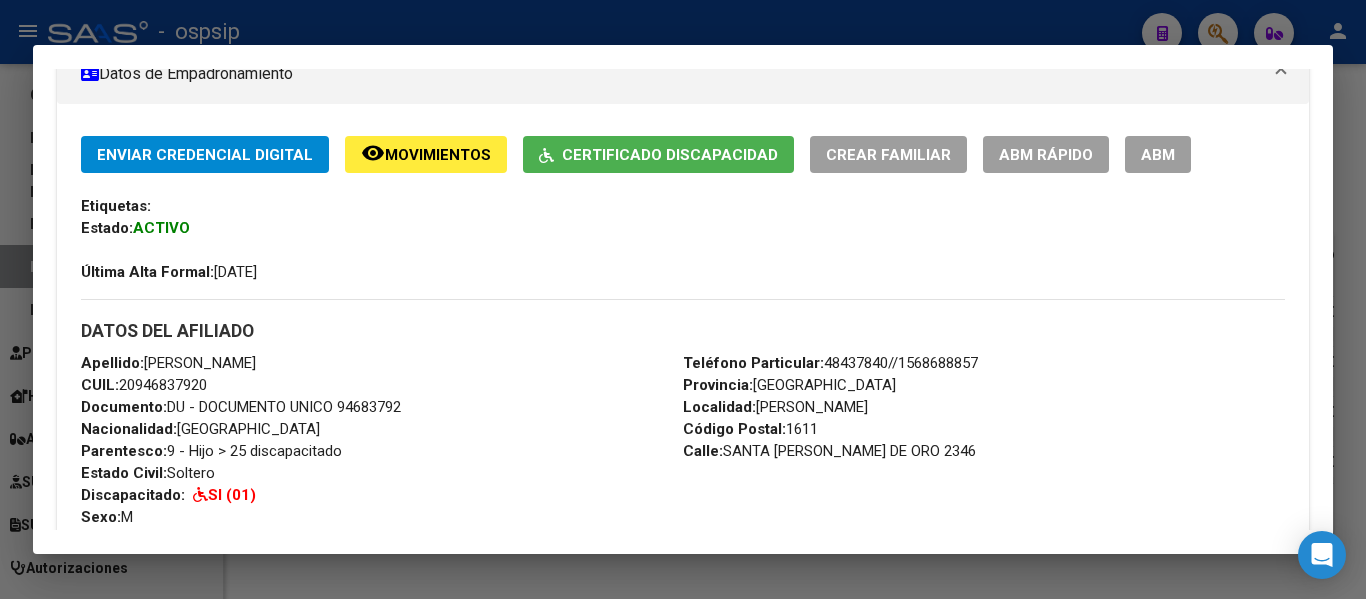 scroll, scrollTop: 700, scrollLeft: 0, axis: vertical 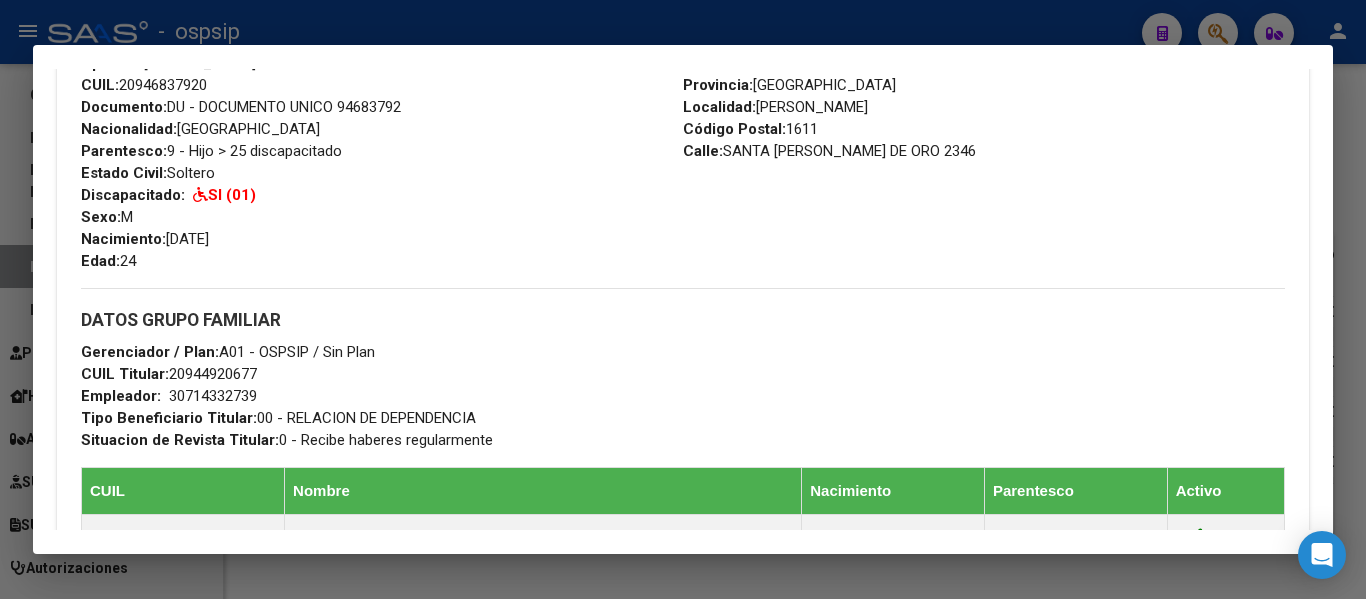 drag, startPoint x: 169, startPoint y: 370, endPoint x: 262, endPoint y: 370, distance: 93 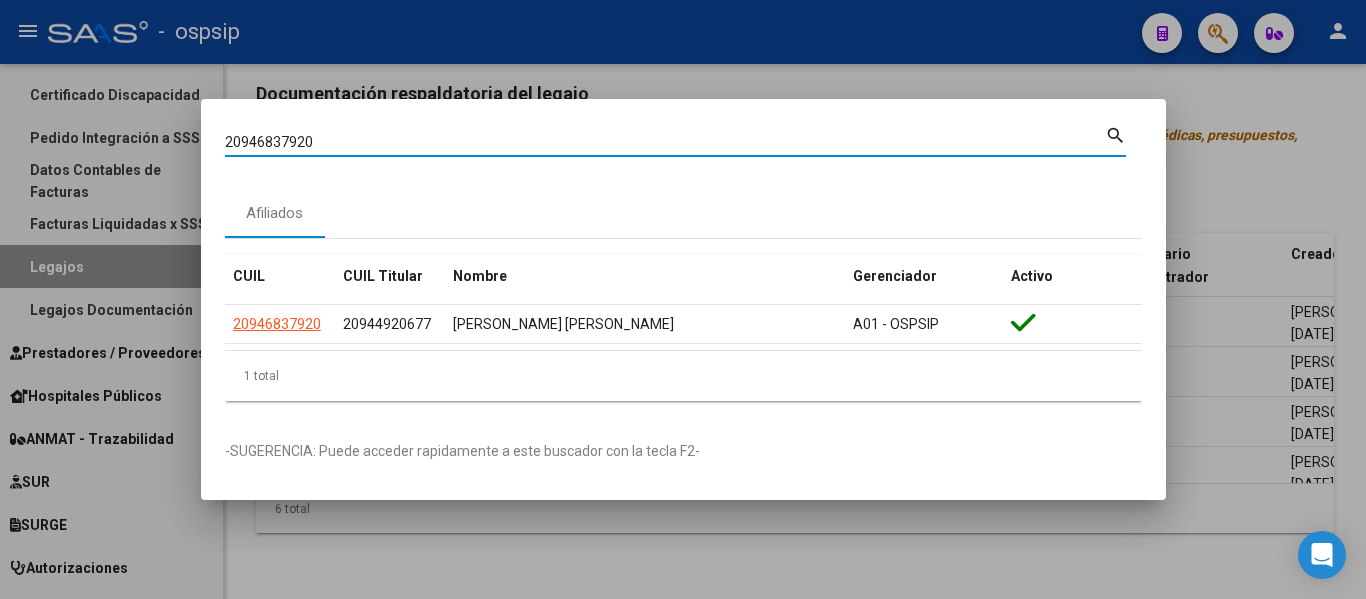 drag, startPoint x: 324, startPoint y: 142, endPoint x: 192, endPoint y: 146, distance: 132.0606 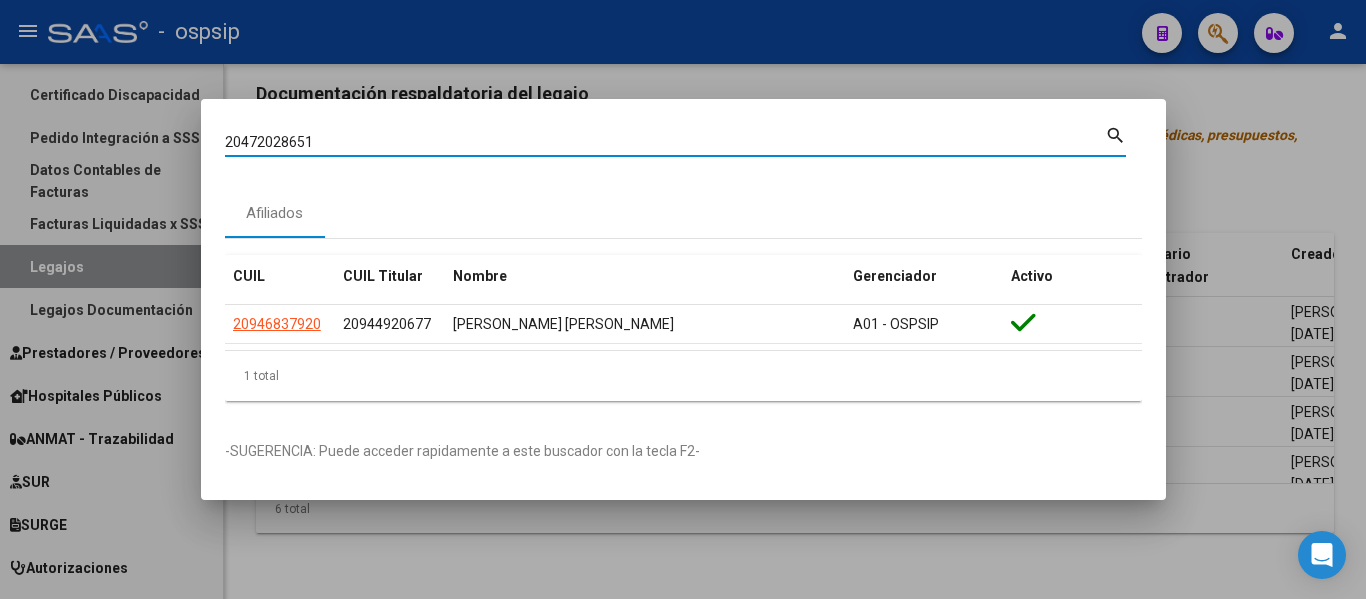 type on "20472028651" 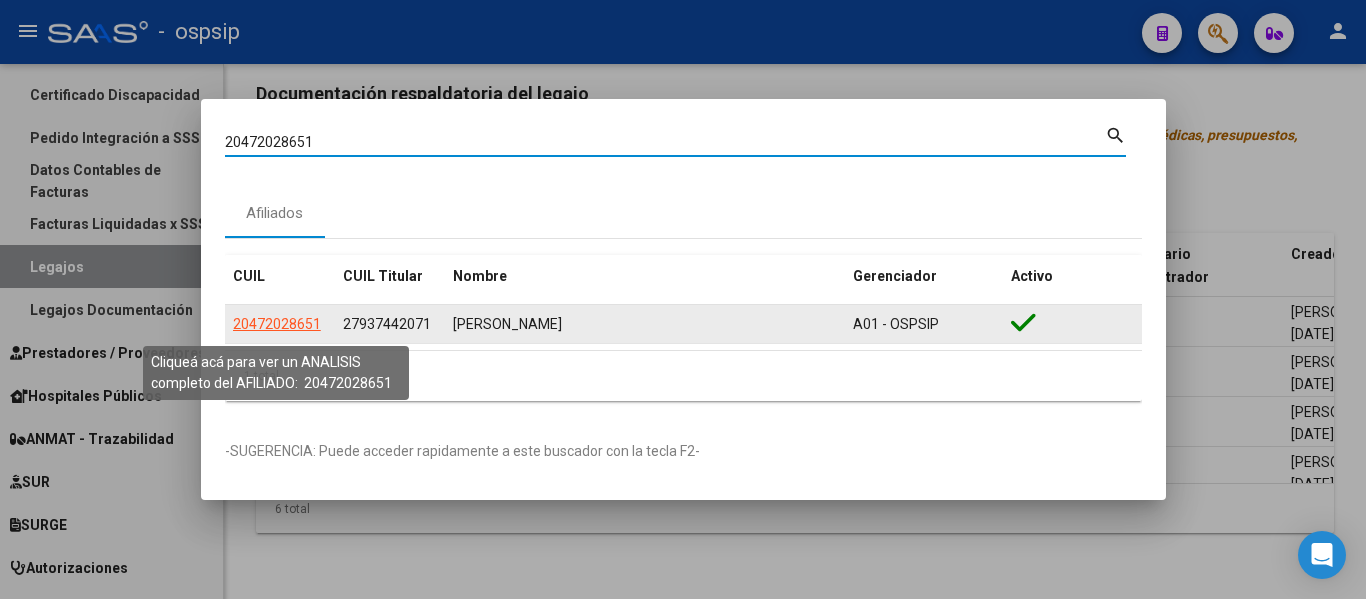 click on "20472028651" 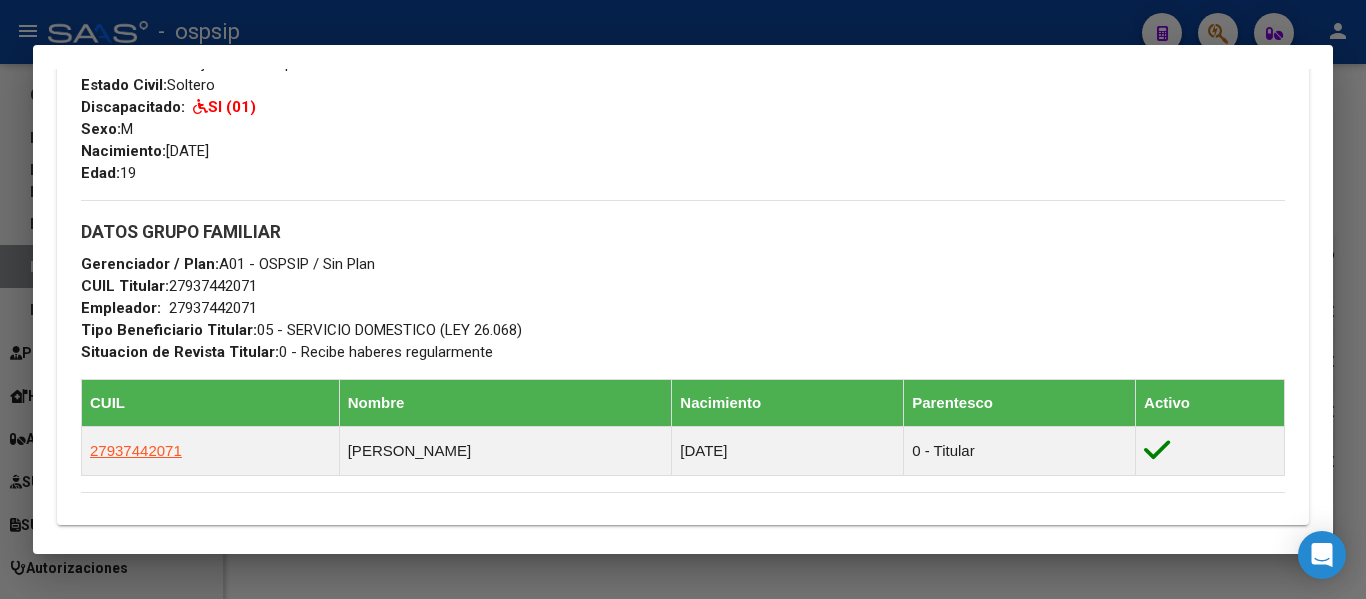 scroll, scrollTop: 800, scrollLeft: 0, axis: vertical 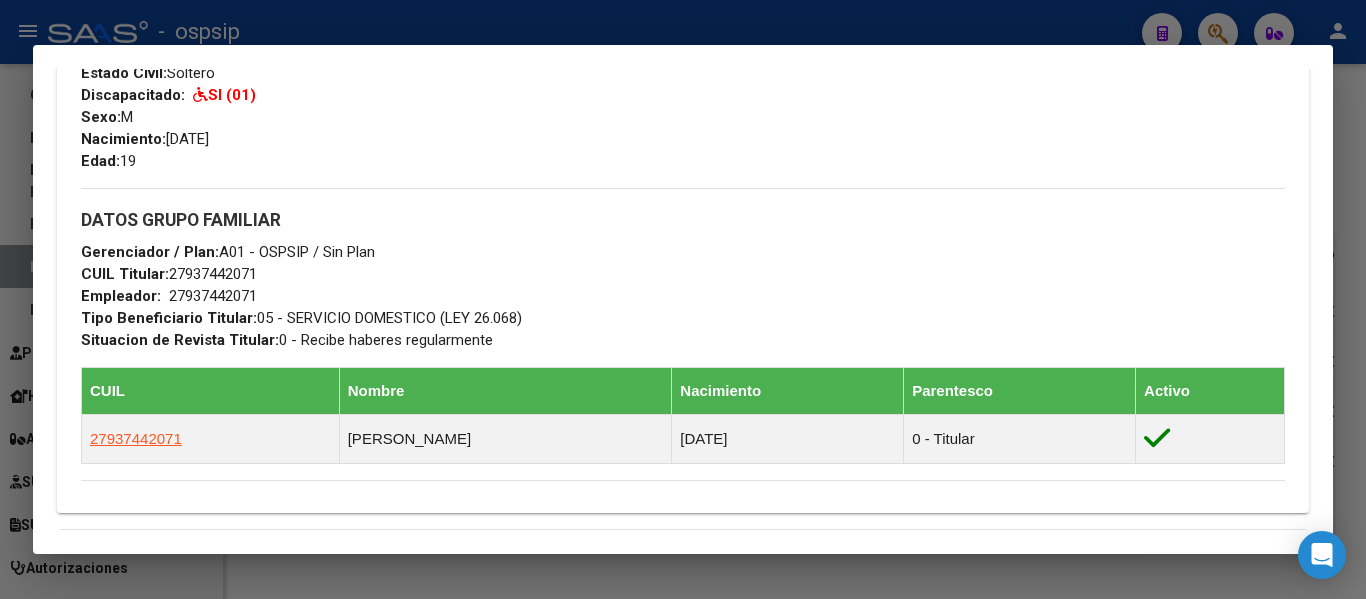 drag, startPoint x: 170, startPoint y: 267, endPoint x: 259, endPoint y: 275, distance: 89.358826 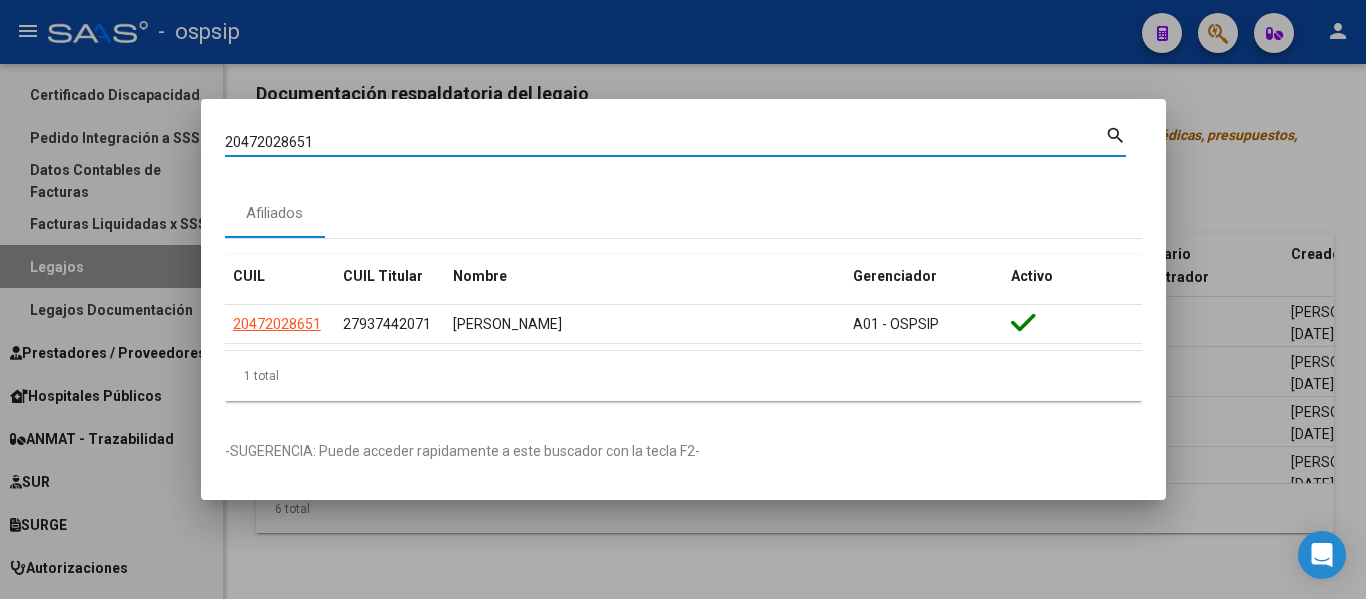 drag, startPoint x: 328, startPoint y: 143, endPoint x: 172, endPoint y: 137, distance: 156.11534 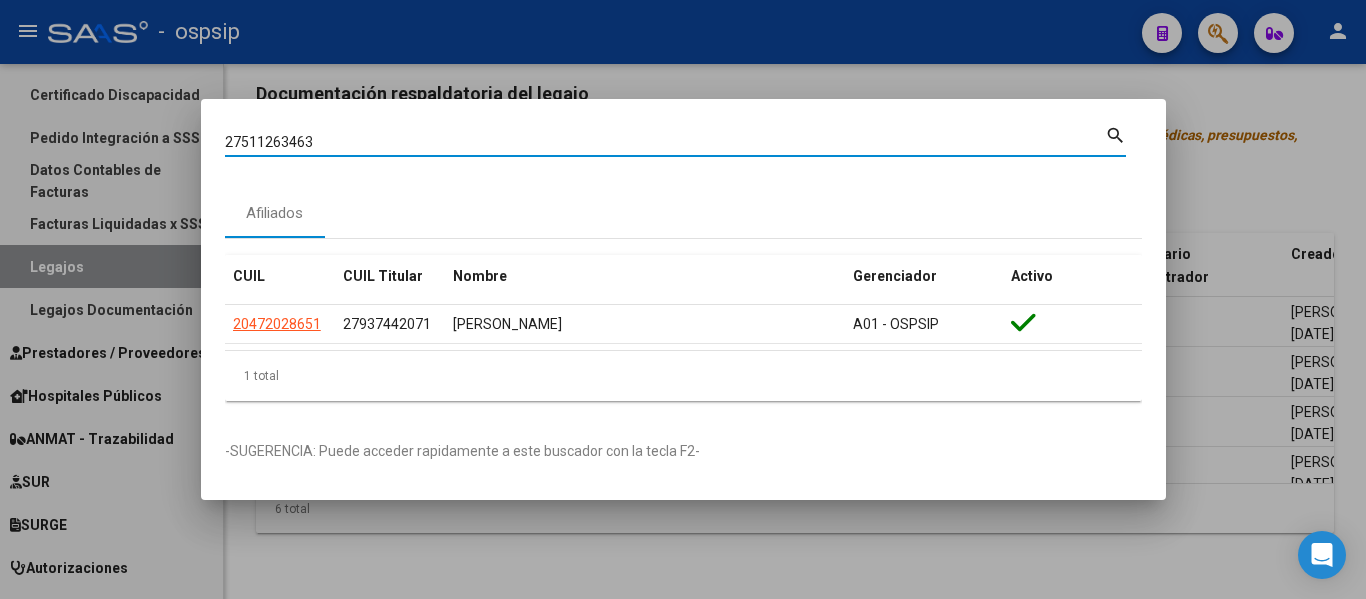 type on "27511263463" 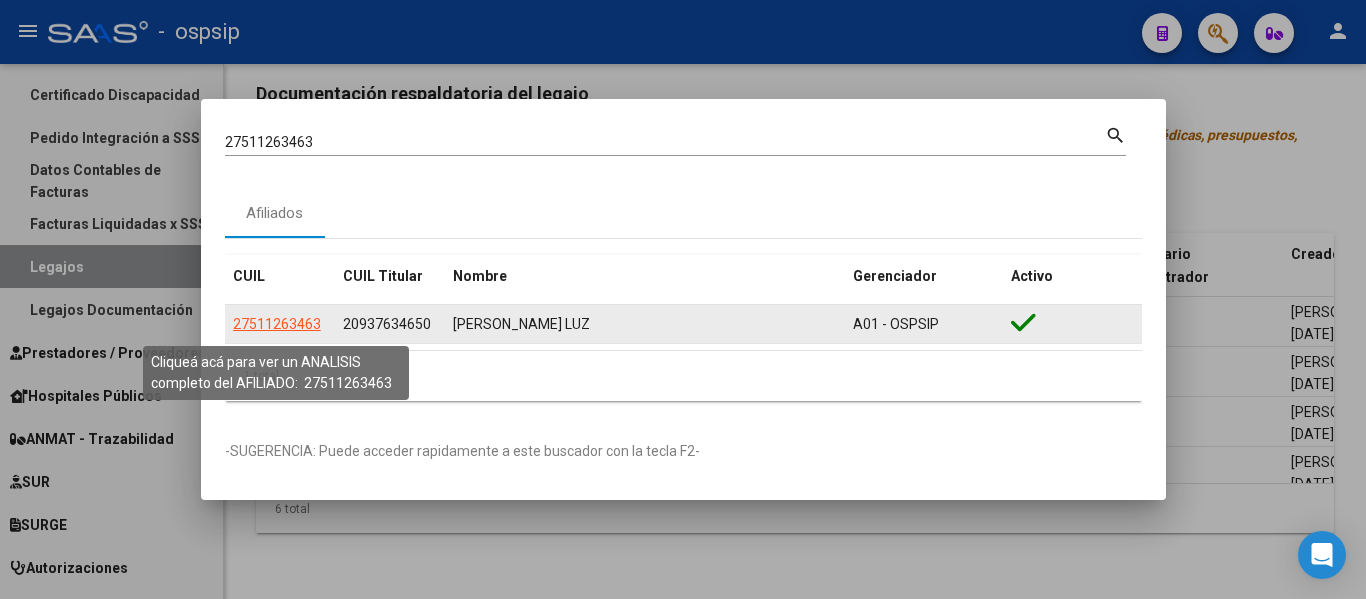 click on "27511263463" 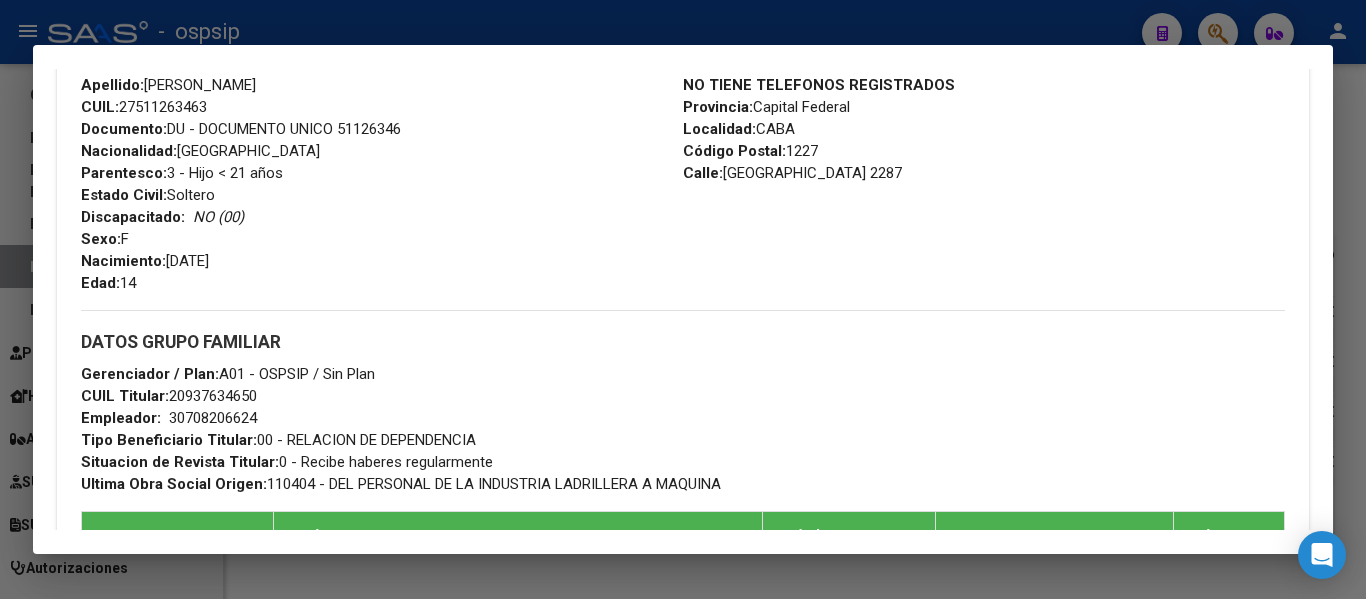 scroll, scrollTop: 900, scrollLeft: 0, axis: vertical 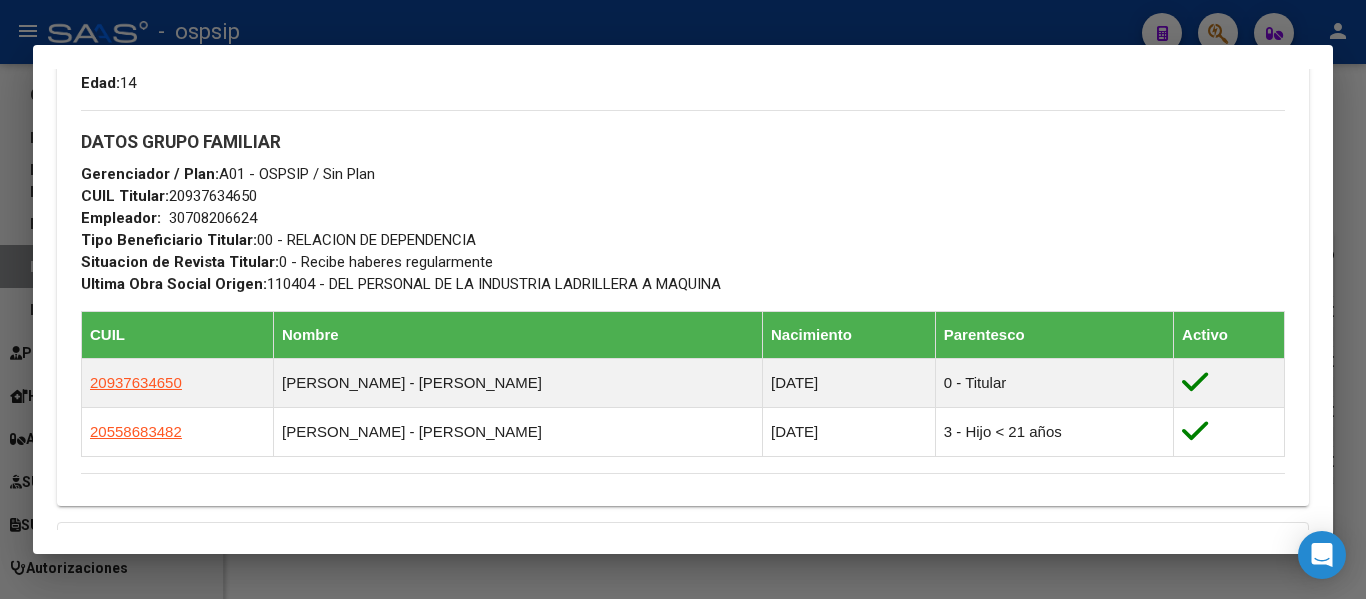 drag, startPoint x: 168, startPoint y: 192, endPoint x: 264, endPoint y: 204, distance: 96.74709 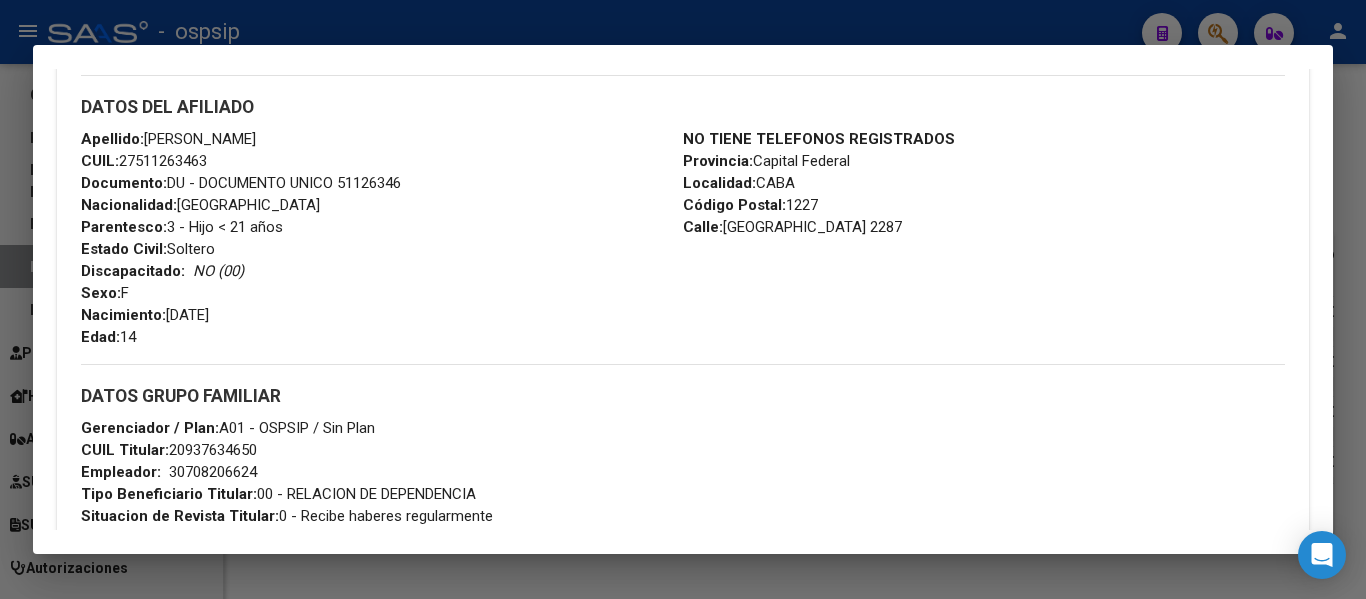 scroll, scrollTop: 600, scrollLeft: 0, axis: vertical 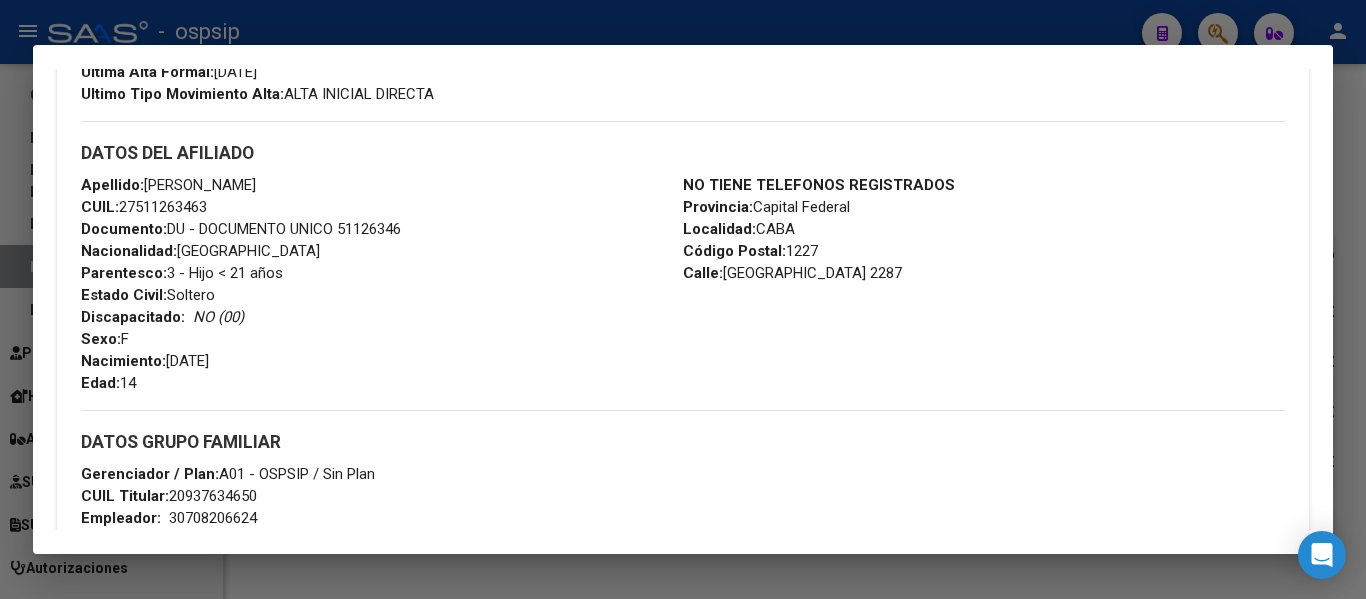 drag, startPoint x: 168, startPoint y: 360, endPoint x: 256, endPoint y: 355, distance: 88.14193 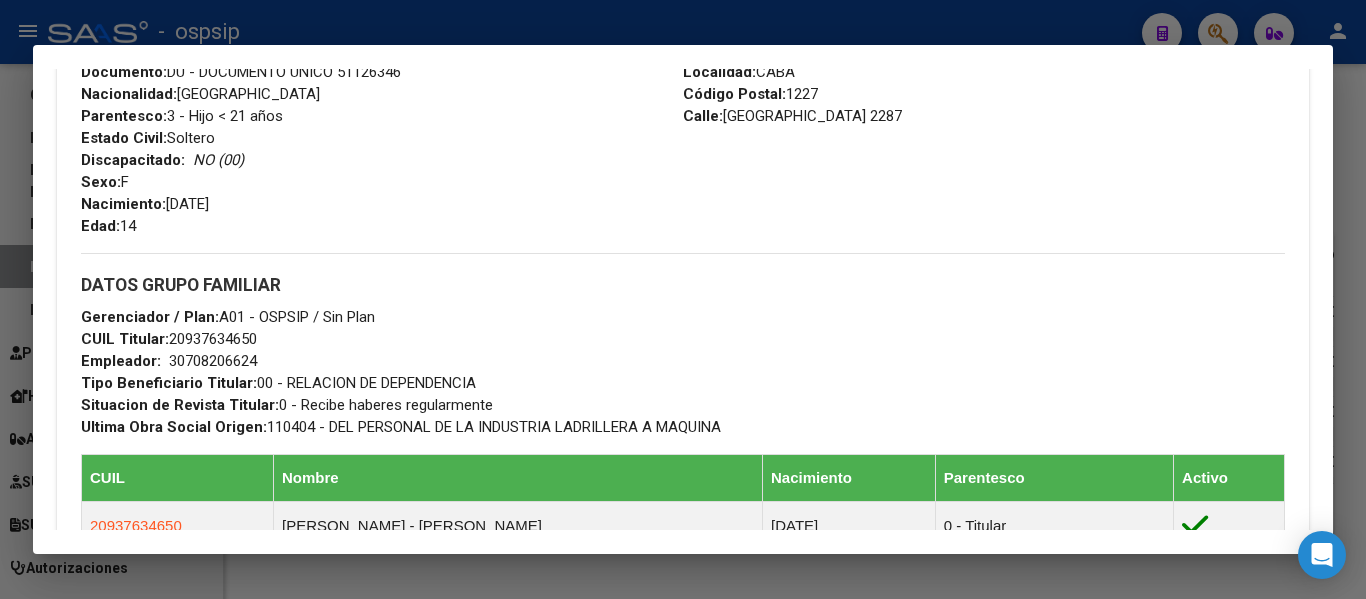 scroll, scrollTop: 900, scrollLeft: 0, axis: vertical 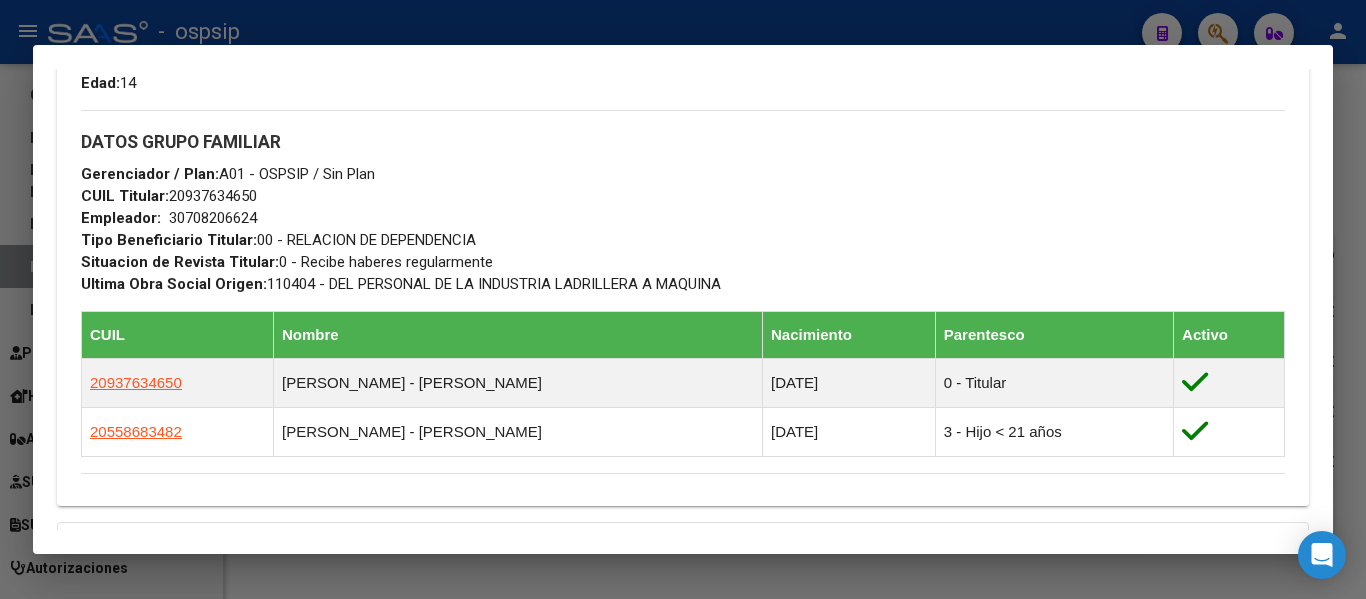 click at bounding box center (683, 299) 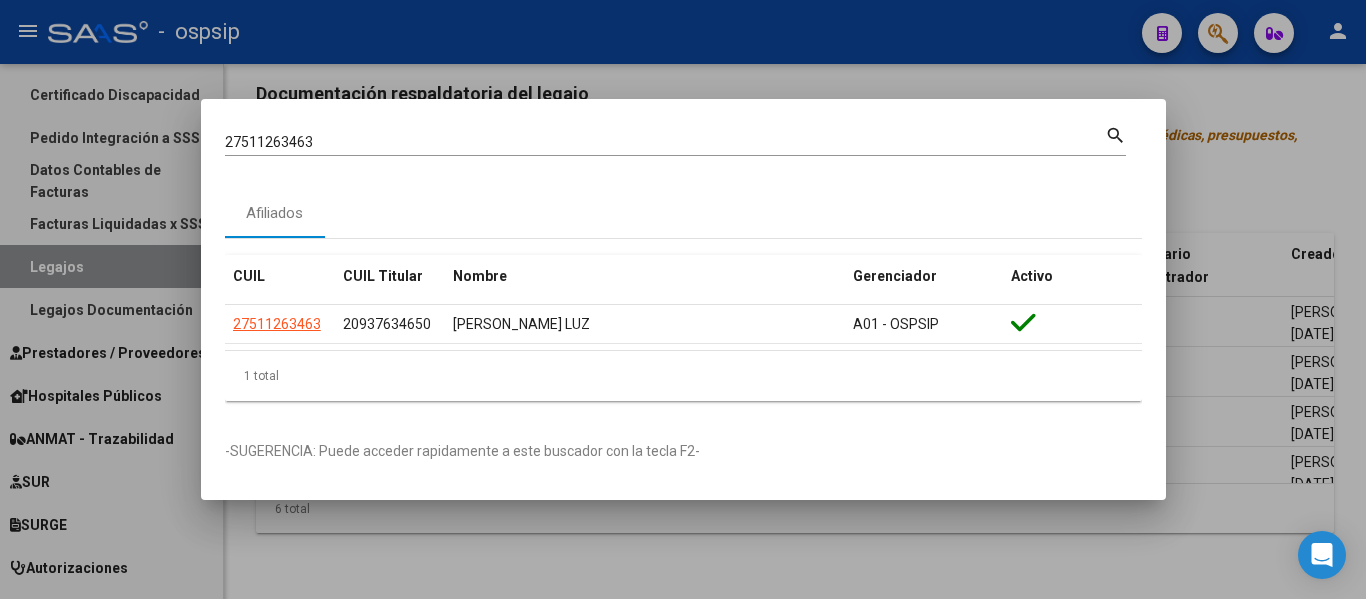 click at bounding box center (683, 299) 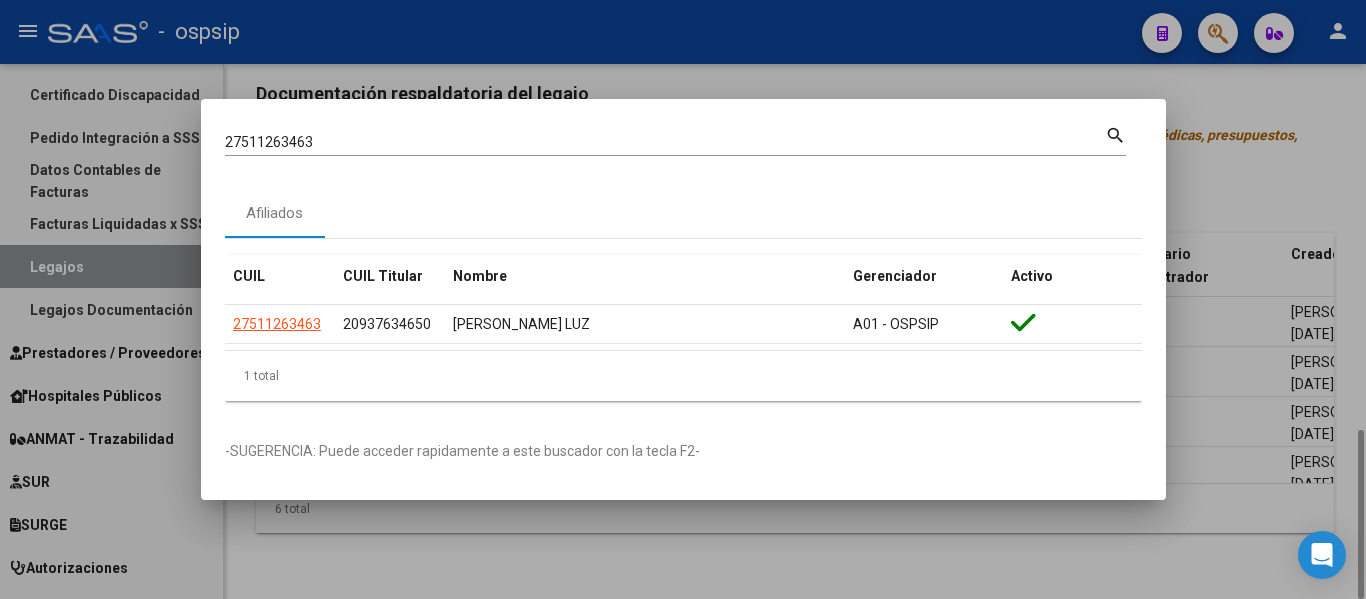 type 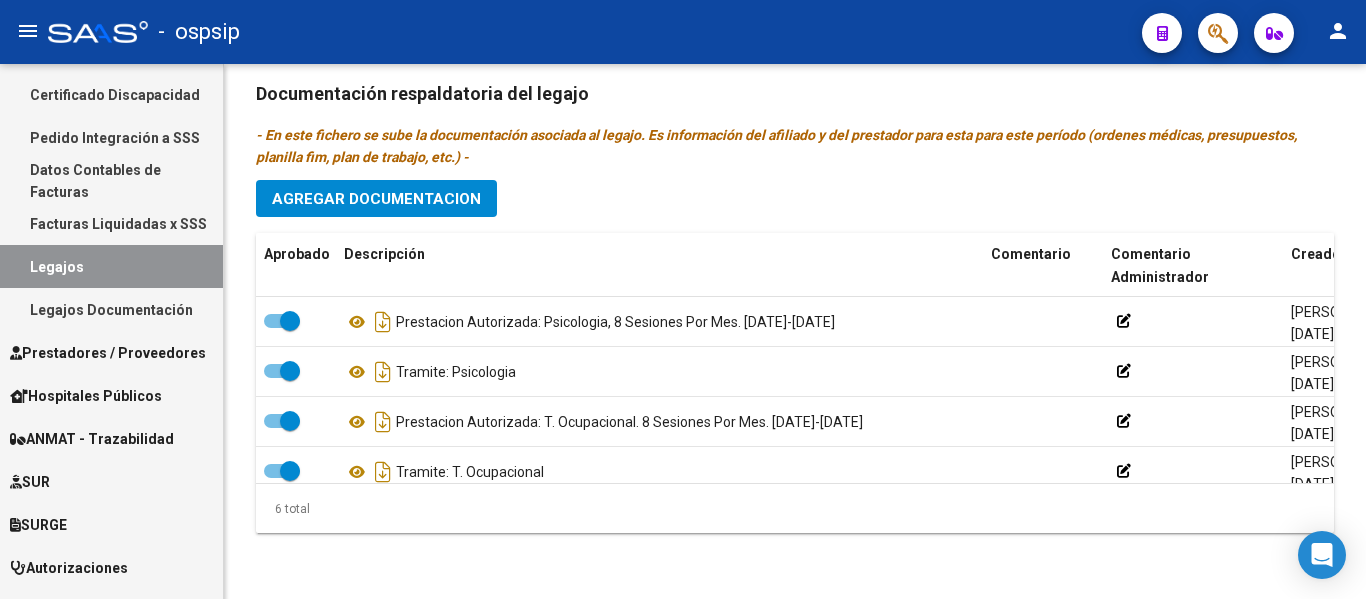 click on "Legajos" at bounding box center [111, 266] 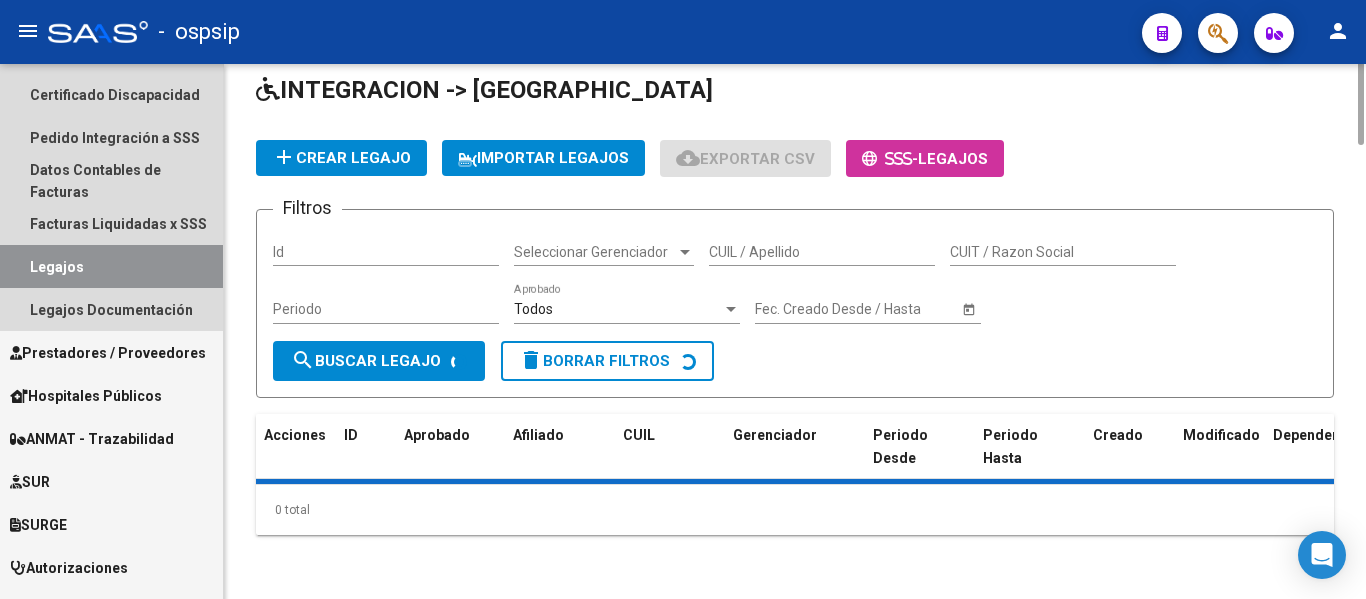 scroll, scrollTop: 0, scrollLeft: 0, axis: both 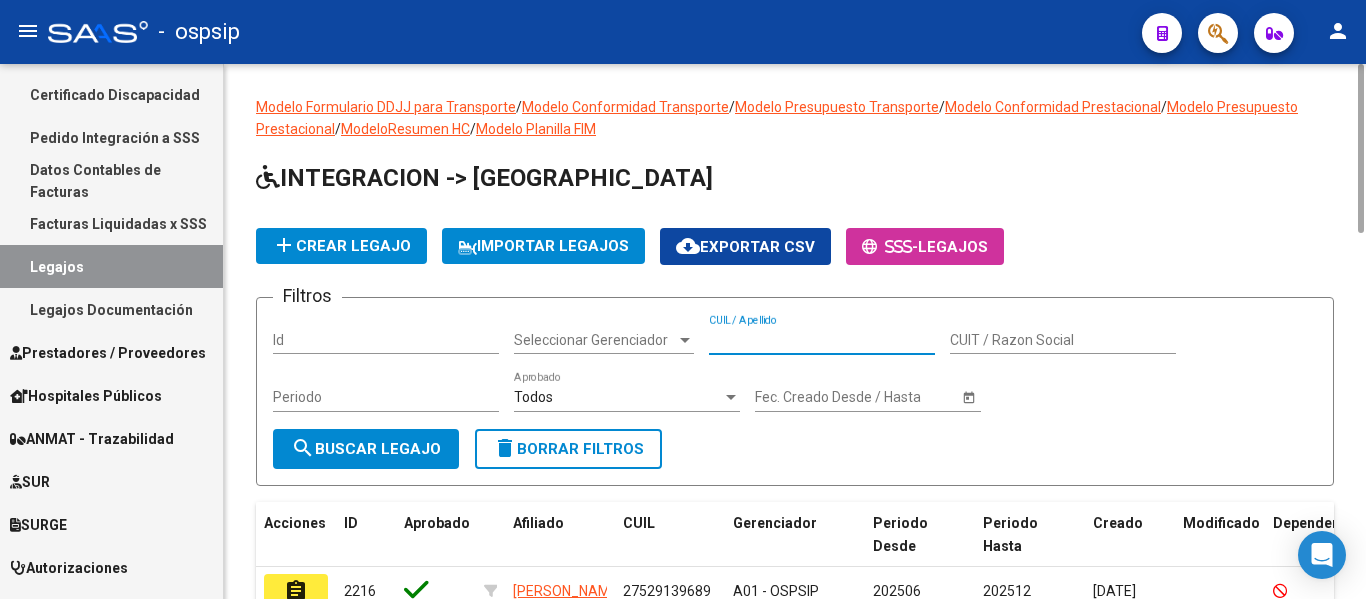 paste on "27511263463" 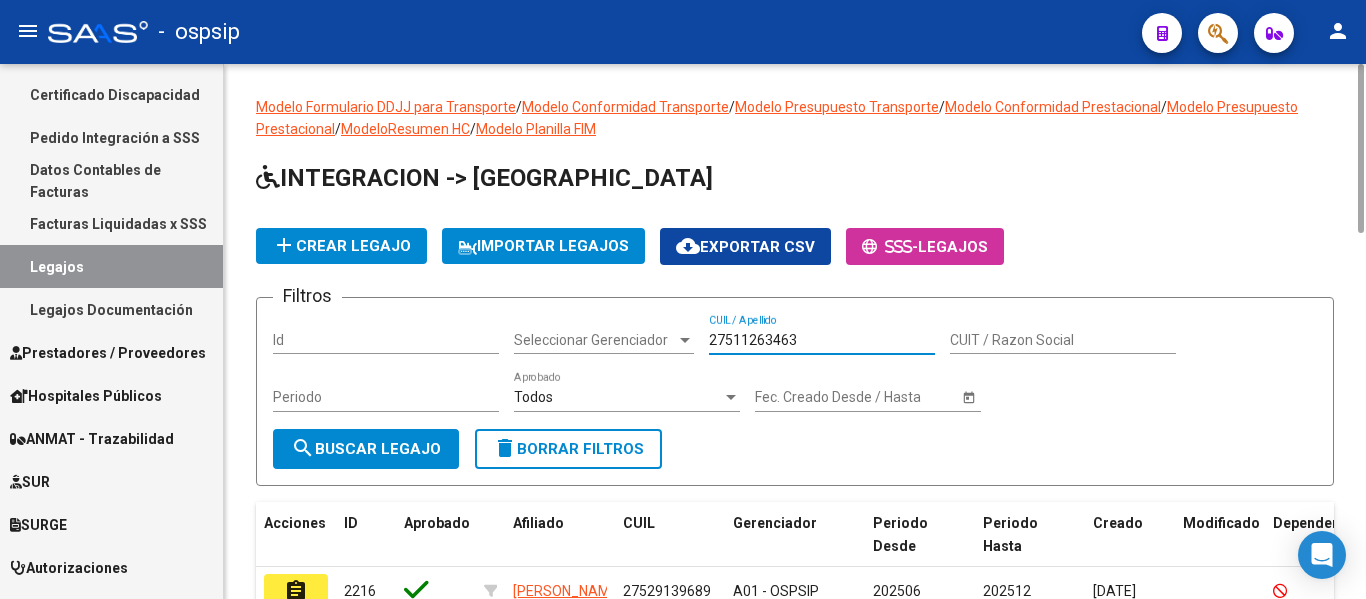 type on "27511263463" 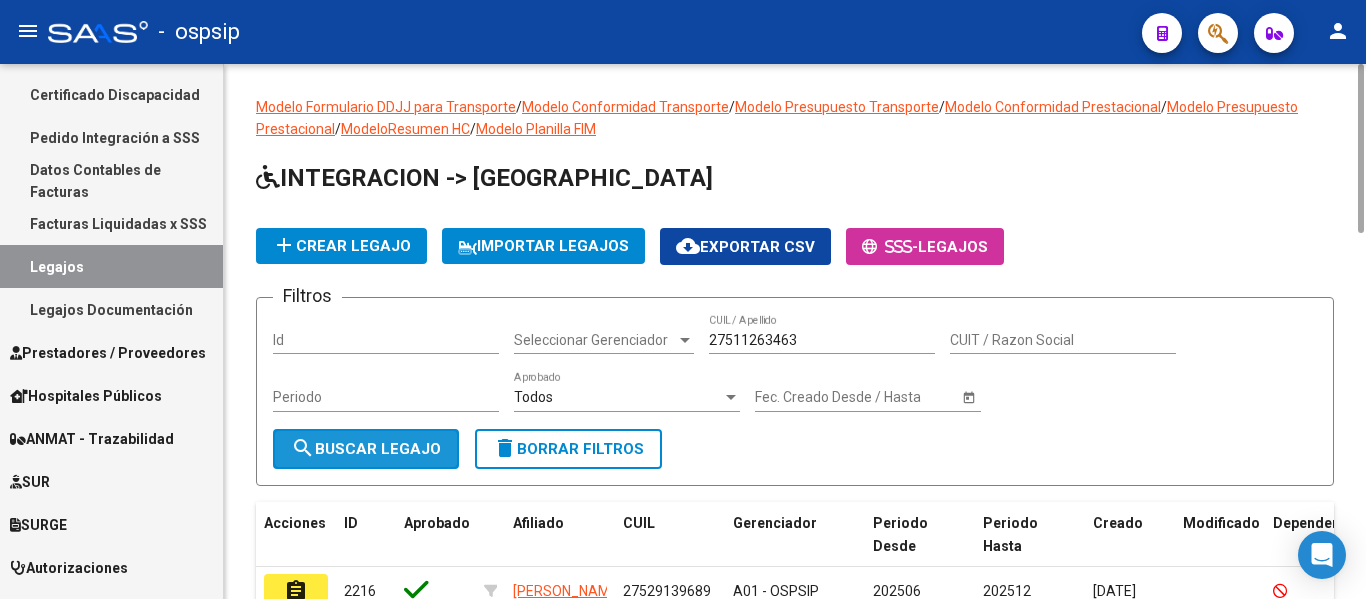 click on "search  Buscar Legajo" 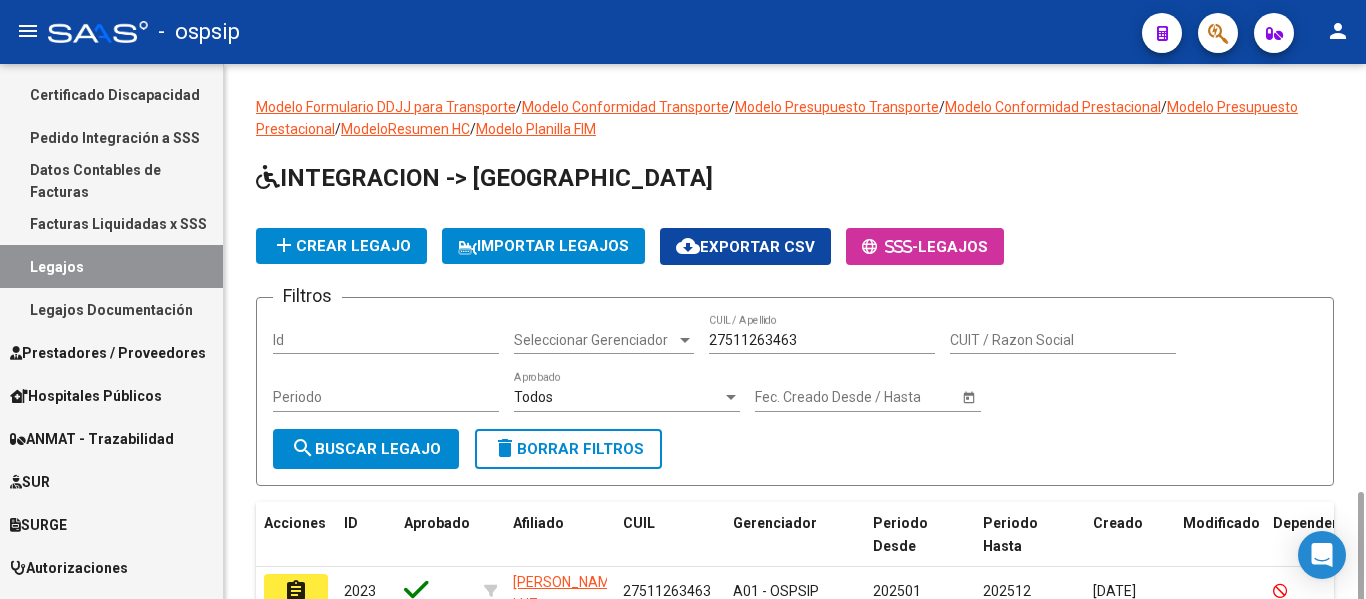 scroll, scrollTop: 255, scrollLeft: 0, axis: vertical 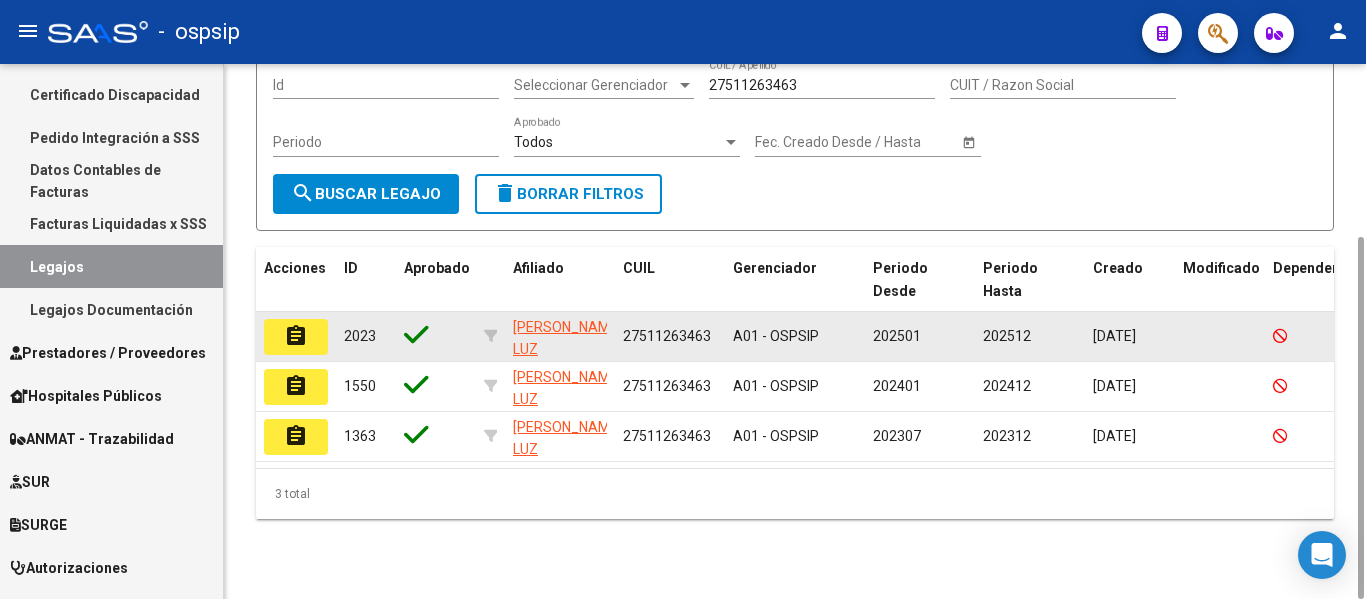 click on "assignment" 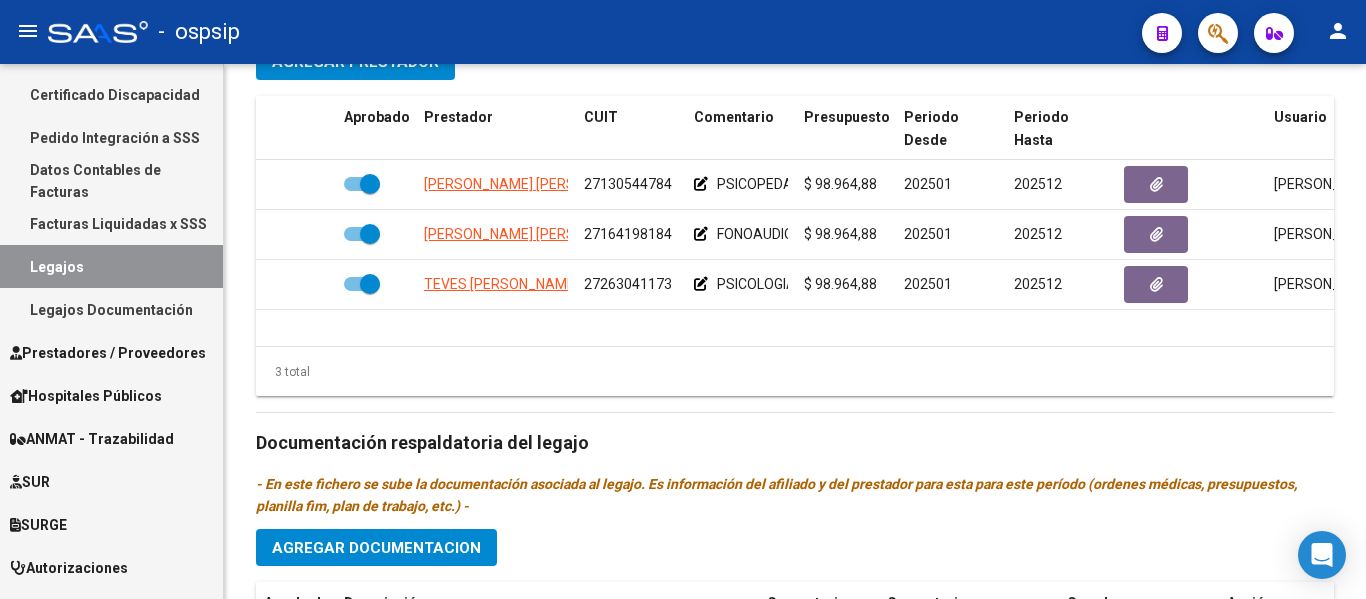 scroll, scrollTop: 1149, scrollLeft: 0, axis: vertical 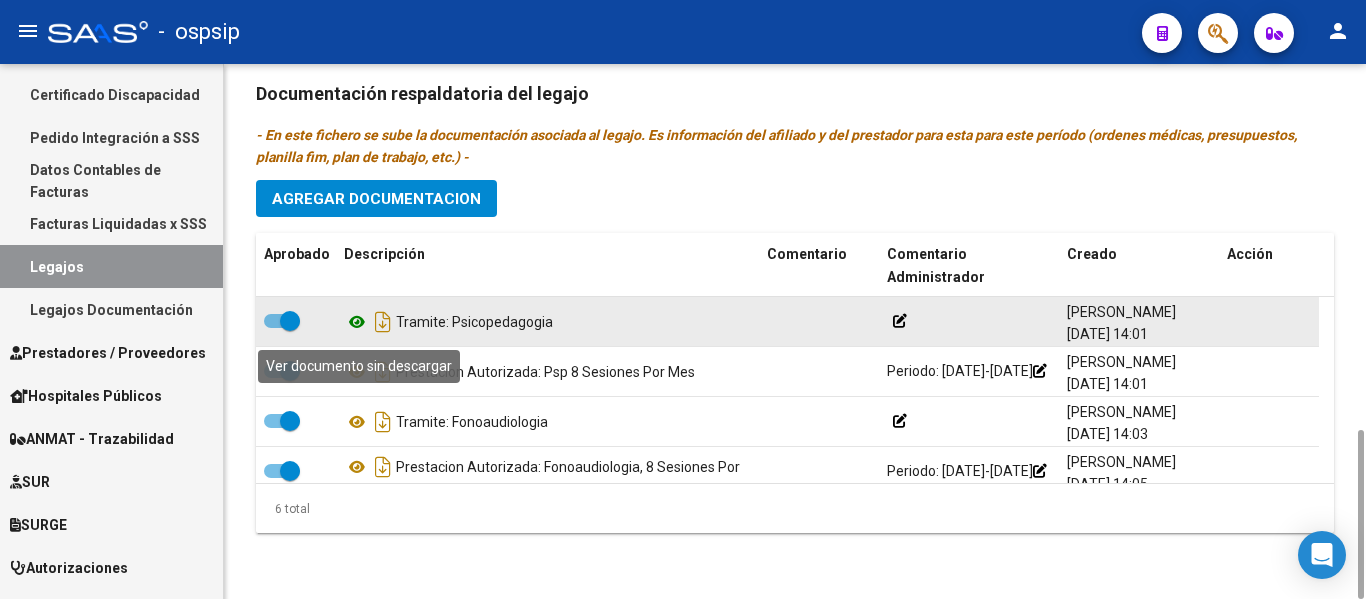 click 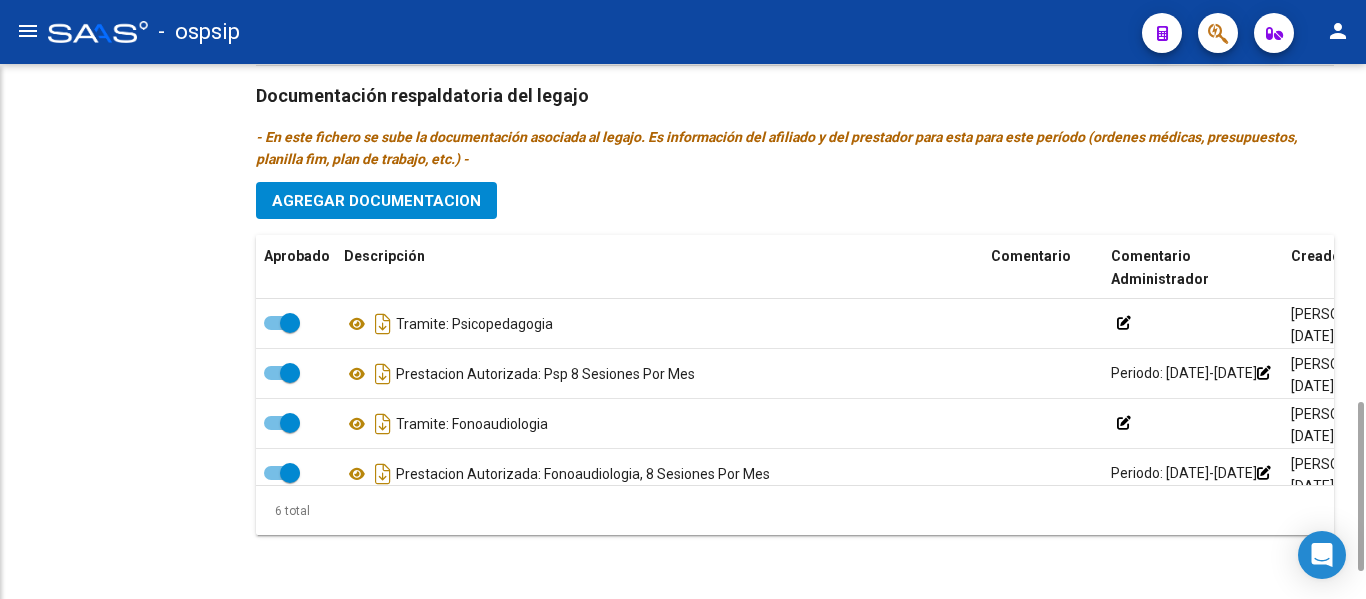 scroll, scrollTop: 1127, scrollLeft: 0, axis: vertical 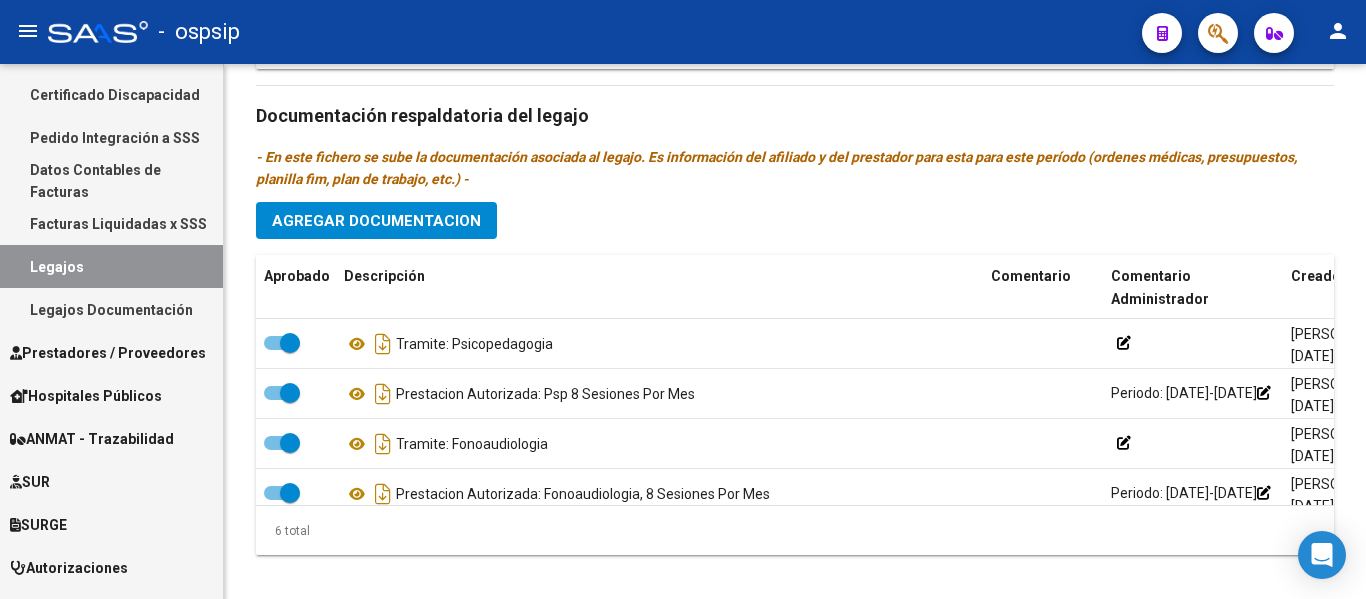 click on "Legajos" at bounding box center (111, 266) 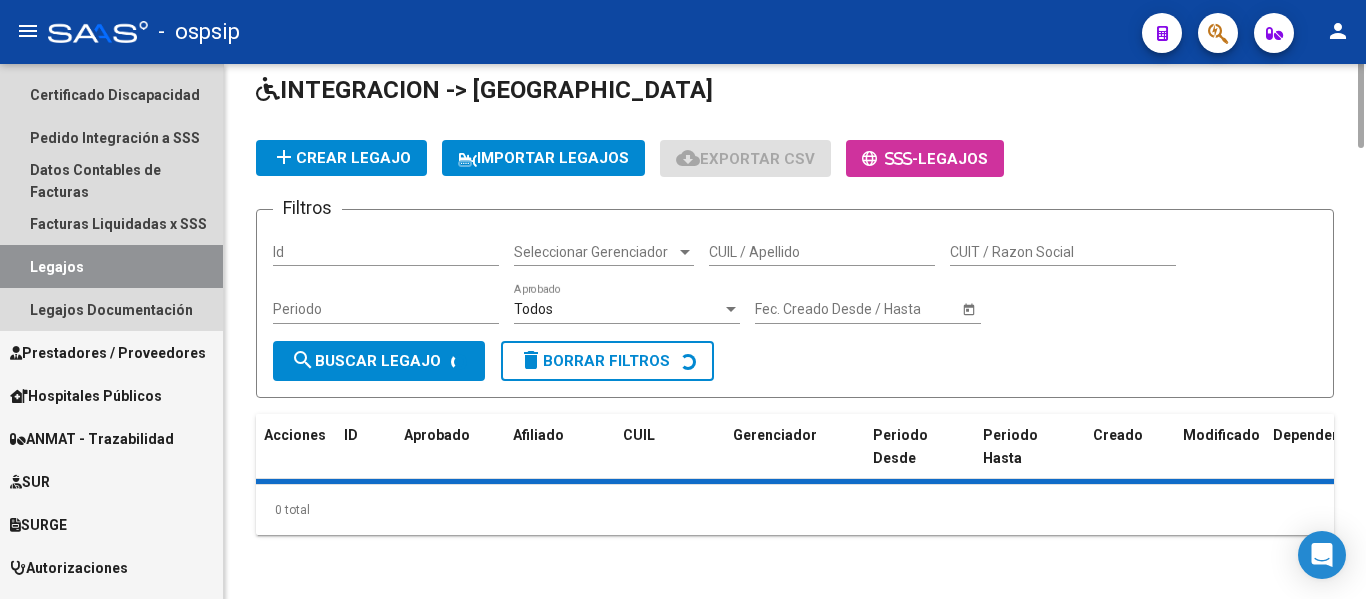 scroll, scrollTop: 0, scrollLeft: 0, axis: both 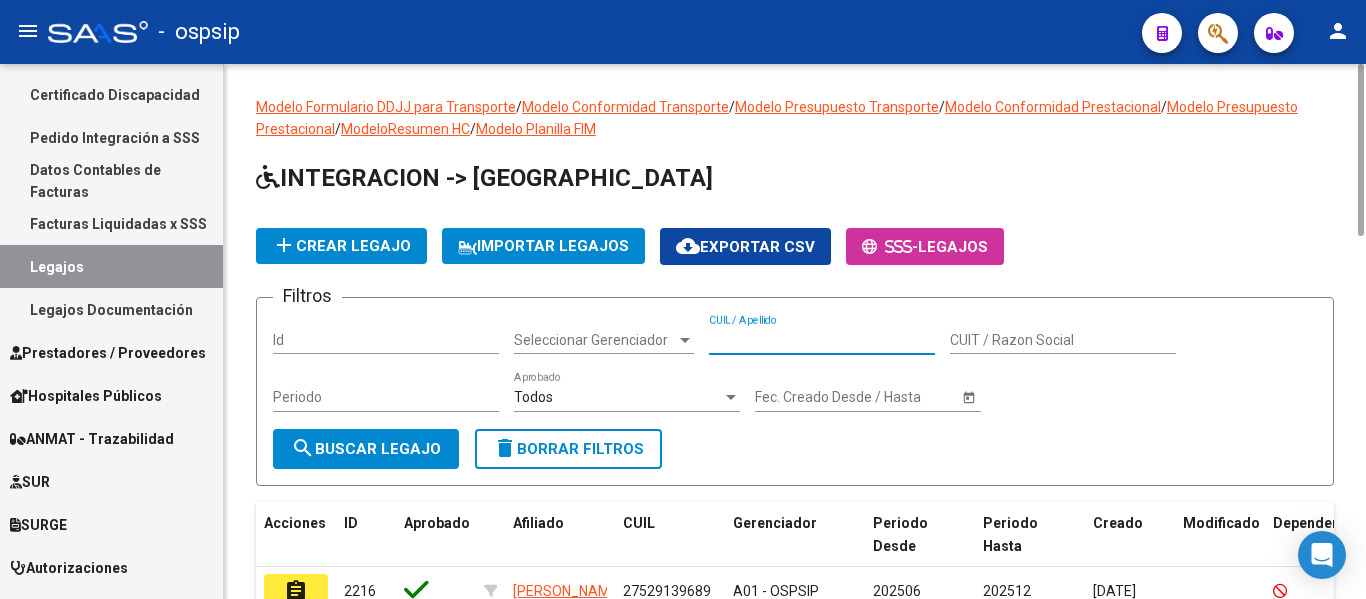 paste on "20543882683" 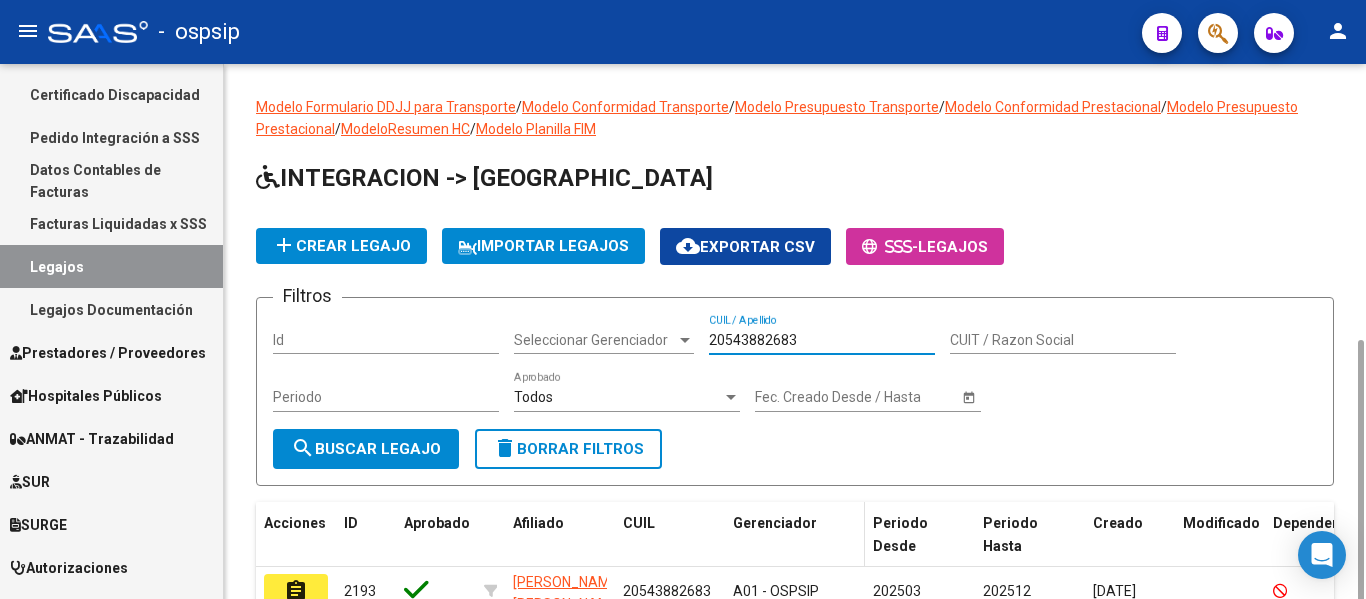 scroll, scrollTop: 155, scrollLeft: 0, axis: vertical 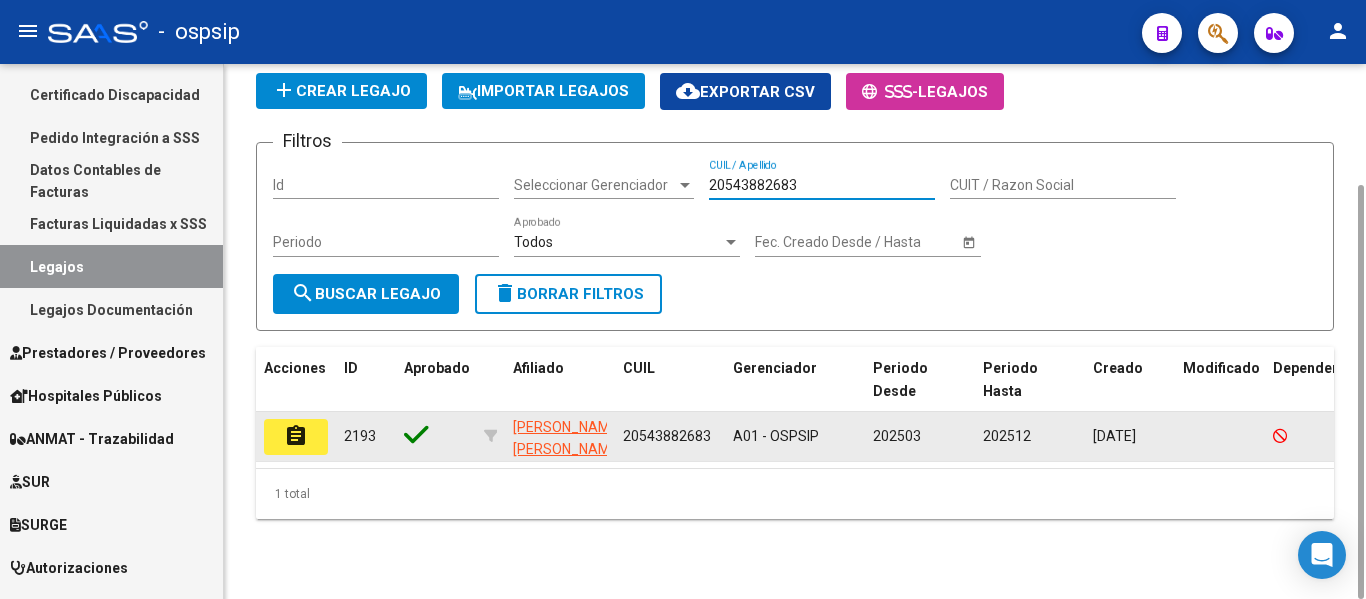 click on "assignment" 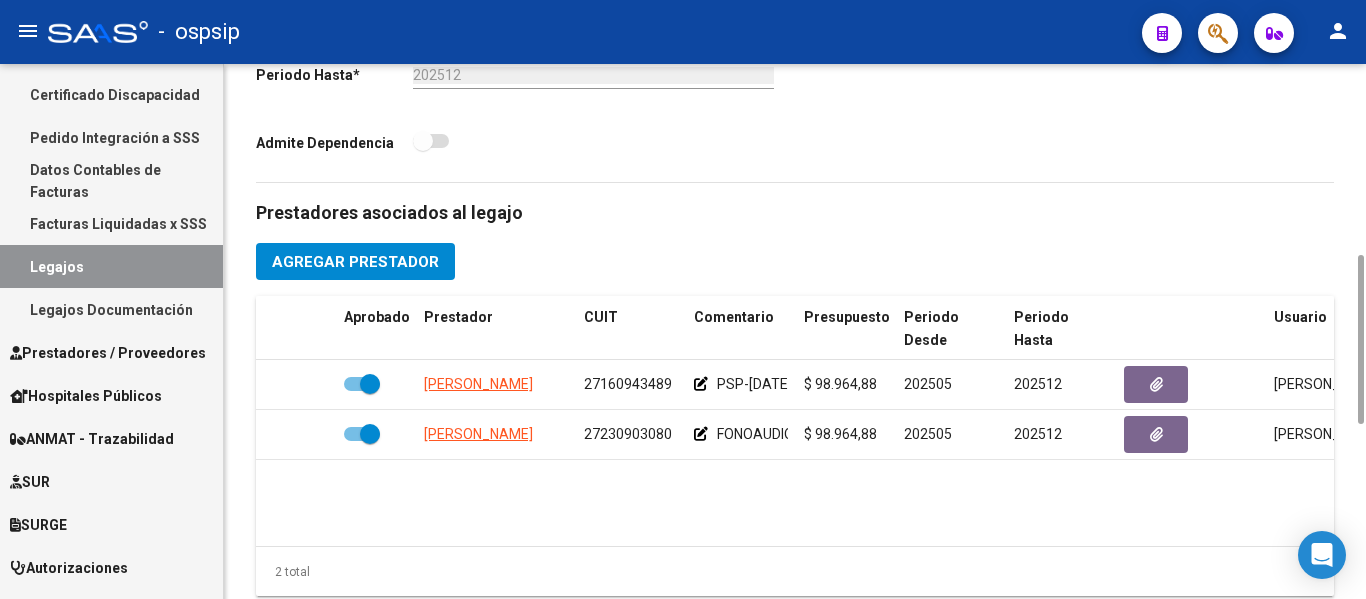 scroll, scrollTop: 1149, scrollLeft: 0, axis: vertical 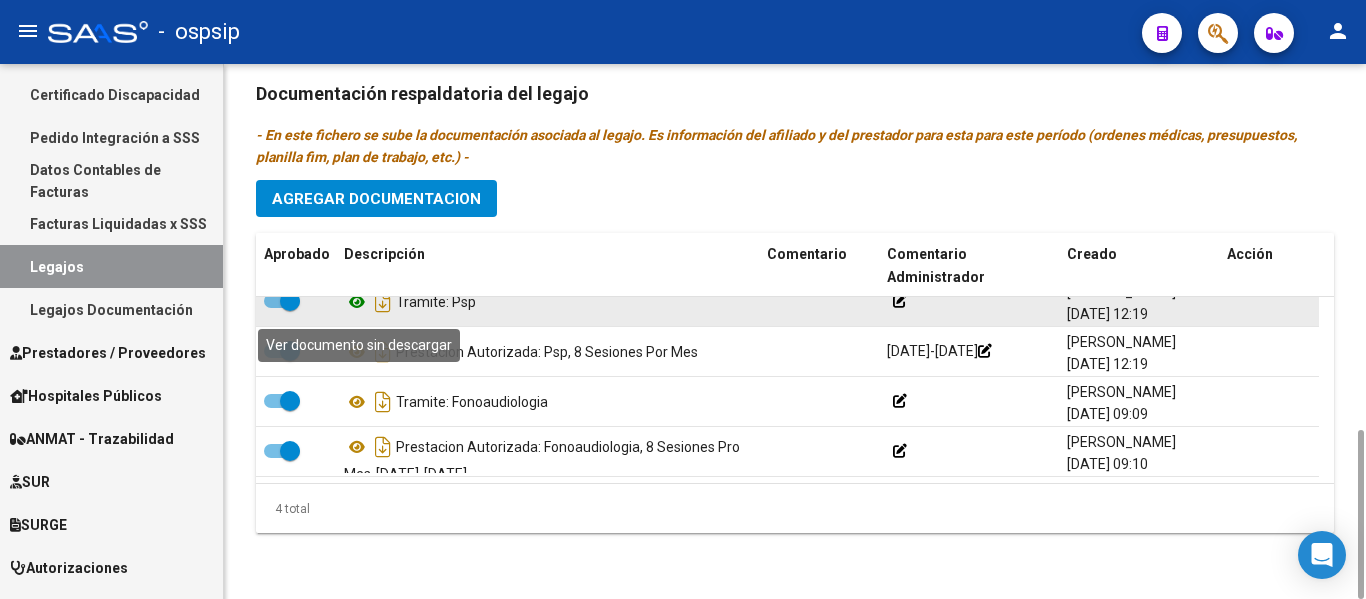 click 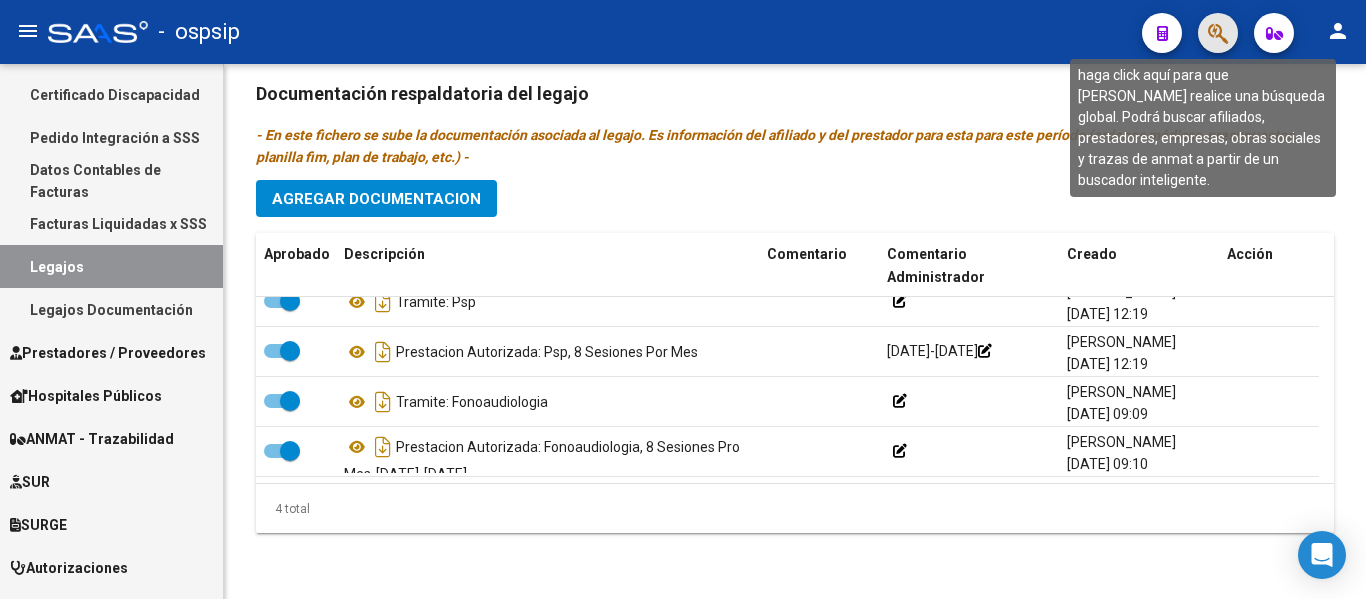 click 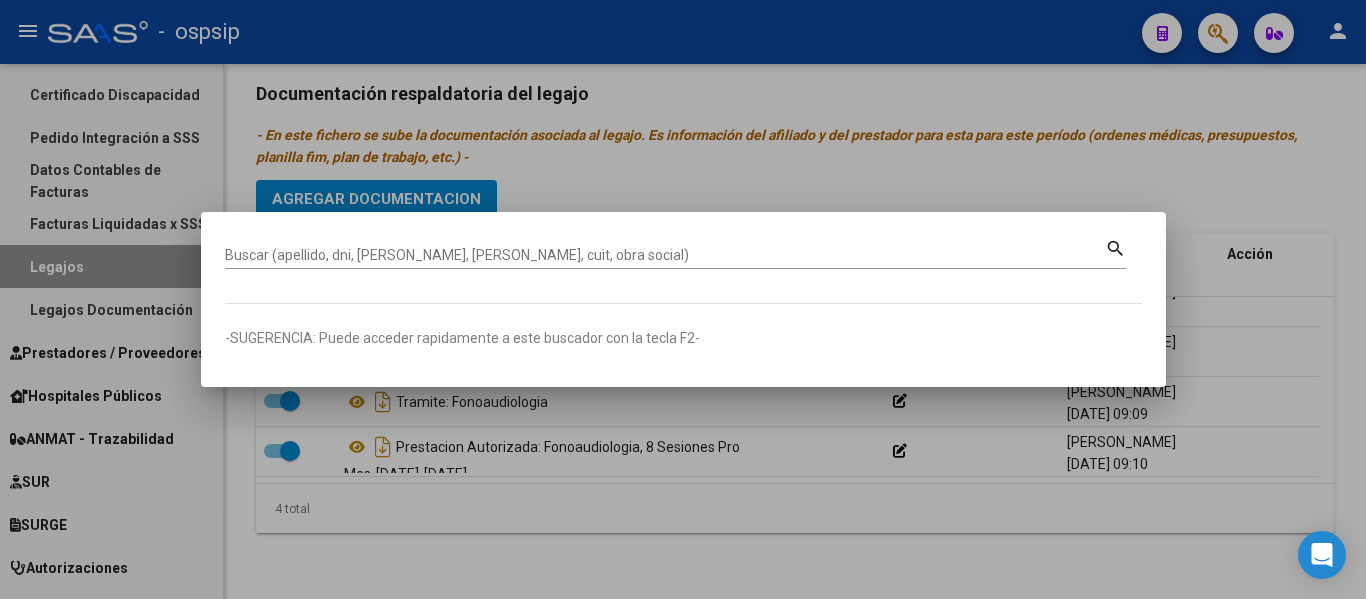 drag, startPoint x: 282, startPoint y: 245, endPoint x: 260, endPoint y: 256, distance: 24.596748 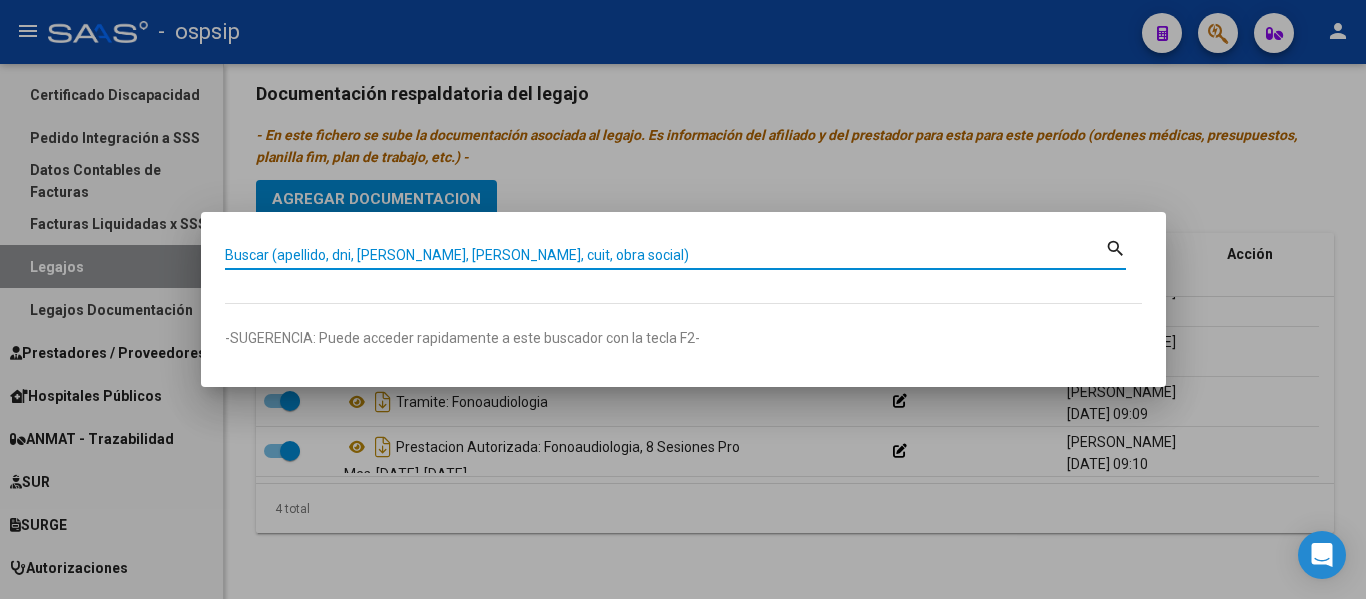 paste on "20543882683" 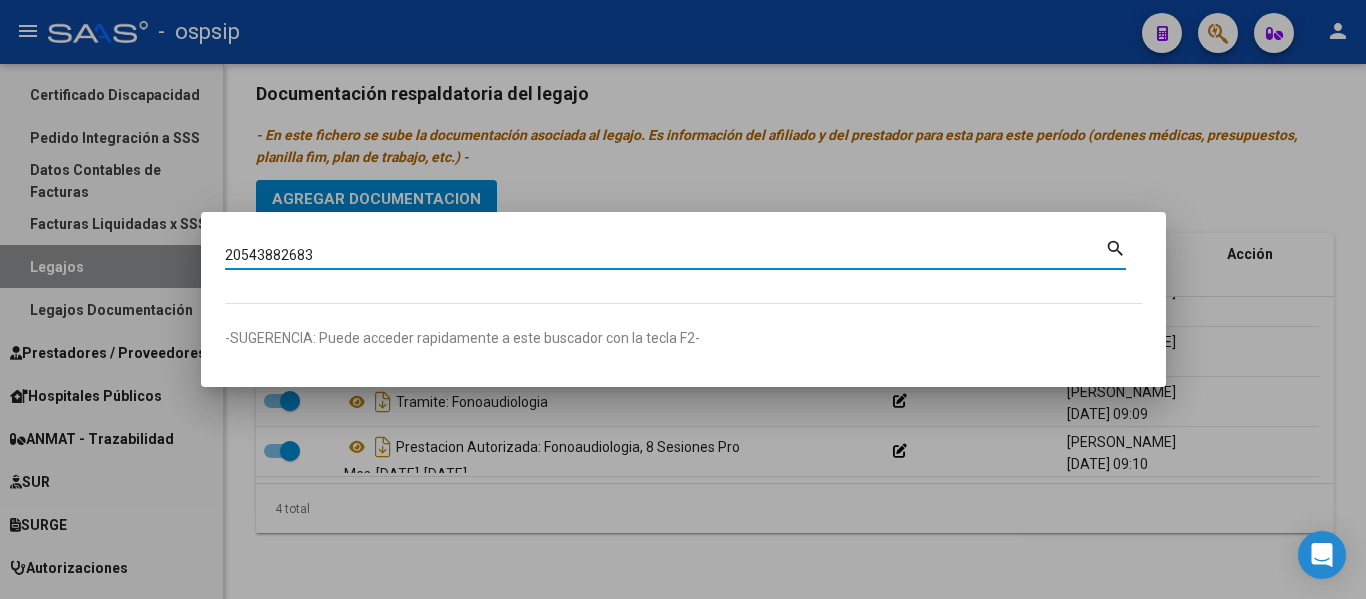 type on "20543882683" 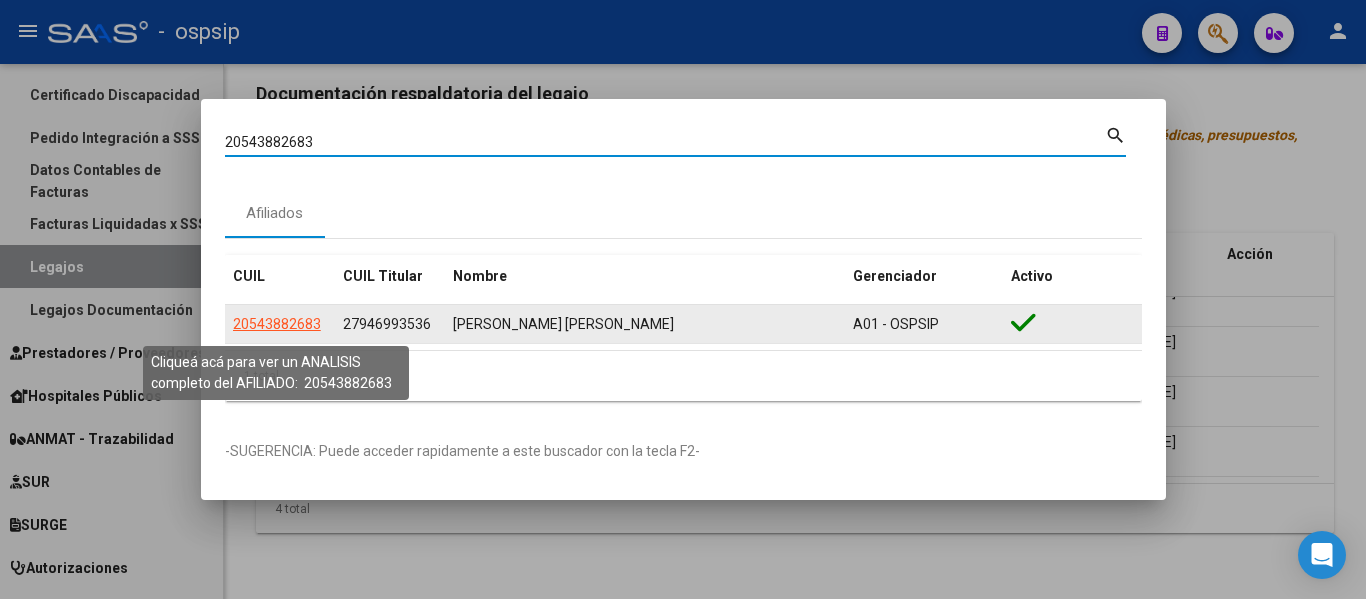 click on "20543882683" 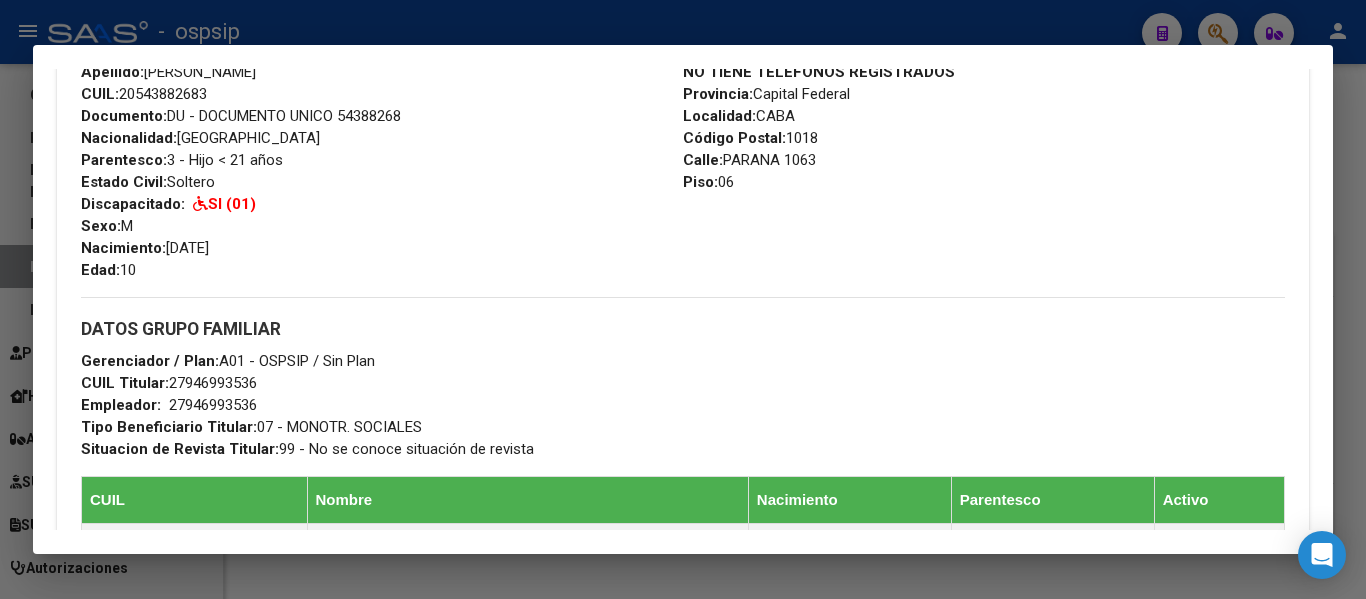 scroll, scrollTop: 700, scrollLeft: 0, axis: vertical 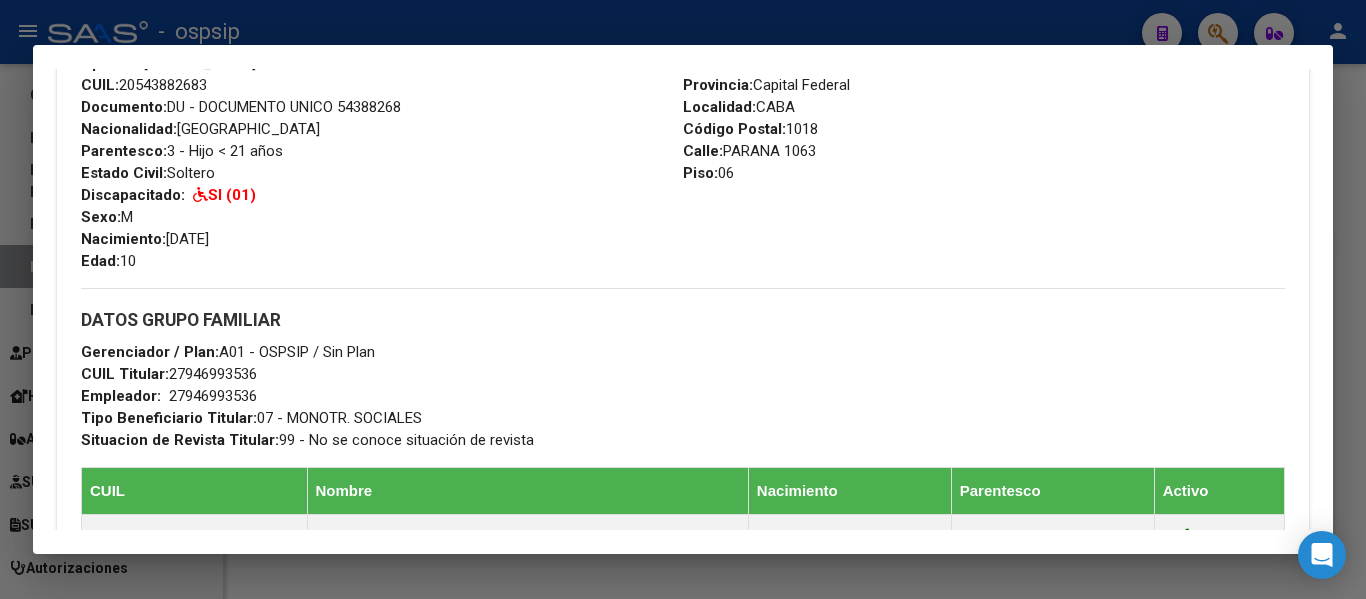 drag, startPoint x: 168, startPoint y: 238, endPoint x: 252, endPoint y: 245, distance: 84.29116 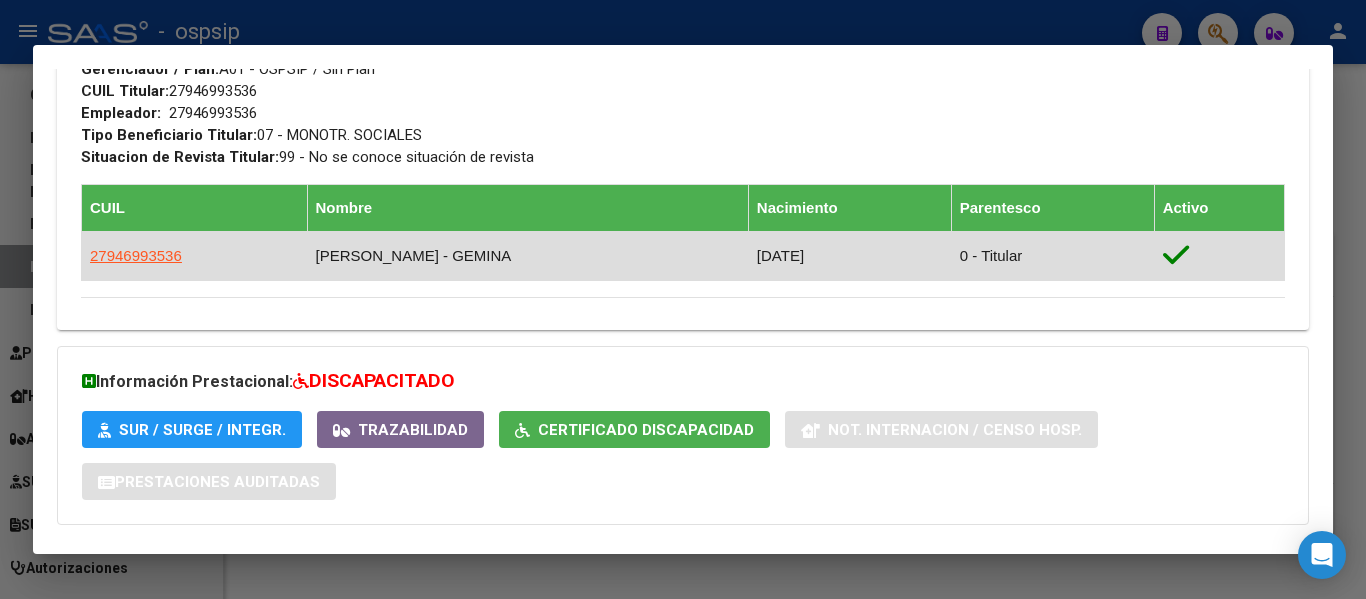 scroll, scrollTop: 900, scrollLeft: 0, axis: vertical 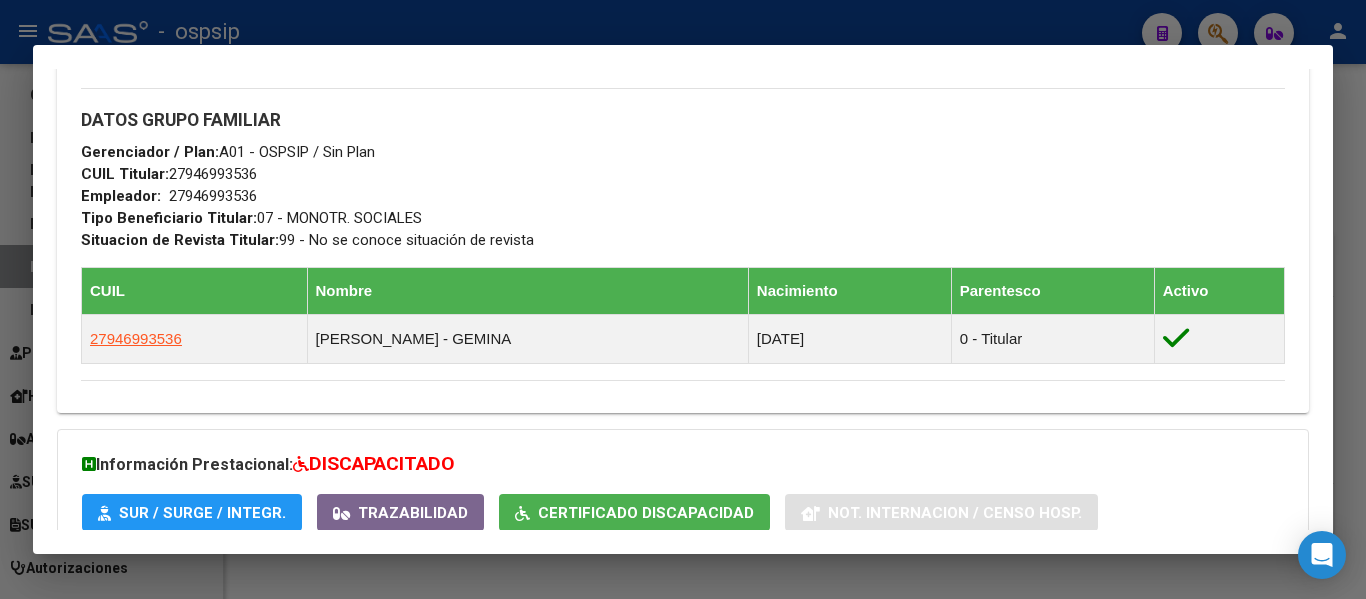 drag, startPoint x: 170, startPoint y: 170, endPoint x: 260, endPoint y: 170, distance: 90 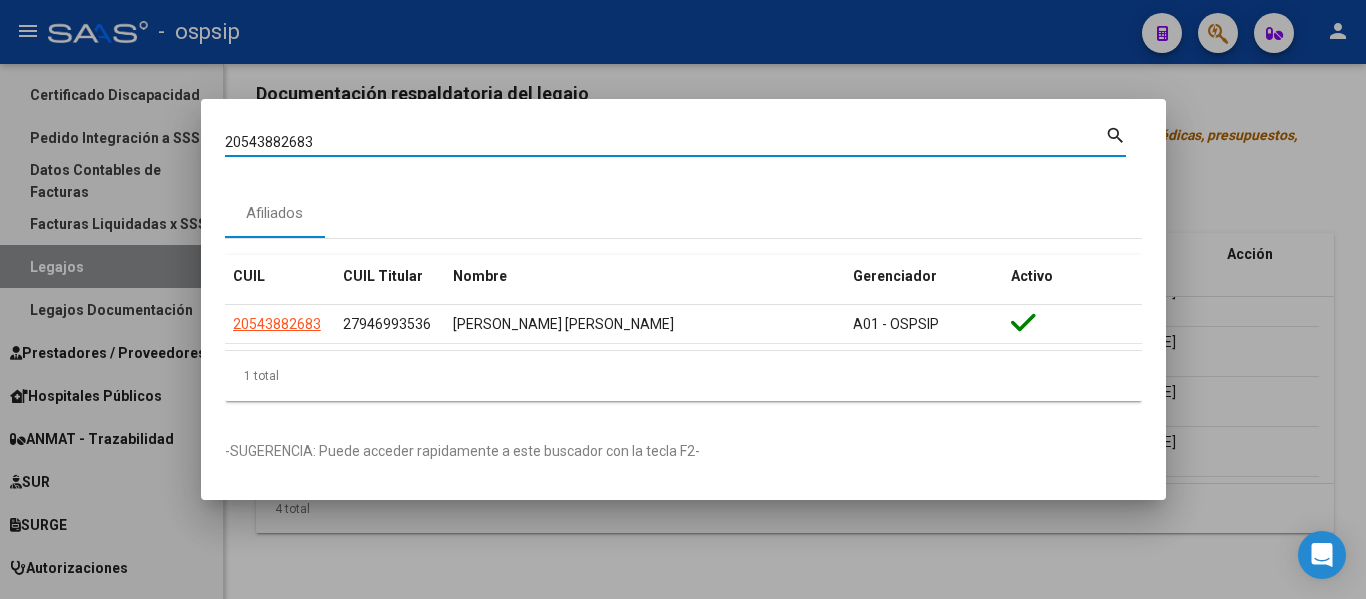 drag, startPoint x: 326, startPoint y: 142, endPoint x: 151, endPoint y: 129, distance: 175.4822 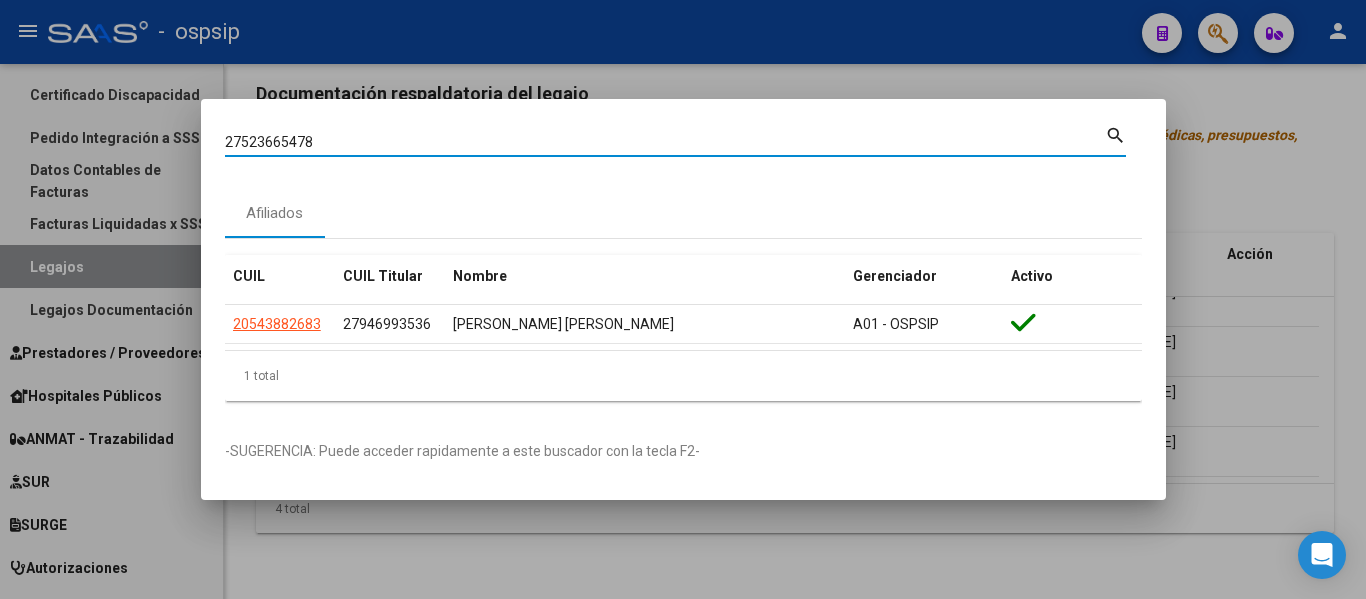 type on "27523665478" 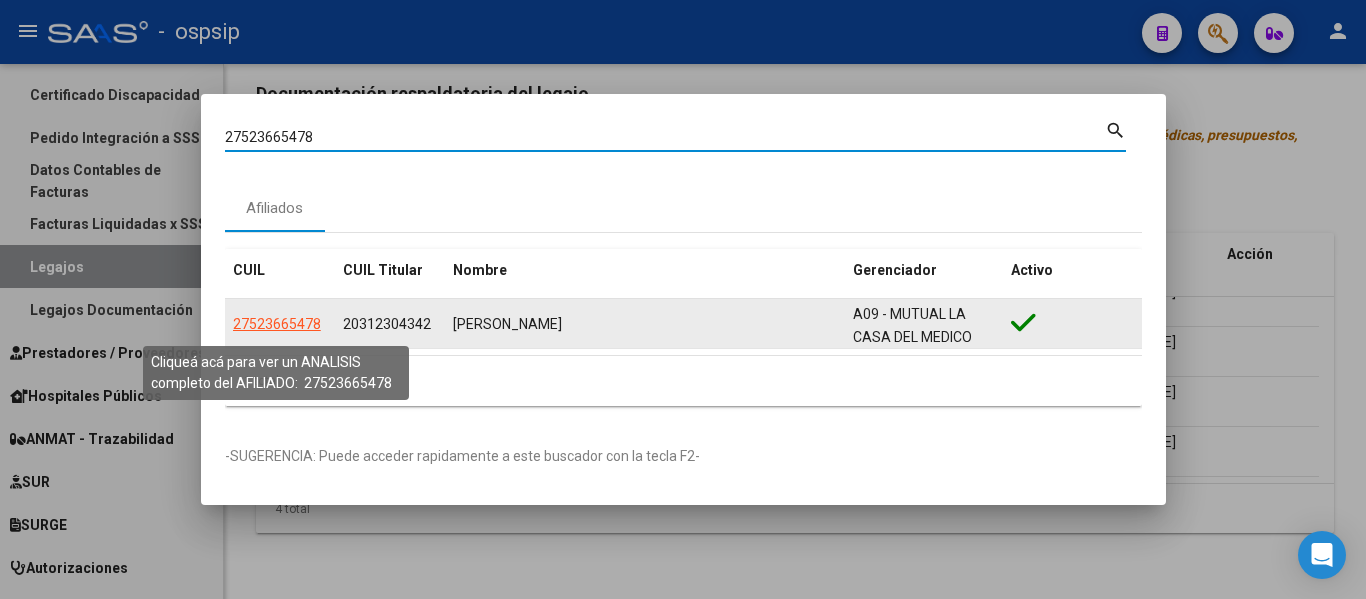 click on "27523665478" 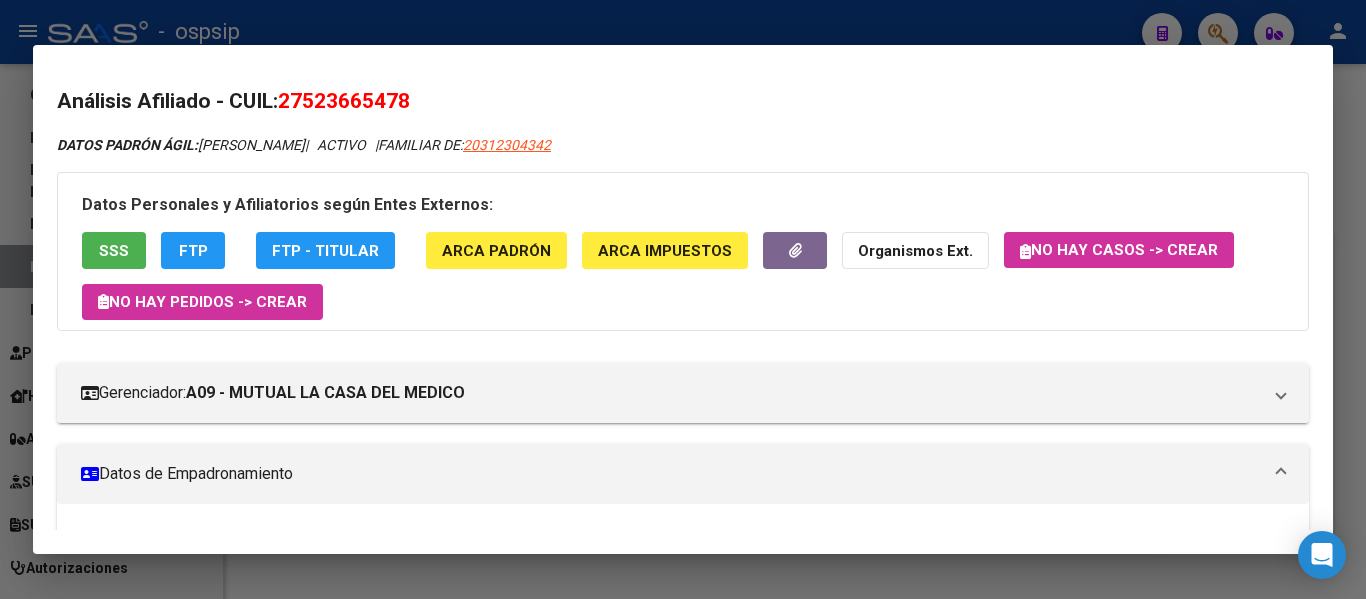 scroll, scrollTop: 418, scrollLeft: 0, axis: vertical 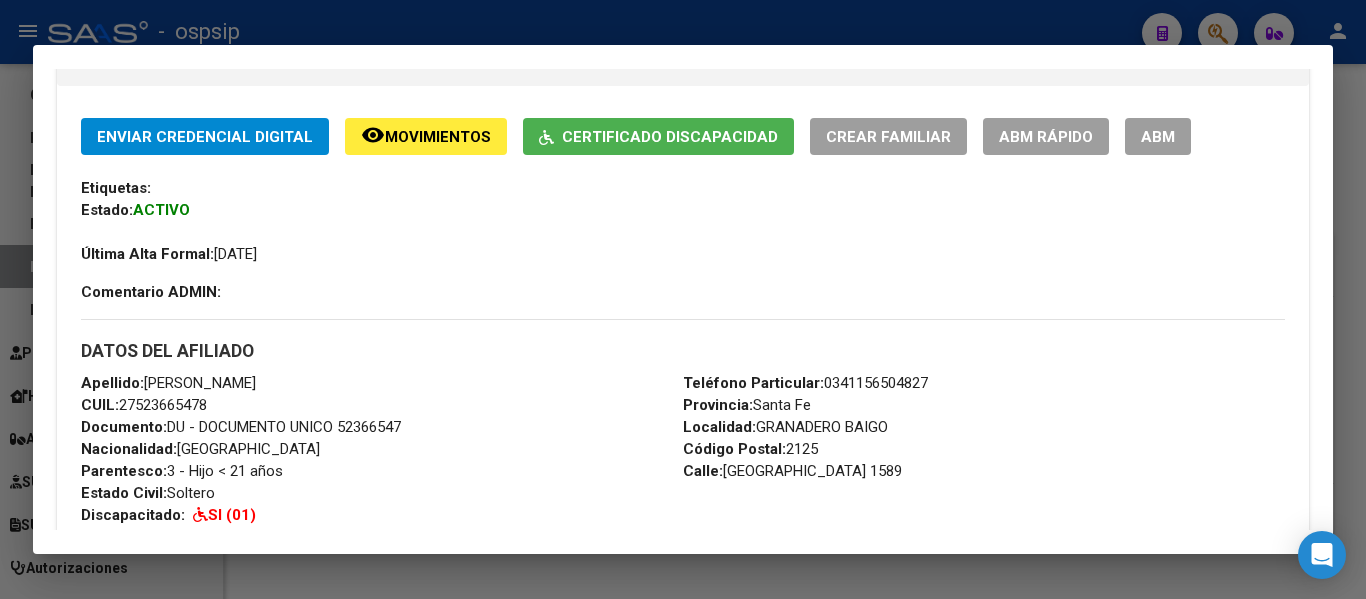 drag, startPoint x: 123, startPoint y: 401, endPoint x: 214, endPoint y: 397, distance: 91.08787 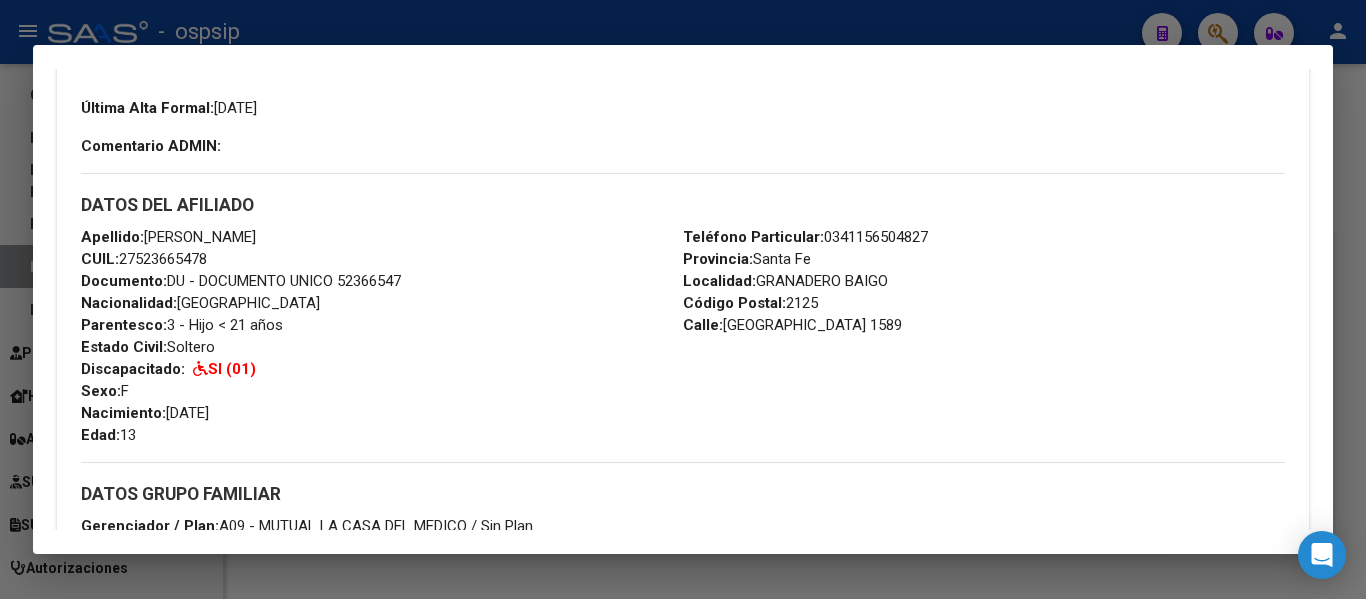 scroll, scrollTop: 818, scrollLeft: 0, axis: vertical 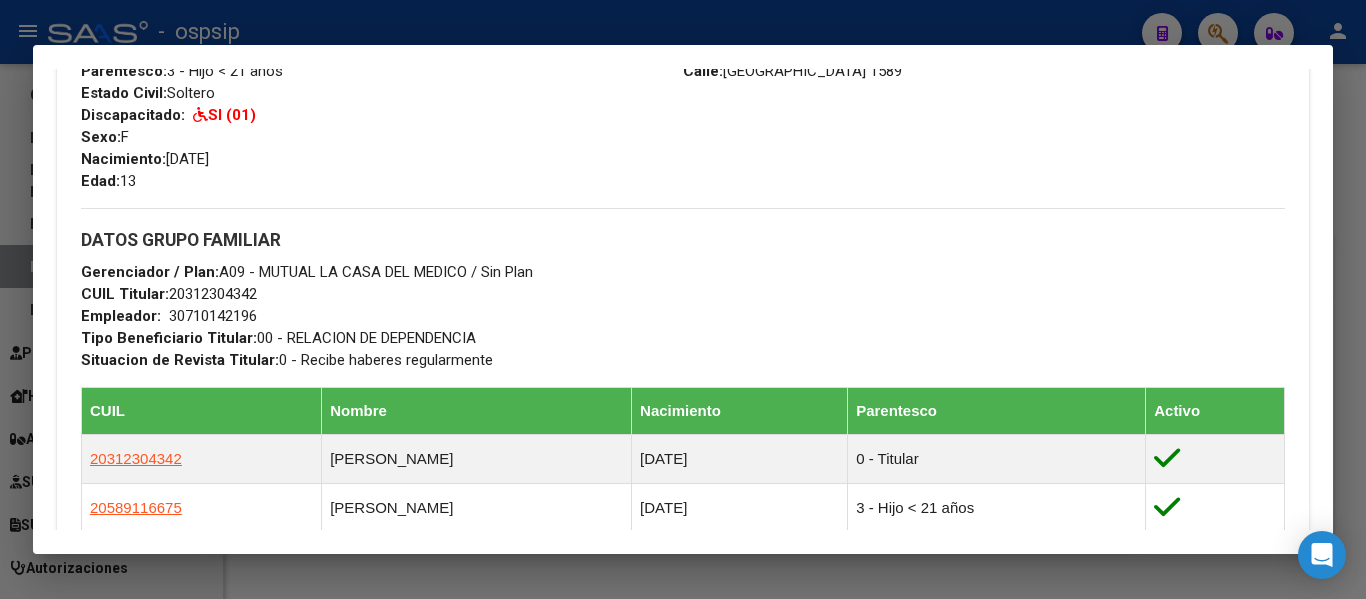 drag, startPoint x: 170, startPoint y: 294, endPoint x: 257, endPoint y: 292, distance: 87.02299 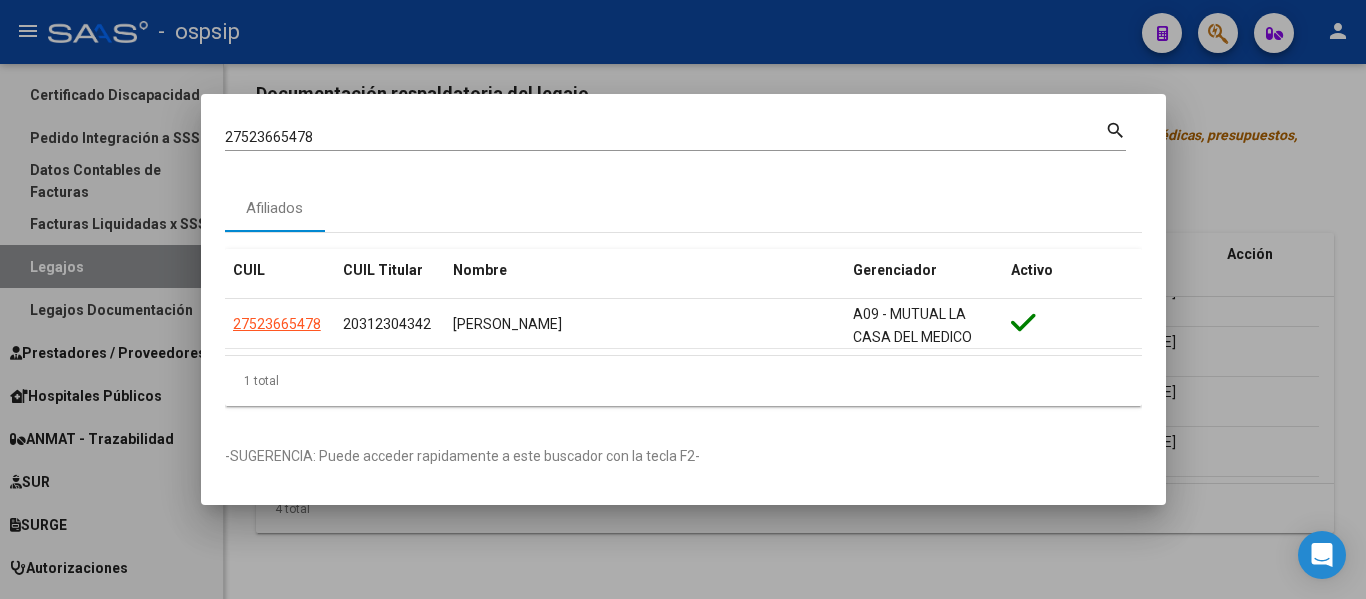 click at bounding box center (683, 299) 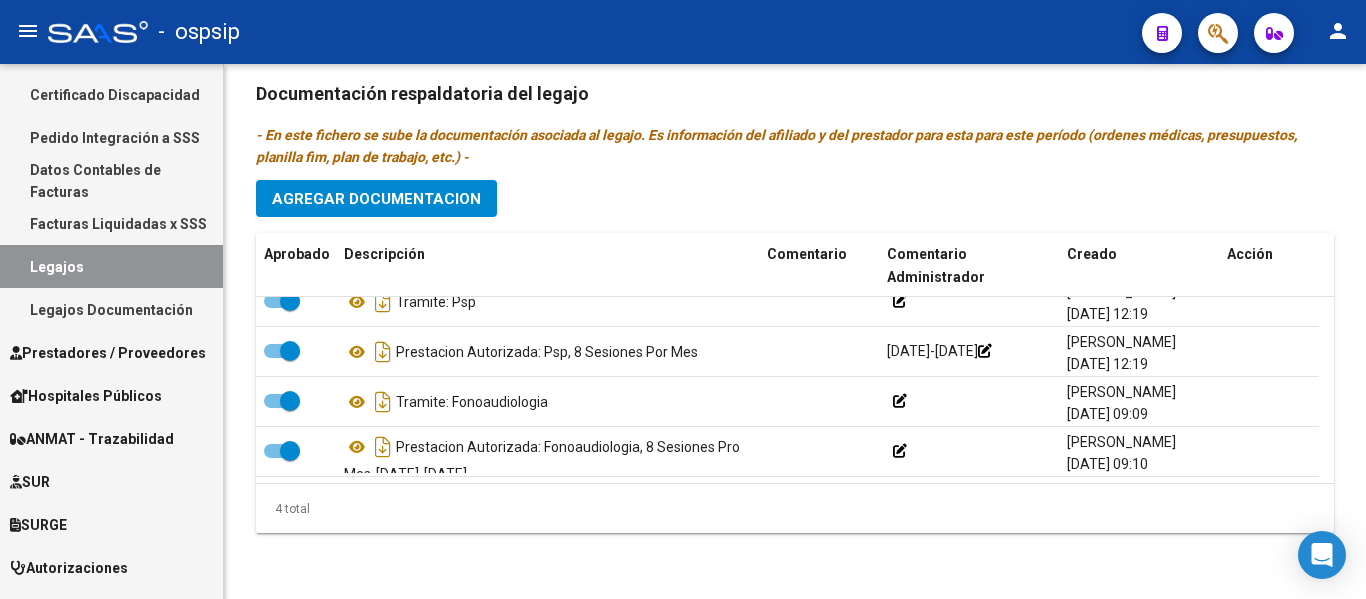 click on "Legajos" at bounding box center (111, 266) 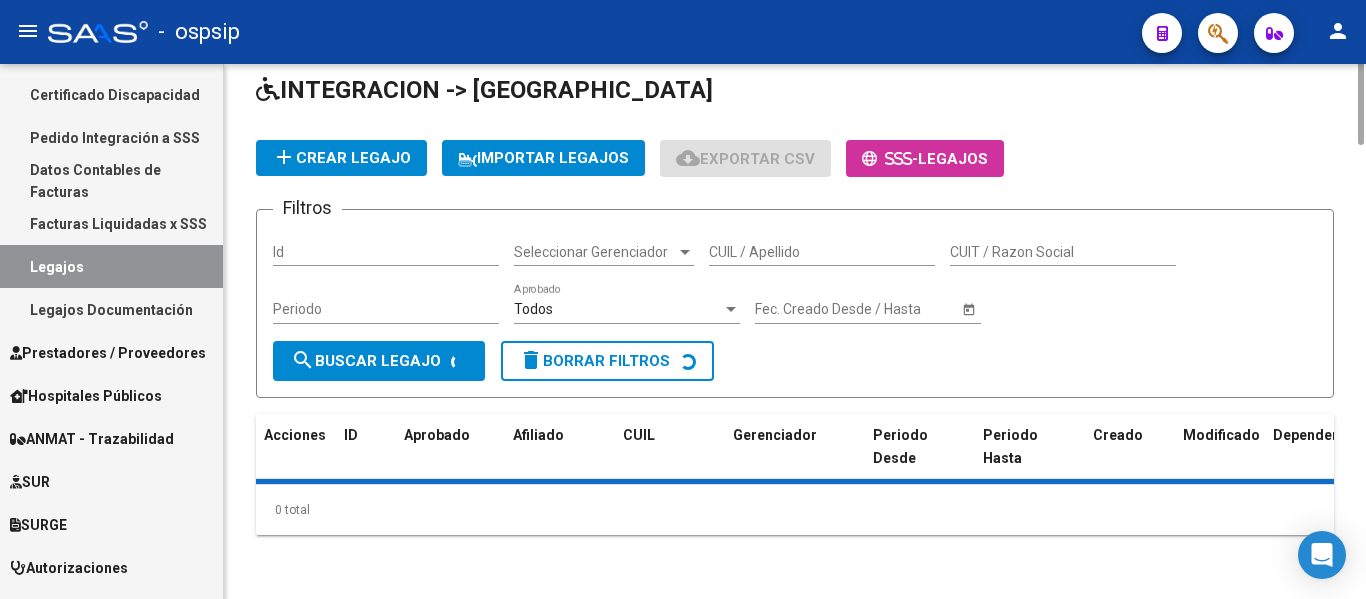 scroll, scrollTop: 0, scrollLeft: 0, axis: both 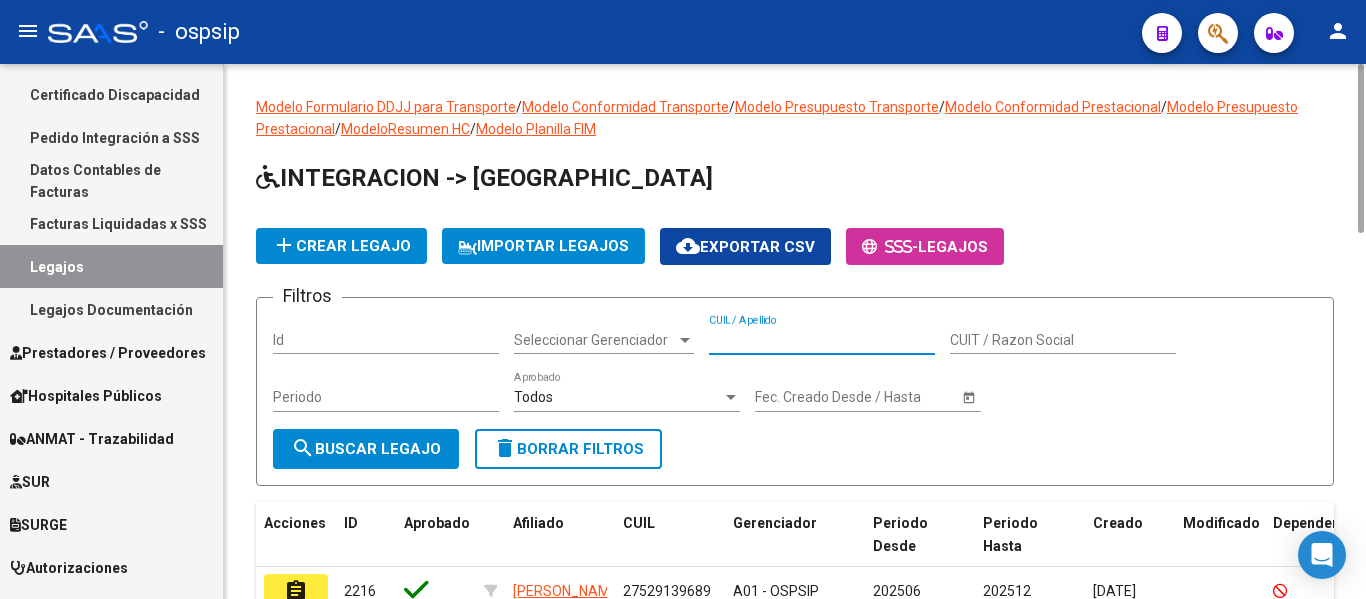 paste on "20312304342" 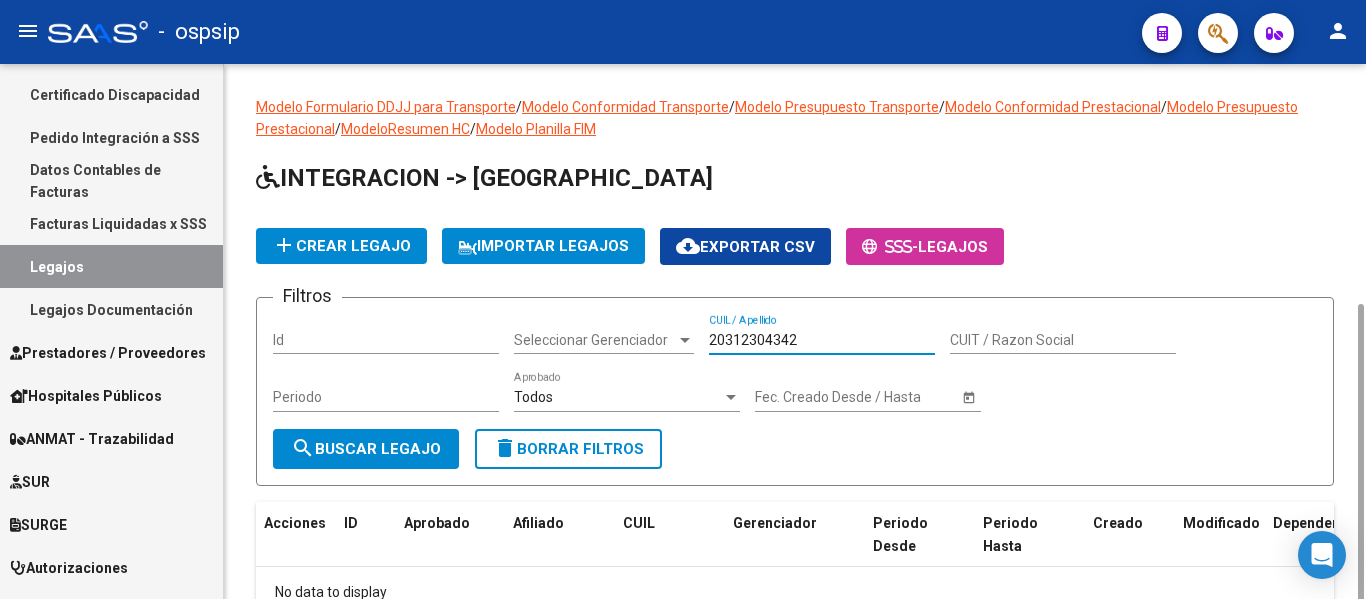 scroll, scrollTop: 133, scrollLeft: 0, axis: vertical 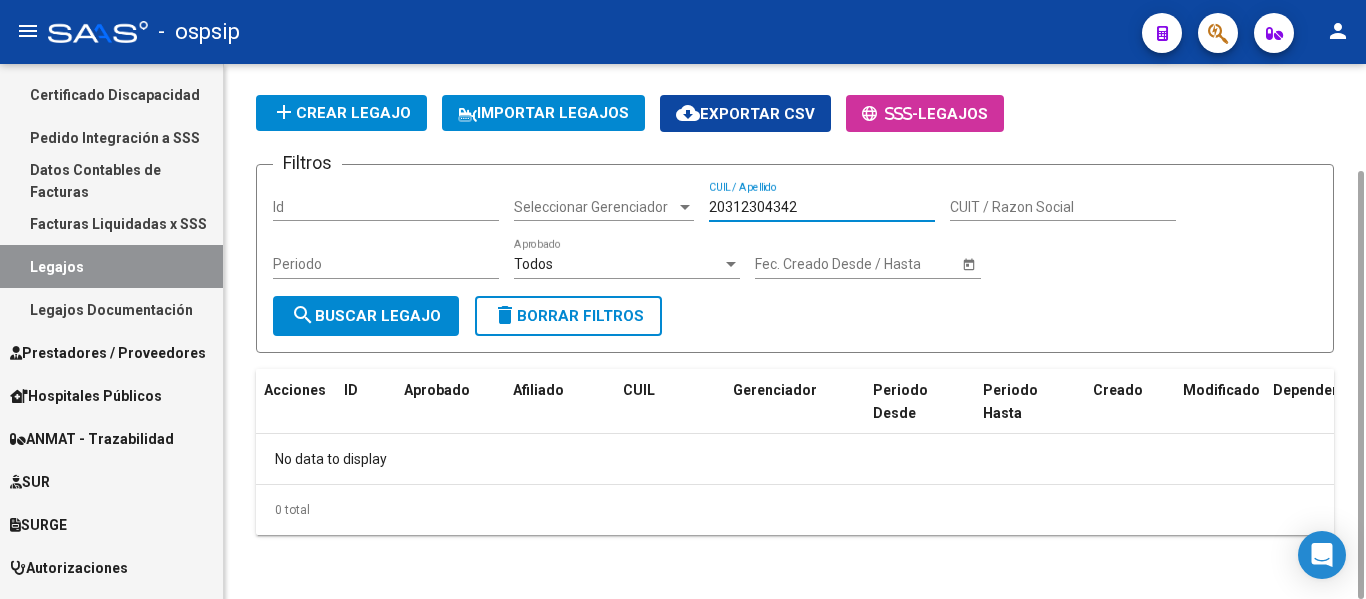 drag, startPoint x: 782, startPoint y: 200, endPoint x: 672, endPoint y: 197, distance: 110.0409 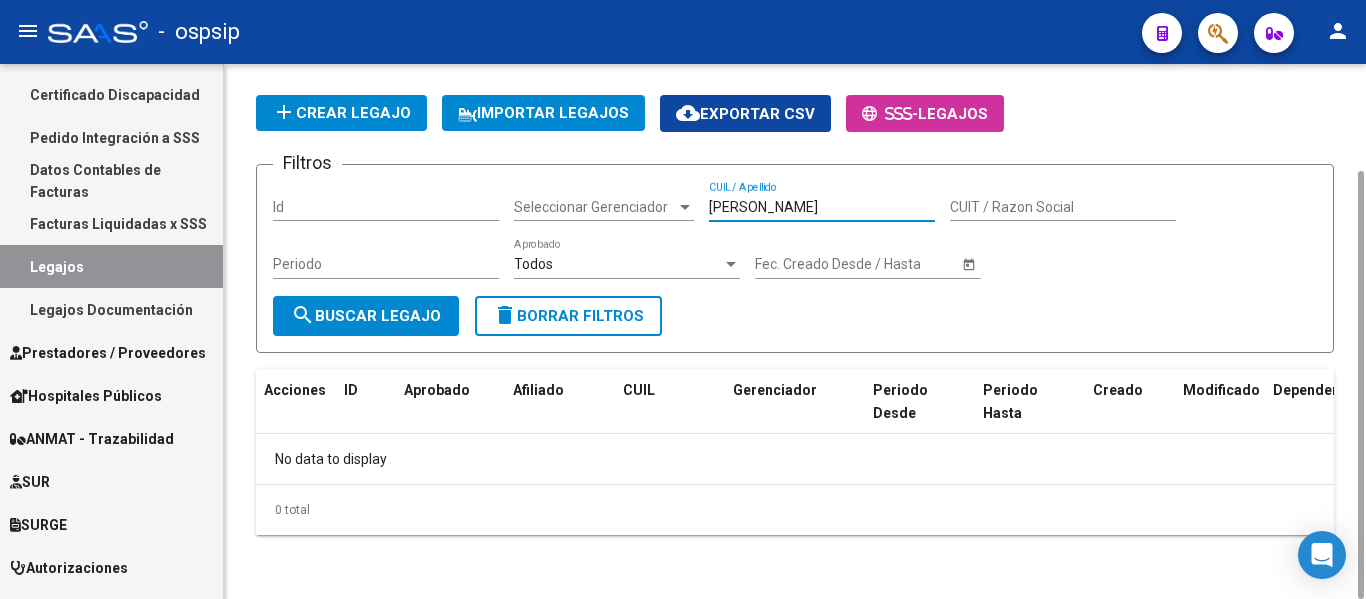 type on "[PERSON_NAME]" 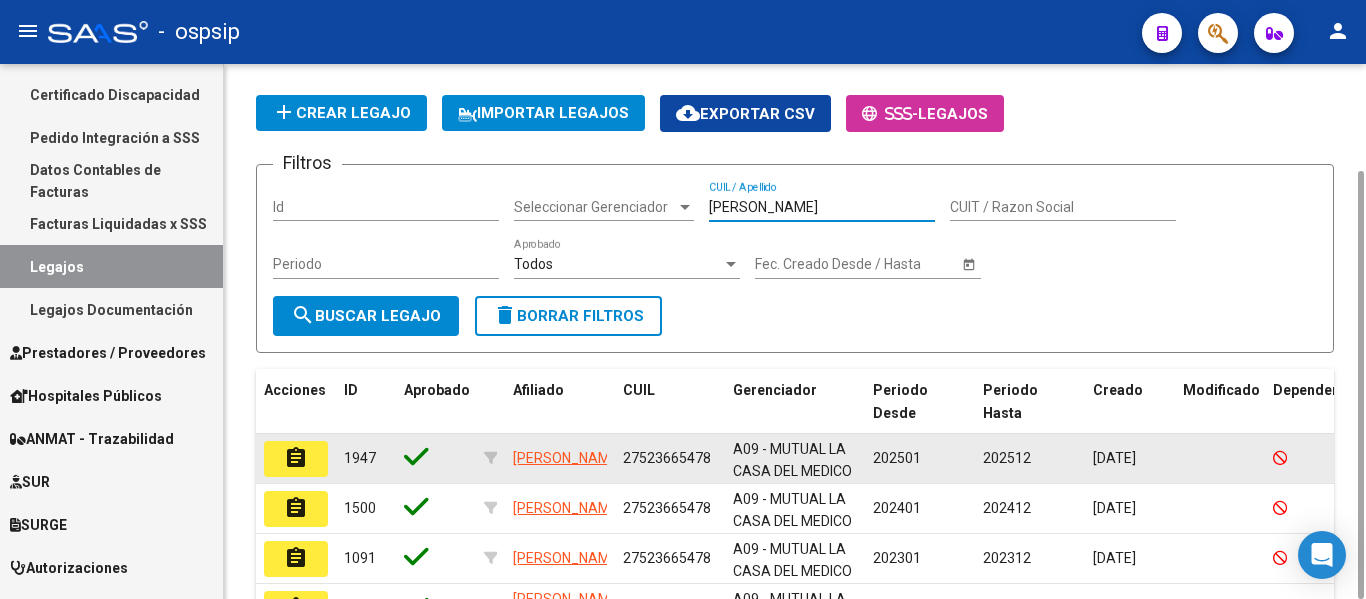 click on "assignment" 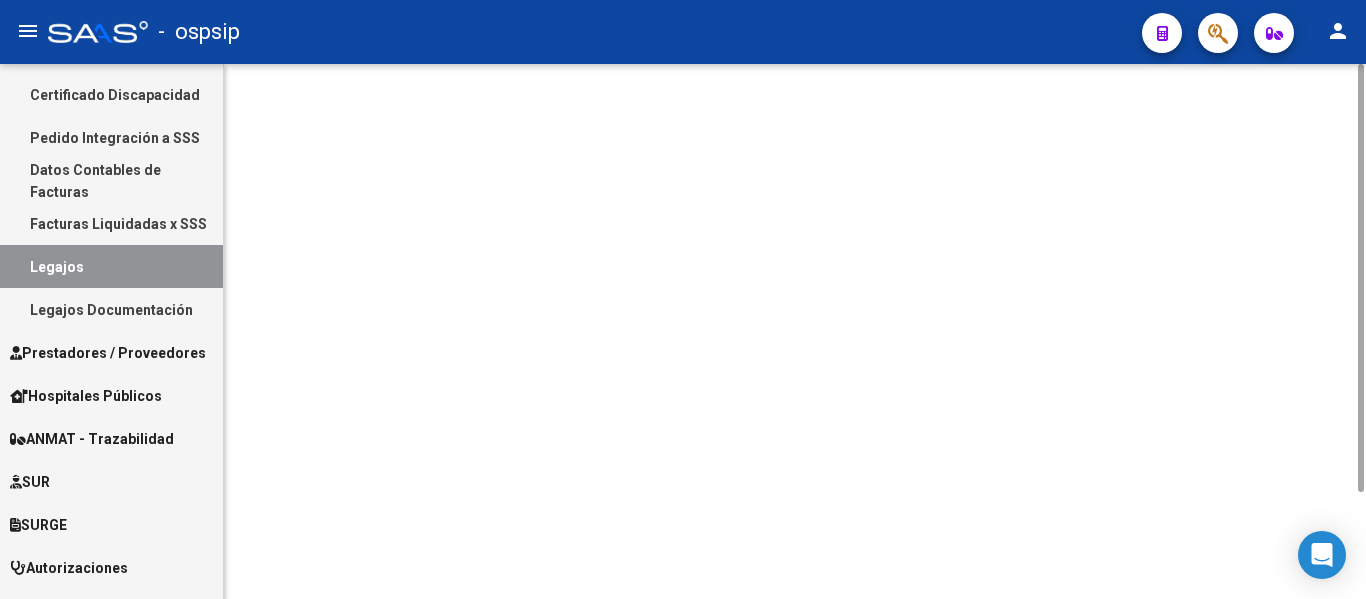 scroll, scrollTop: 0, scrollLeft: 0, axis: both 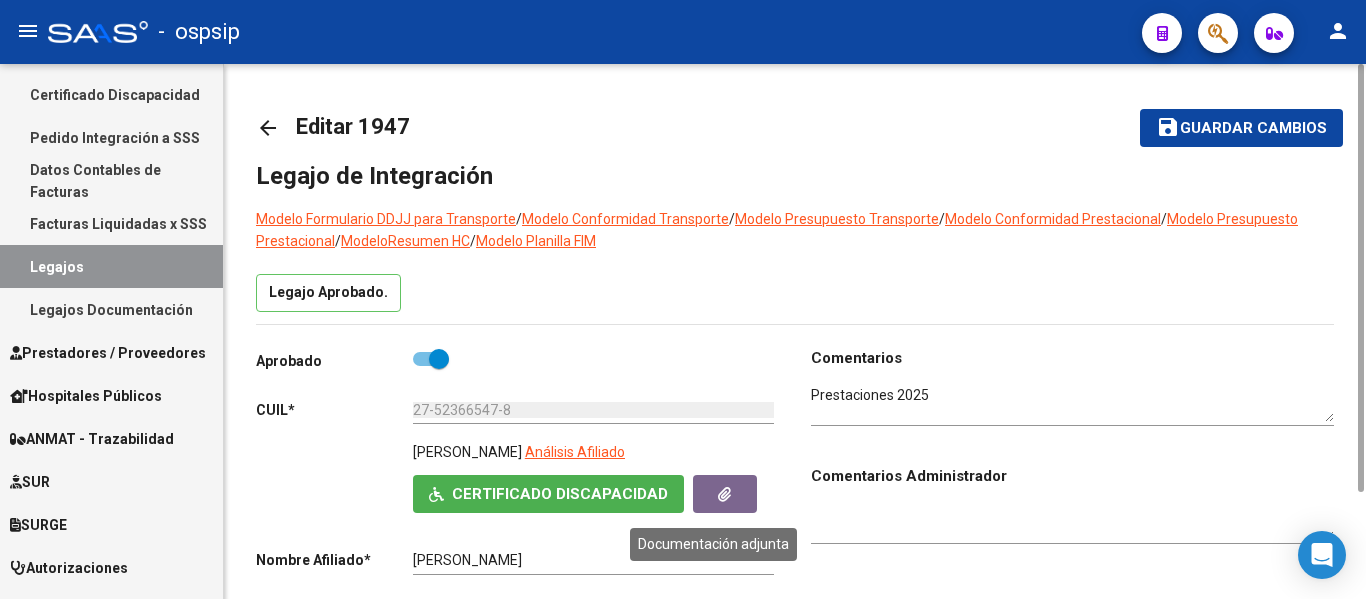 click 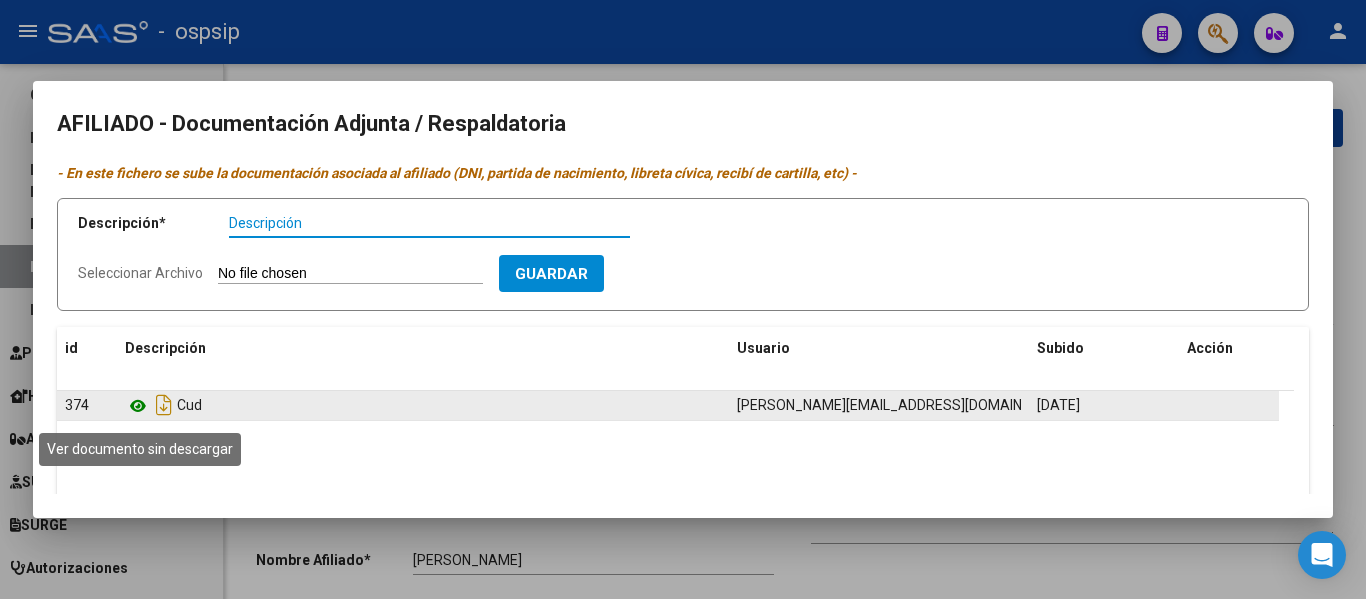 click 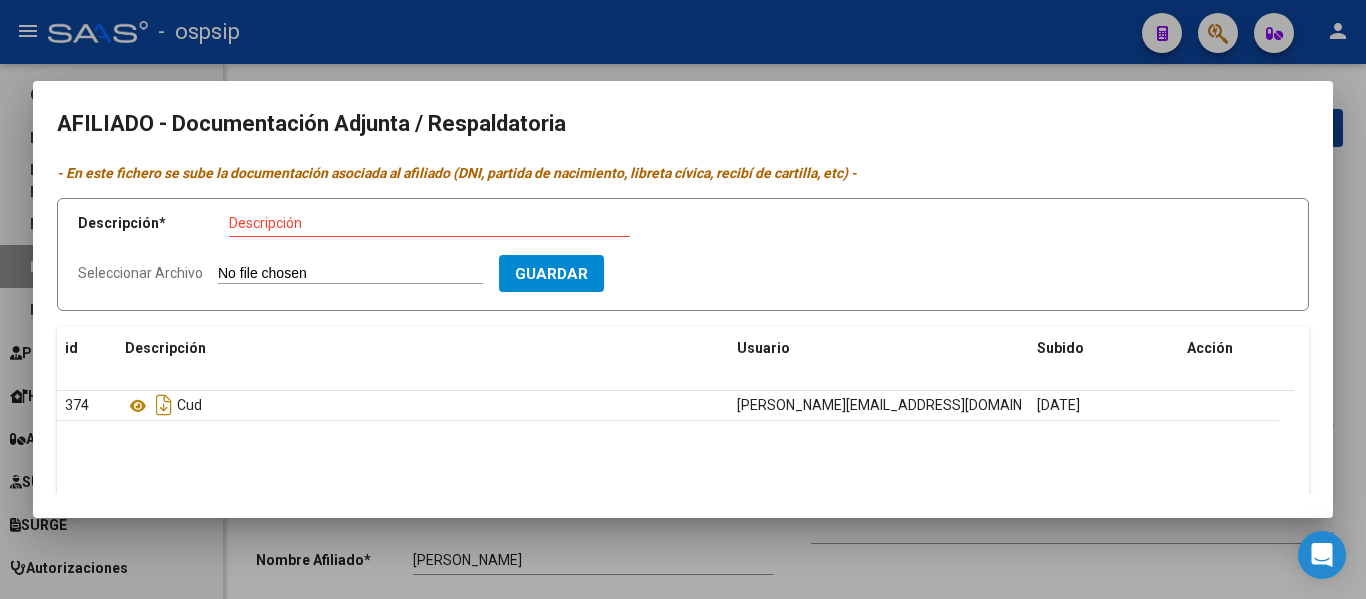click at bounding box center (683, 299) 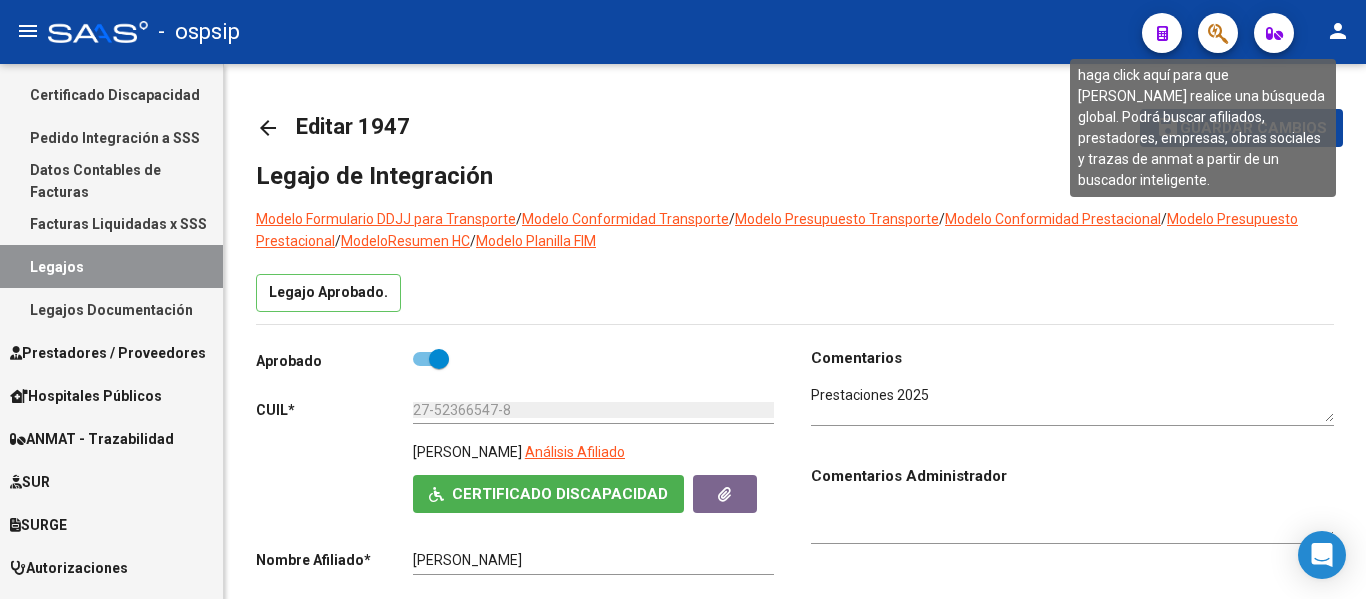 click 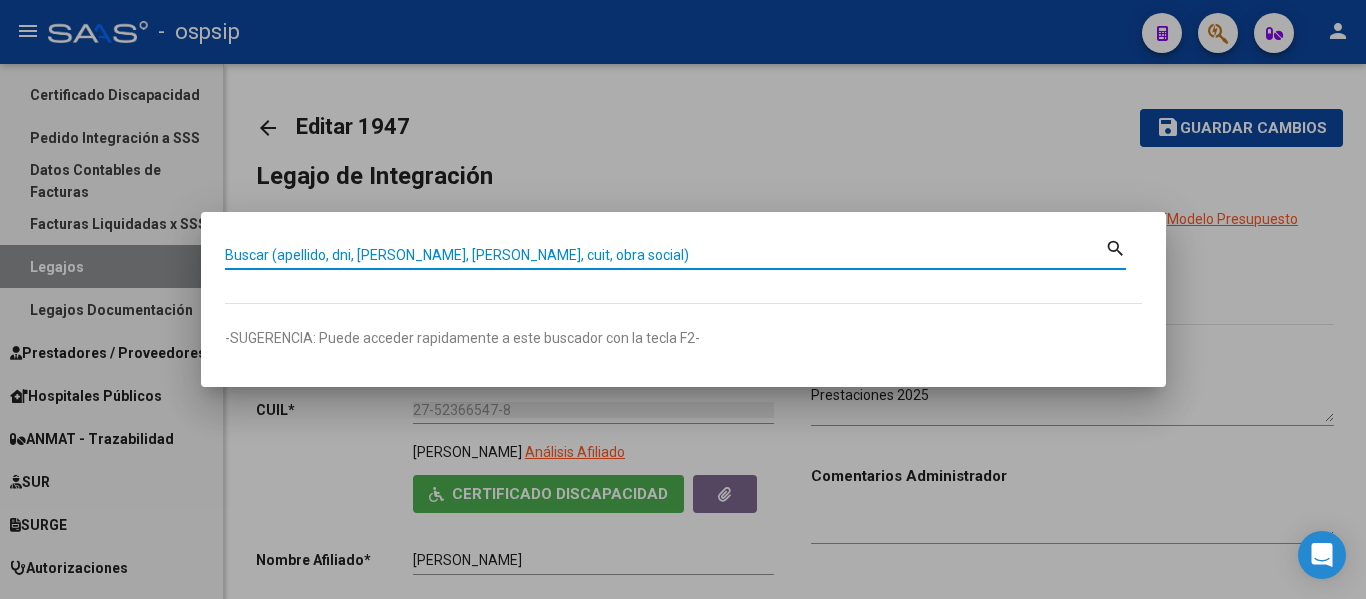 paste on "20462736178" 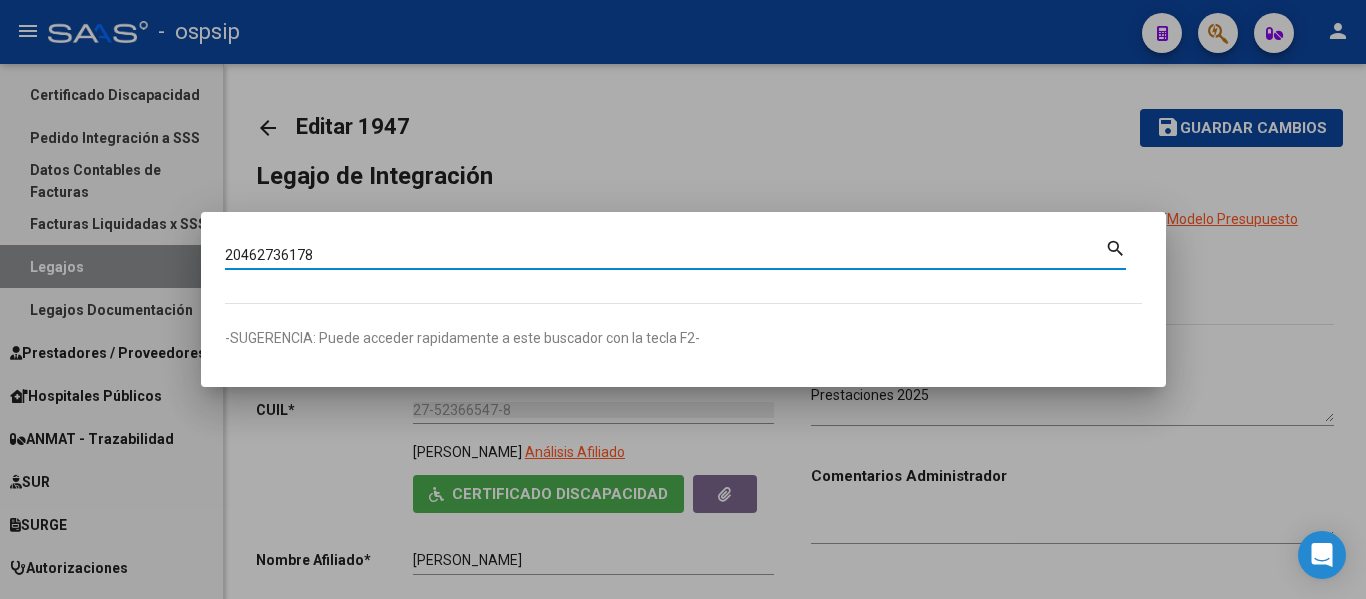type on "20462736178" 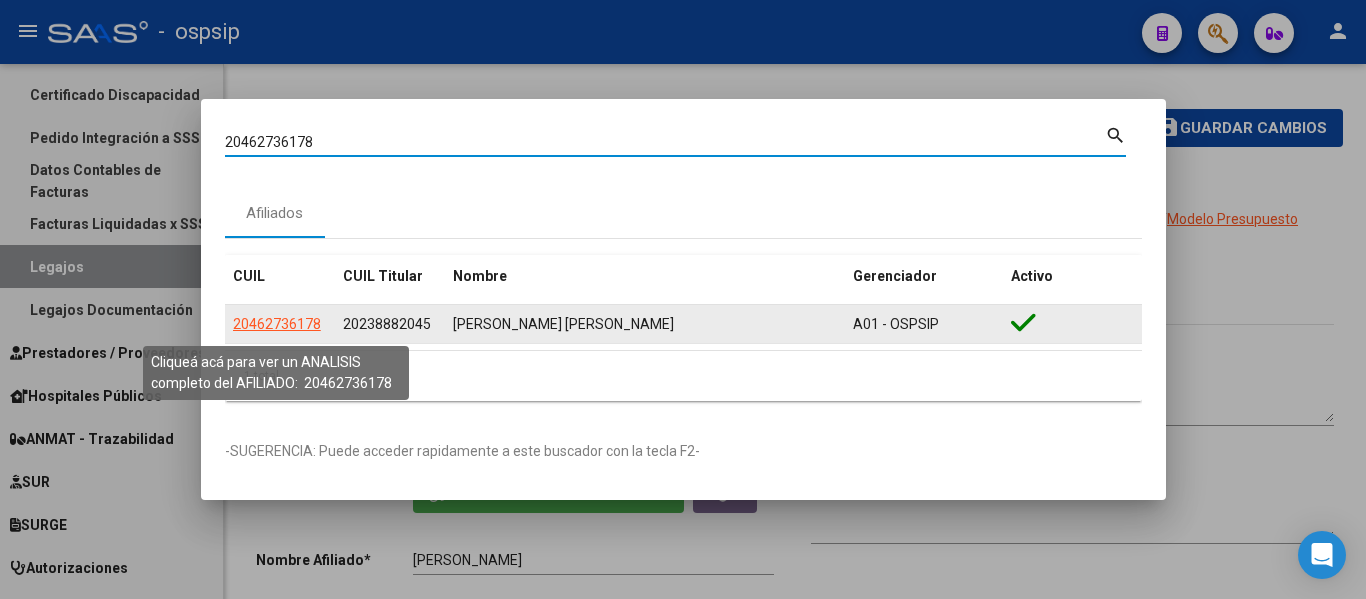 click on "20462736178" 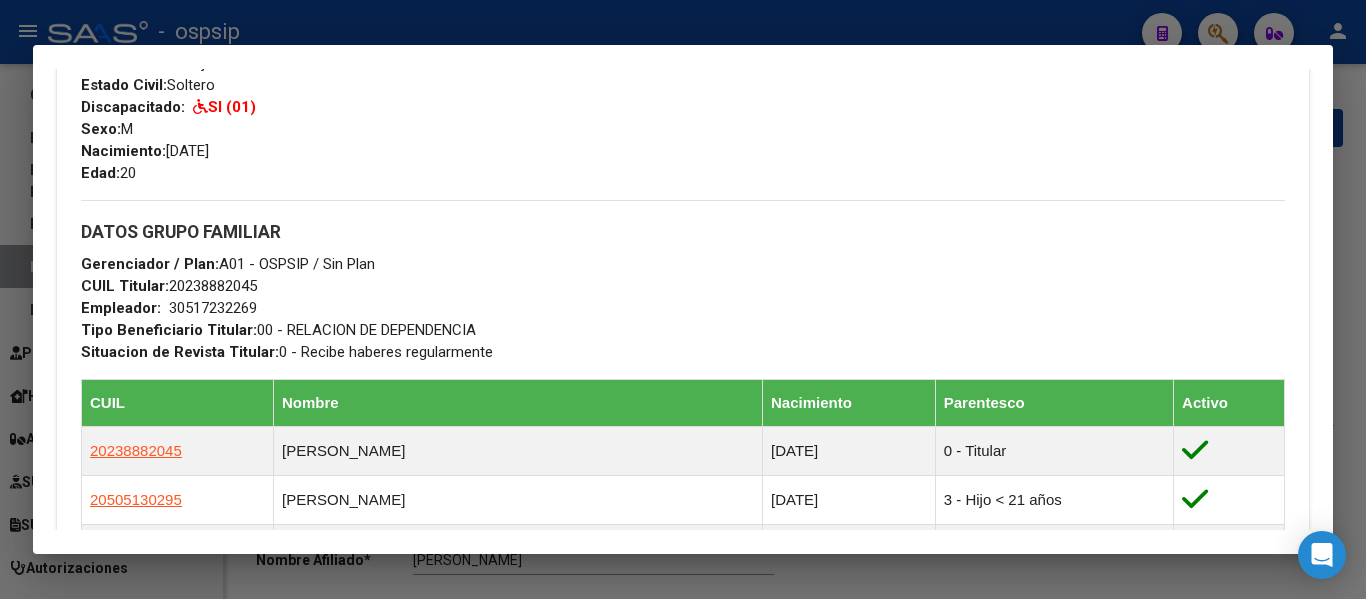 scroll, scrollTop: 800, scrollLeft: 0, axis: vertical 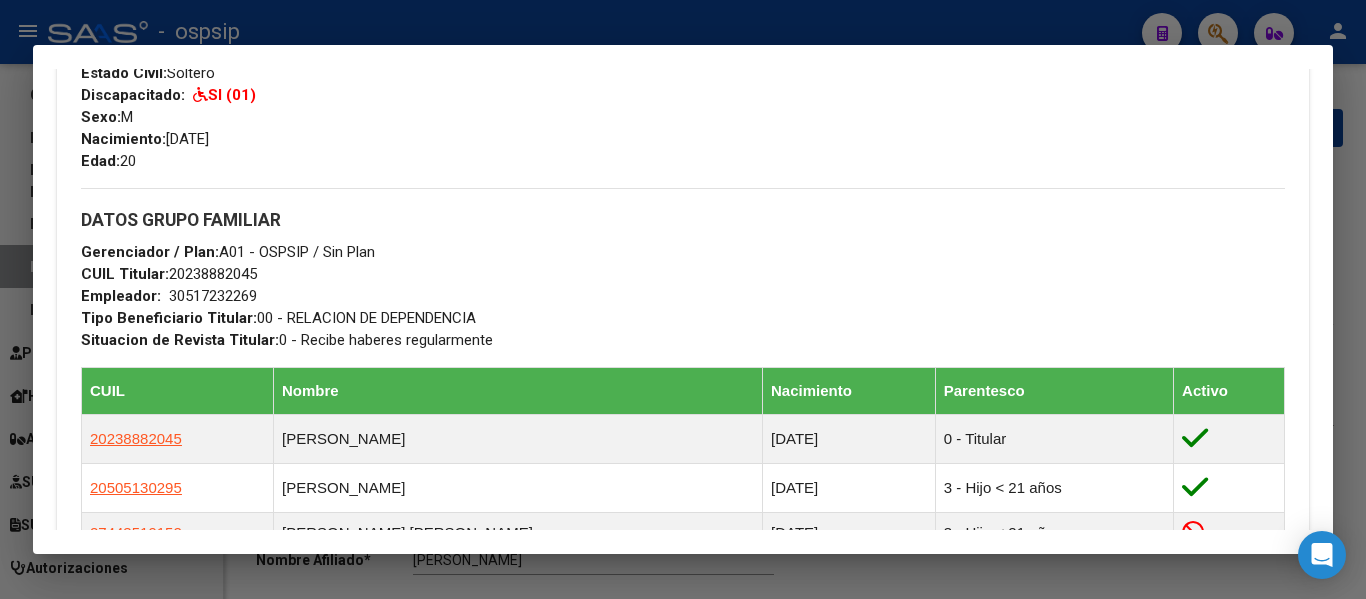 drag, startPoint x: 168, startPoint y: 270, endPoint x: 259, endPoint y: 271, distance: 91.00549 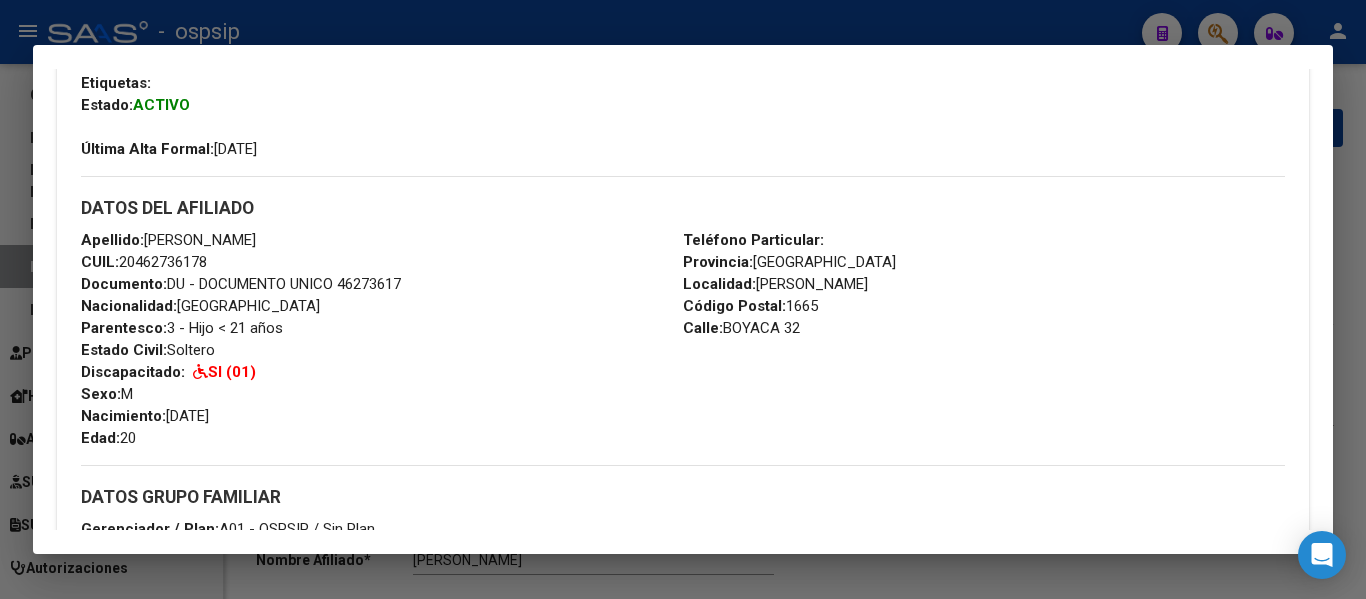 scroll, scrollTop: 500, scrollLeft: 0, axis: vertical 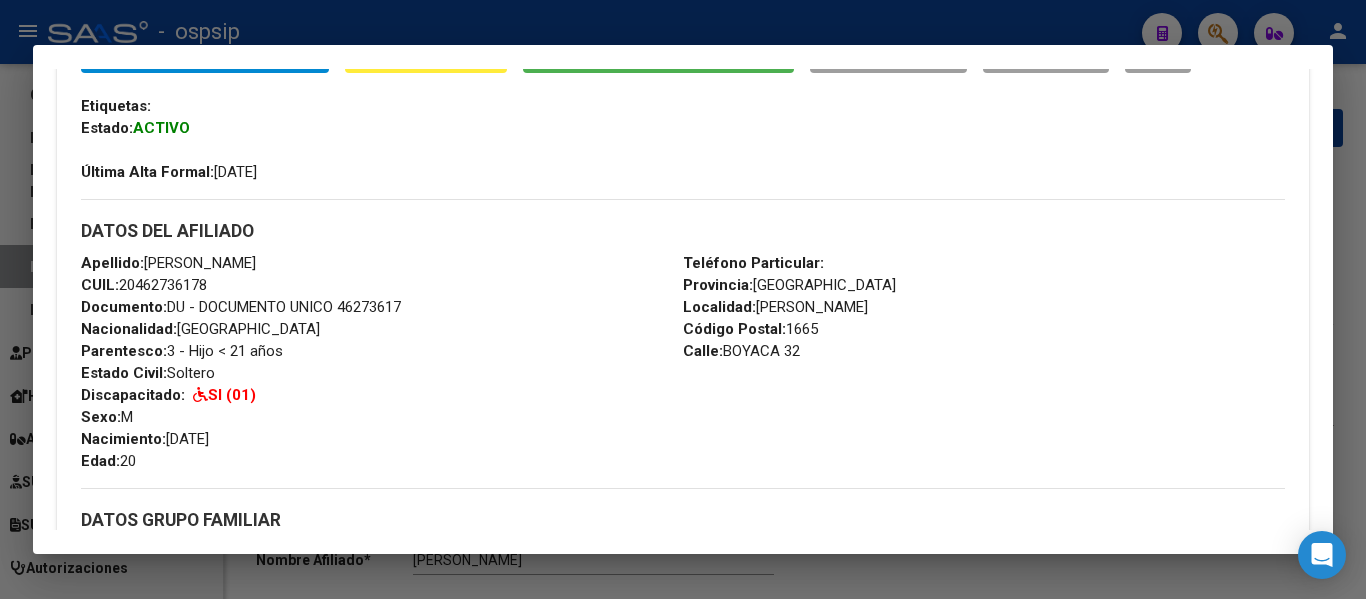 drag, startPoint x: 749, startPoint y: 304, endPoint x: 837, endPoint y: 301, distance: 88.051125 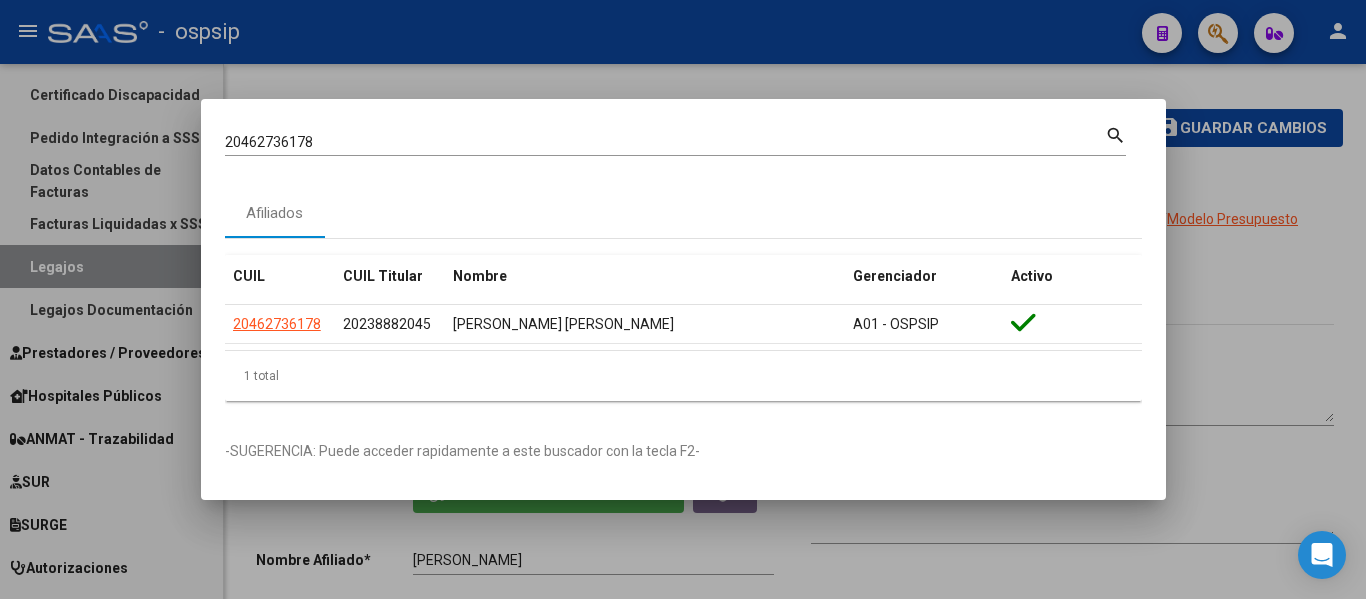 click at bounding box center [683, 299] 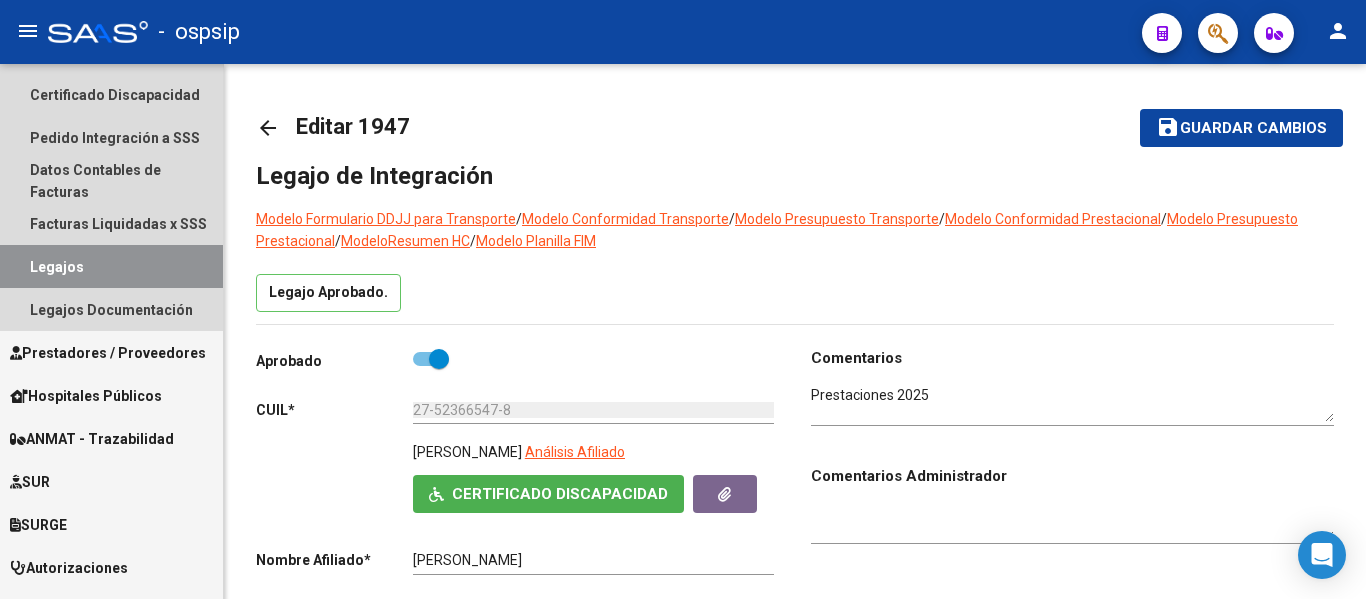 click on "Legajos" at bounding box center (111, 266) 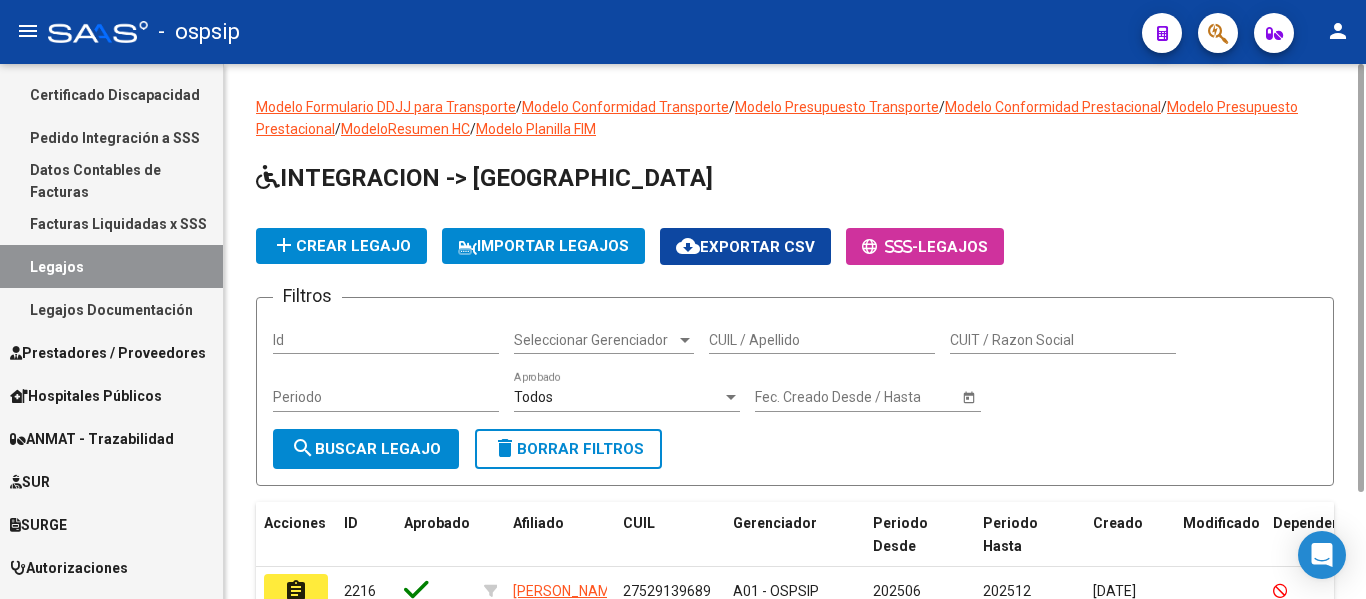 drag, startPoint x: 720, startPoint y: 338, endPoint x: 708, endPoint y: 341, distance: 12.369317 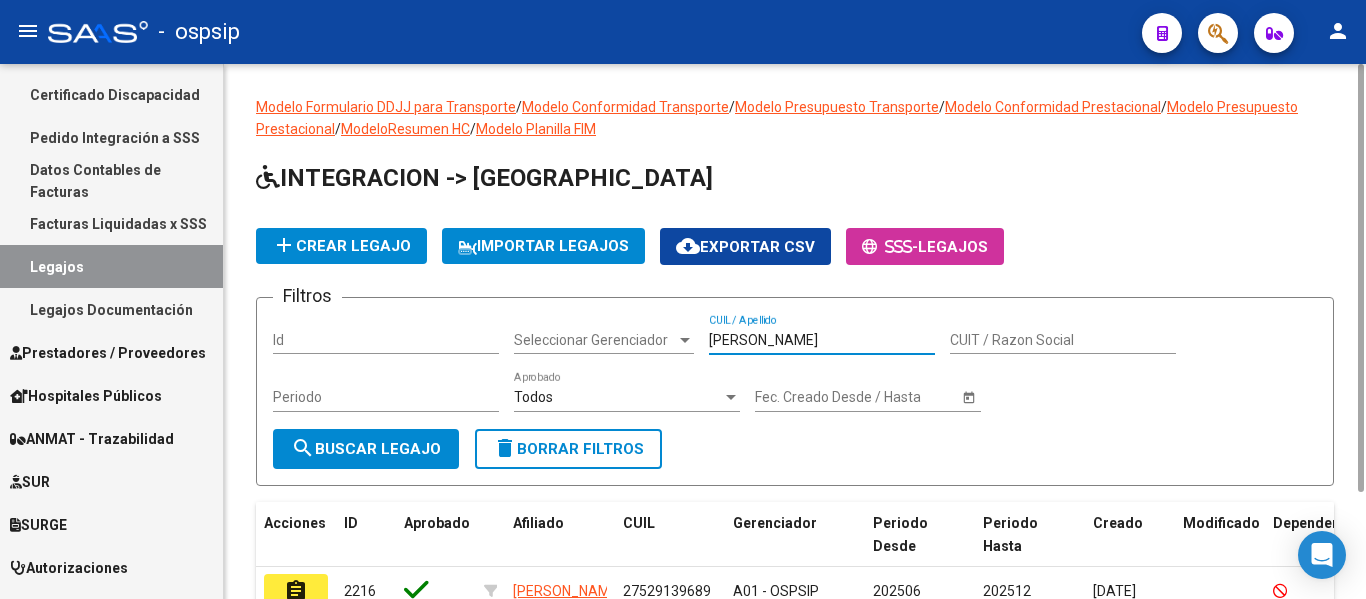 type on "[PERSON_NAME]" 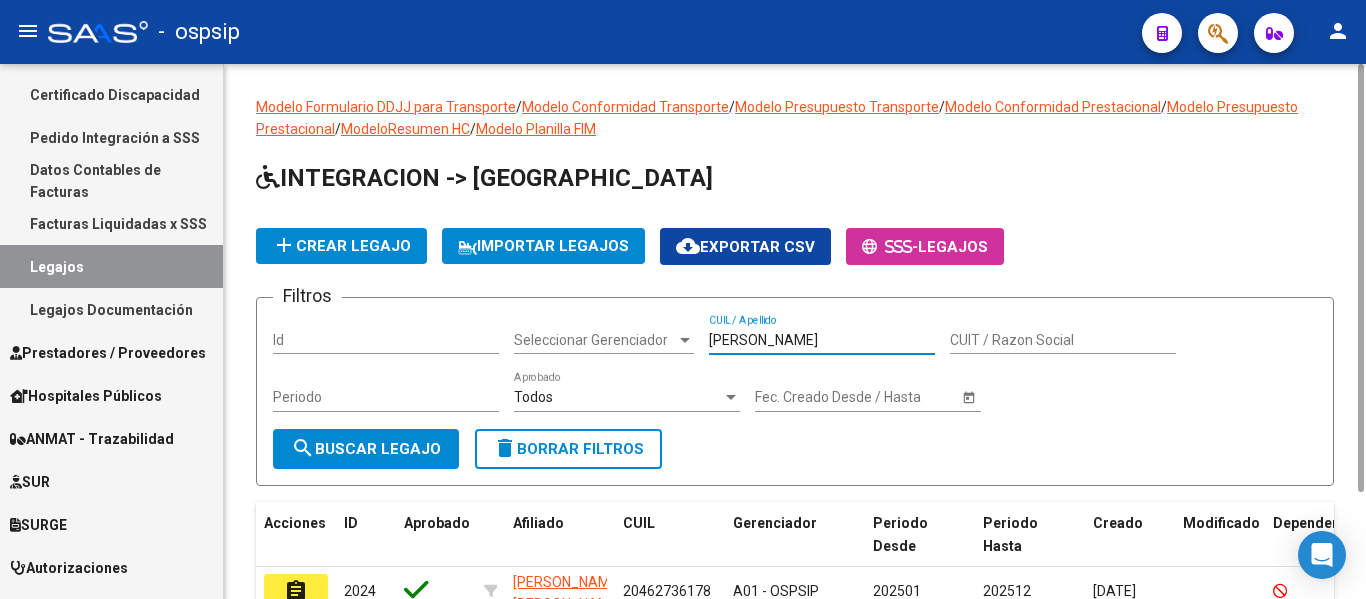 scroll, scrollTop: 305, scrollLeft: 0, axis: vertical 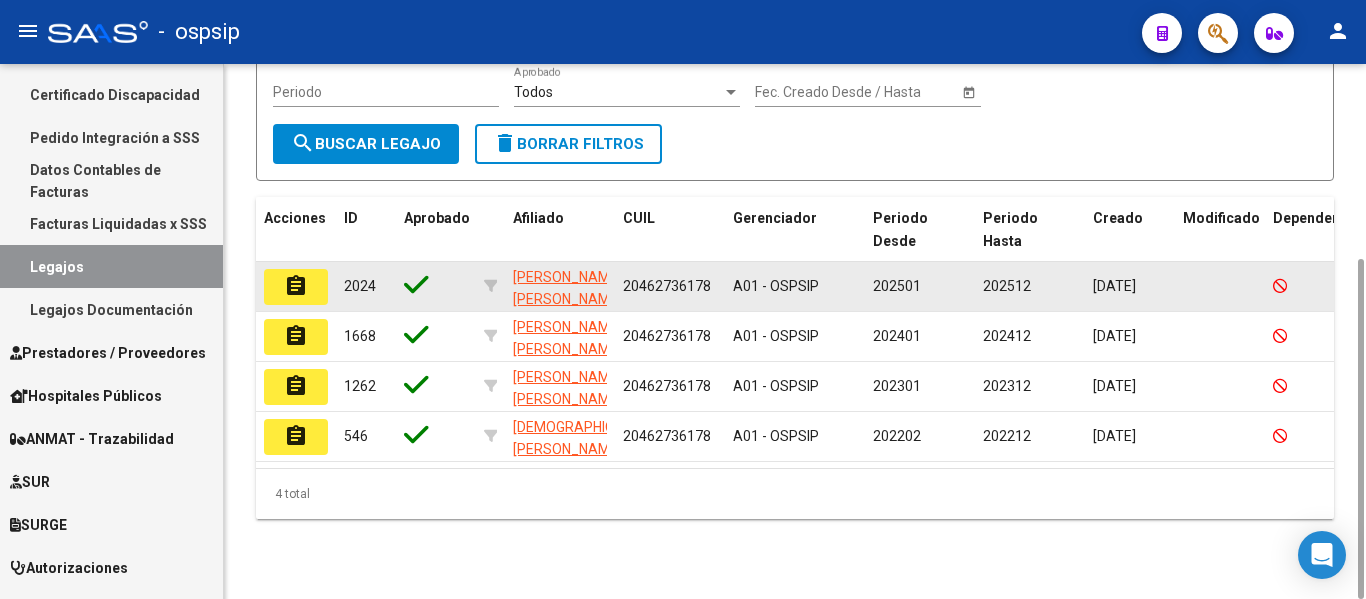 click on "assignment" 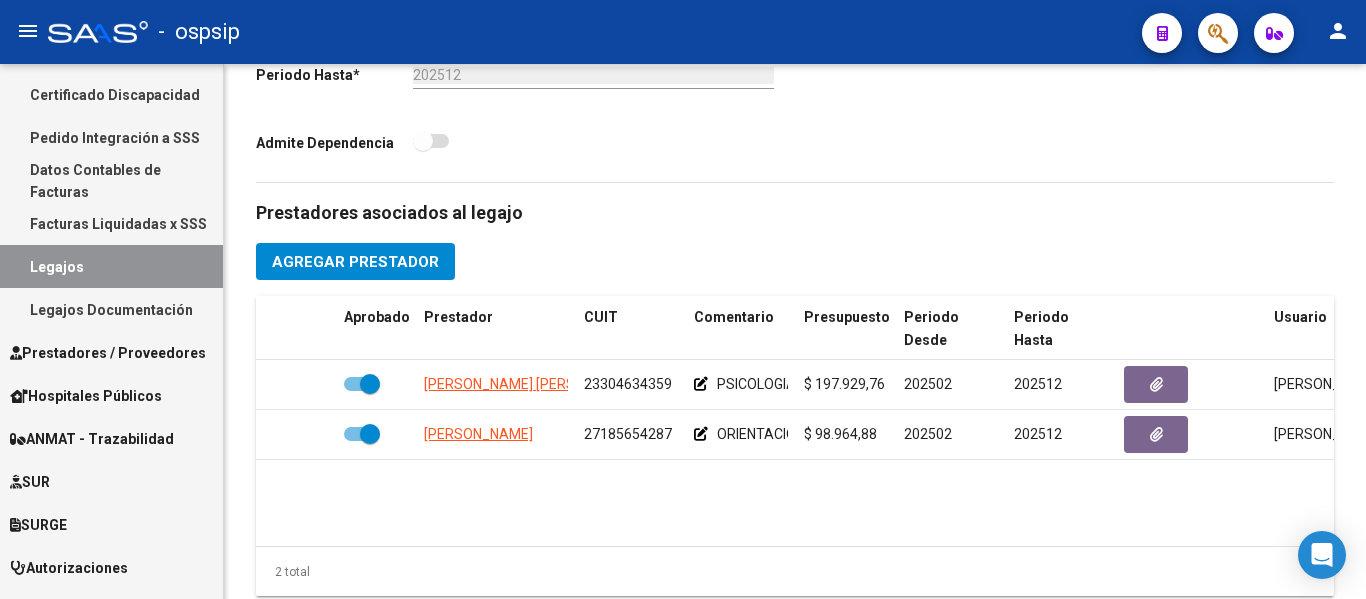 scroll, scrollTop: 1149, scrollLeft: 0, axis: vertical 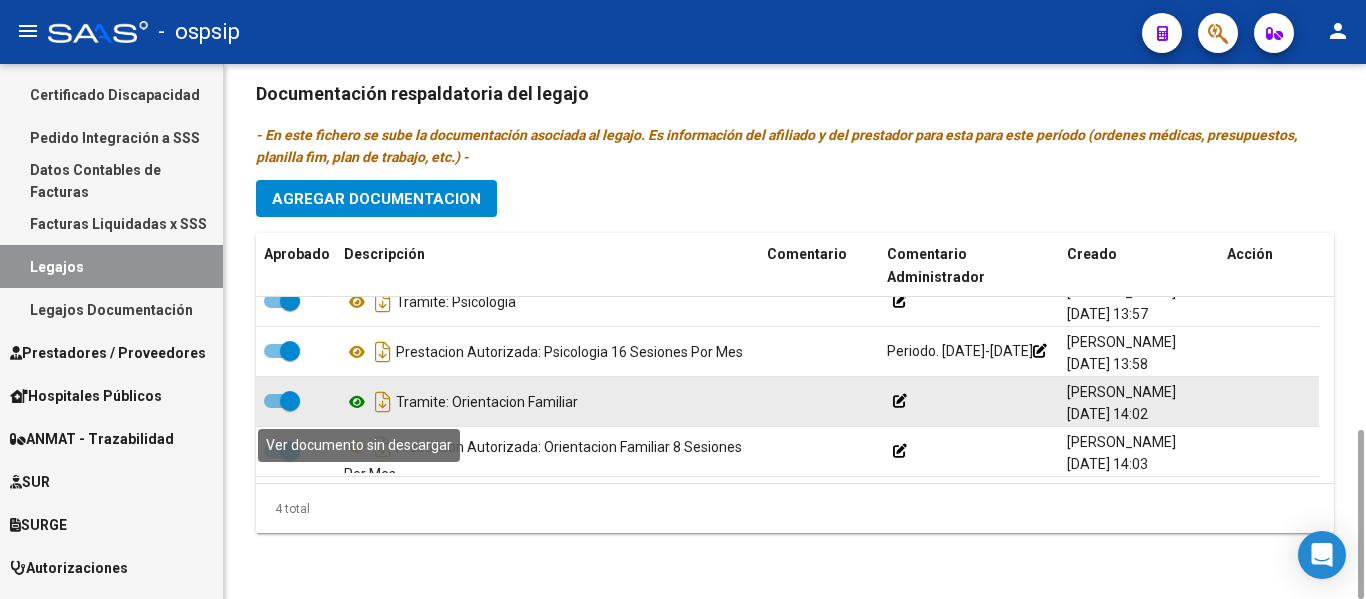 click 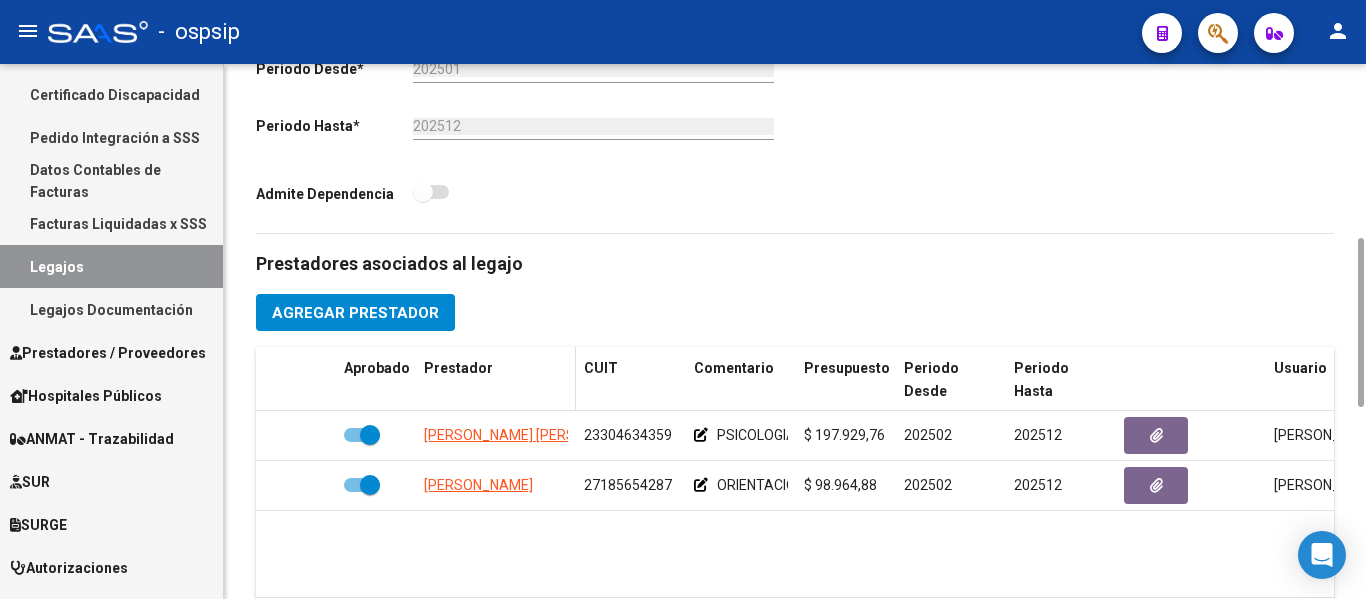 scroll, scrollTop: 149, scrollLeft: 0, axis: vertical 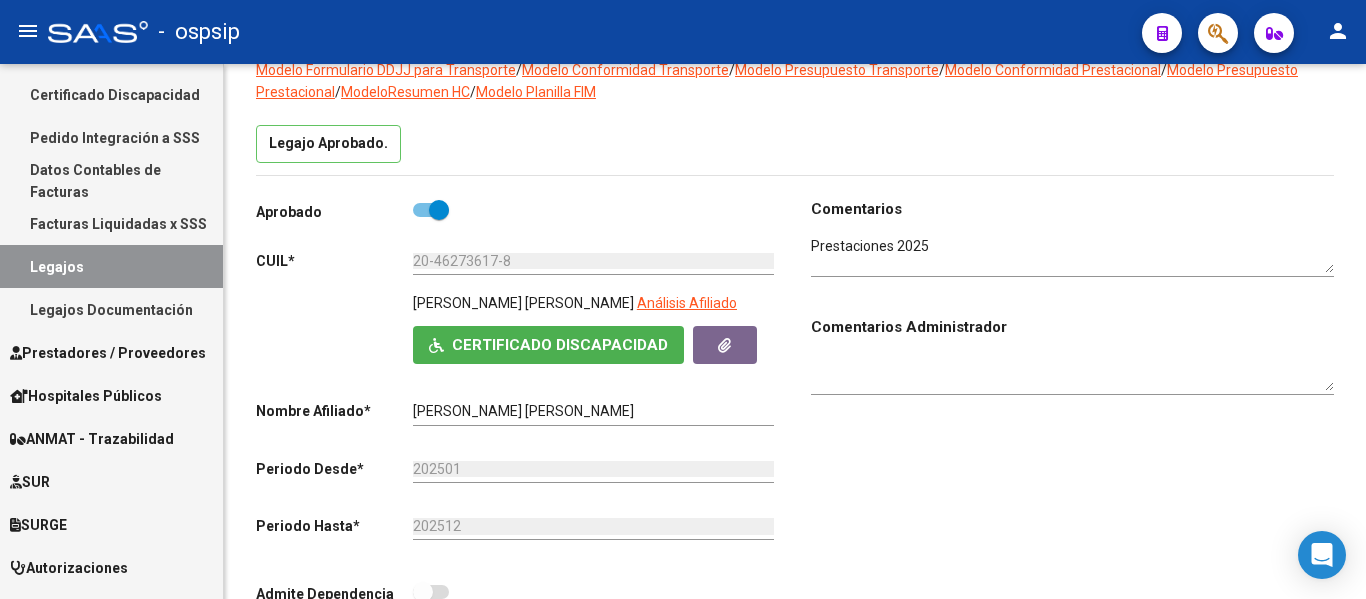 click on "Legajos" at bounding box center [111, 266] 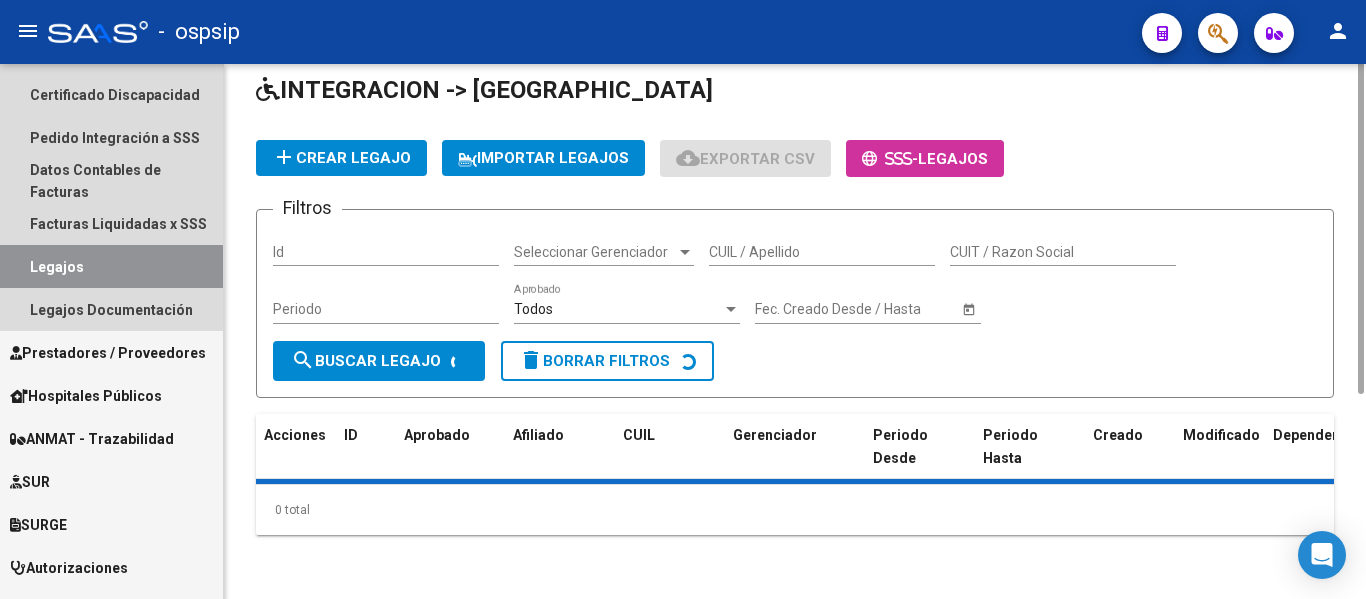 scroll, scrollTop: 0, scrollLeft: 0, axis: both 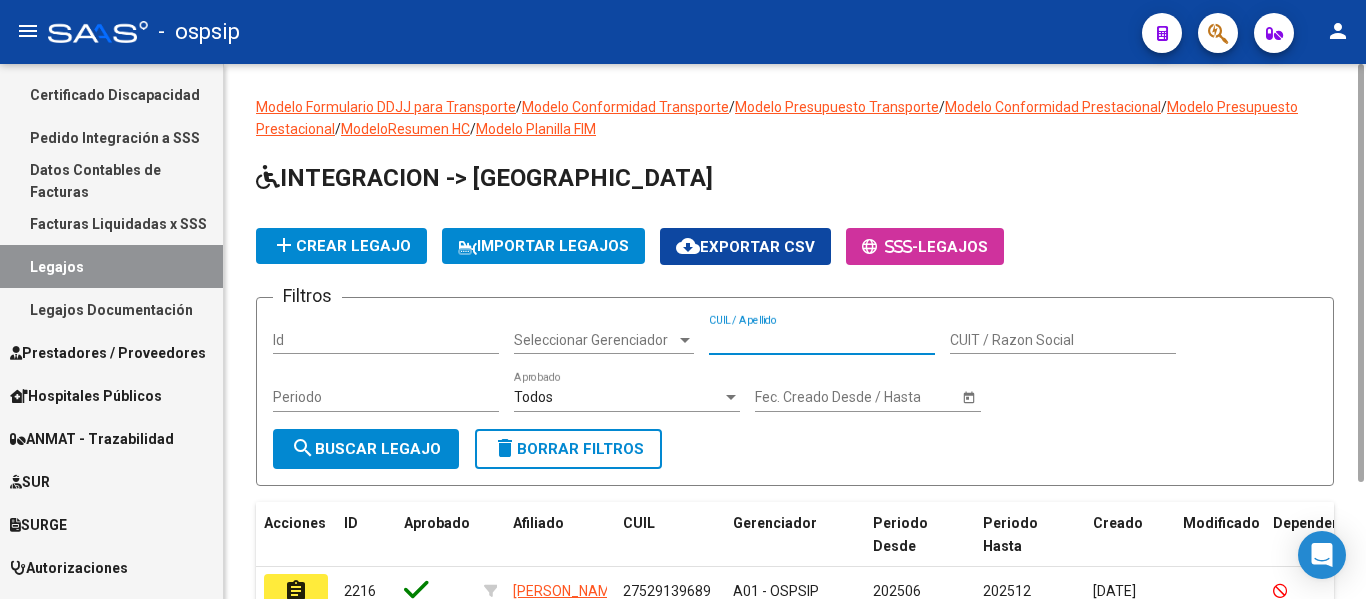 paste on "20545312485" 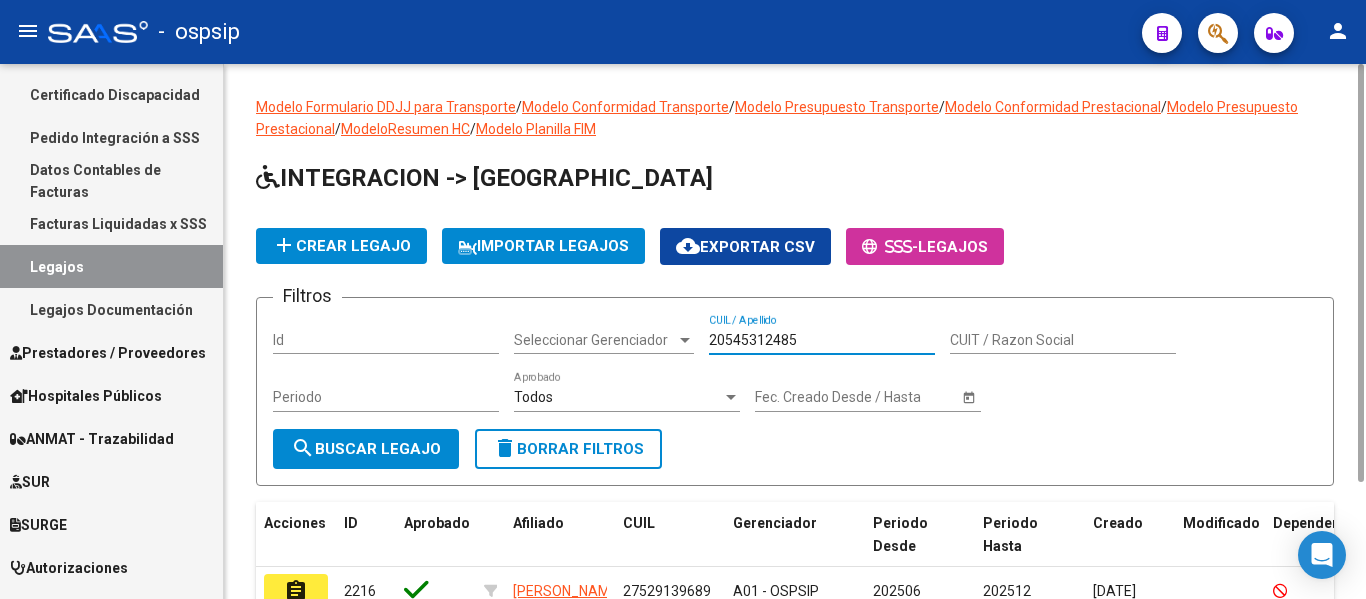 type on "20545312485" 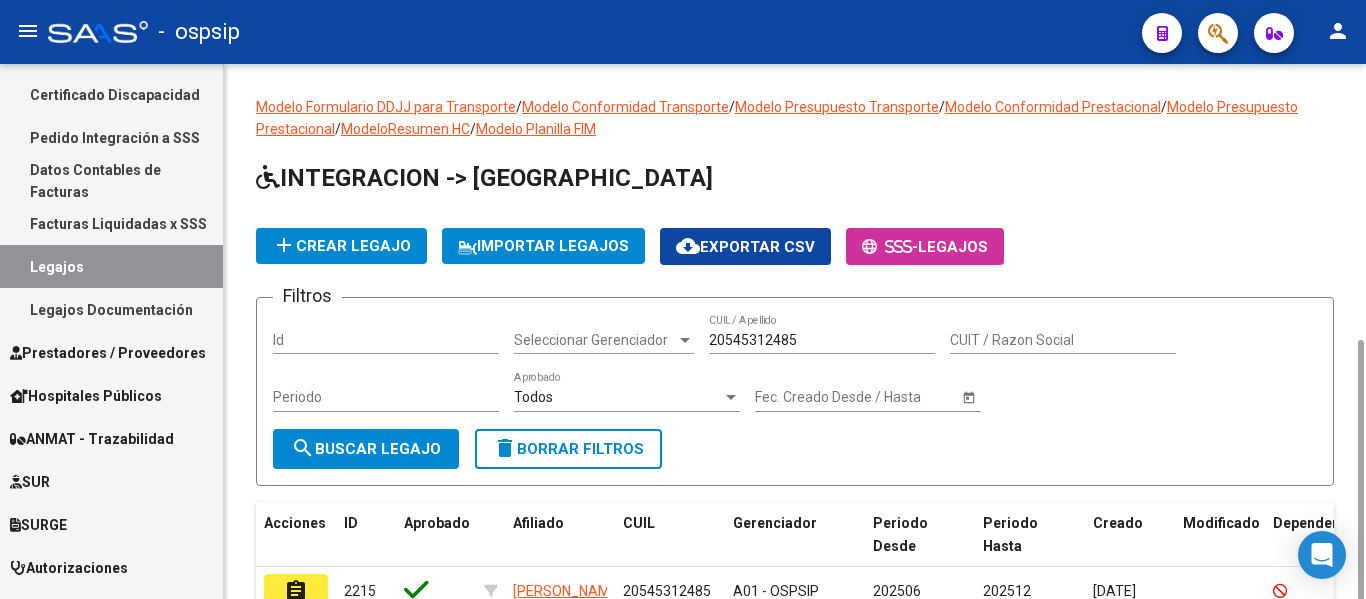 scroll, scrollTop: 155, scrollLeft: 0, axis: vertical 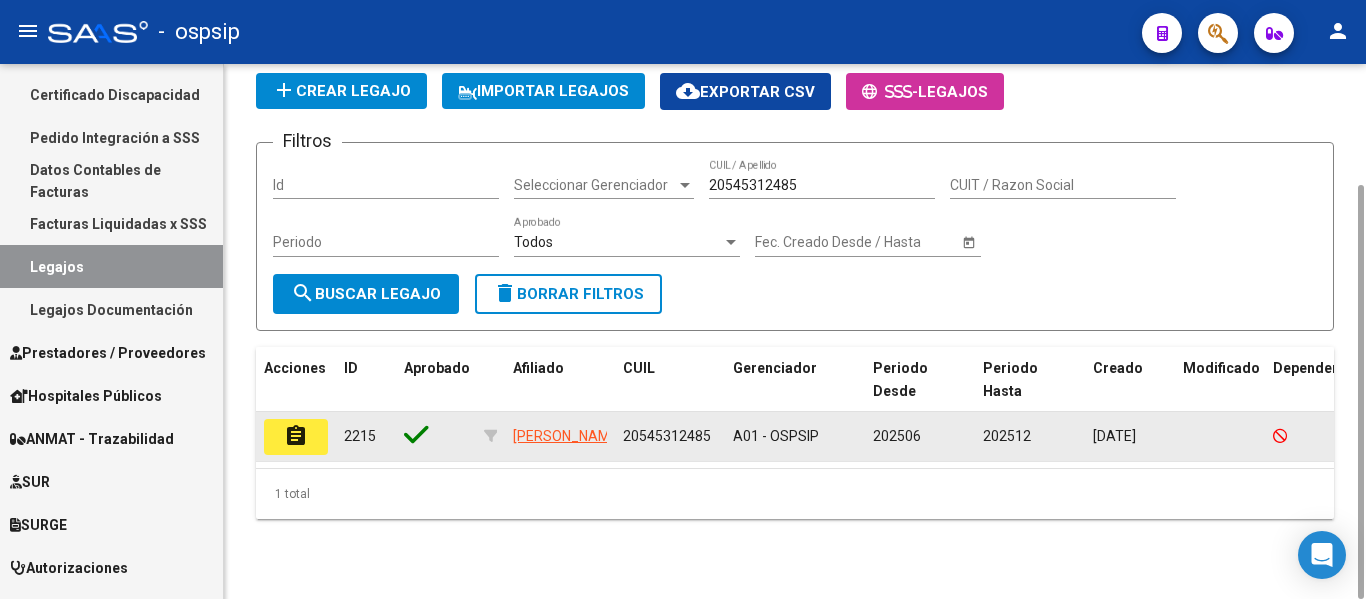 click on "assignment" 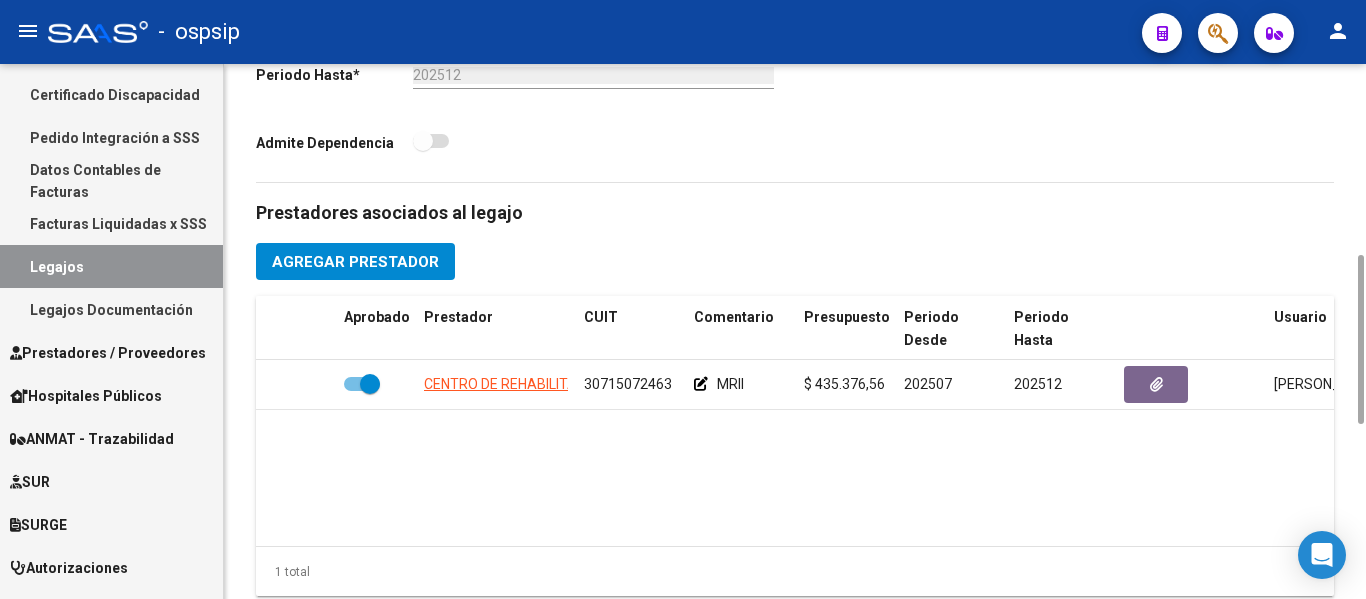 scroll, scrollTop: 1000, scrollLeft: 0, axis: vertical 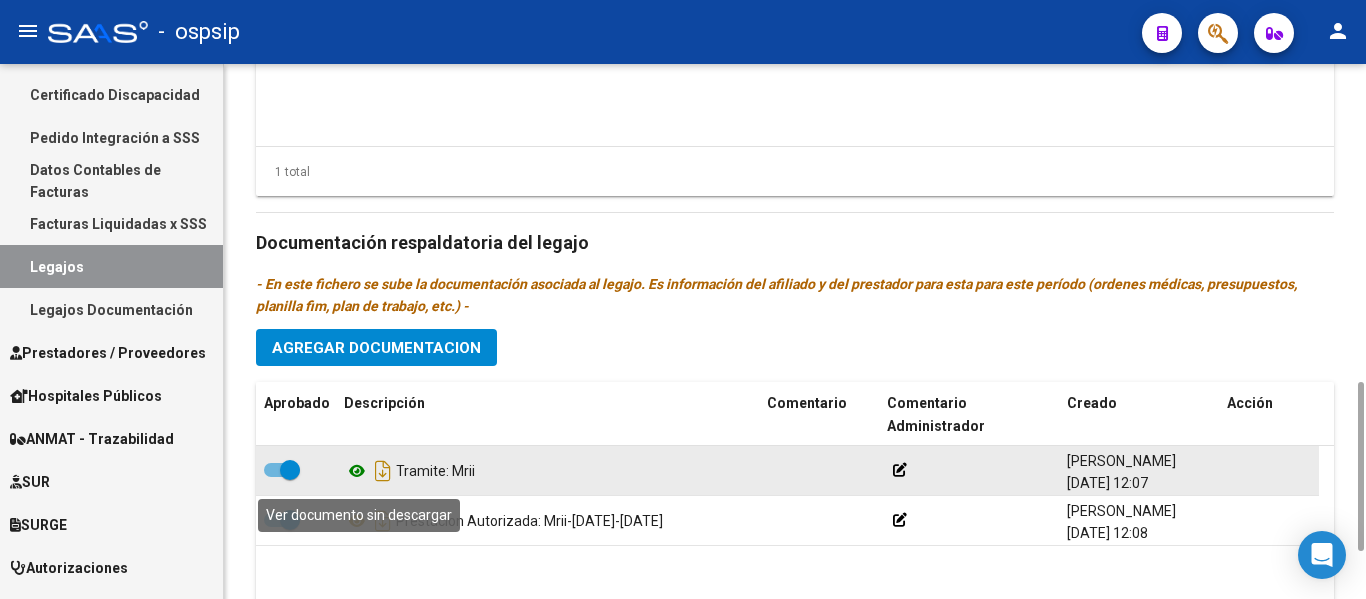 click 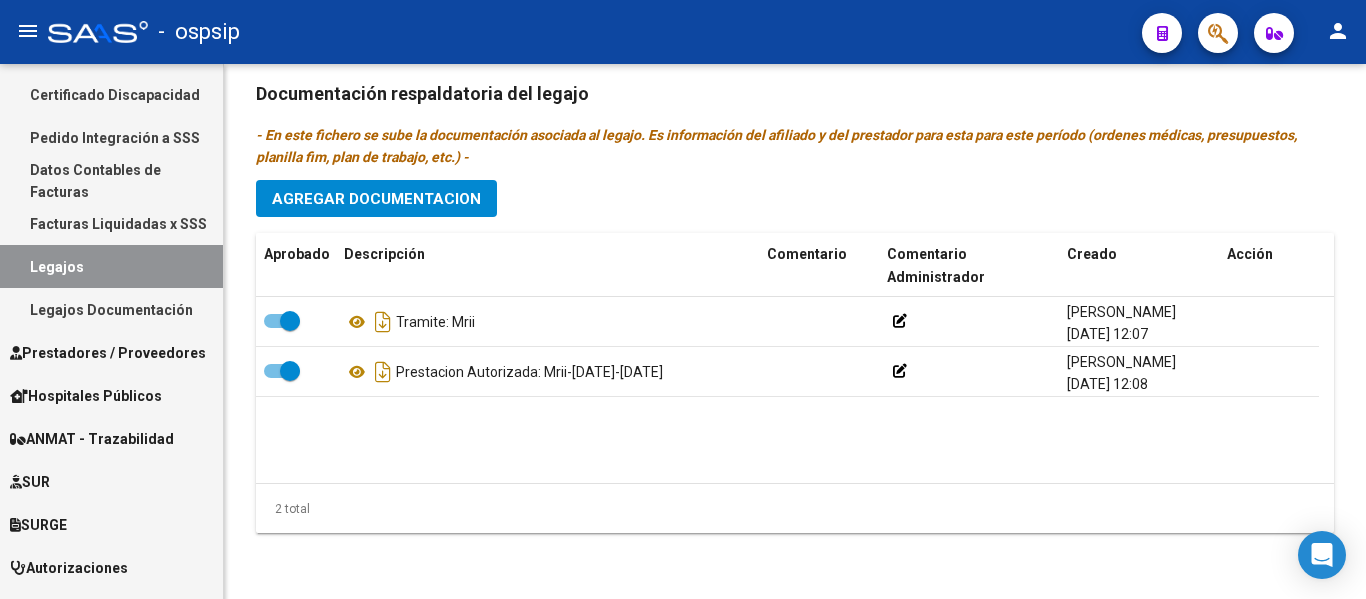 scroll, scrollTop: 949, scrollLeft: 0, axis: vertical 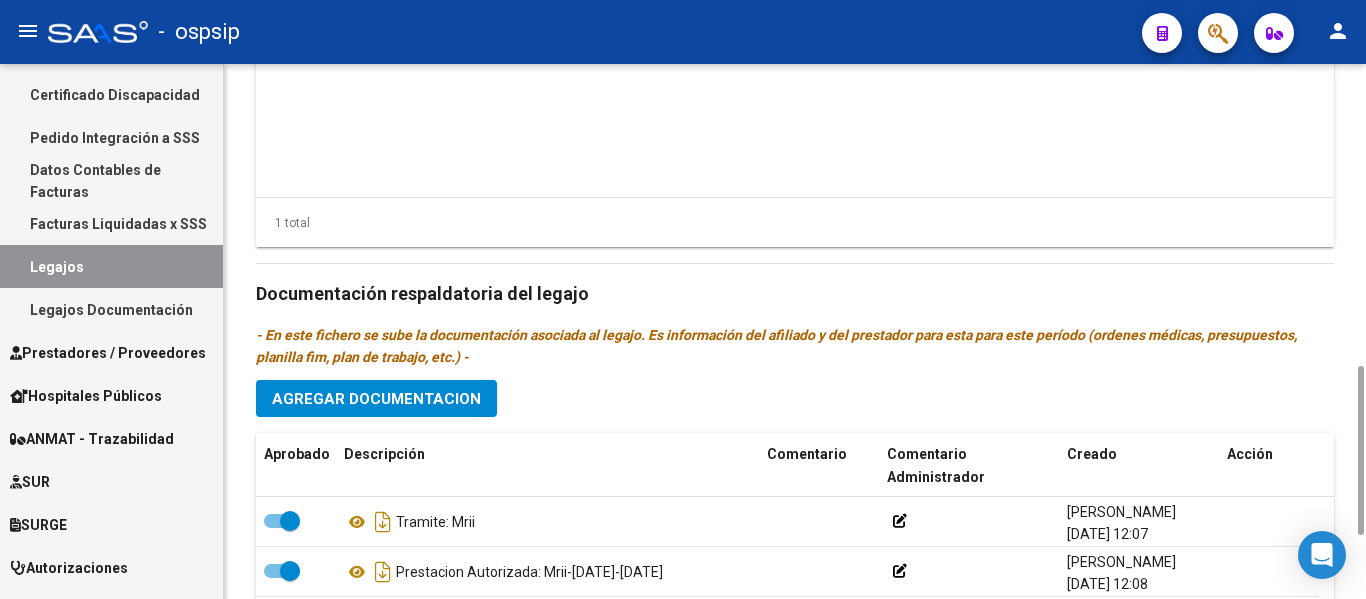 click on "CENTRO DE REHABILITACION INTEGRA S.R.L 30715072463     MRII  $ 435.376,56  202507 202512 [PERSON_NAME]   [DATE]" 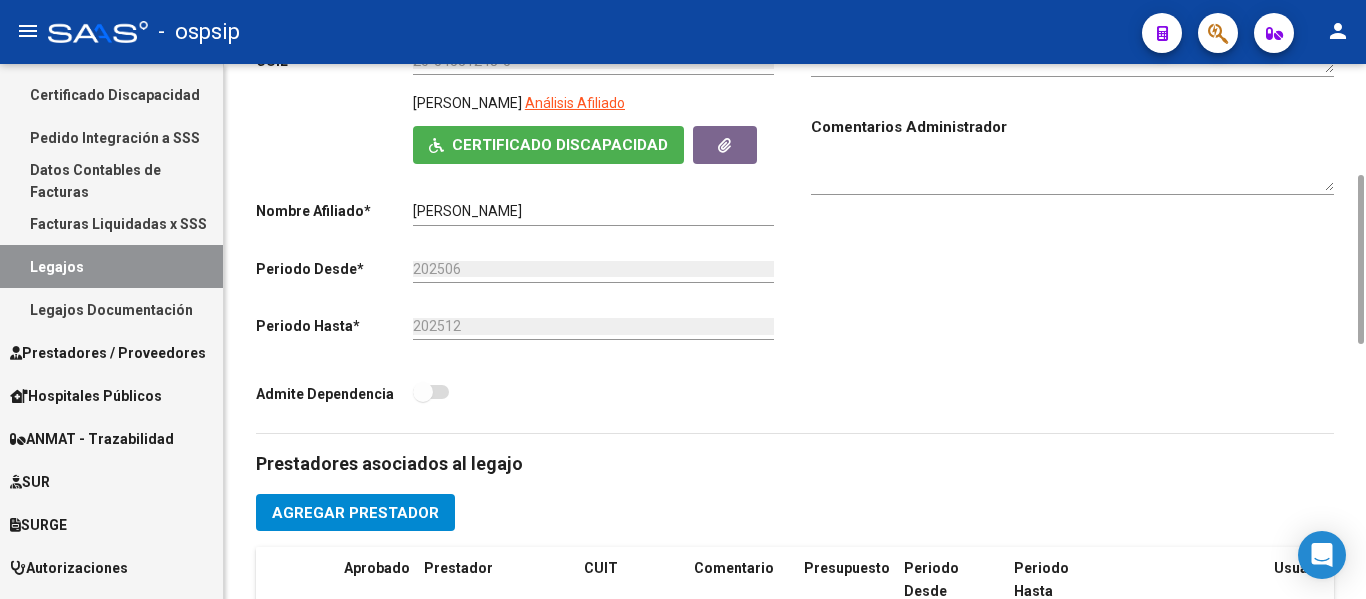 scroll, scrollTop: 149, scrollLeft: 0, axis: vertical 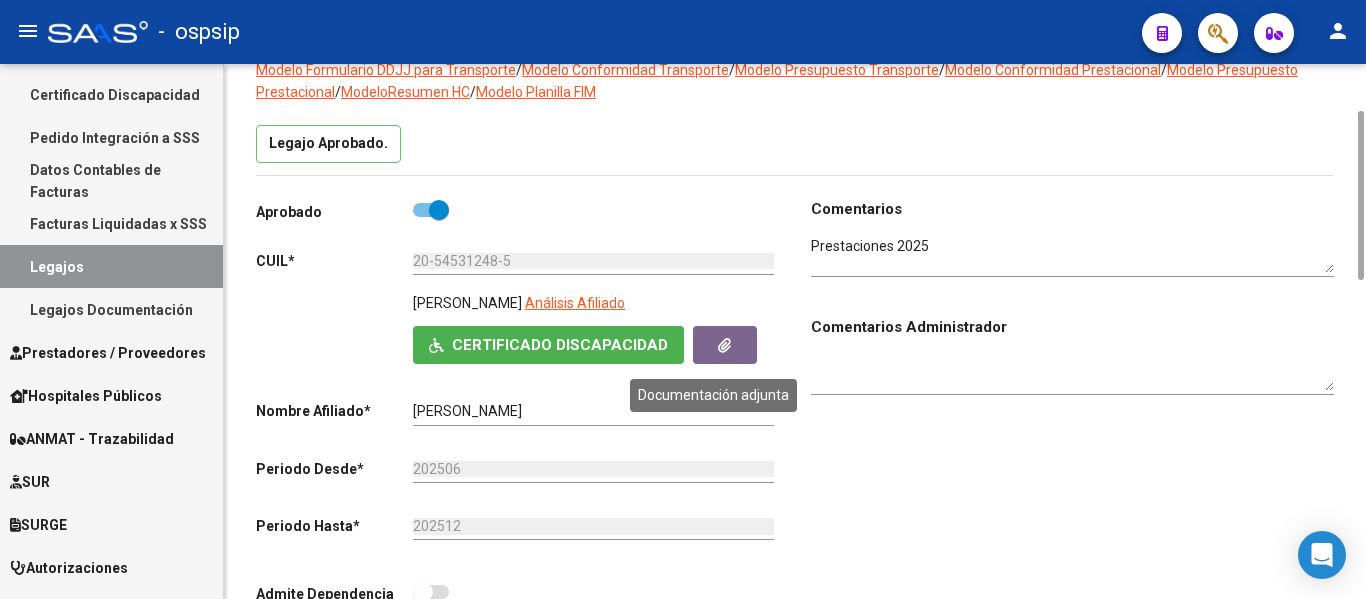 click 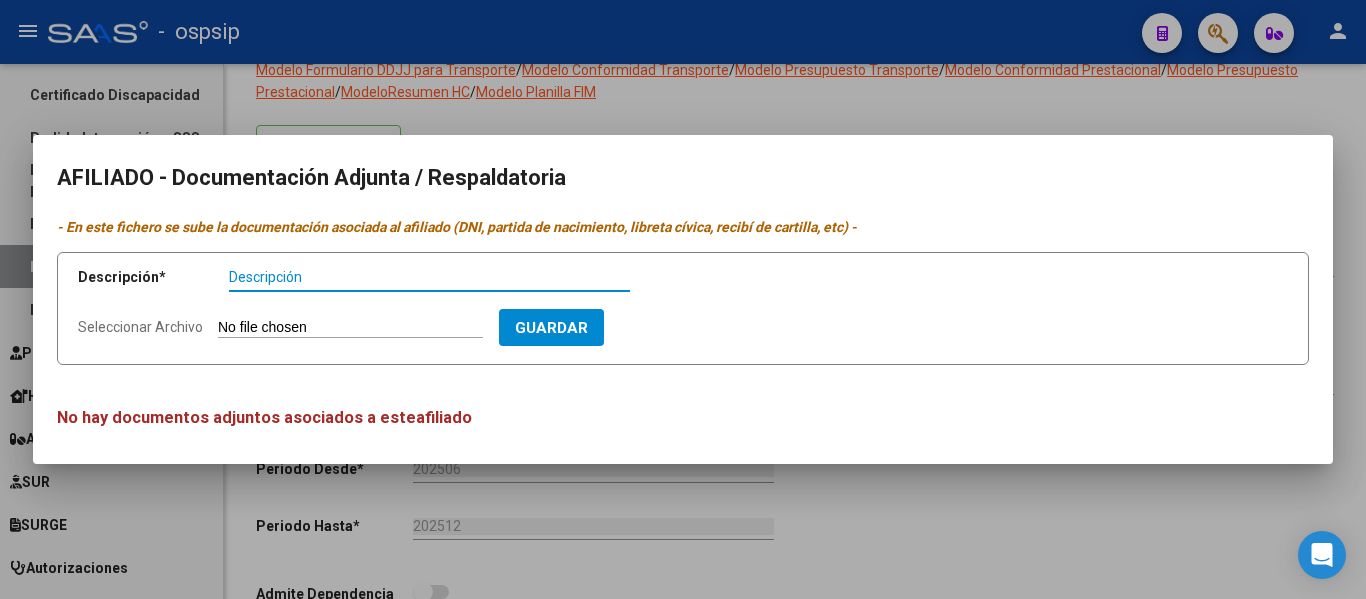 click at bounding box center (683, 299) 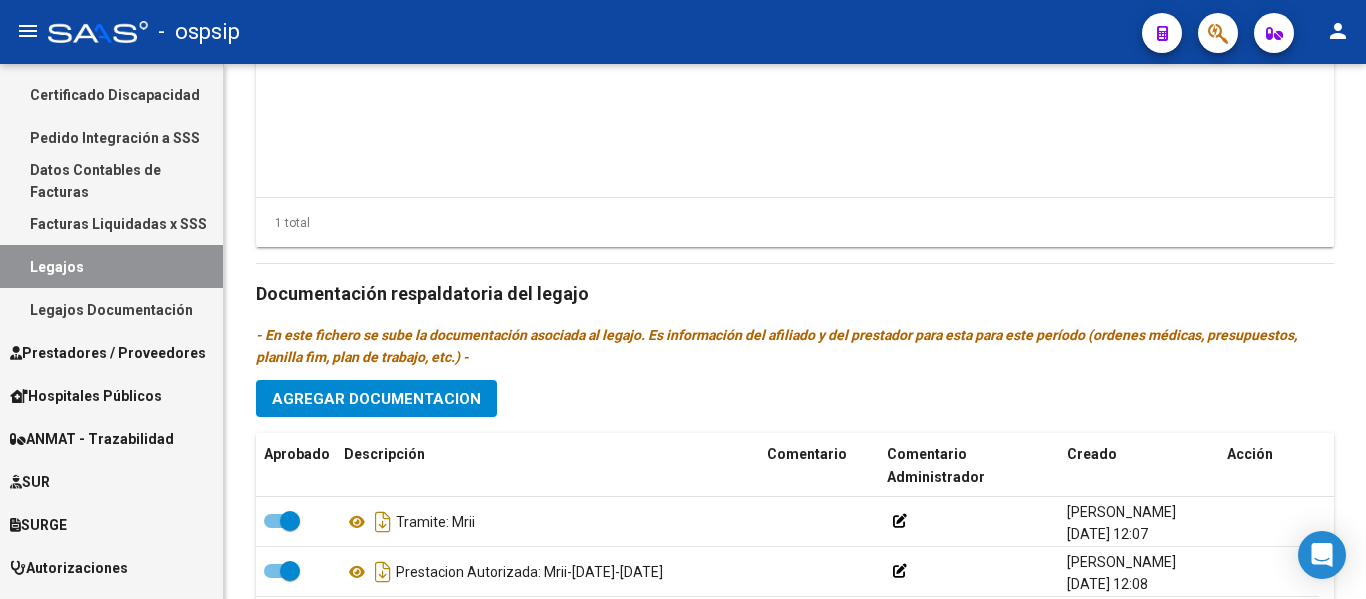 scroll, scrollTop: 1149, scrollLeft: 0, axis: vertical 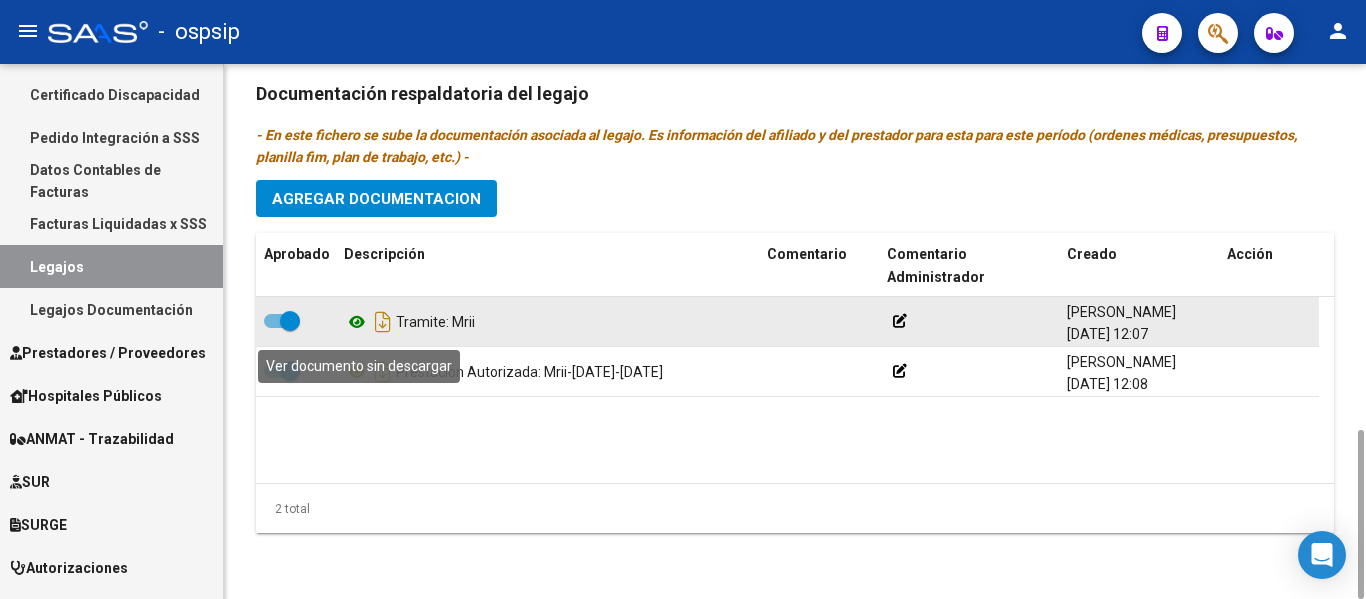 click 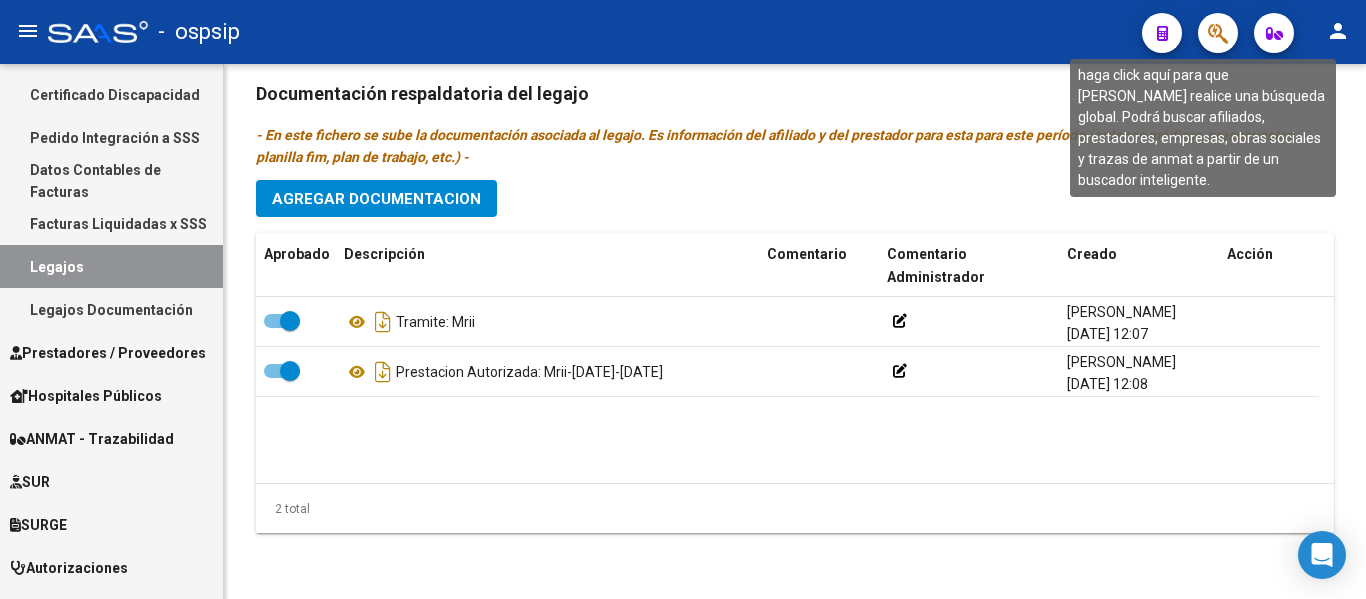 click 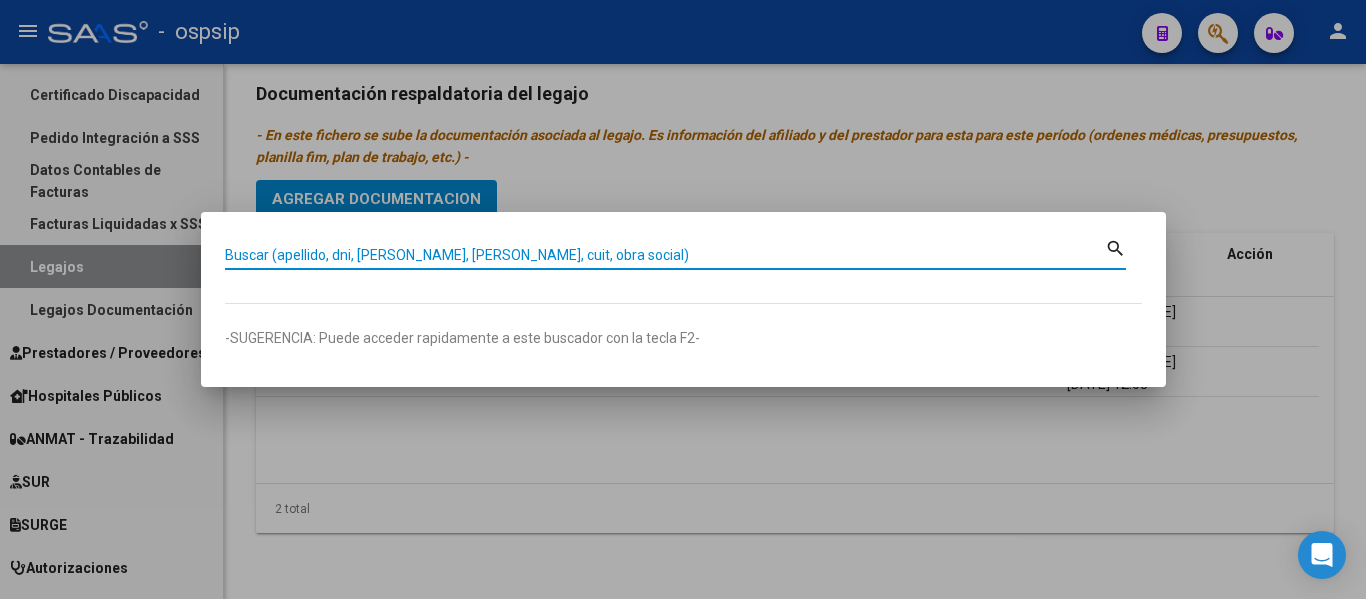 paste on "20545312485" 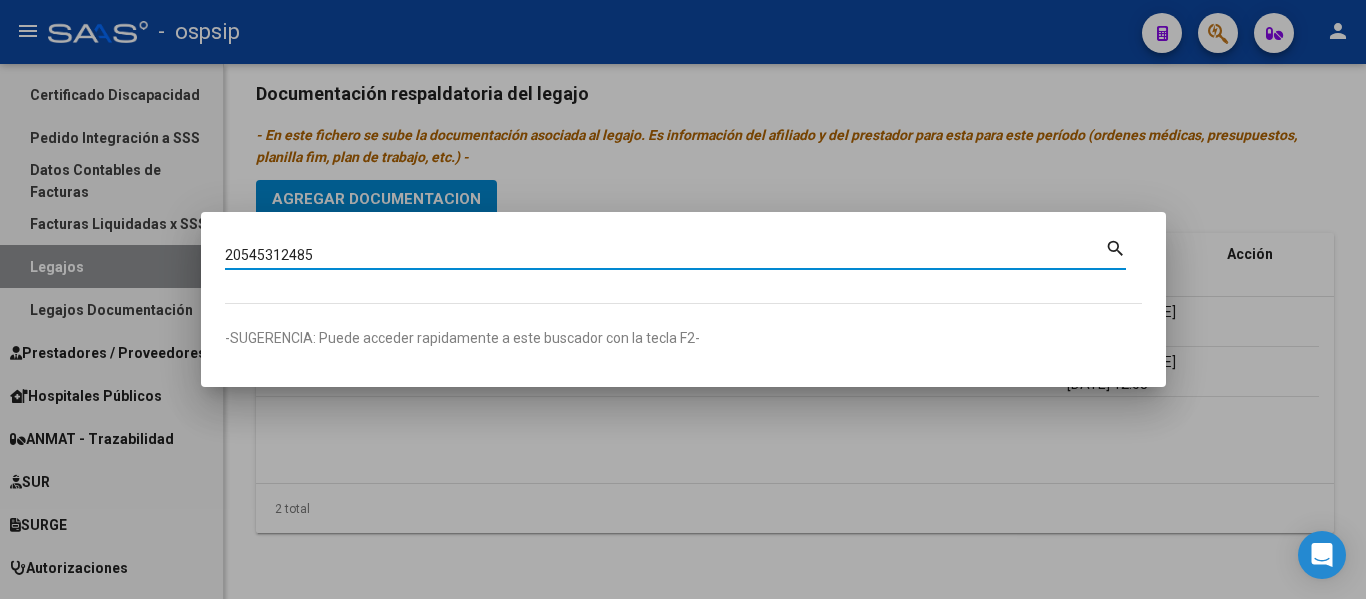 type on "20545312485" 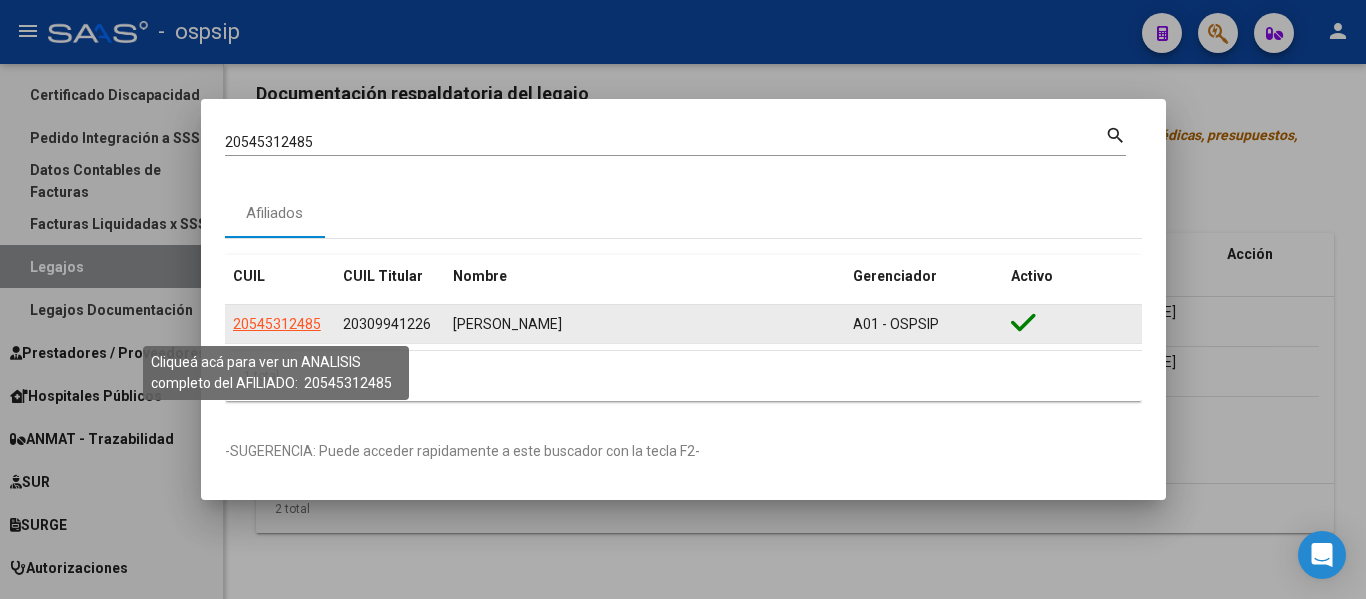 click on "20545312485" 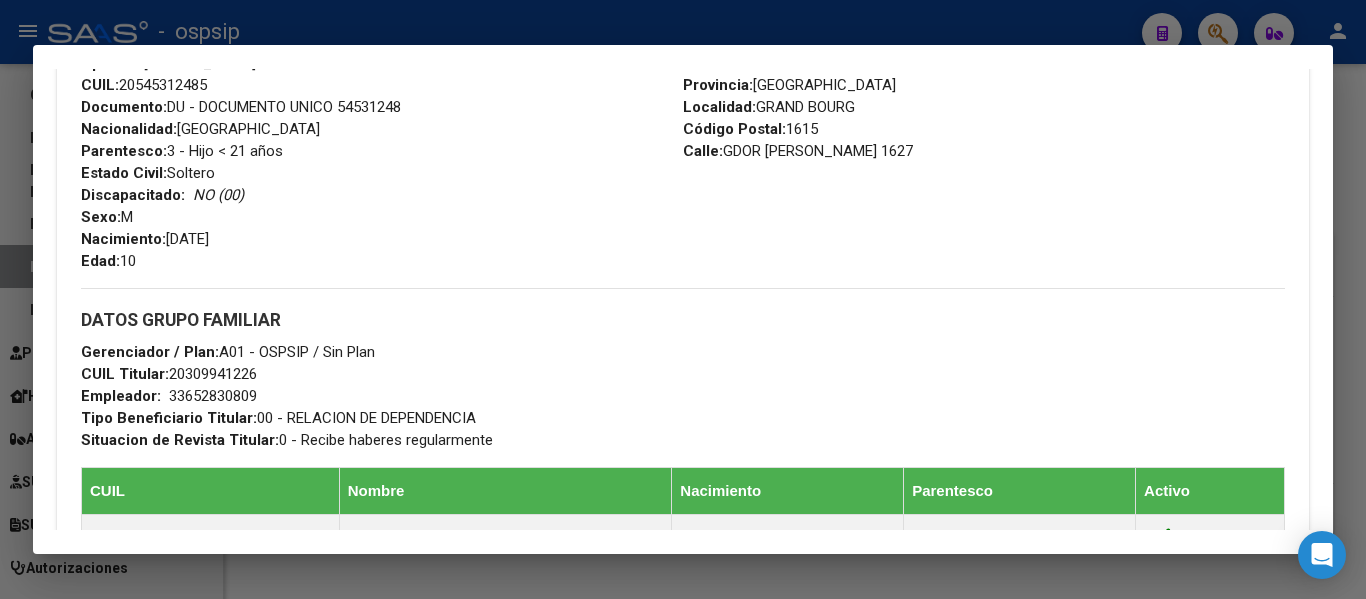 scroll, scrollTop: 800, scrollLeft: 0, axis: vertical 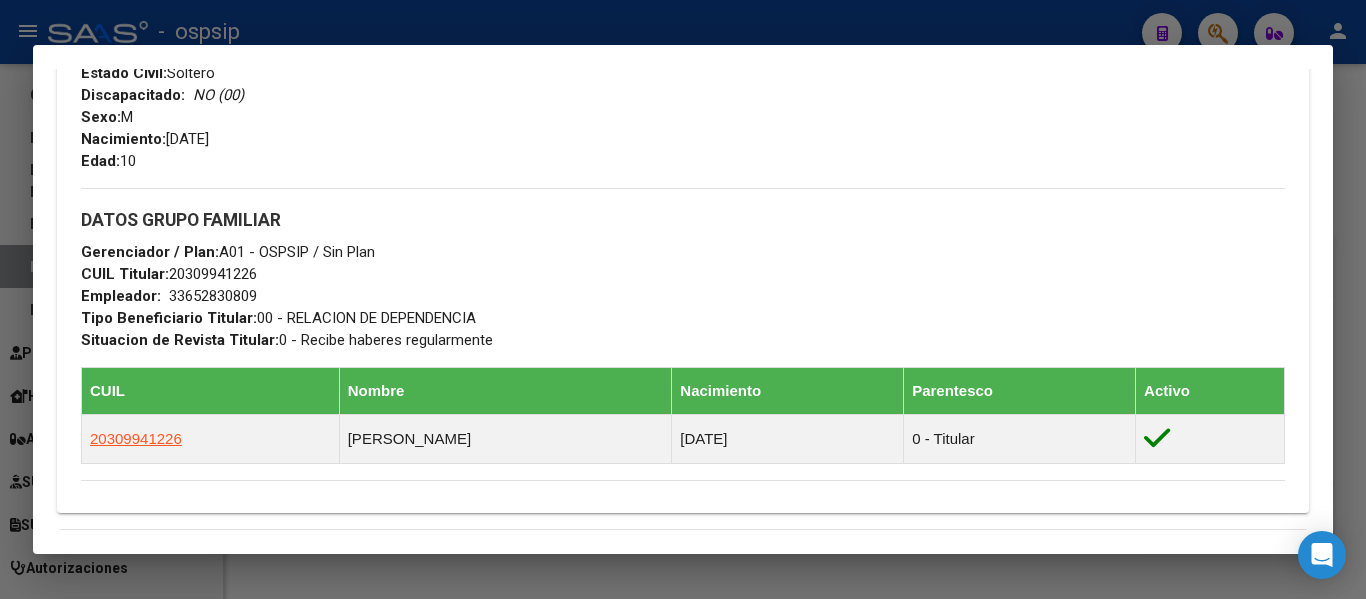 drag, startPoint x: 166, startPoint y: 271, endPoint x: 251, endPoint y: 272, distance: 85.00588 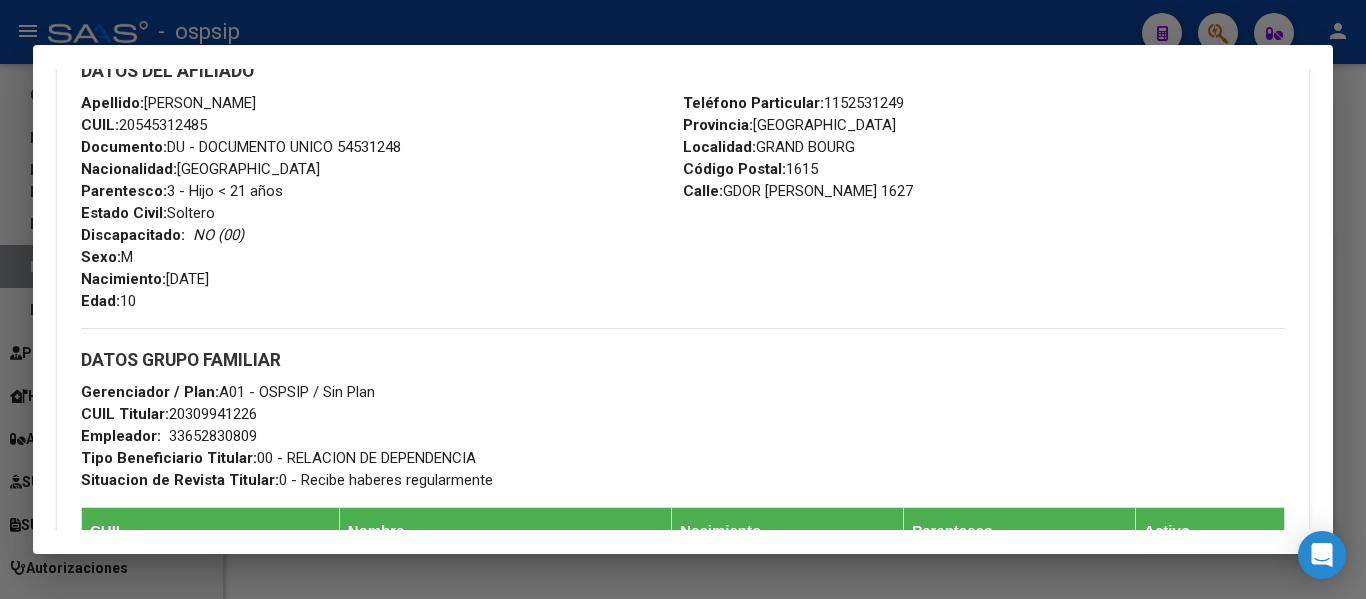 scroll, scrollTop: 500, scrollLeft: 0, axis: vertical 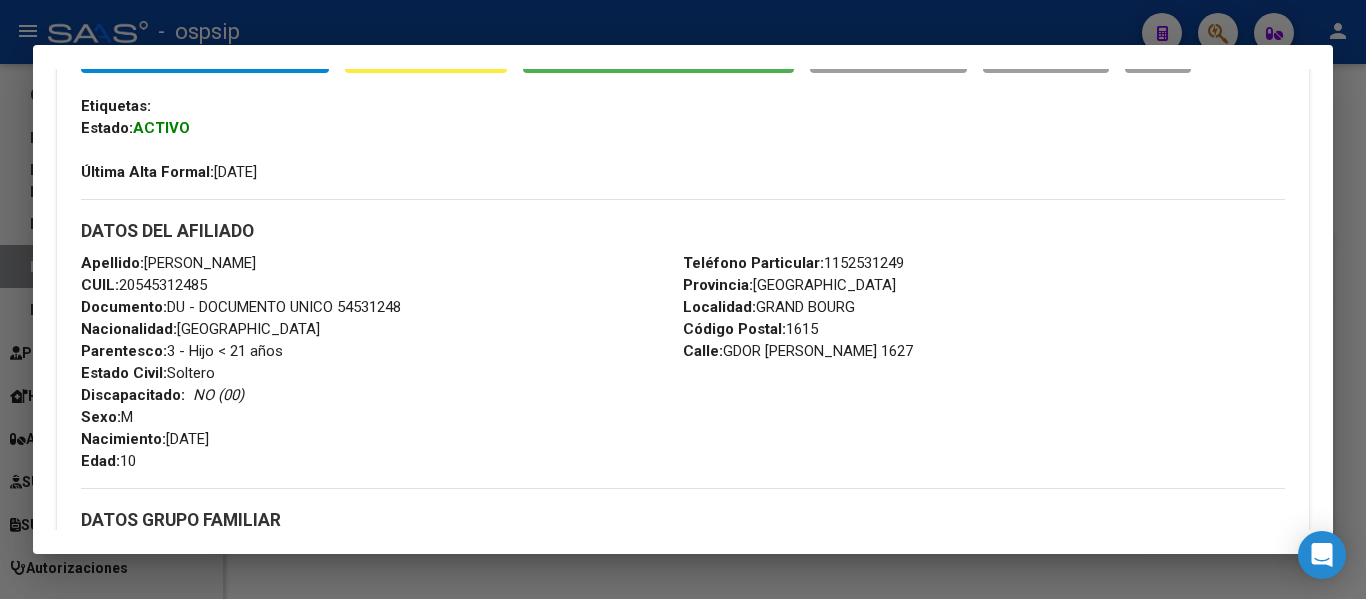 drag, startPoint x: 165, startPoint y: 442, endPoint x: 248, endPoint y: 438, distance: 83.09633 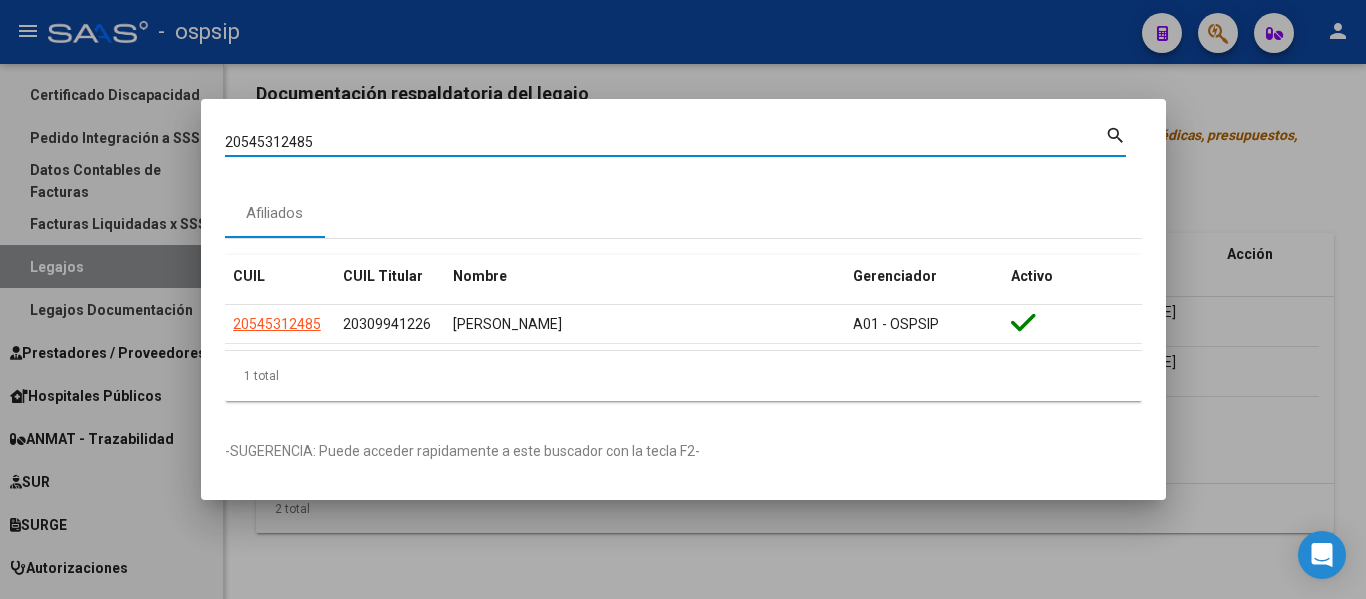 drag, startPoint x: 327, startPoint y: 136, endPoint x: 196, endPoint y: 142, distance: 131.13733 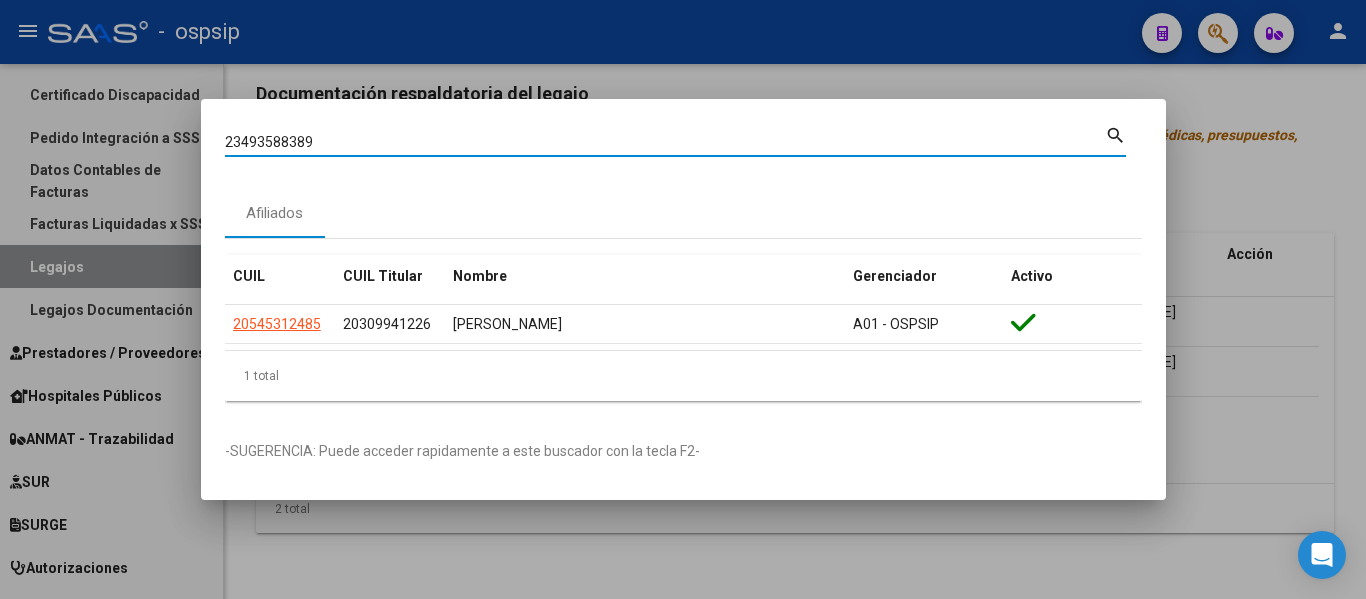 type on "23493588389" 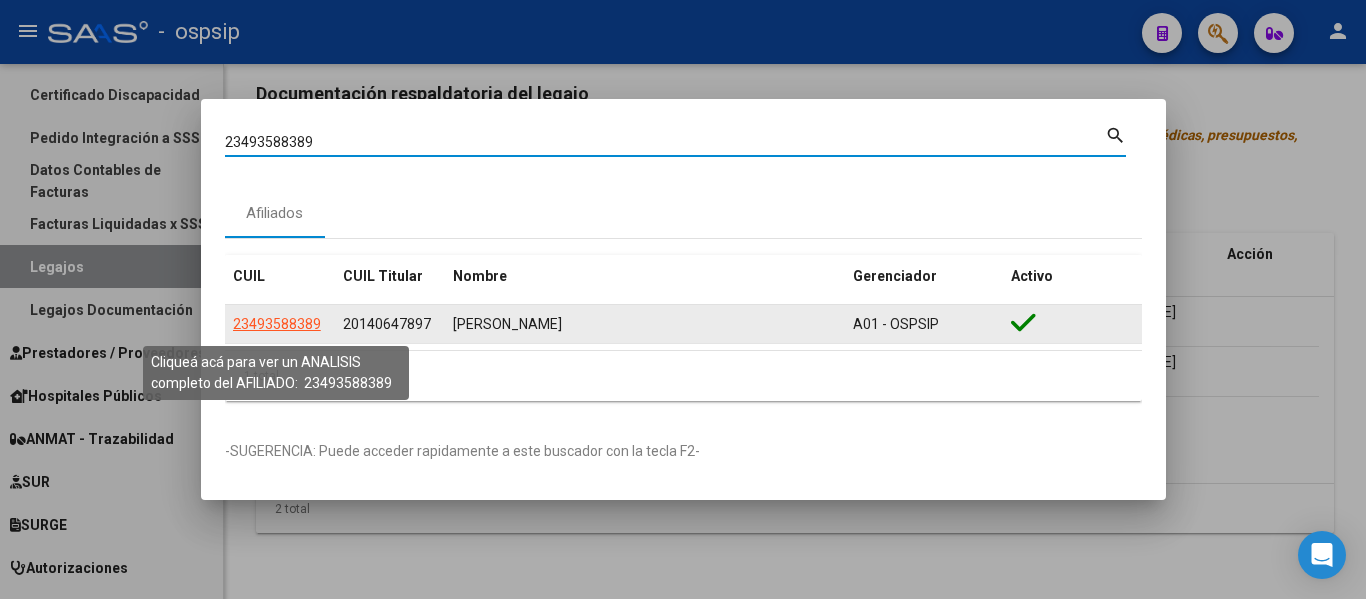 click on "23493588389" 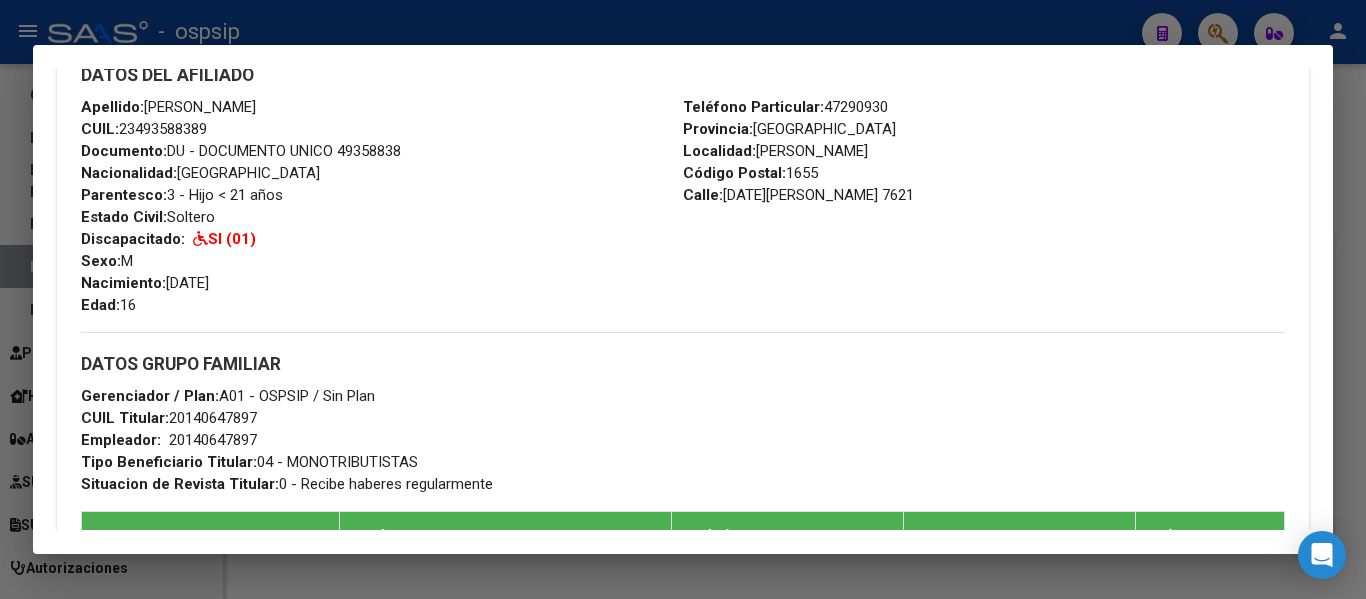 scroll, scrollTop: 800, scrollLeft: 0, axis: vertical 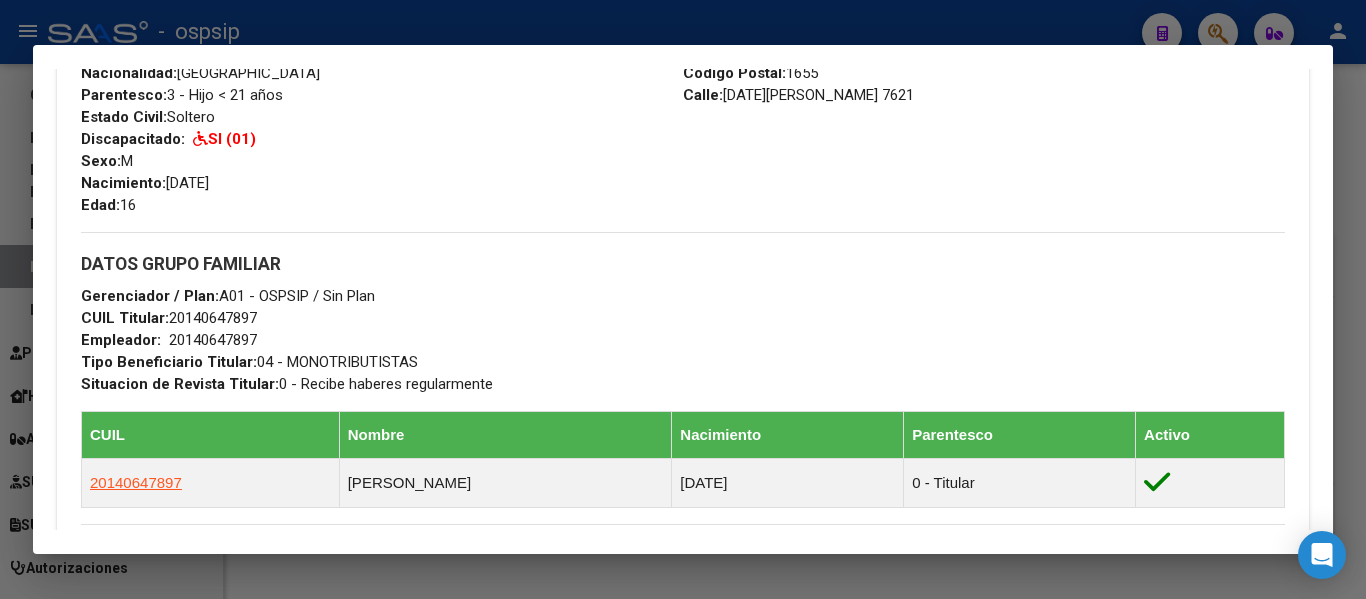 drag, startPoint x: 170, startPoint y: 315, endPoint x: 262, endPoint y: 312, distance: 92.0489 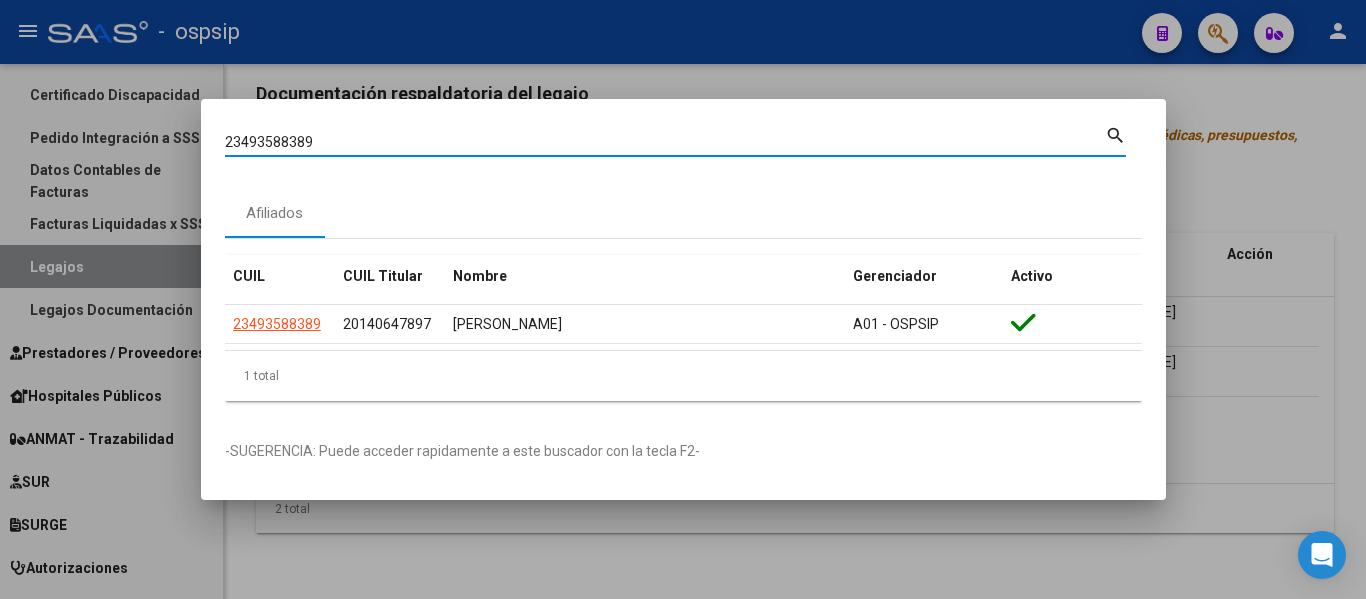drag, startPoint x: 328, startPoint y: 133, endPoint x: 162, endPoint y: 138, distance: 166.07529 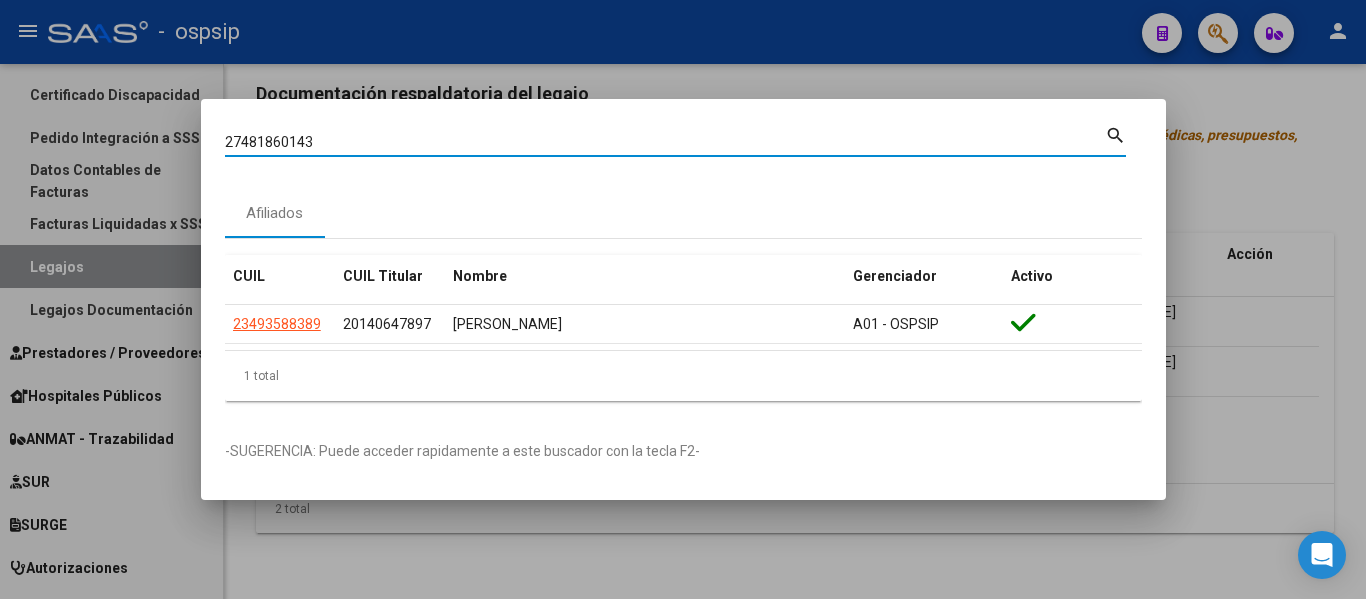 type on "27481860143" 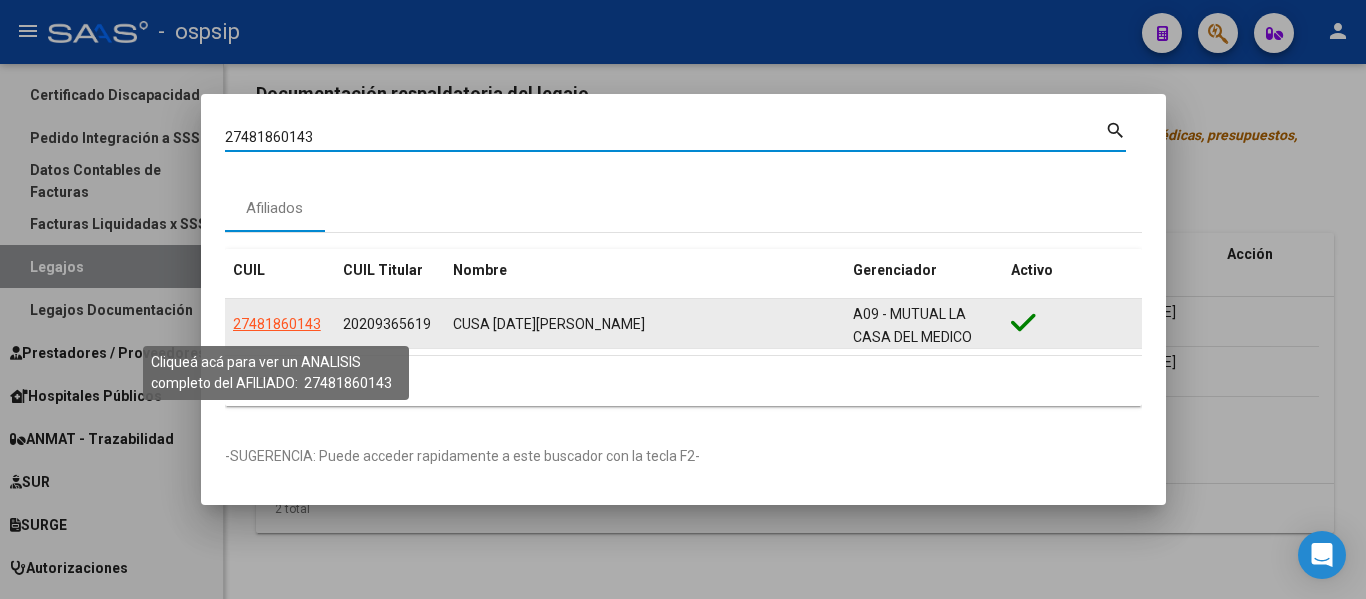 click on "27481860143" 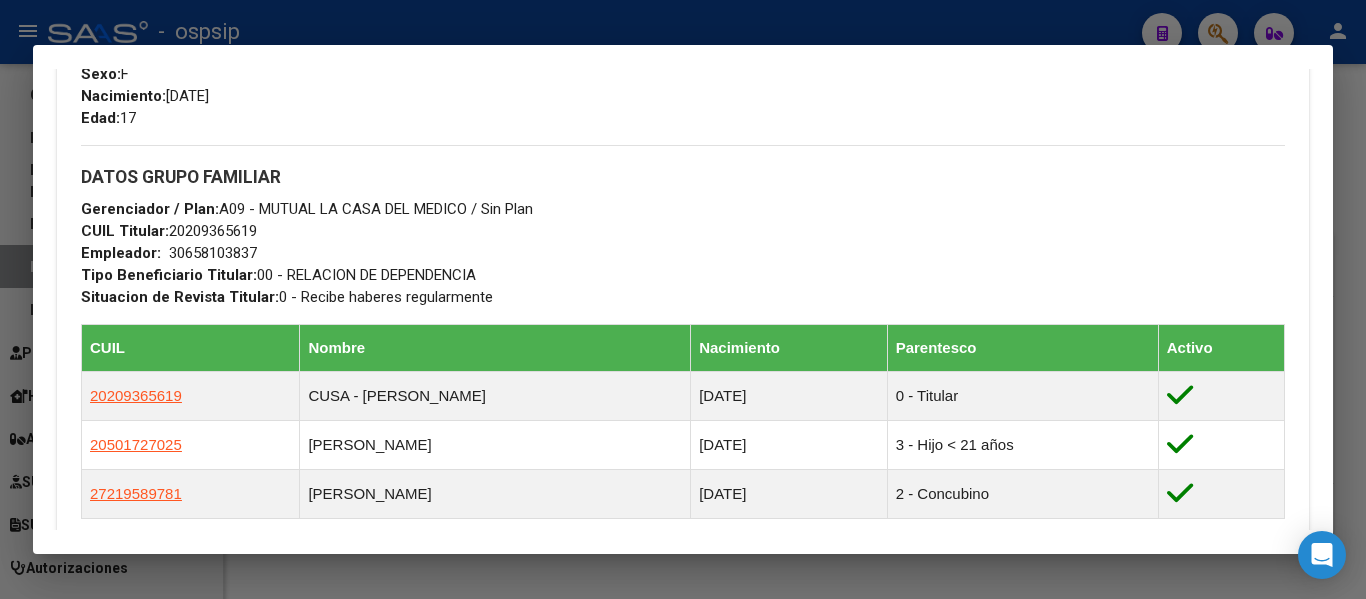scroll, scrollTop: 730, scrollLeft: 0, axis: vertical 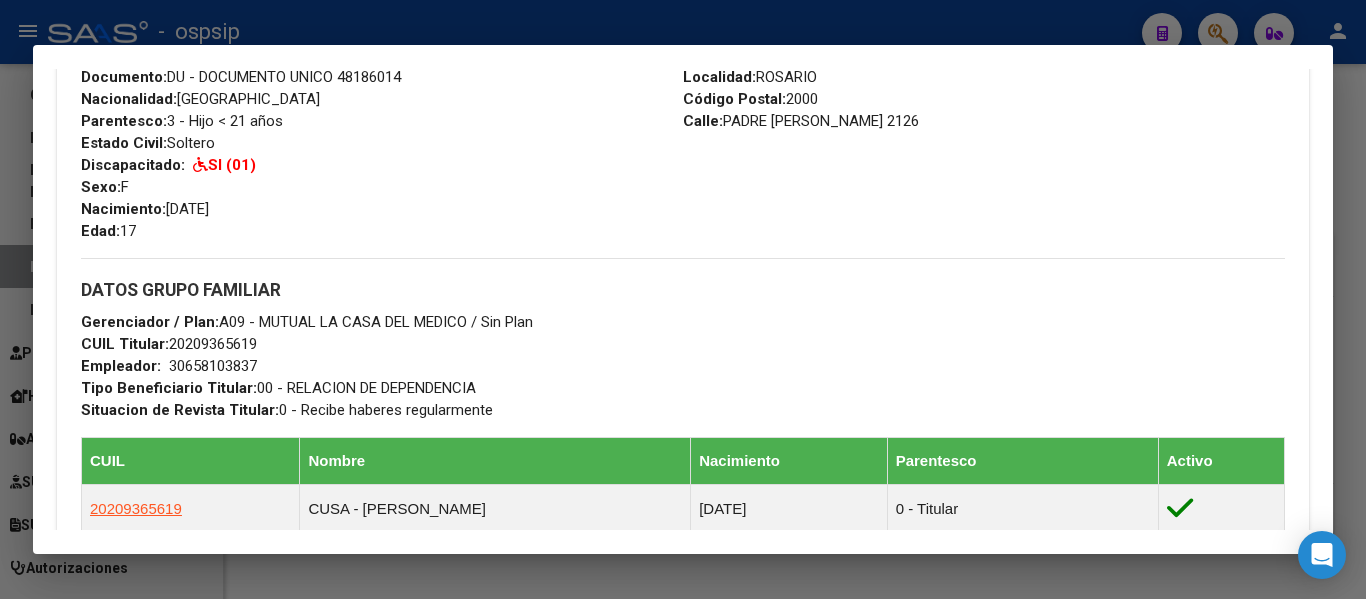 drag, startPoint x: 168, startPoint y: 341, endPoint x: 271, endPoint y: 346, distance: 103.121284 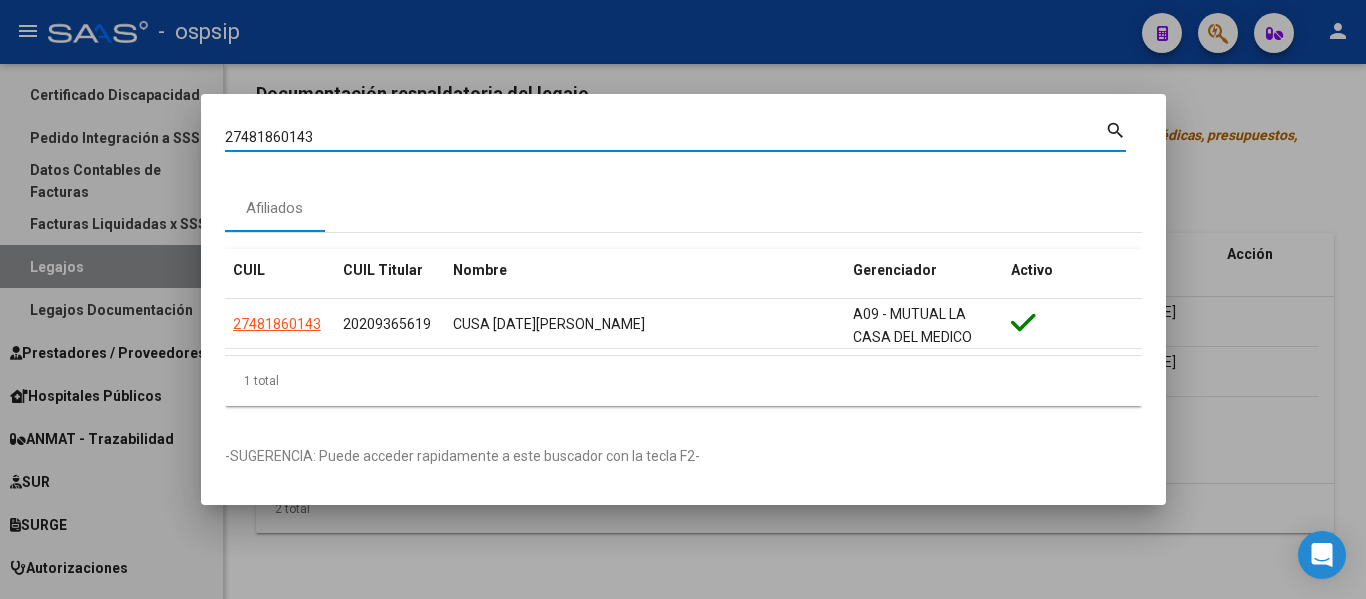 drag, startPoint x: 321, startPoint y: 132, endPoint x: 204, endPoint y: 138, distance: 117.15375 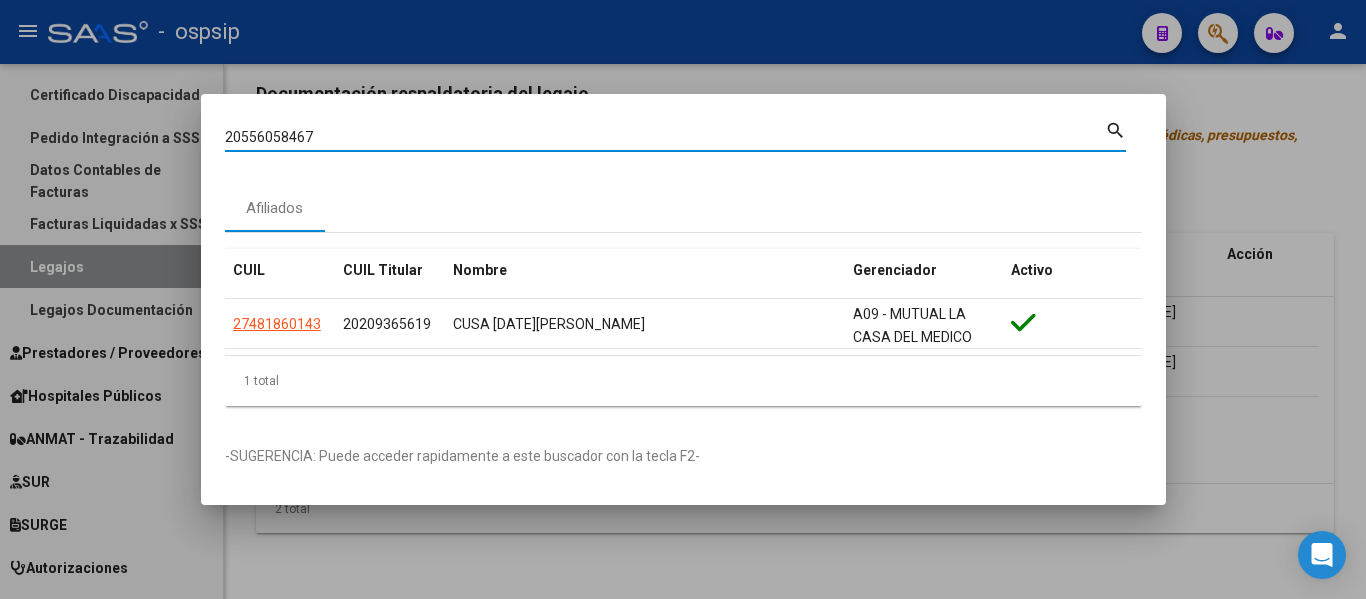 type on "20556058467" 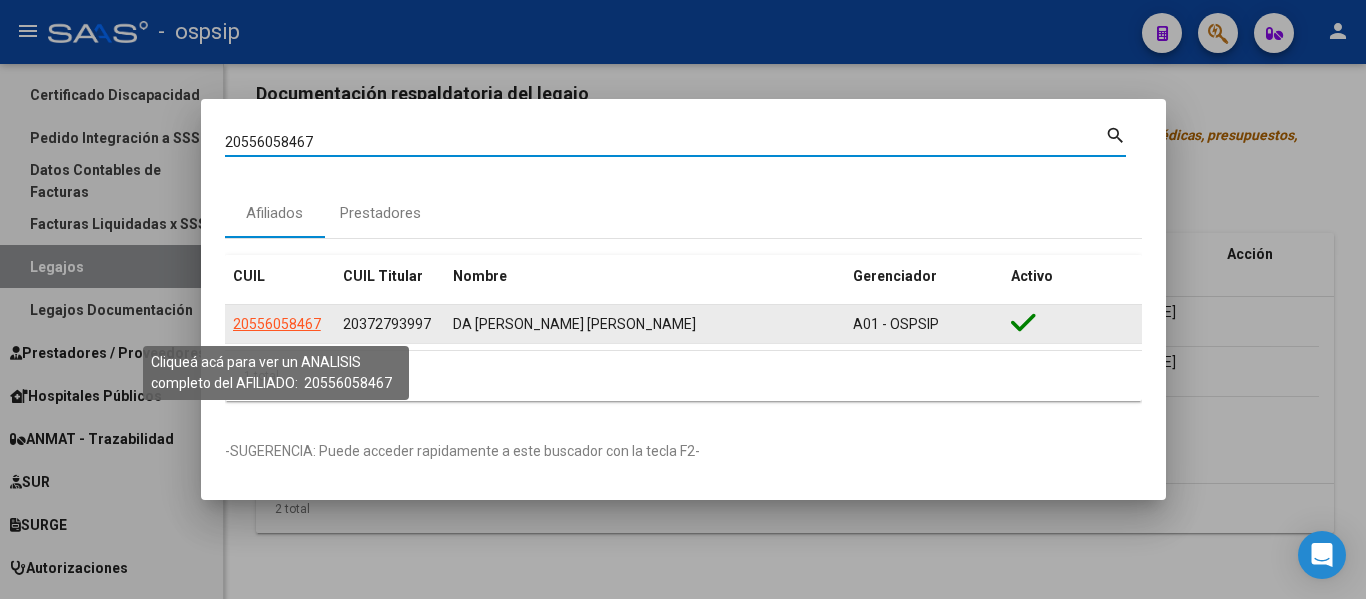 click on "20556058467" 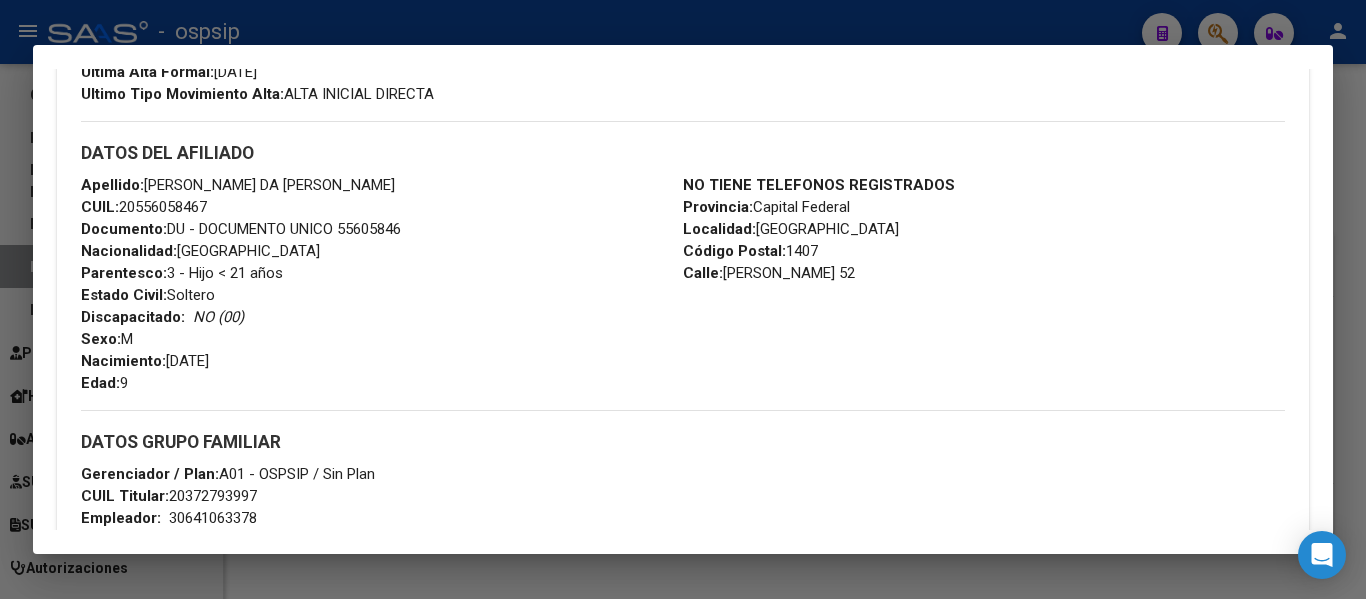 scroll, scrollTop: 800, scrollLeft: 0, axis: vertical 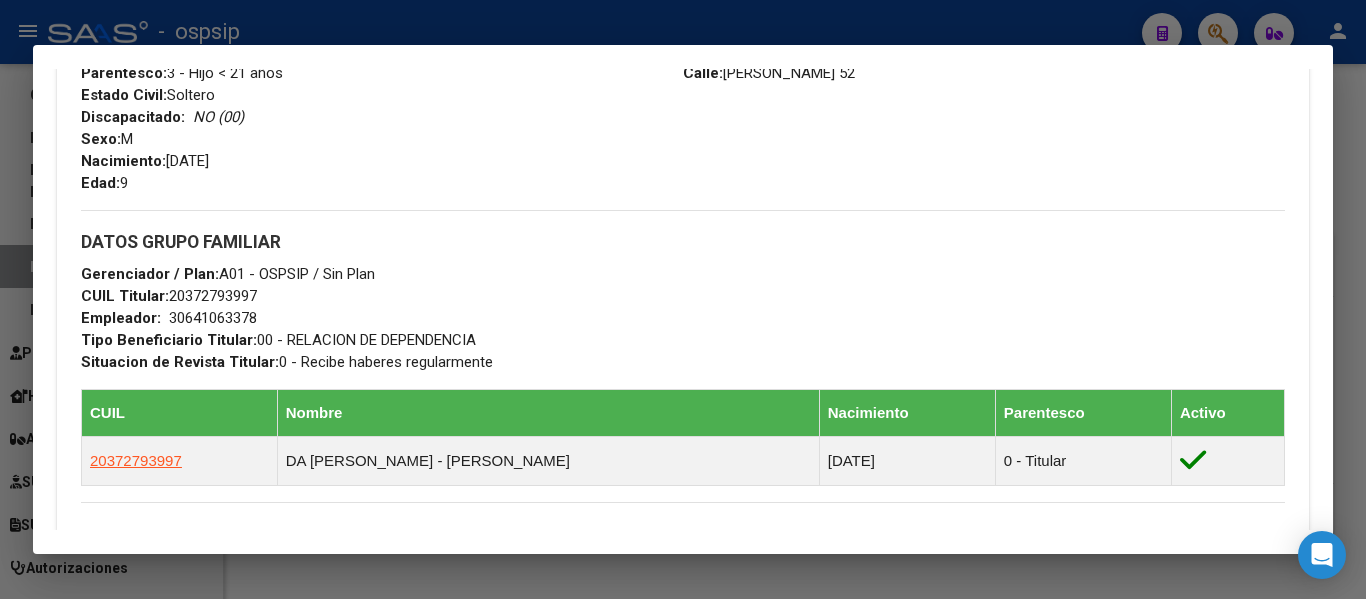 drag, startPoint x: 168, startPoint y: 297, endPoint x: 263, endPoint y: 307, distance: 95.524864 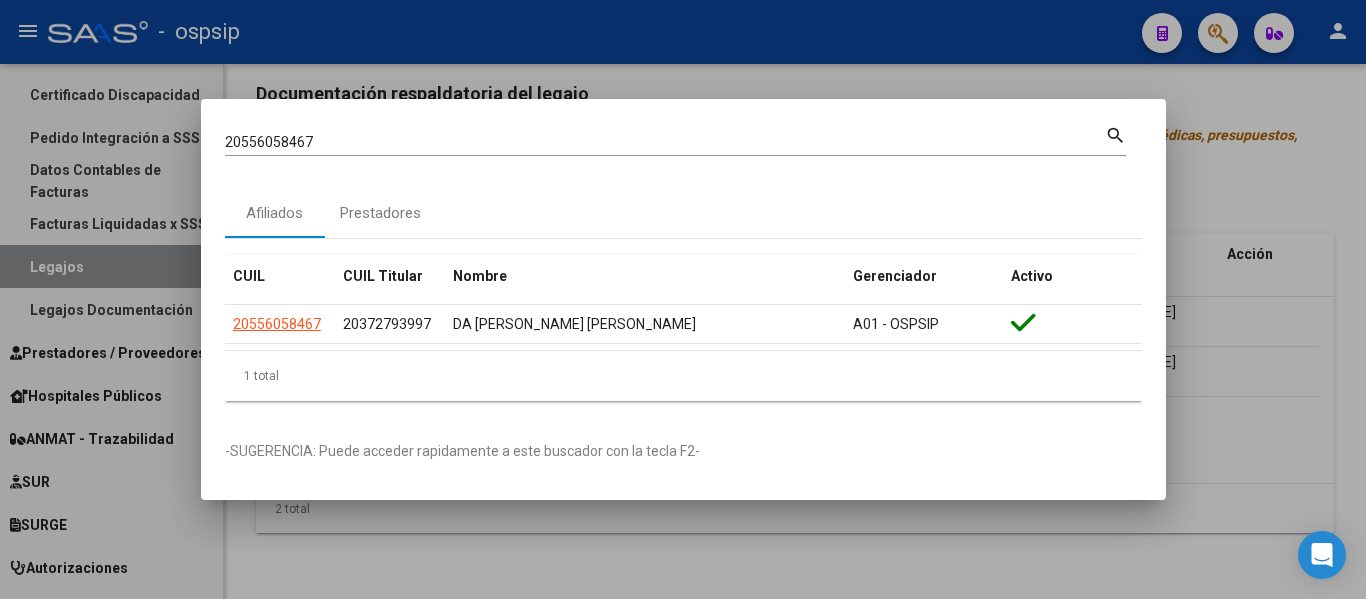 click at bounding box center (683, 299) 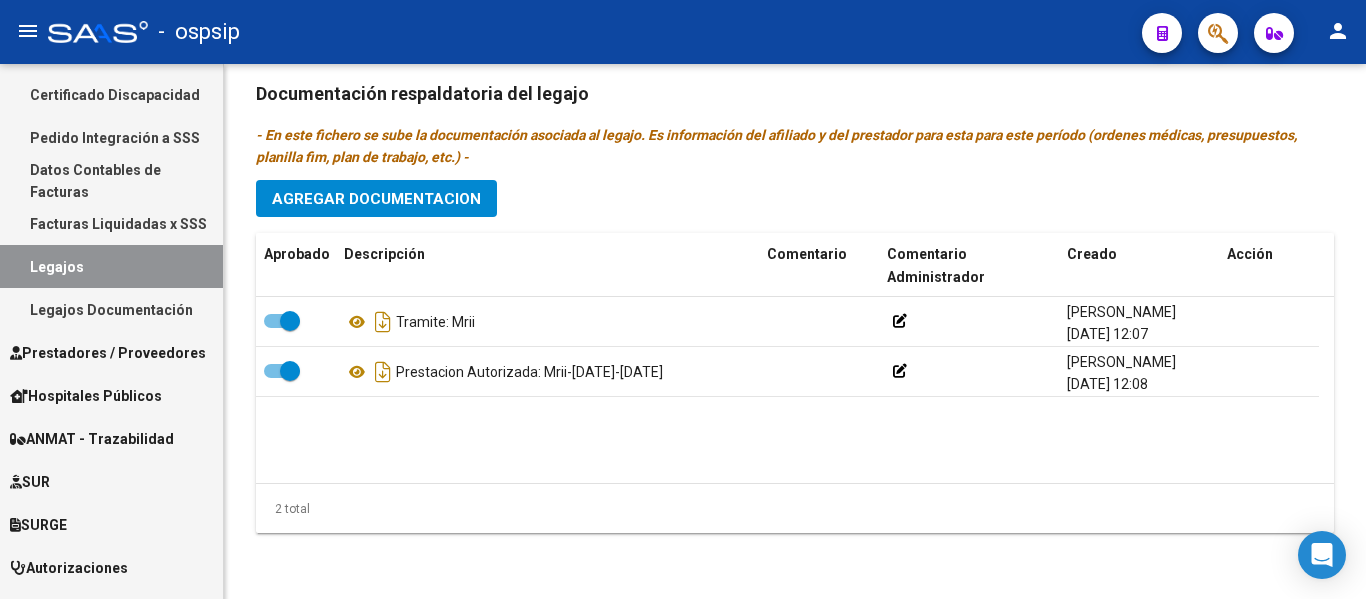 click on "Legajos" at bounding box center [111, 266] 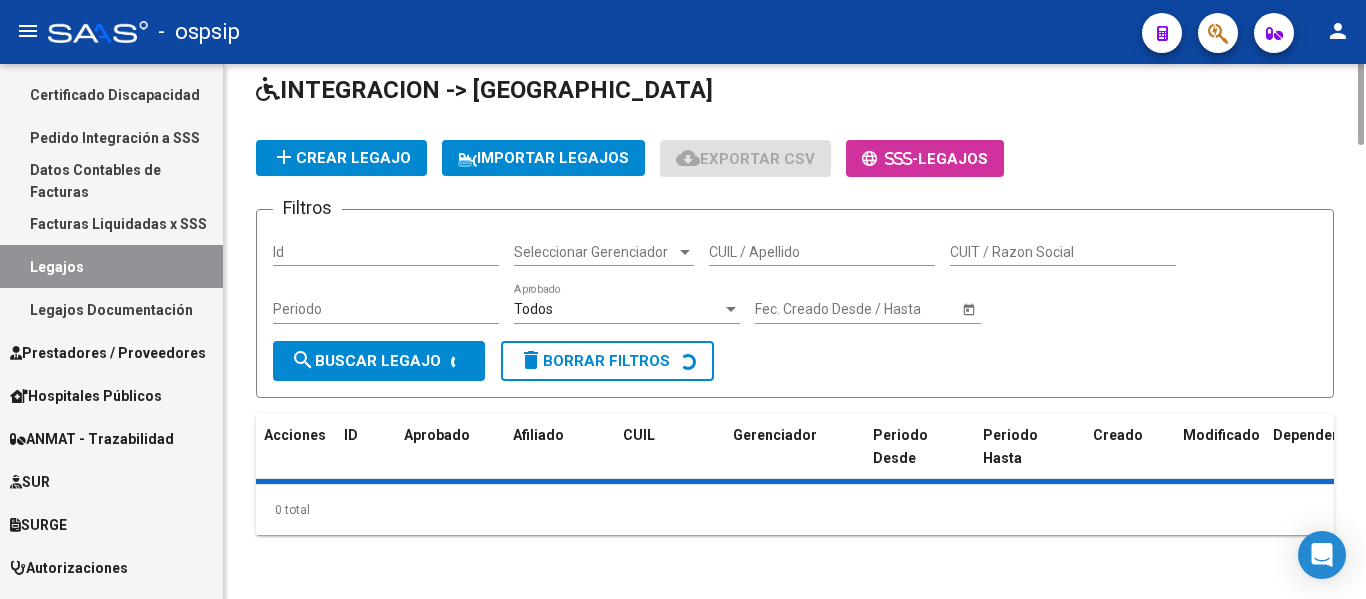 scroll, scrollTop: 0, scrollLeft: 0, axis: both 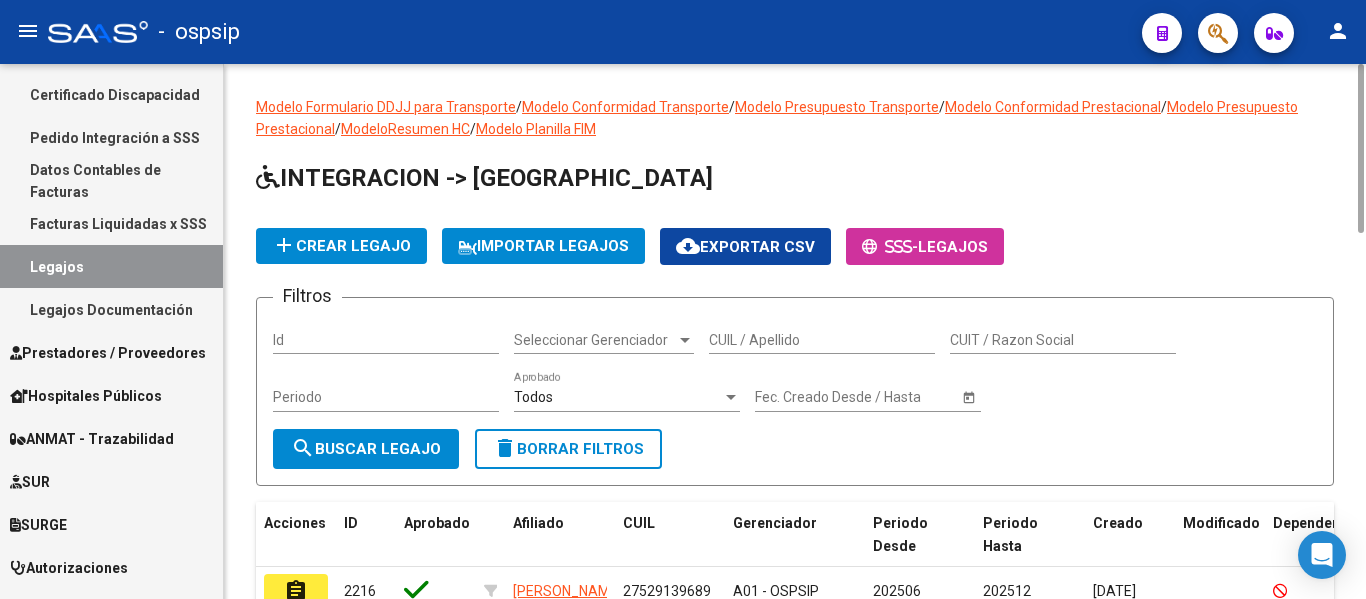 click on "CUIL / Apellido" at bounding box center (822, 340) 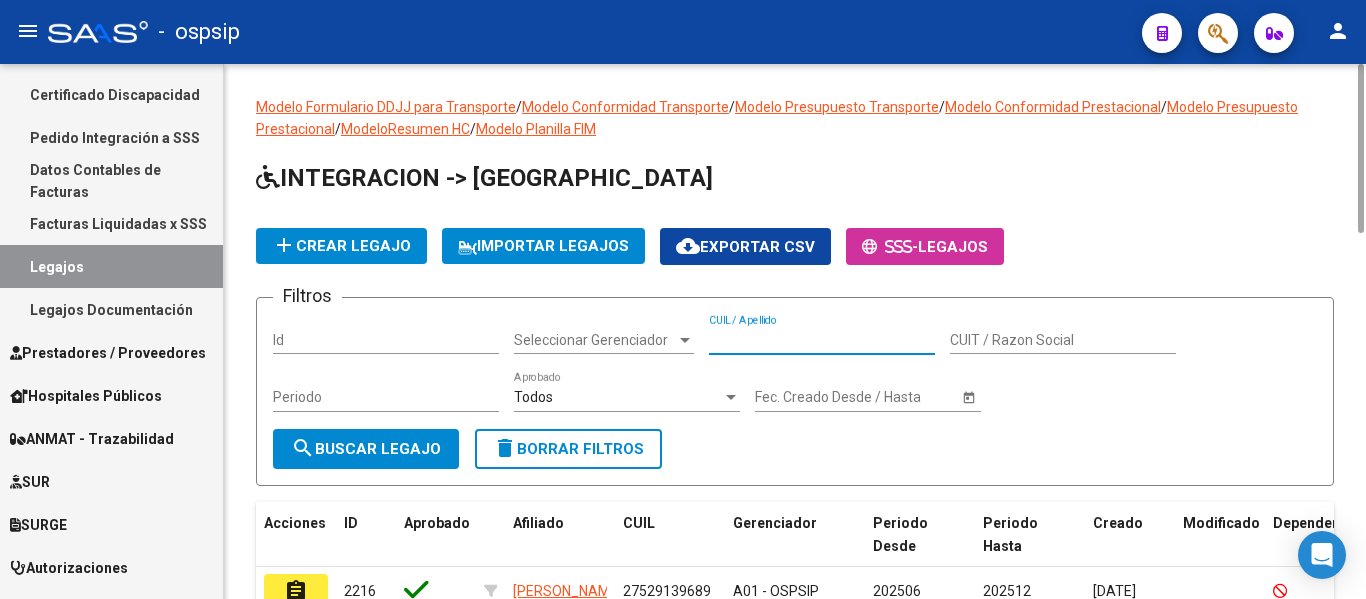 paste on "20556058467" 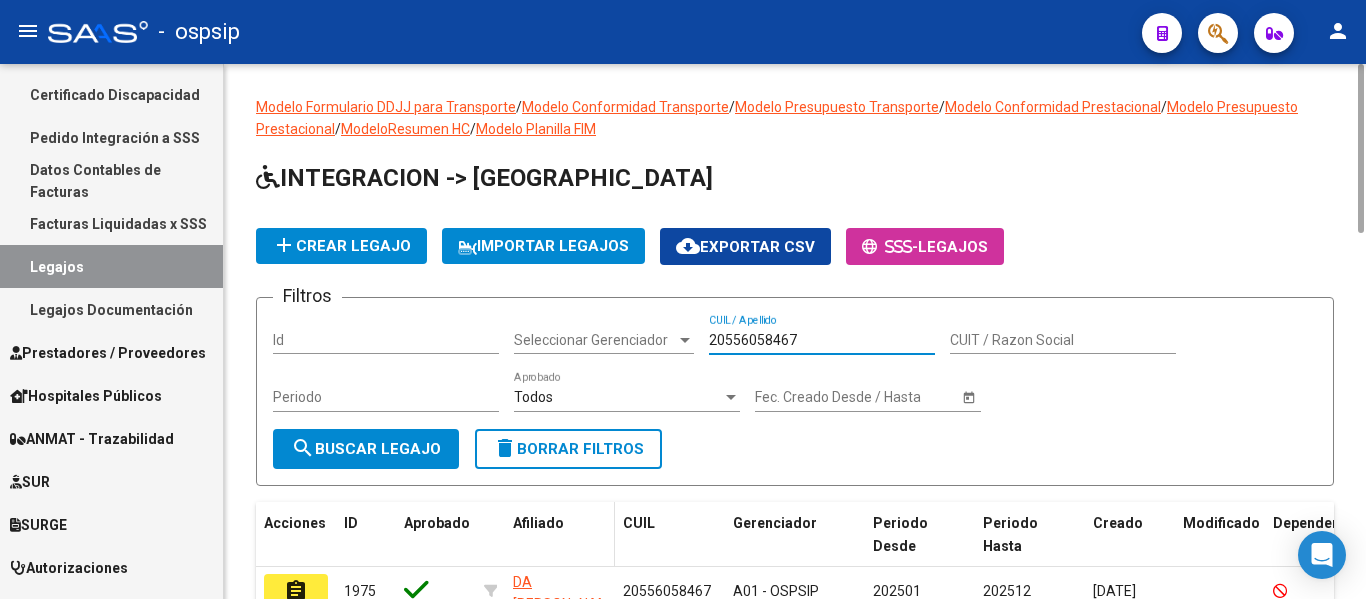 scroll, scrollTop: 205, scrollLeft: 0, axis: vertical 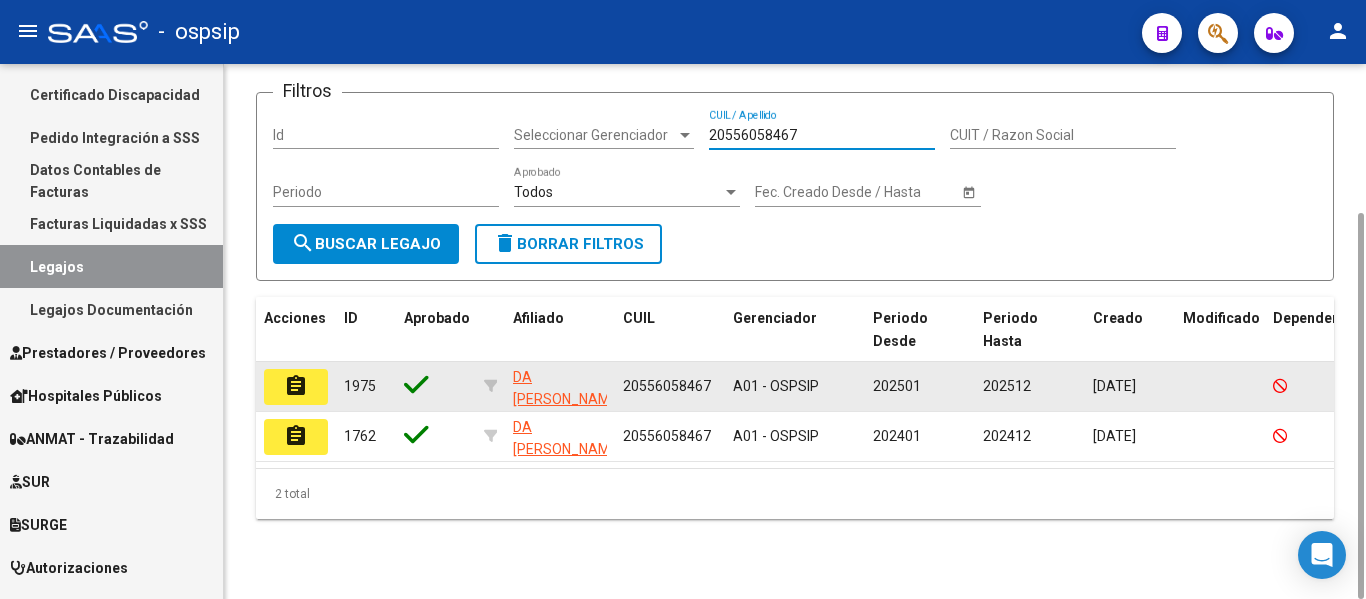 type on "20556058467" 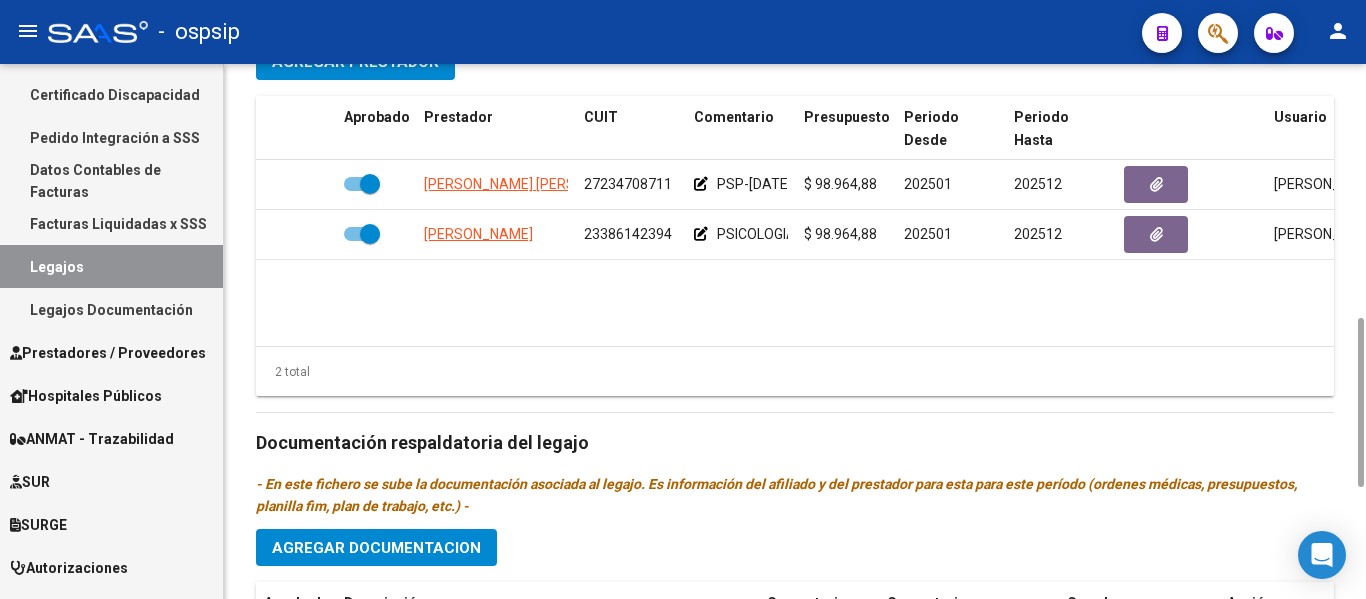 scroll, scrollTop: 1149, scrollLeft: 0, axis: vertical 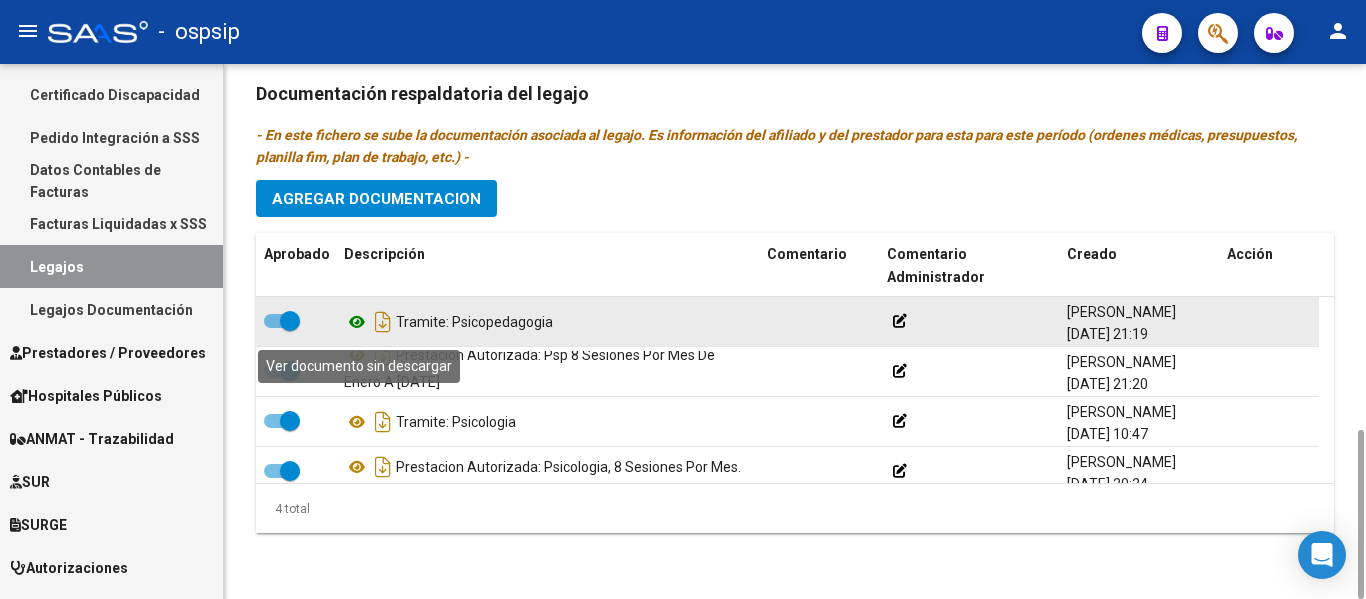 click 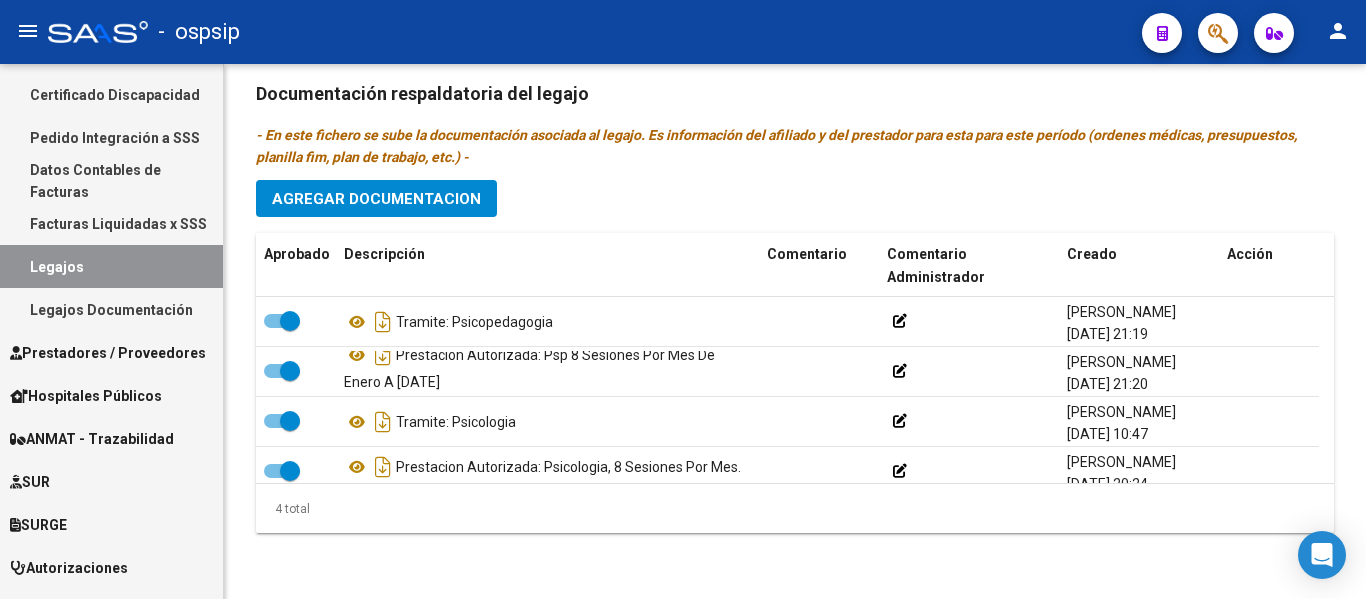 click 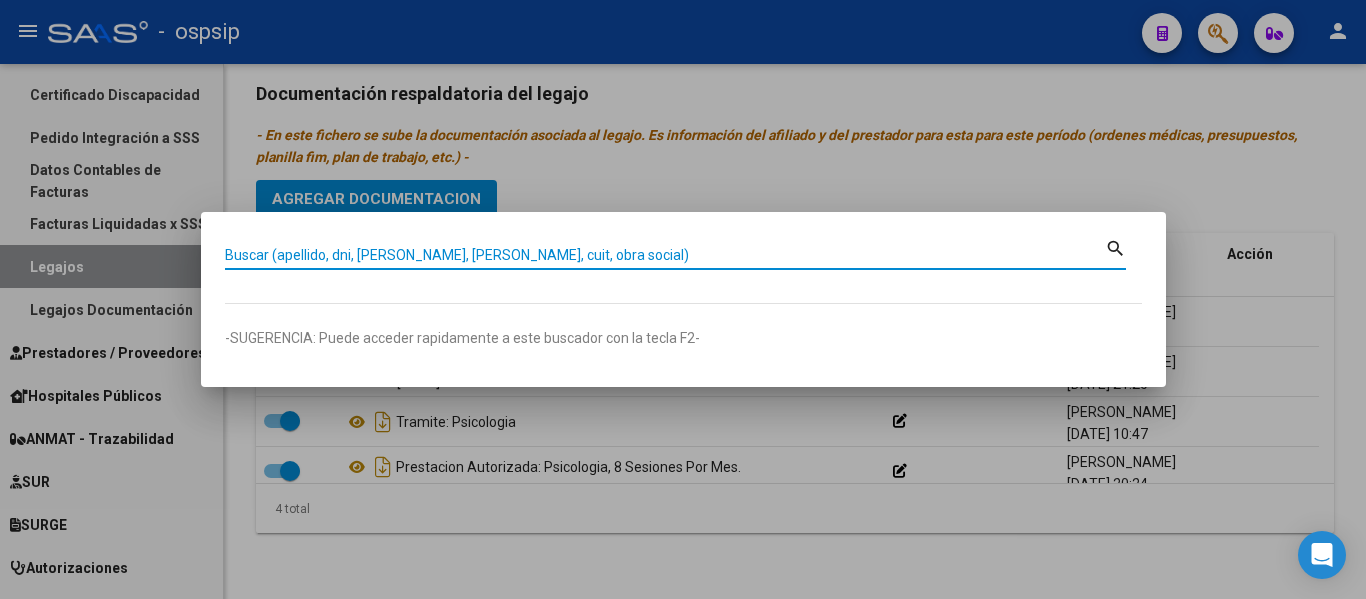 paste on "20570846826" 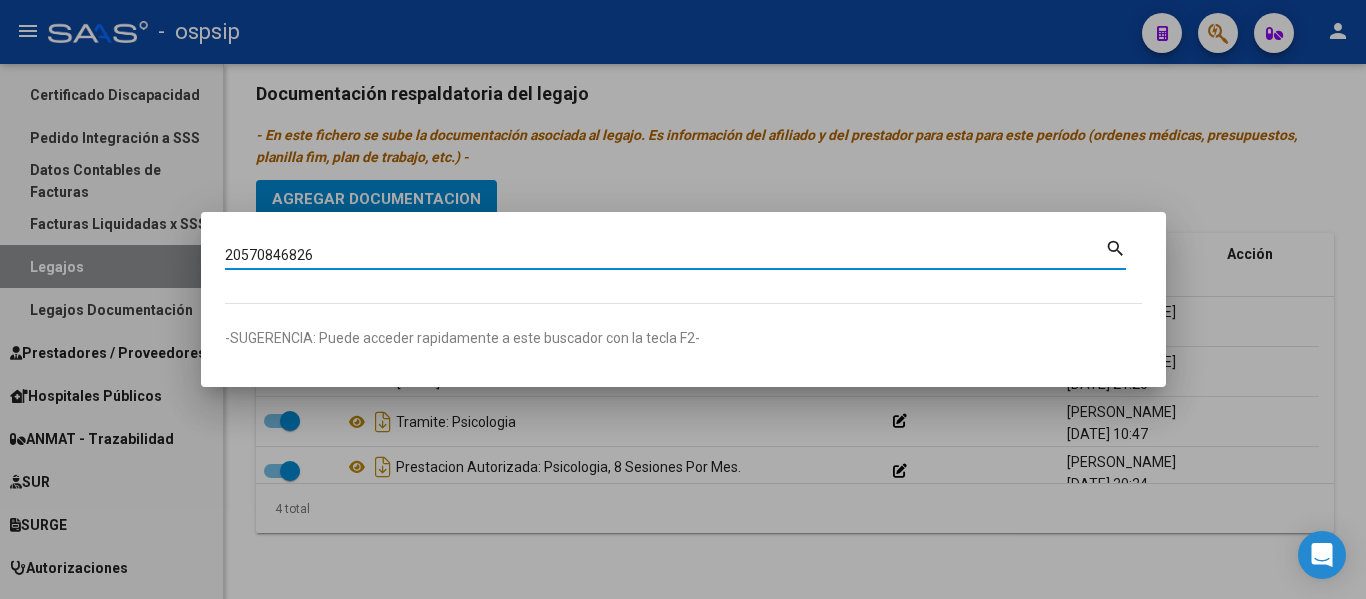 type on "20570846826" 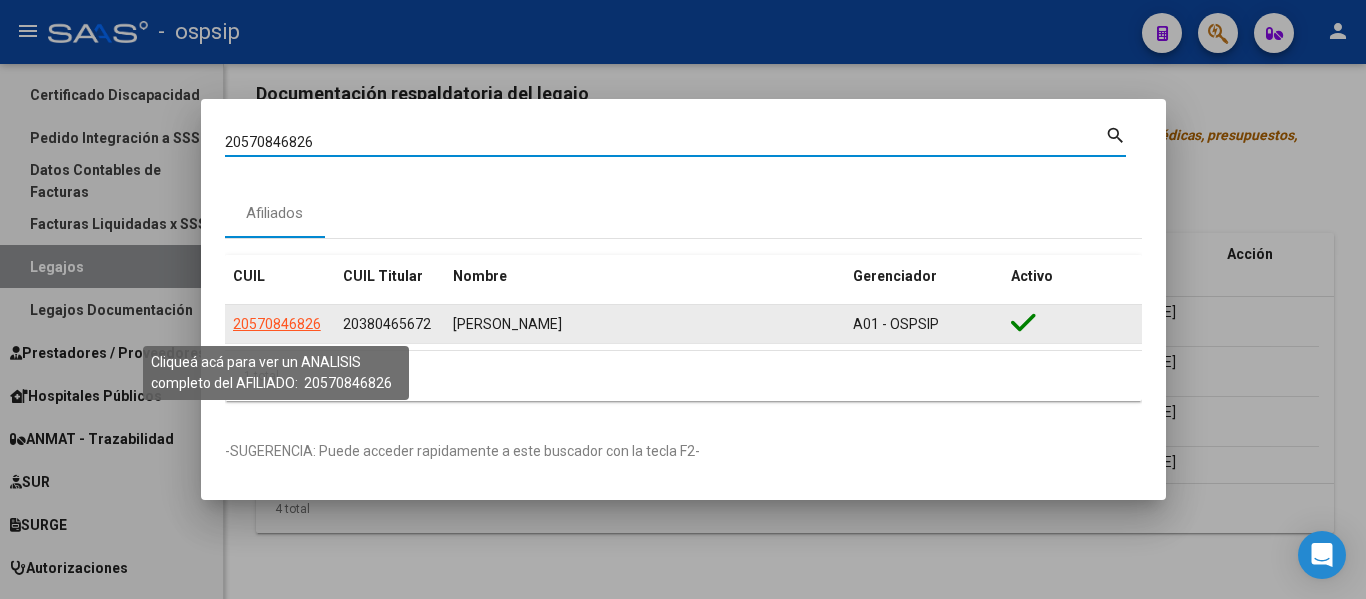 click on "20570846826" 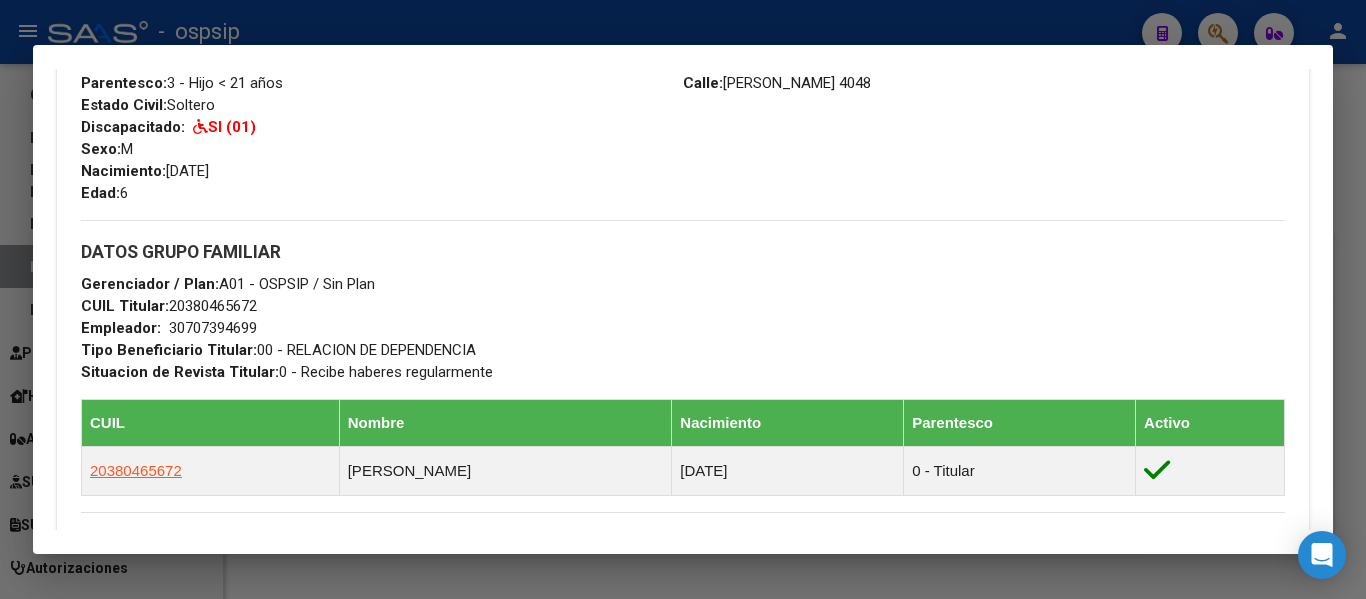 scroll, scrollTop: 800, scrollLeft: 0, axis: vertical 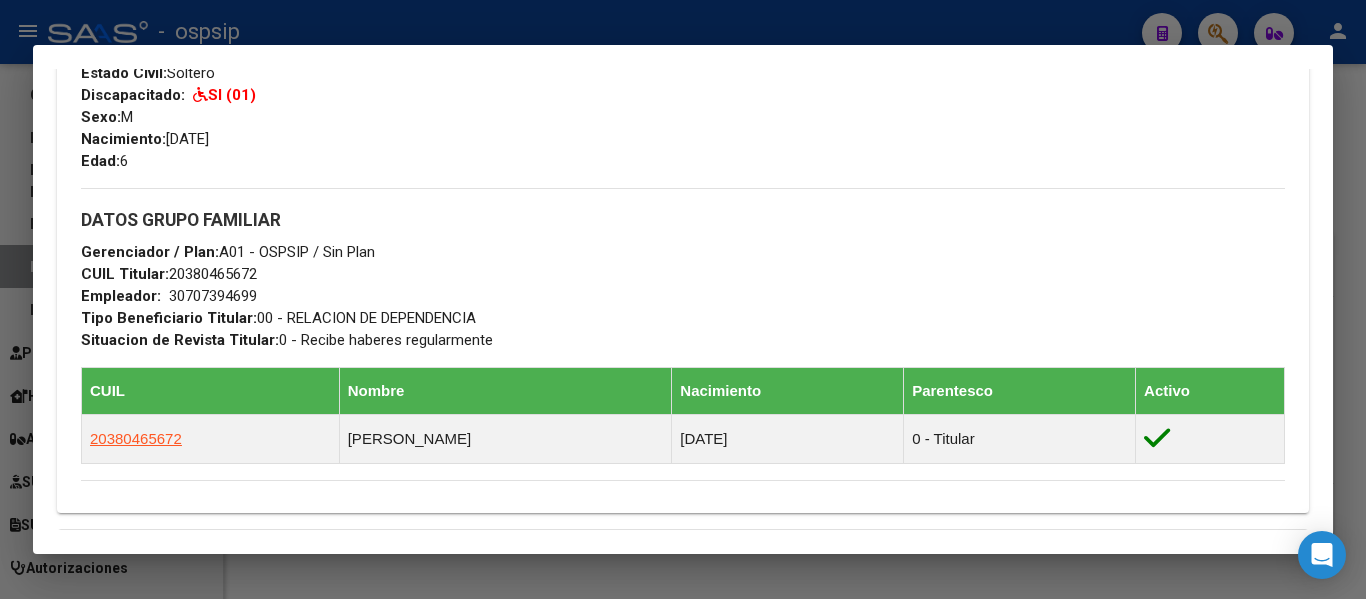 drag, startPoint x: 170, startPoint y: 274, endPoint x: 288, endPoint y: 281, distance: 118.20744 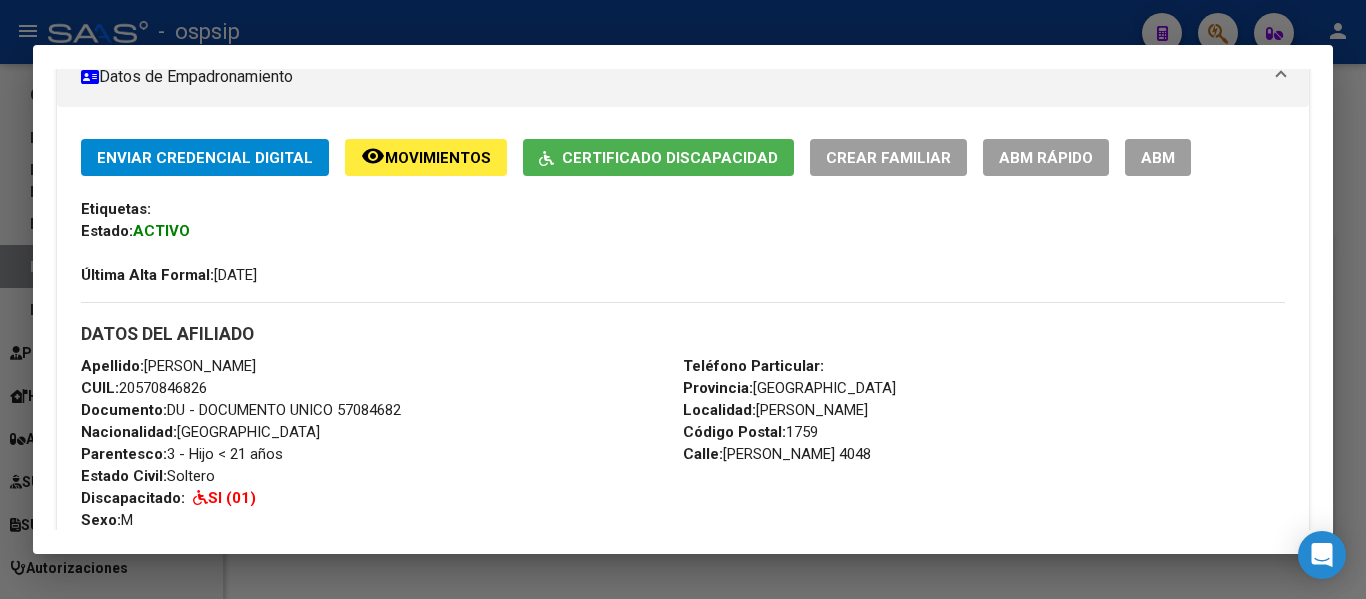 click at bounding box center [683, 299] 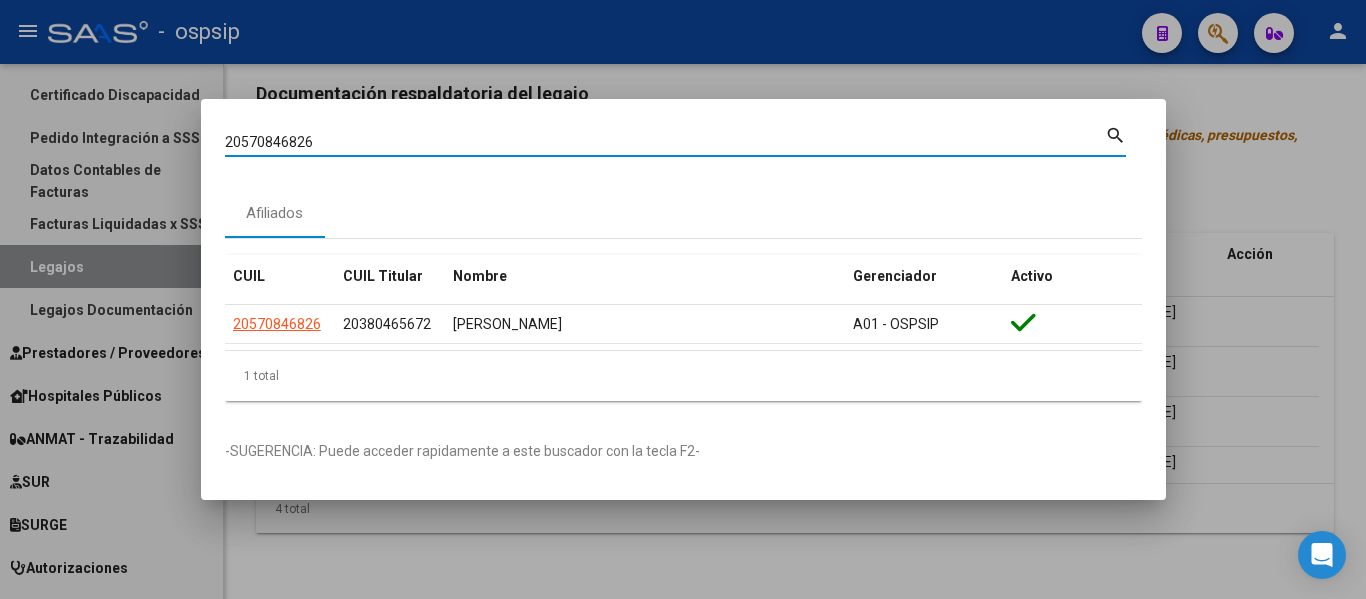 drag, startPoint x: 338, startPoint y: 147, endPoint x: 124, endPoint y: 149, distance: 214.00934 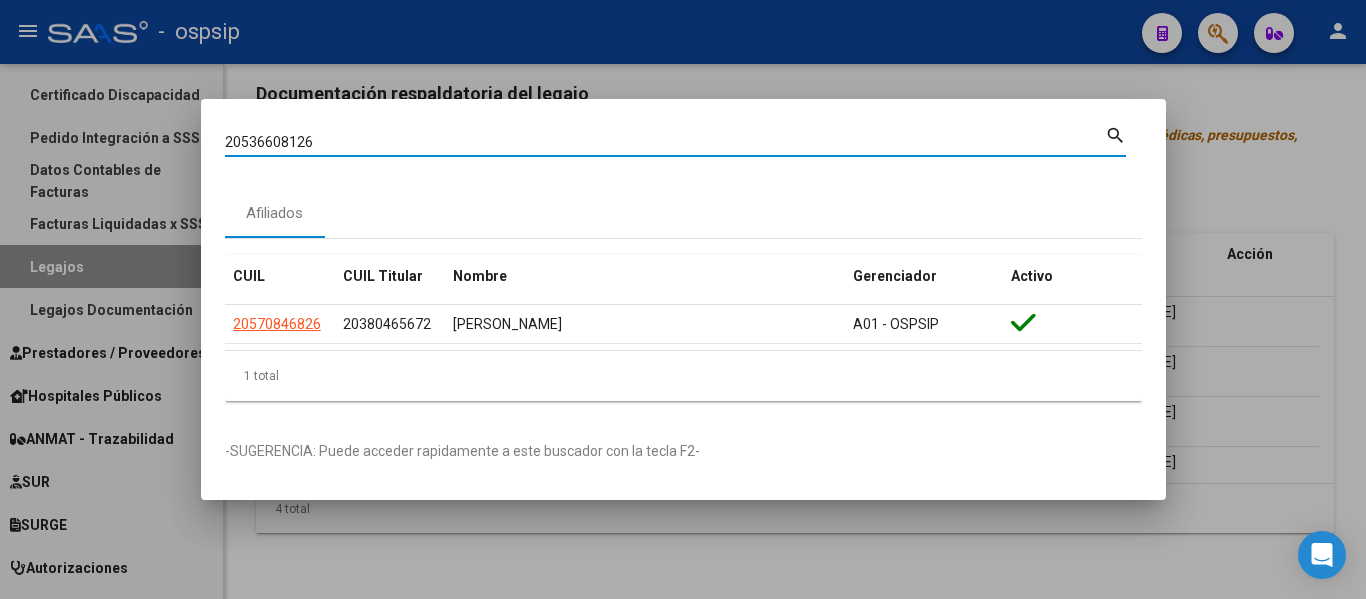 type on "20536608126" 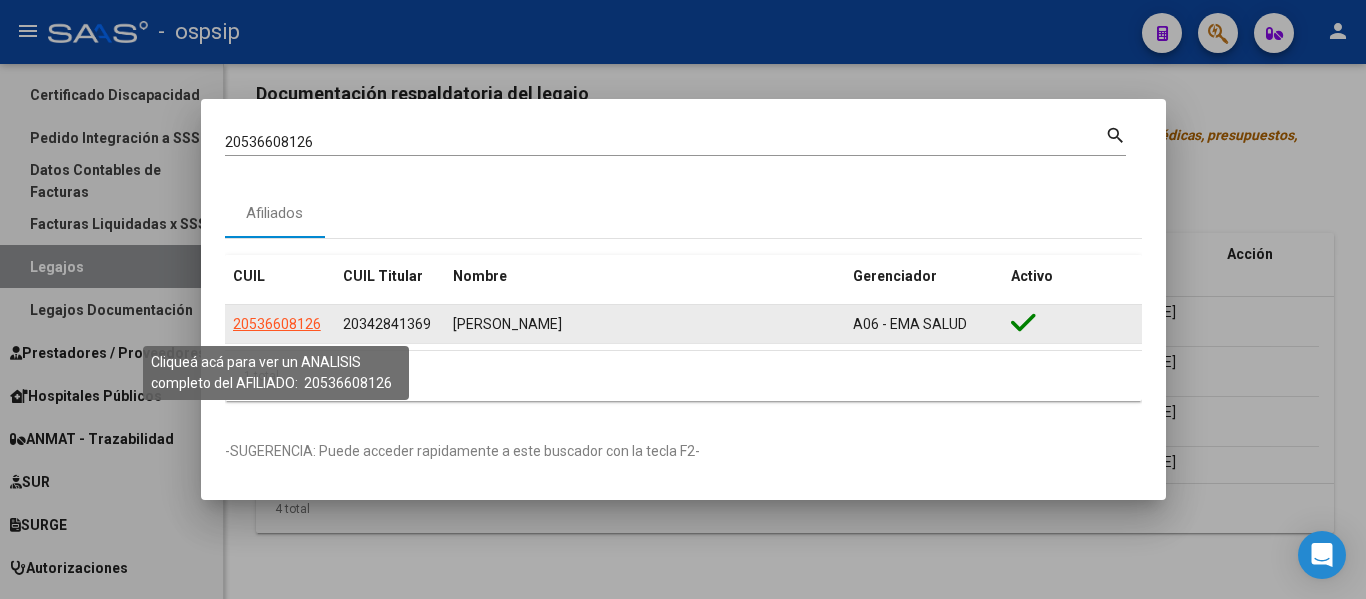 click on "20536608126" 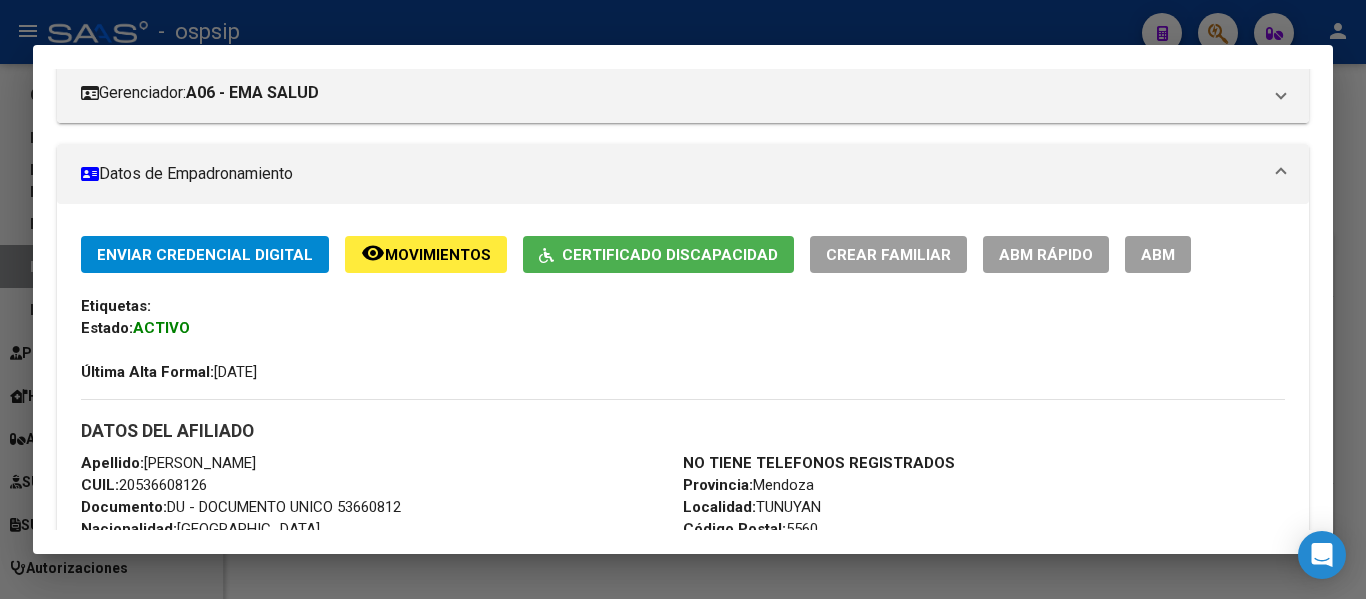 scroll, scrollTop: 800, scrollLeft: 0, axis: vertical 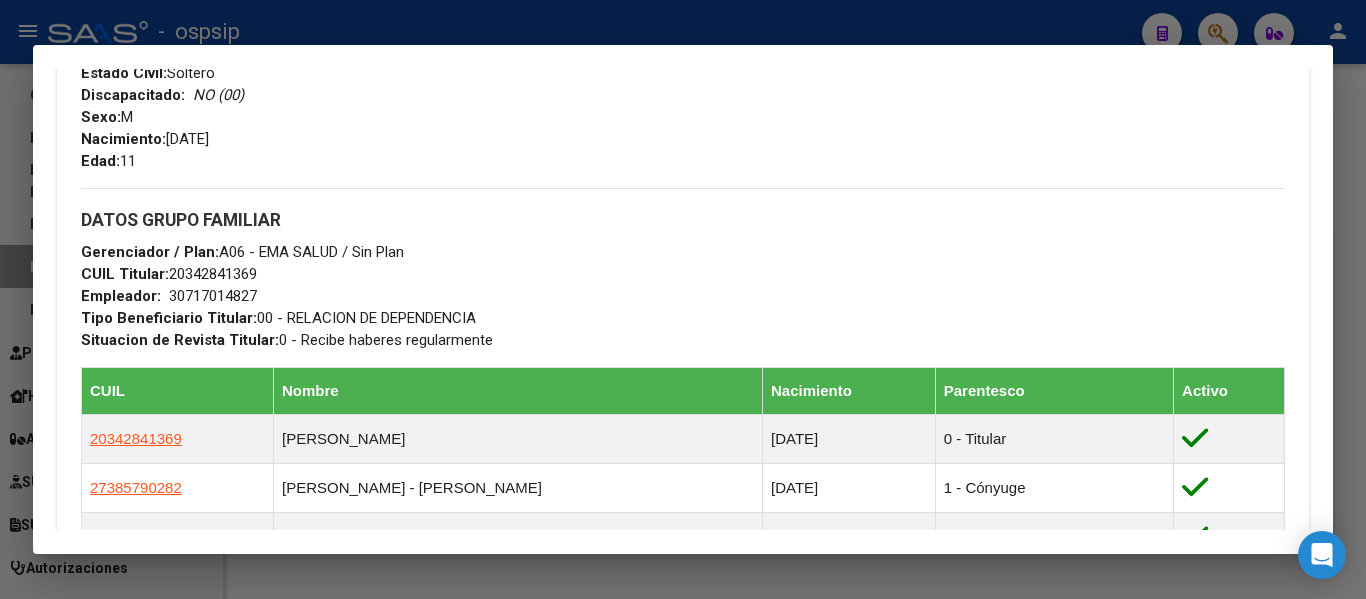 drag, startPoint x: 170, startPoint y: 273, endPoint x: 264, endPoint y: 274, distance: 94.00532 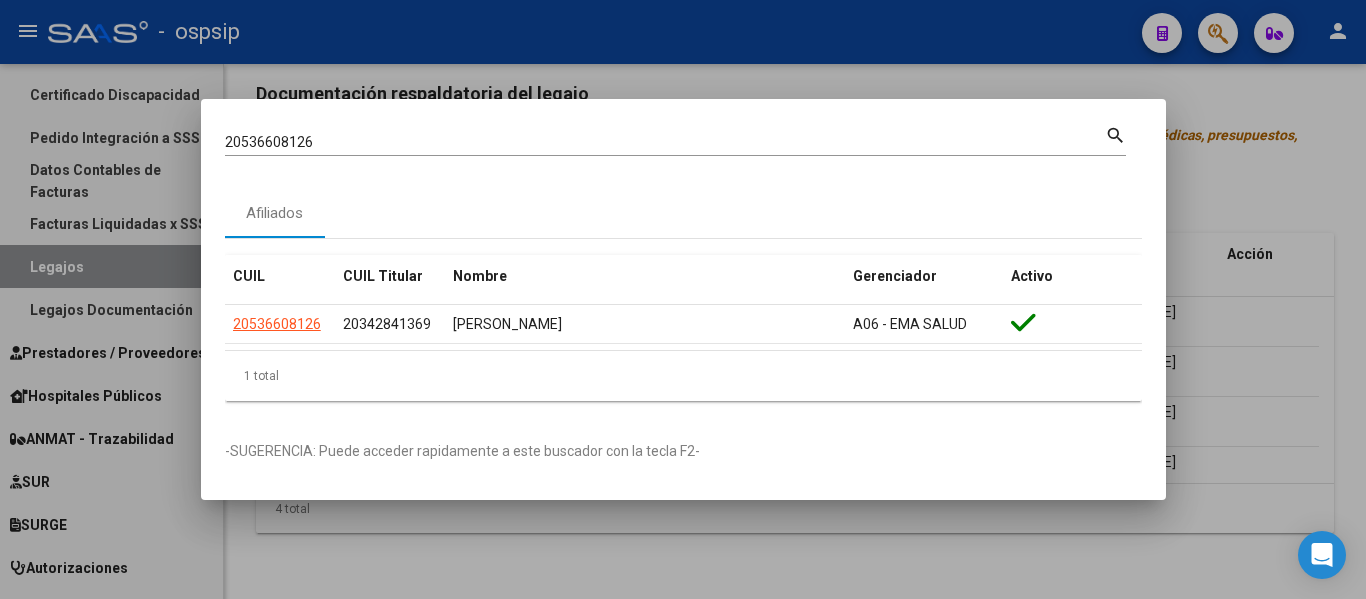 click at bounding box center [683, 299] 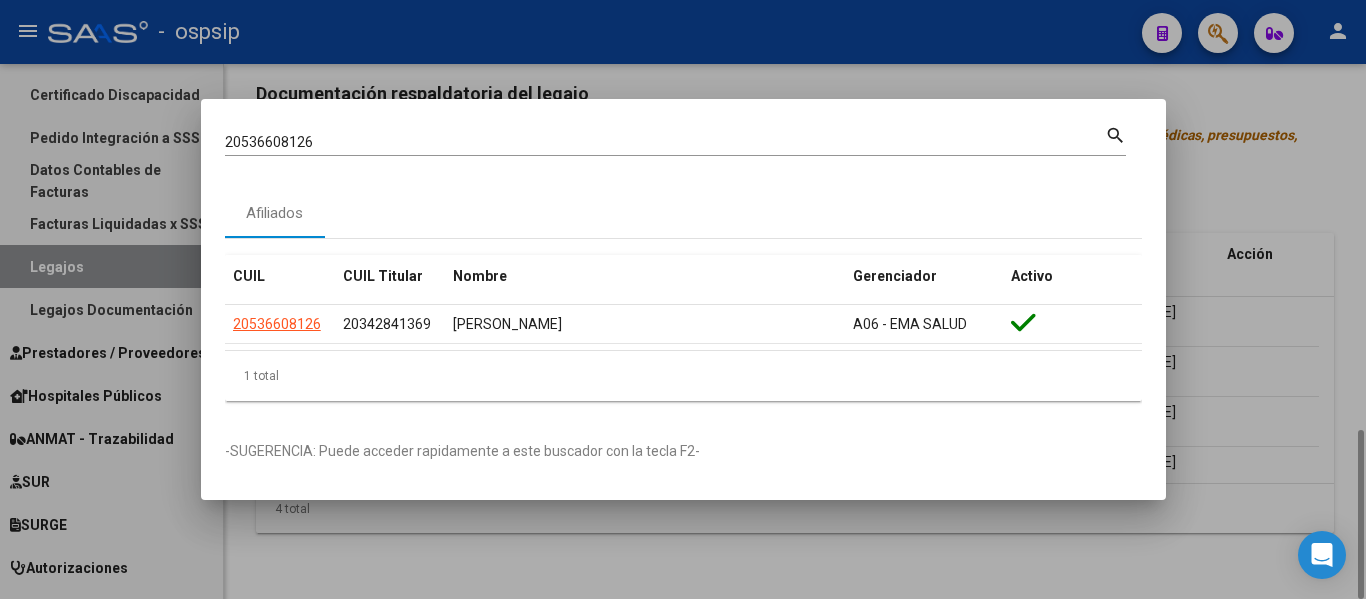 type 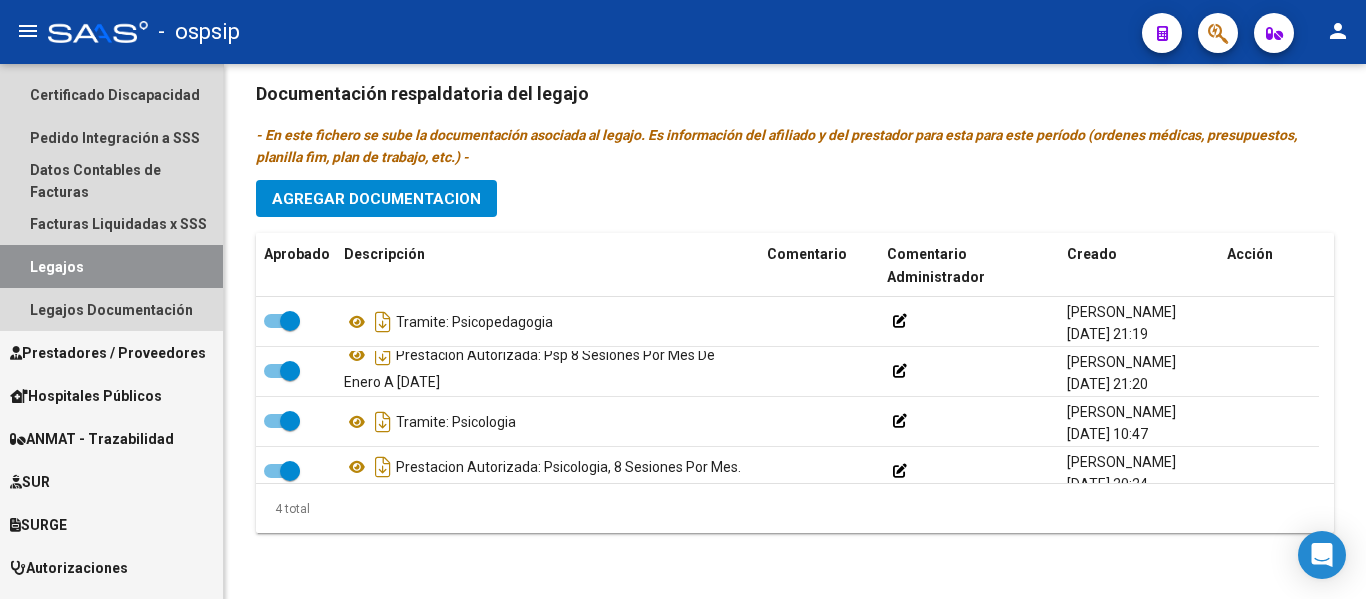 click on "Legajos" at bounding box center (111, 266) 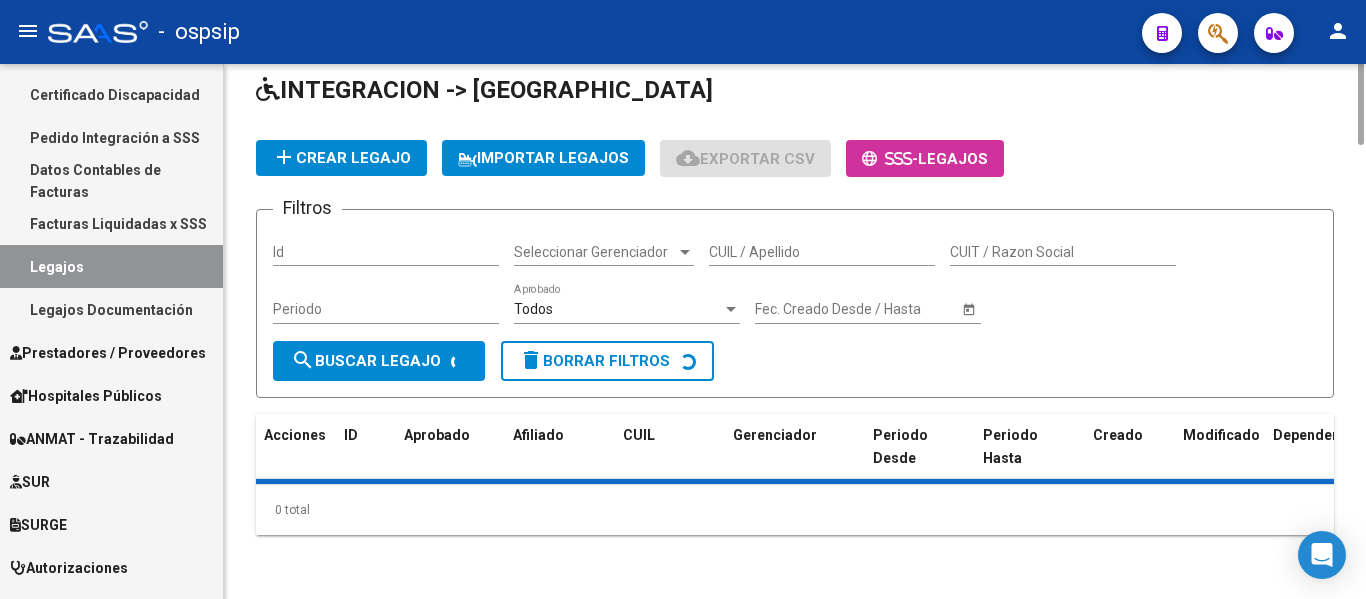scroll, scrollTop: 0, scrollLeft: 0, axis: both 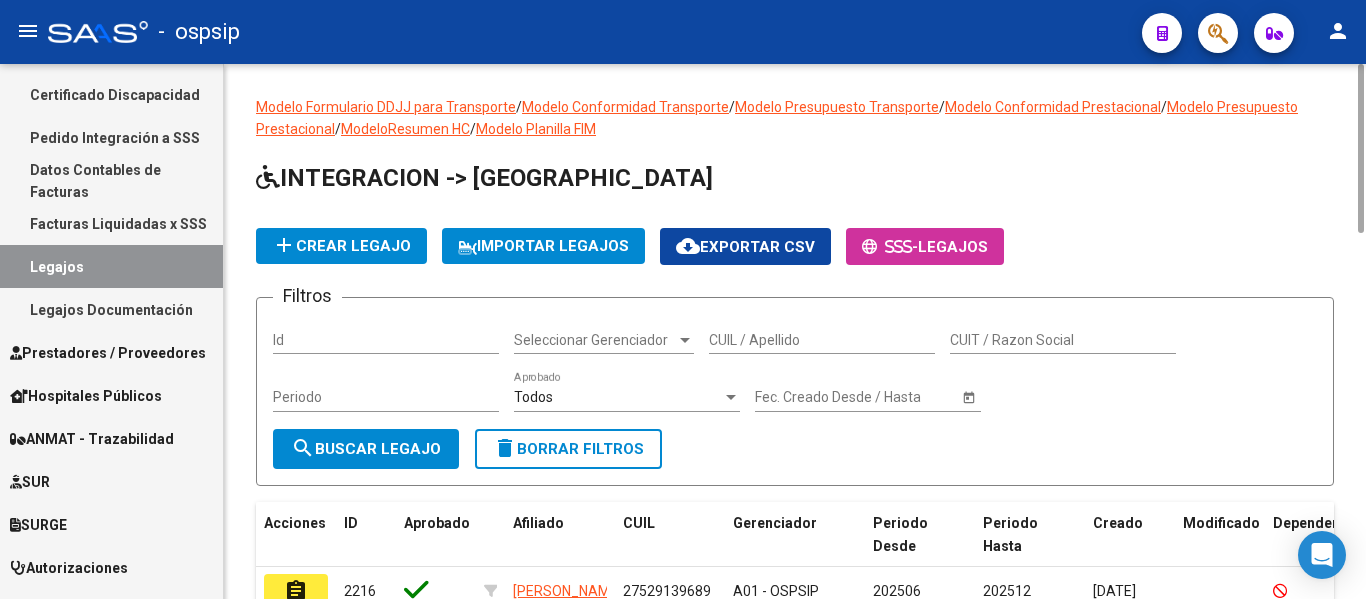 click on "CUIL / Apellido" at bounding box center (822, 340) 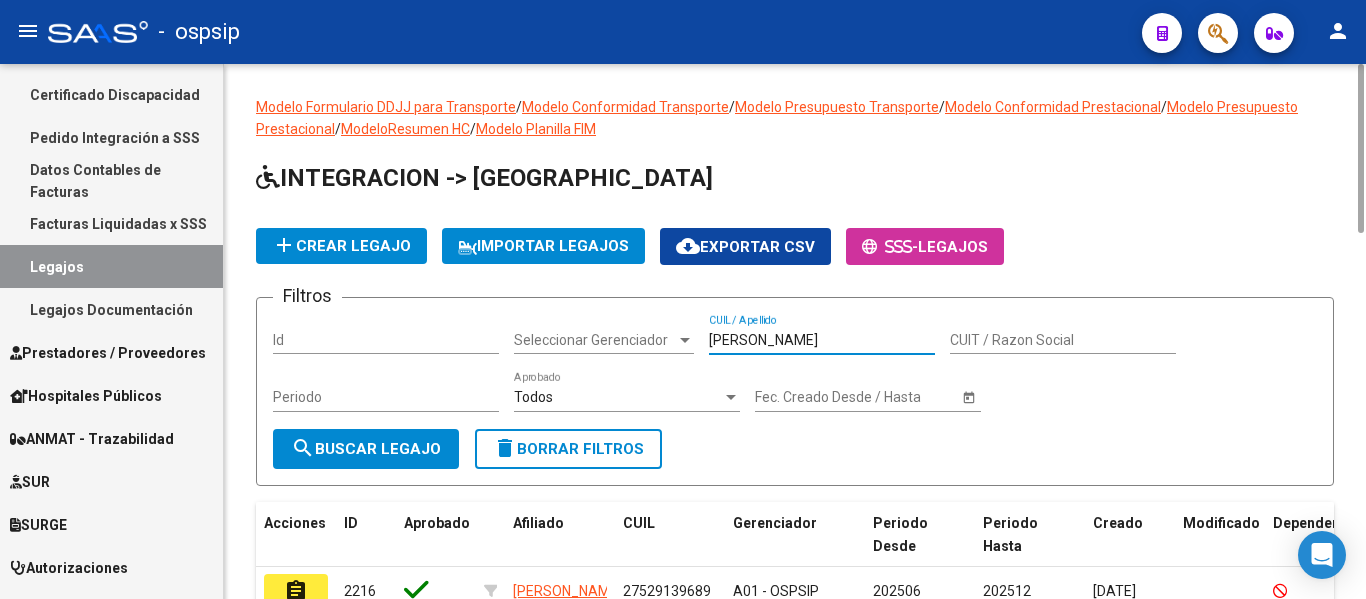 type on "[PERSON_NAME]" 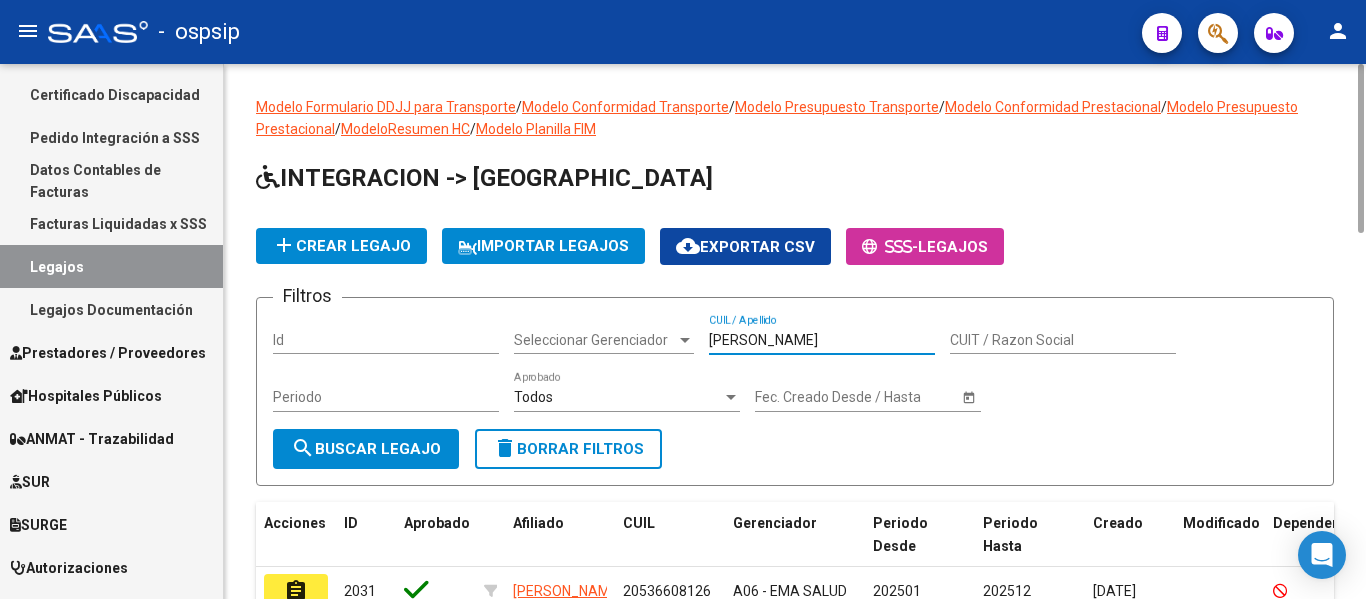 scroll, scrollTop: 200, scrollLeft: 0, axis: vertical 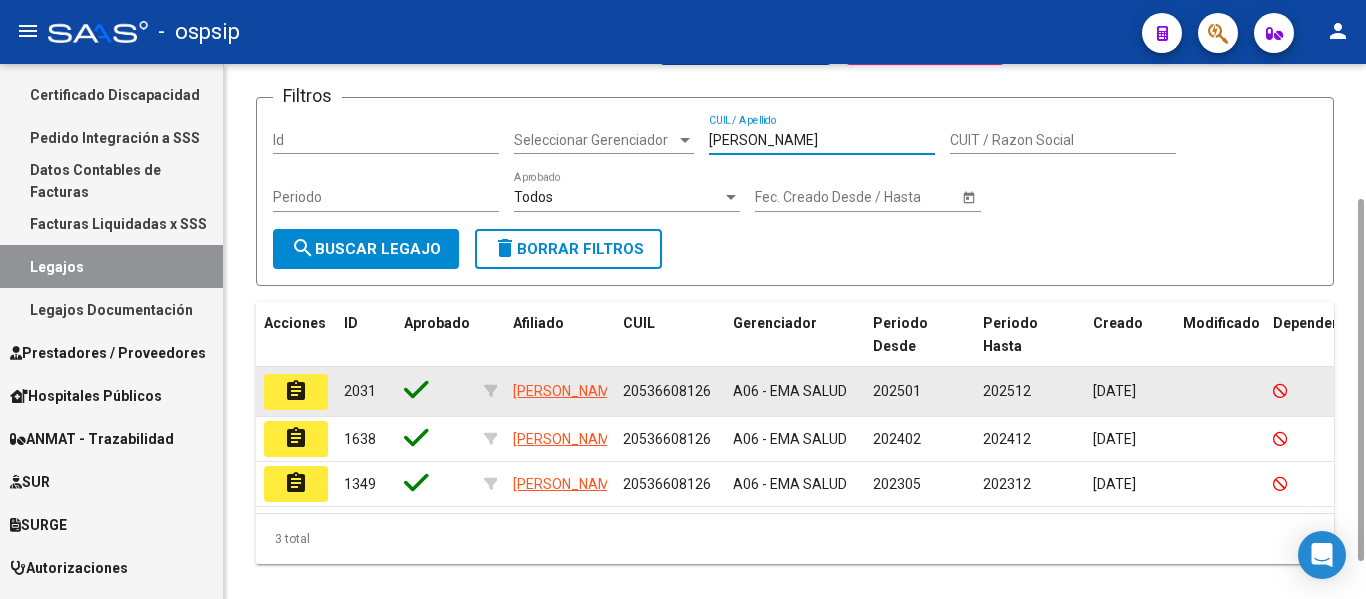 click on "assignment" 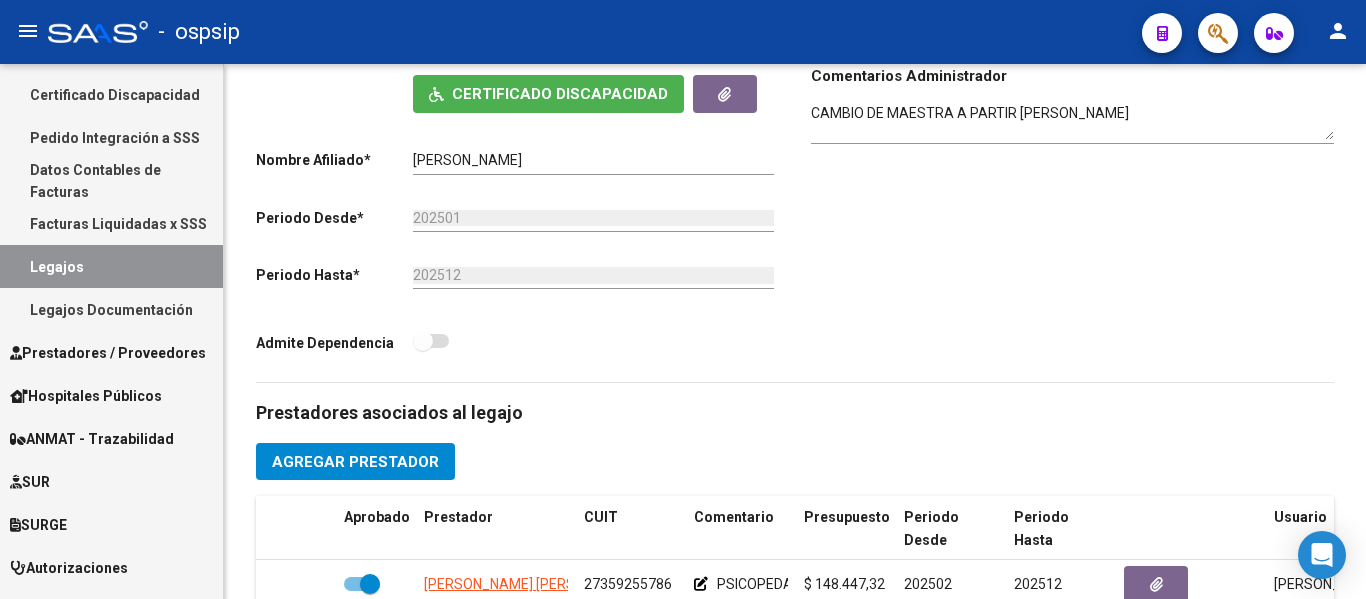scroll, scrollTop: 1149, scrollLeft: 0, axis: vertical 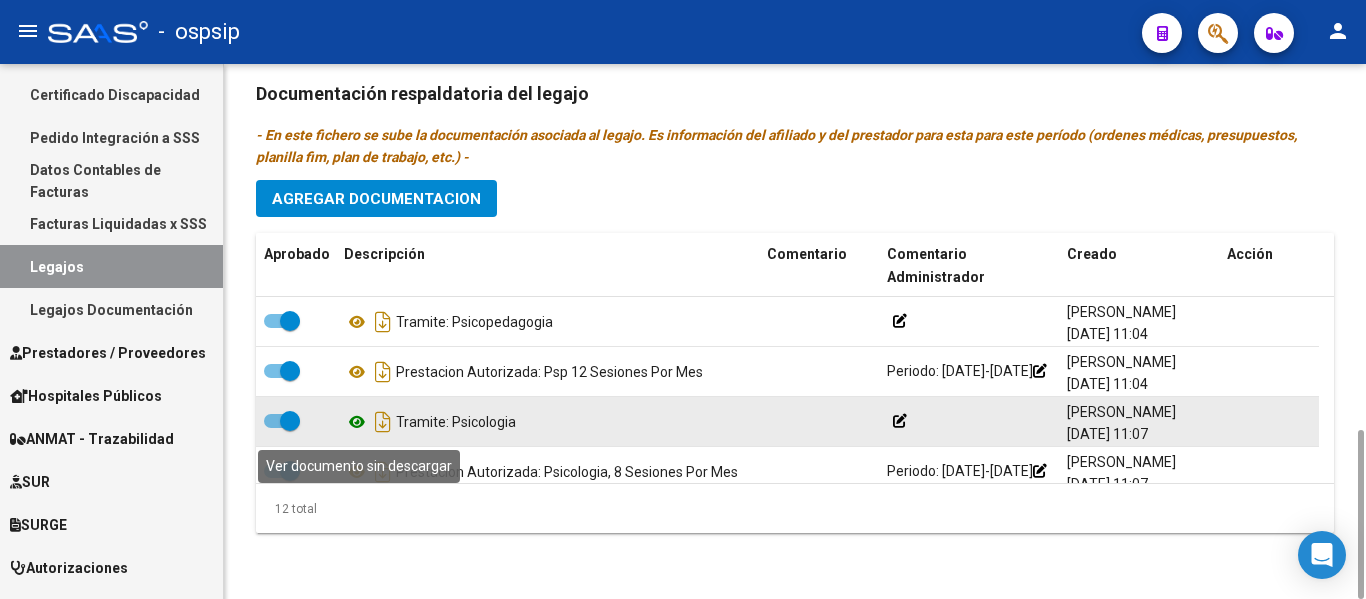 click 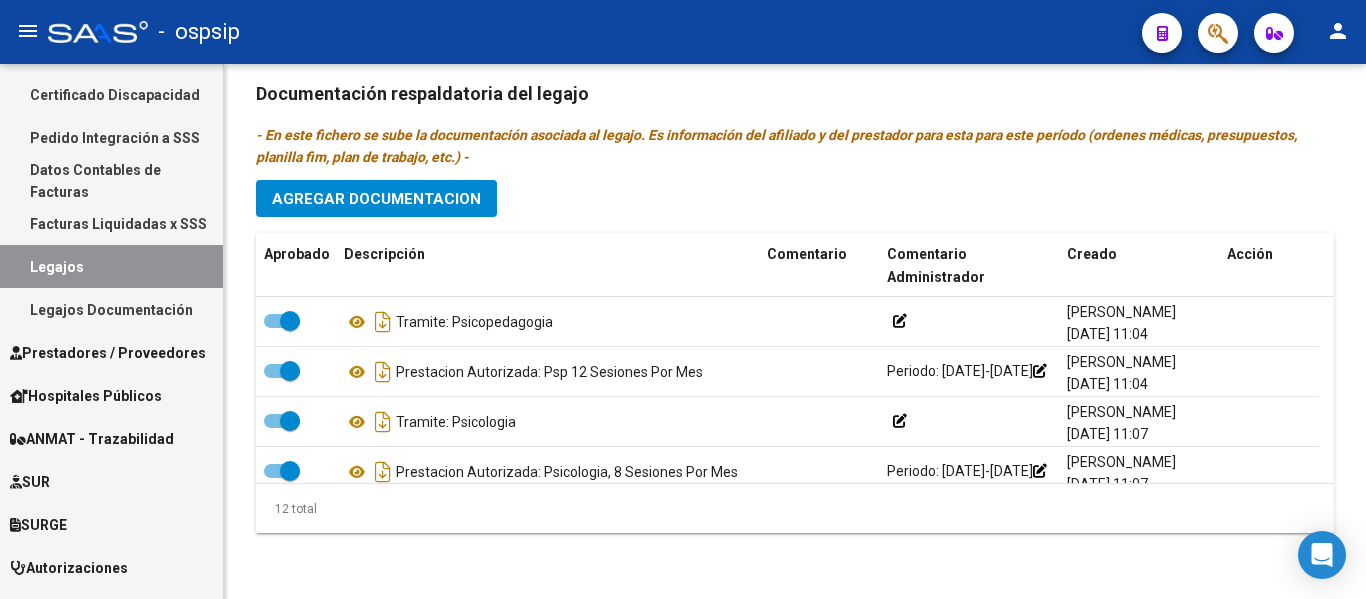 click 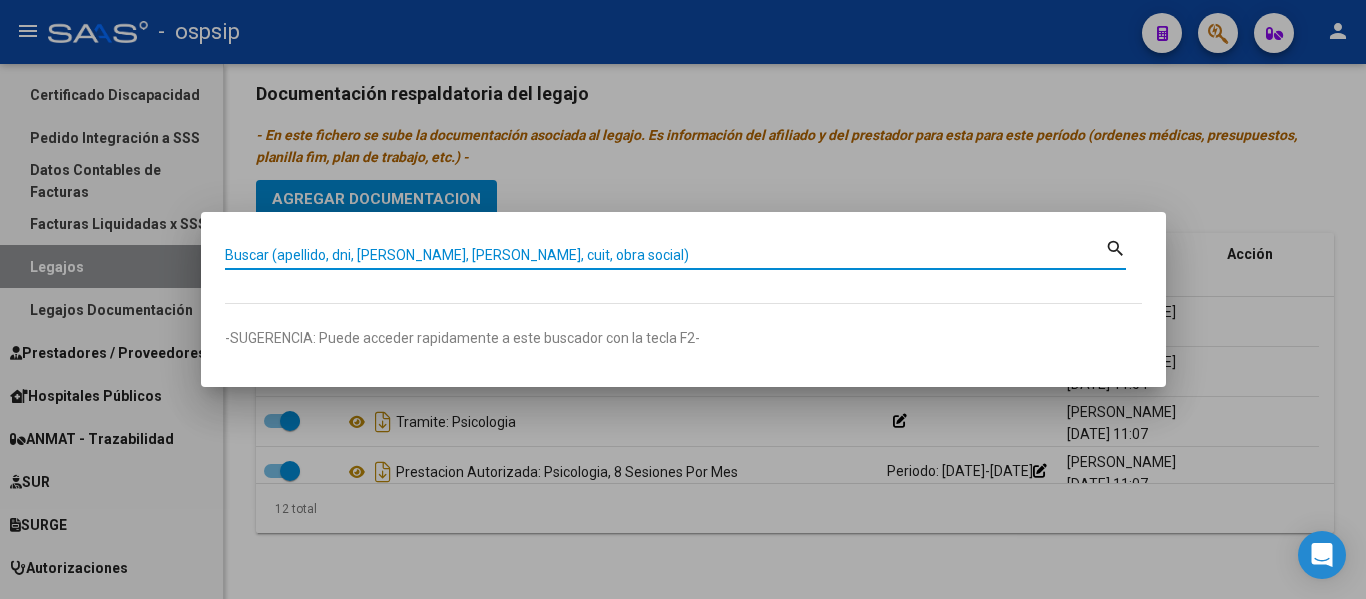 paste on "20527639884" 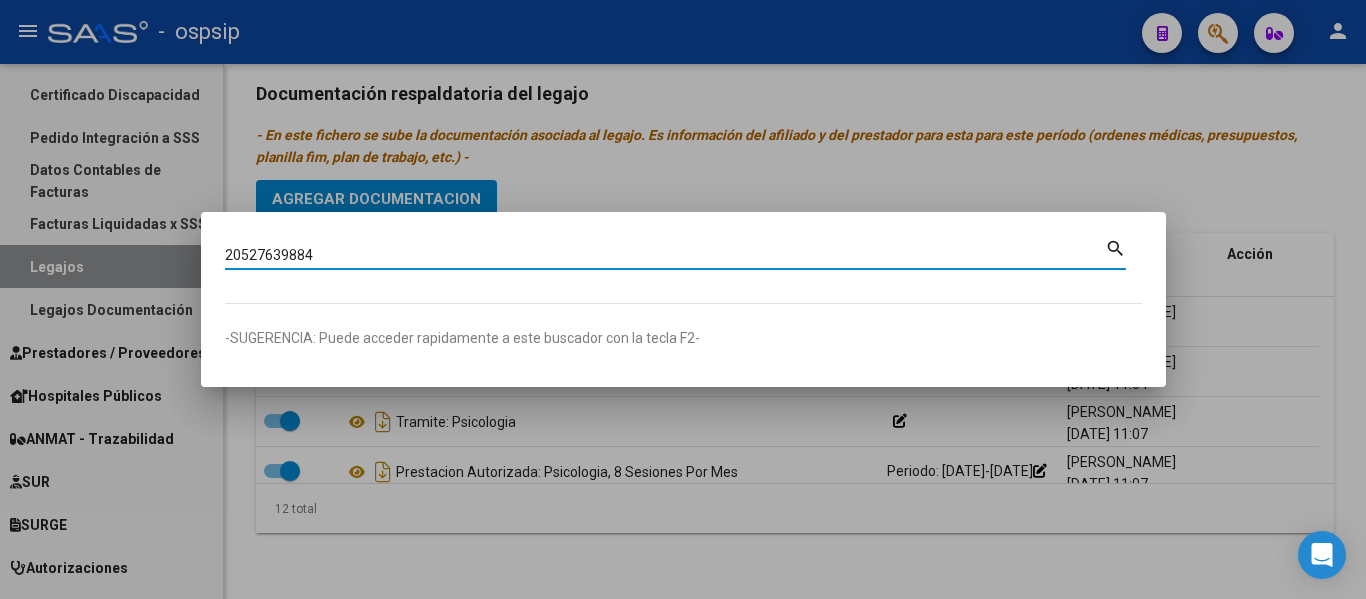type on "20527639884" 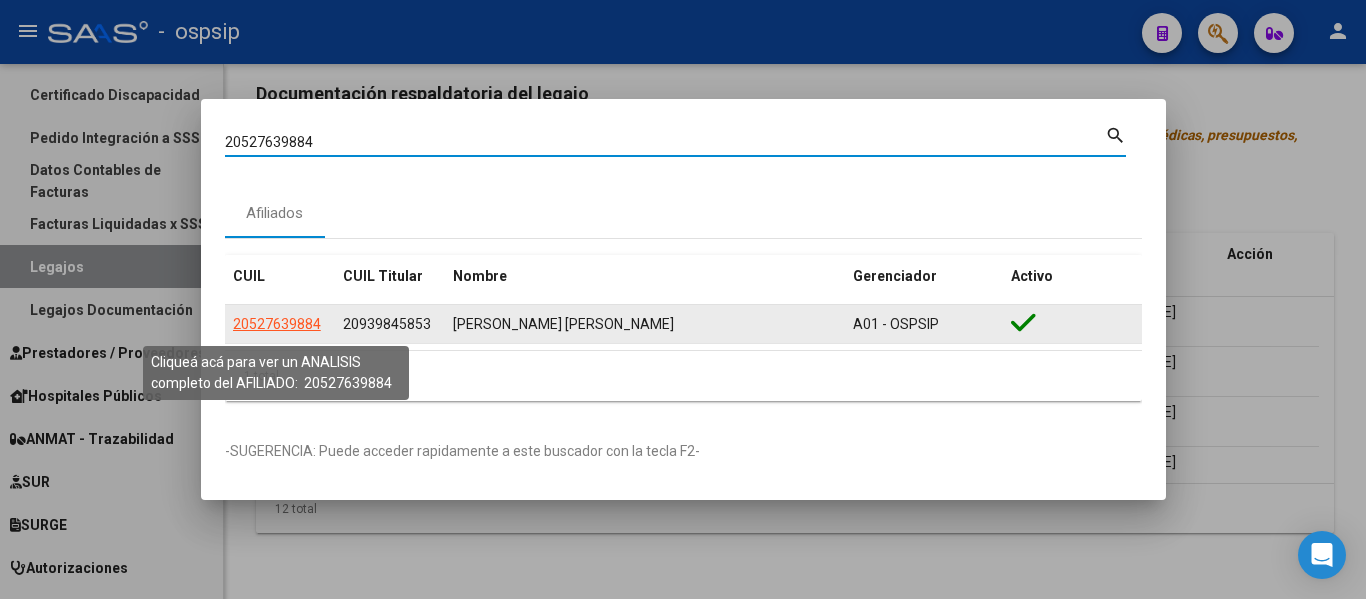 click on "20527639884" 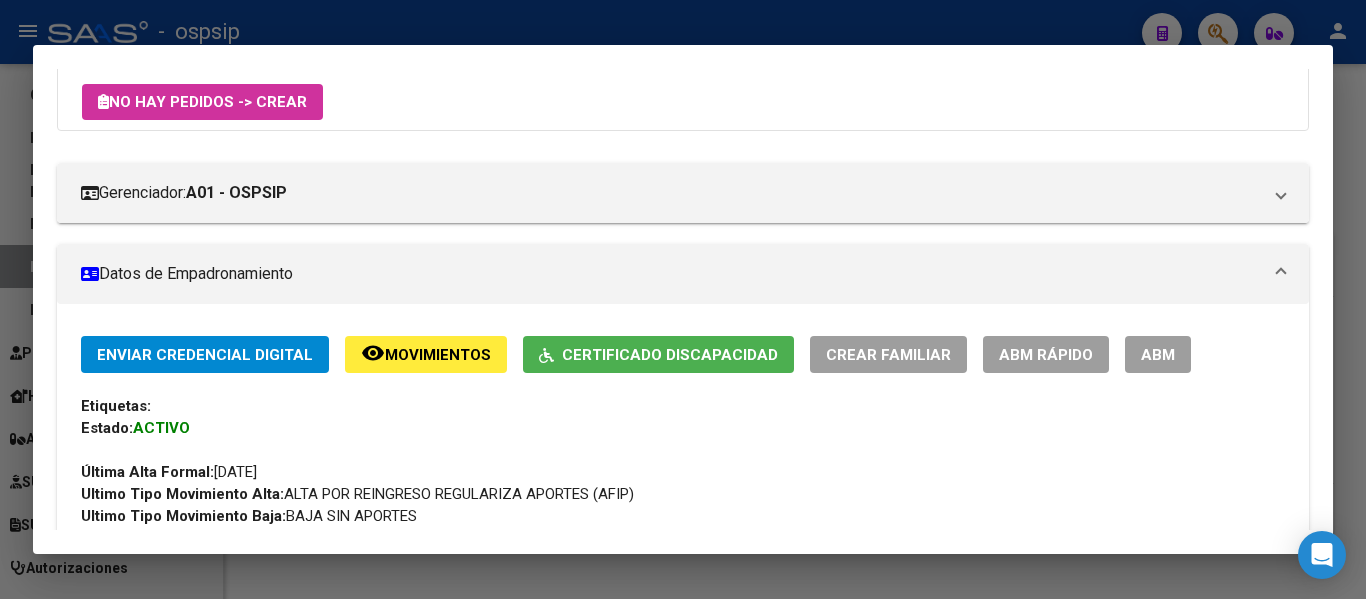 scroll, scrollTop: 700, scrollLeft: 0, axis: vertical 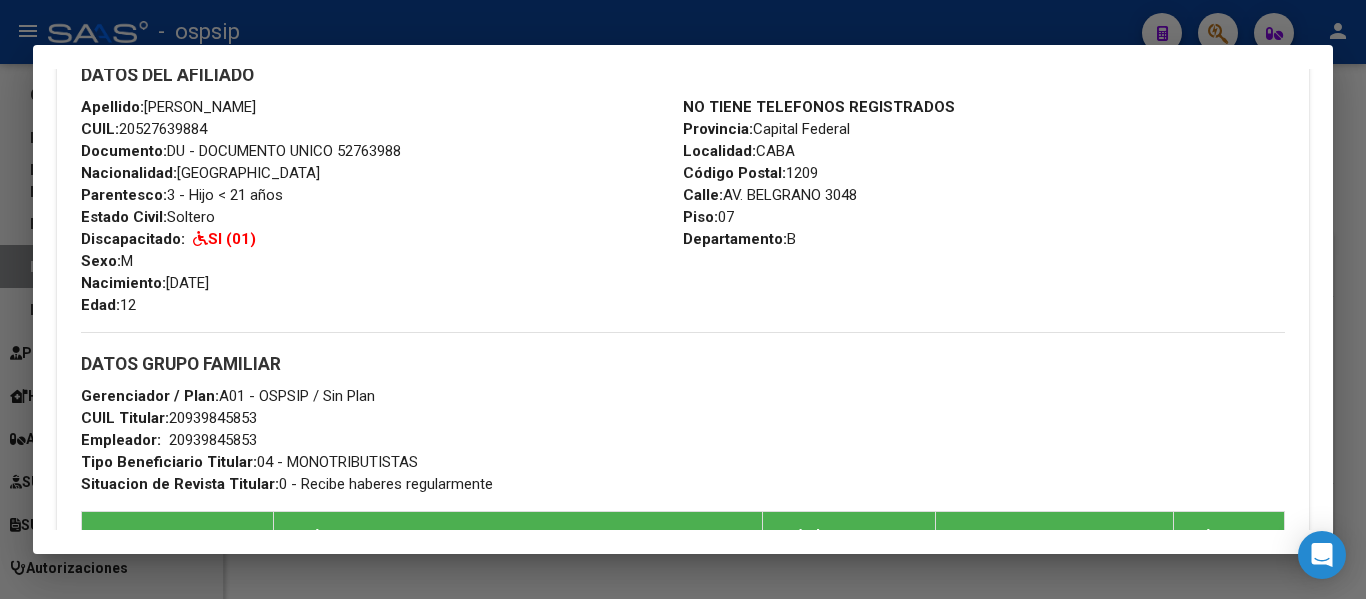 drag, startPoint x: 171, startPoint y: 416, endPoint x: 262, endPoint y: 421, distance: 91.13726 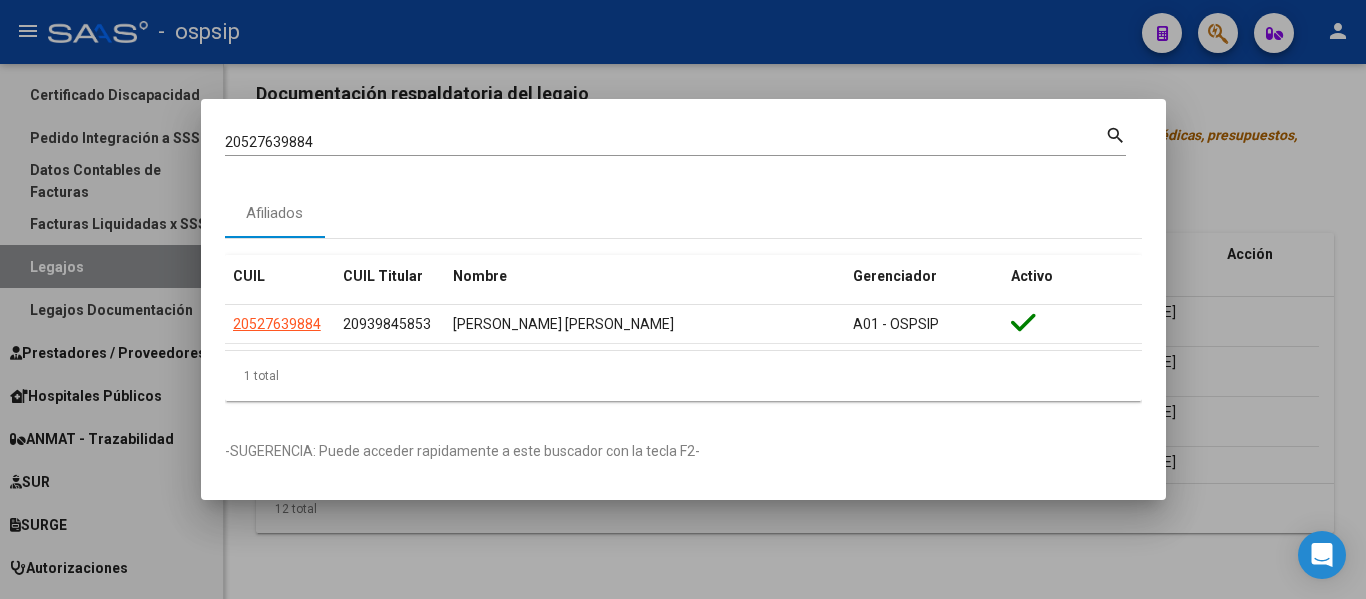 click at bounding box center [683, 299] 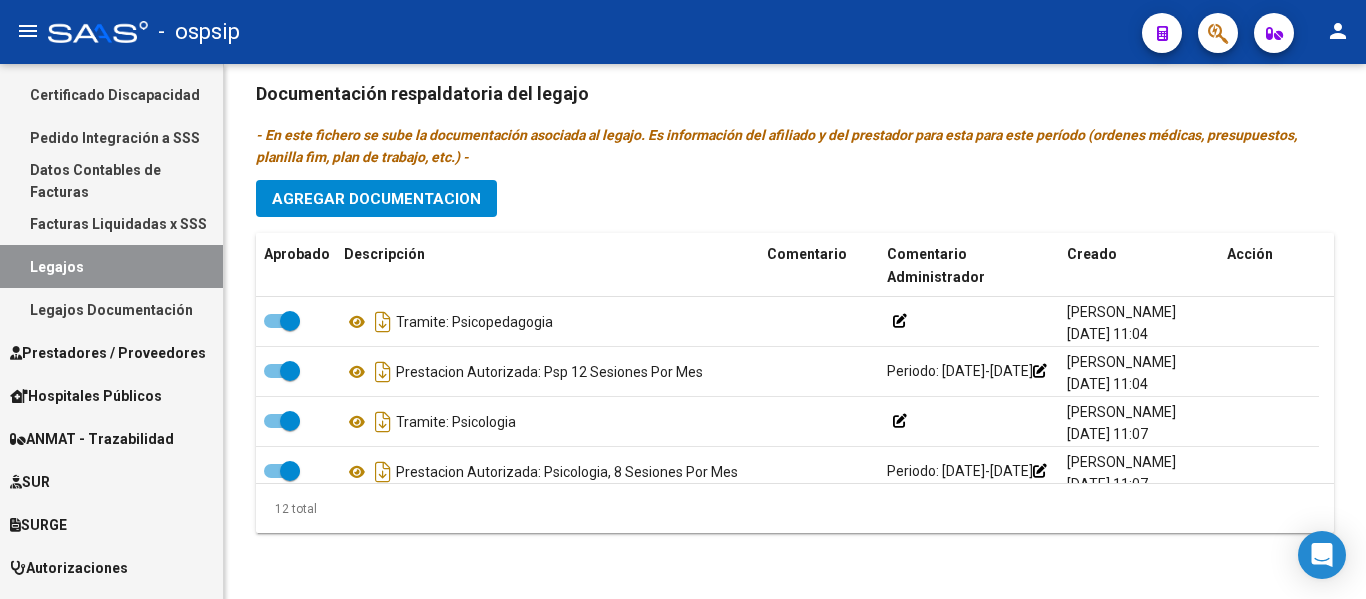 click on "Legajos" at bounding box center (111, 266) 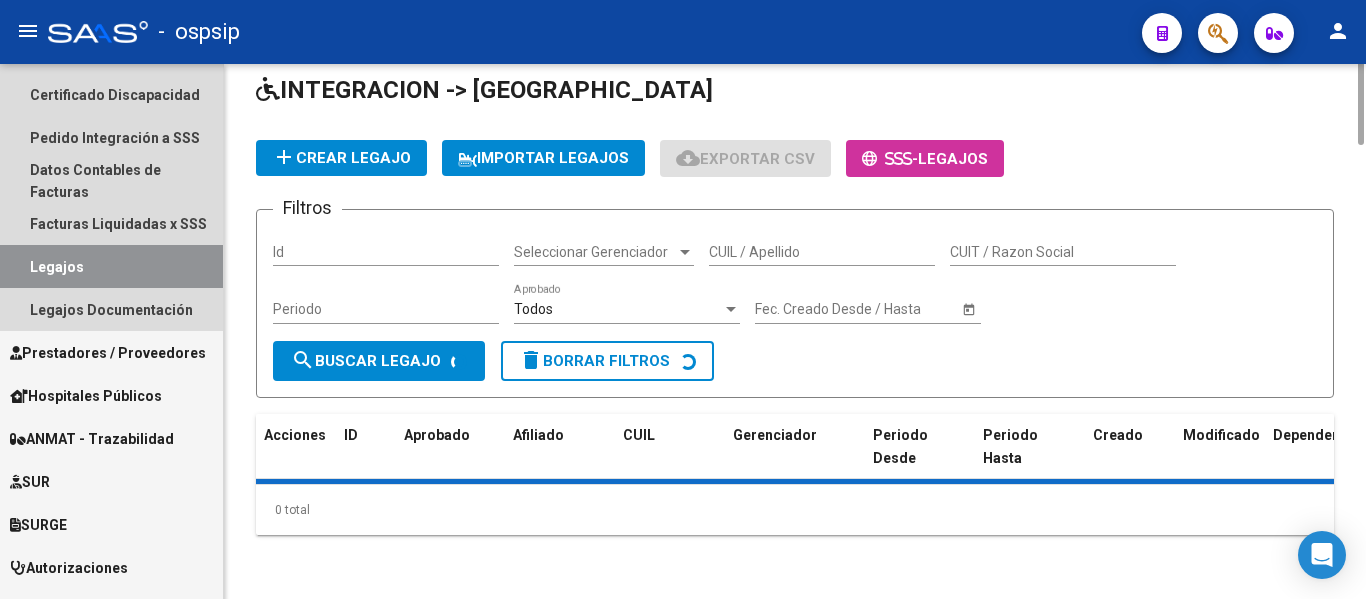 scroll, scrollTop: 0, scrollLeft: 0, axis: both 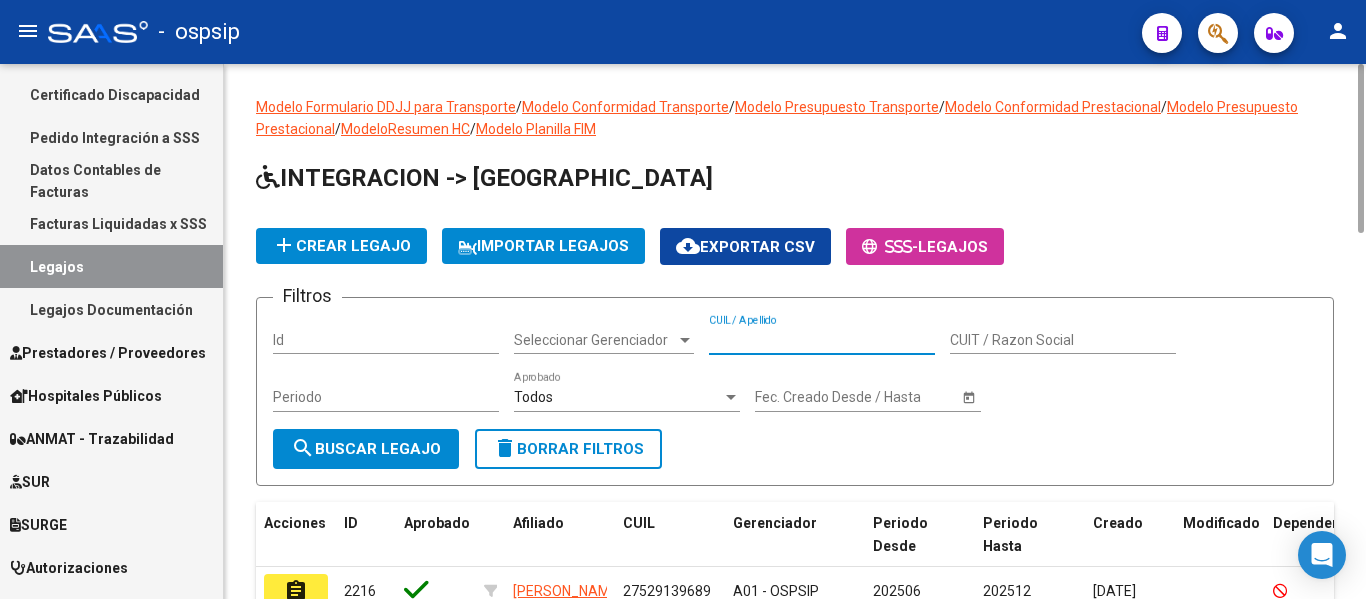 click on "CUIL / Apellido" at bounding box center [822, 340] 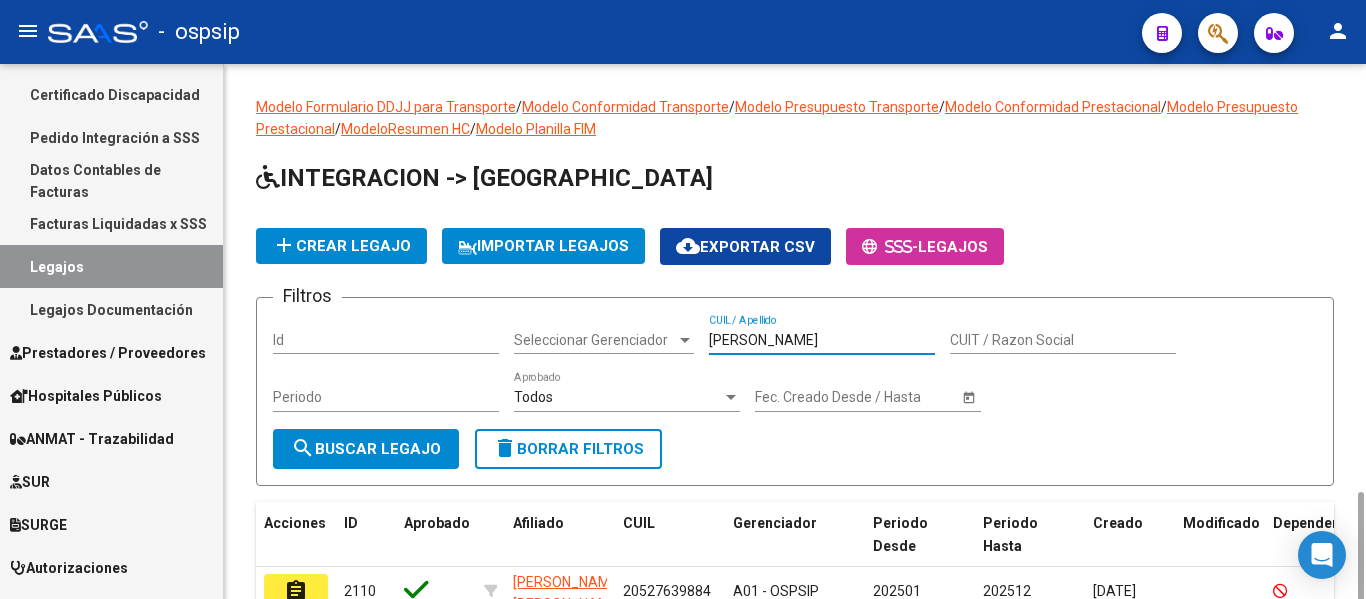 scroll, scrollTop: 255, scrollLeft: 0, axis: vertical 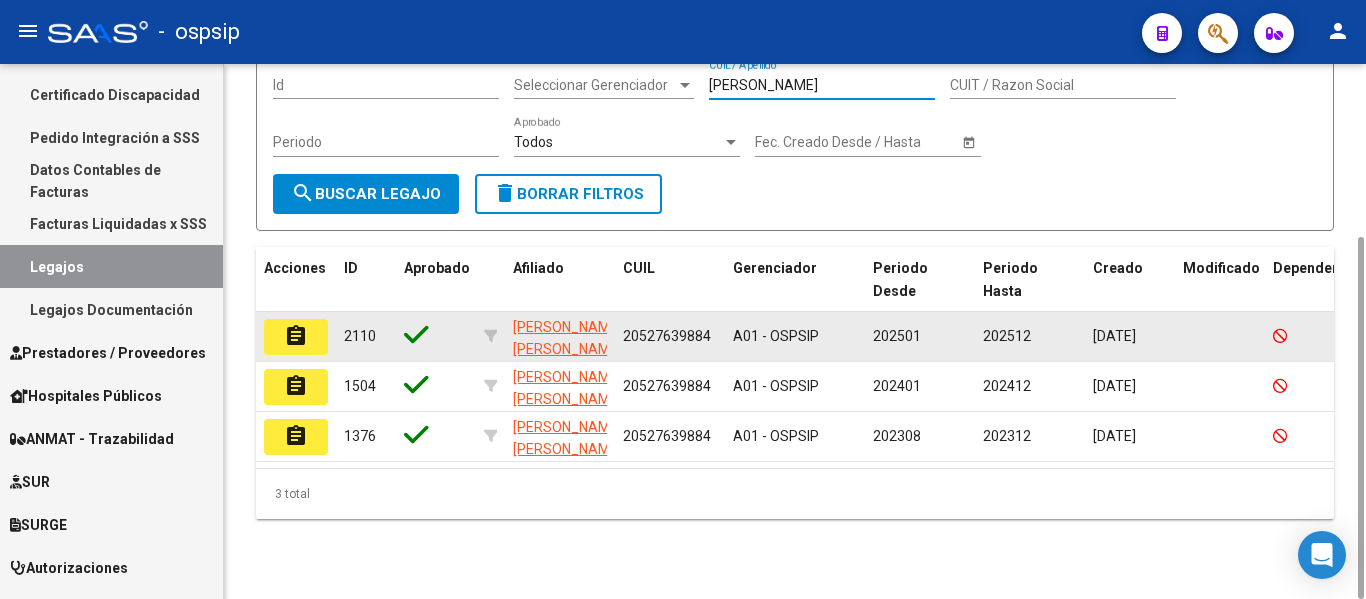 type on "[PERSON_NAME]" 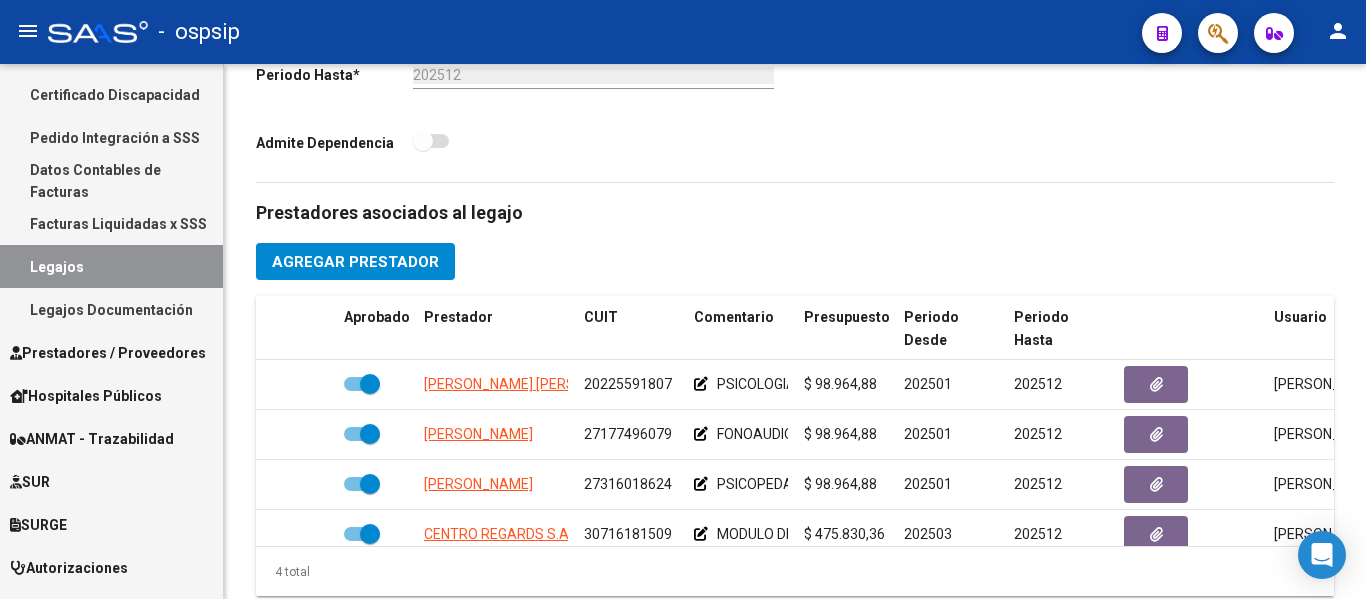 scroll, scrollTop: 1171, scrollLeft: 0, axis: vertical 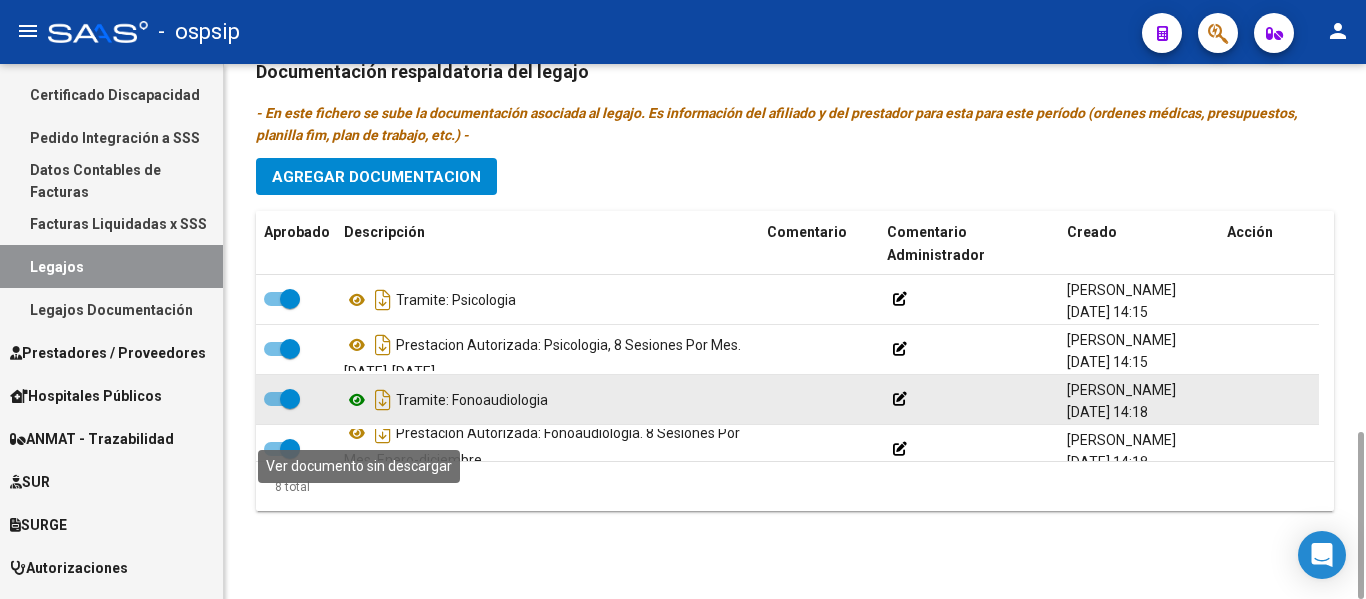 click 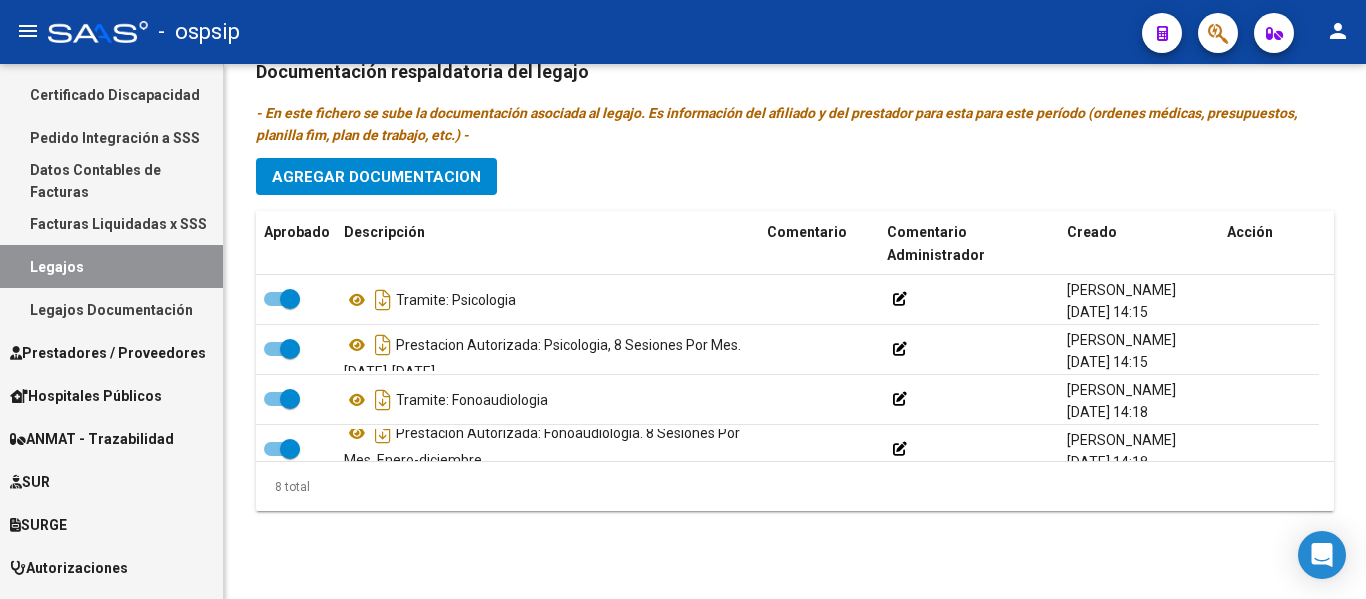 click 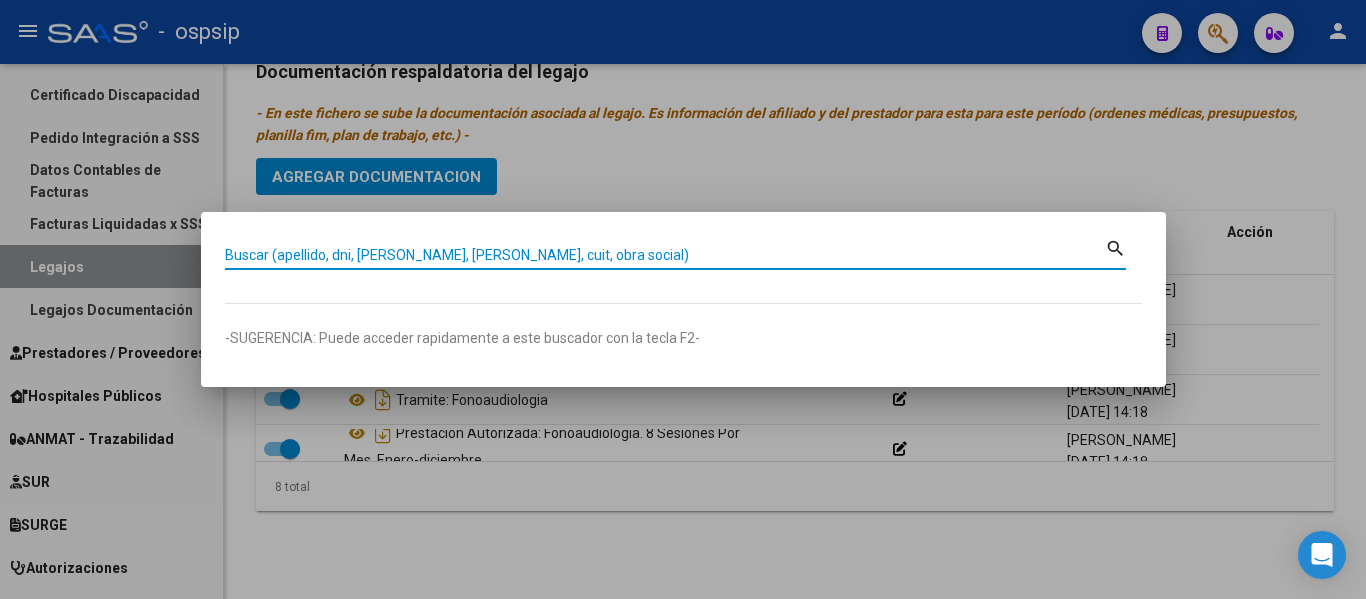 paste on "27549573865" 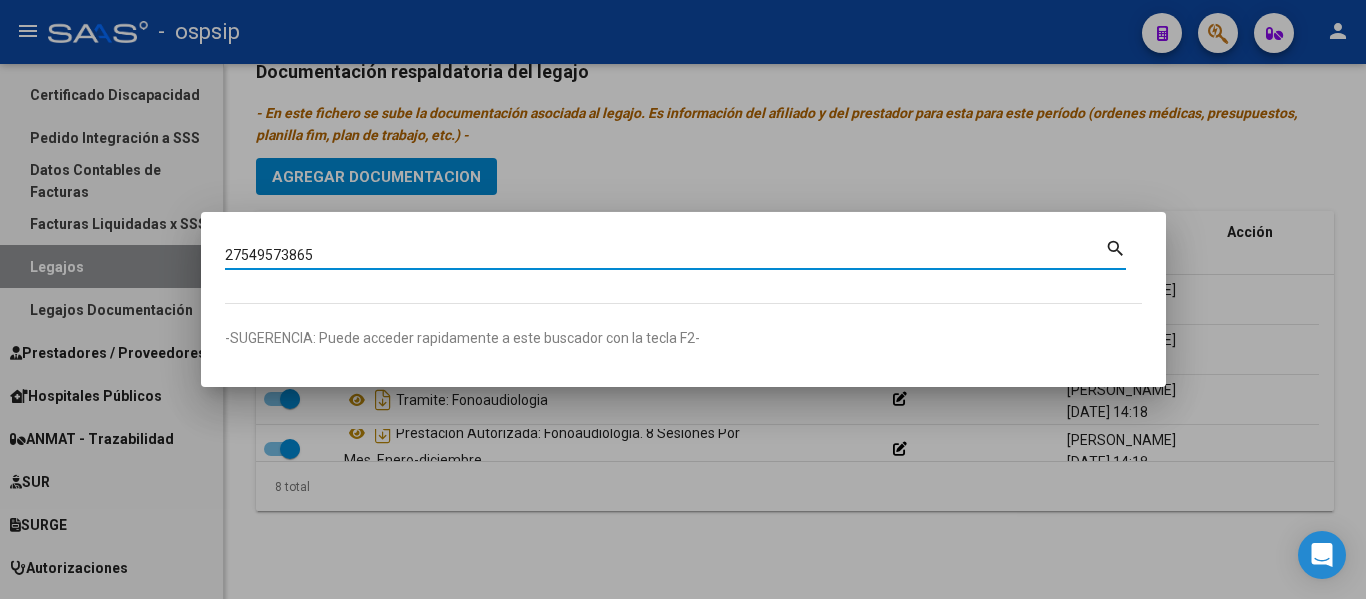 type on "27549573865" 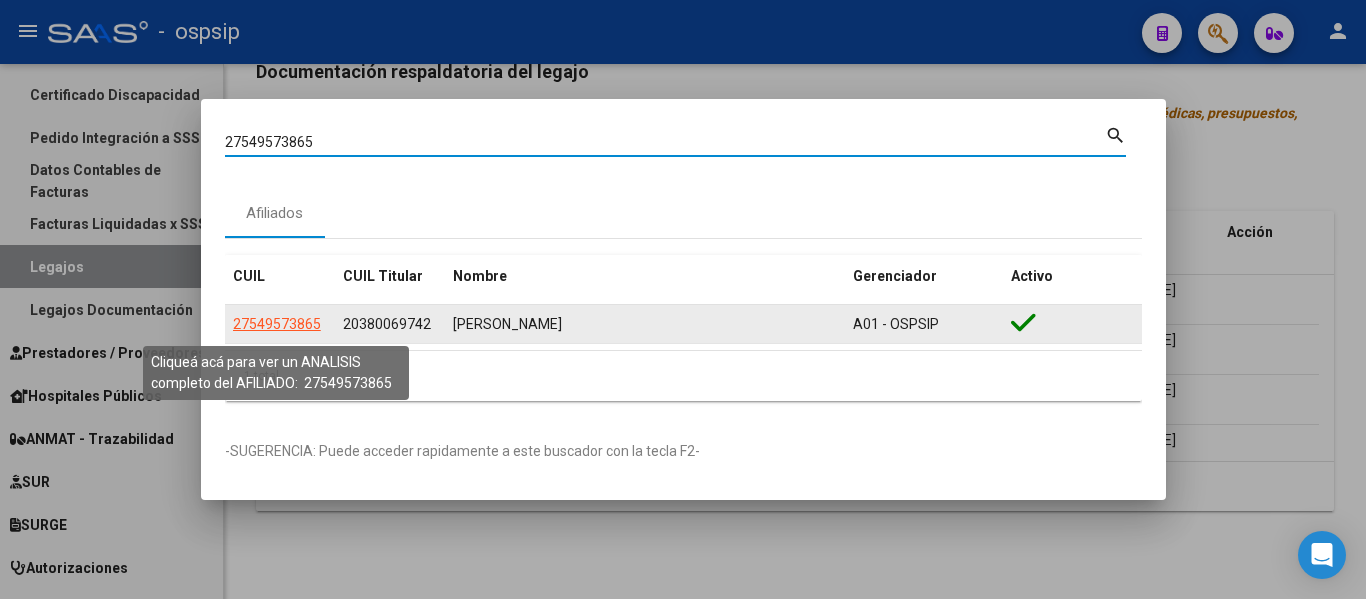 click on "27549573865" 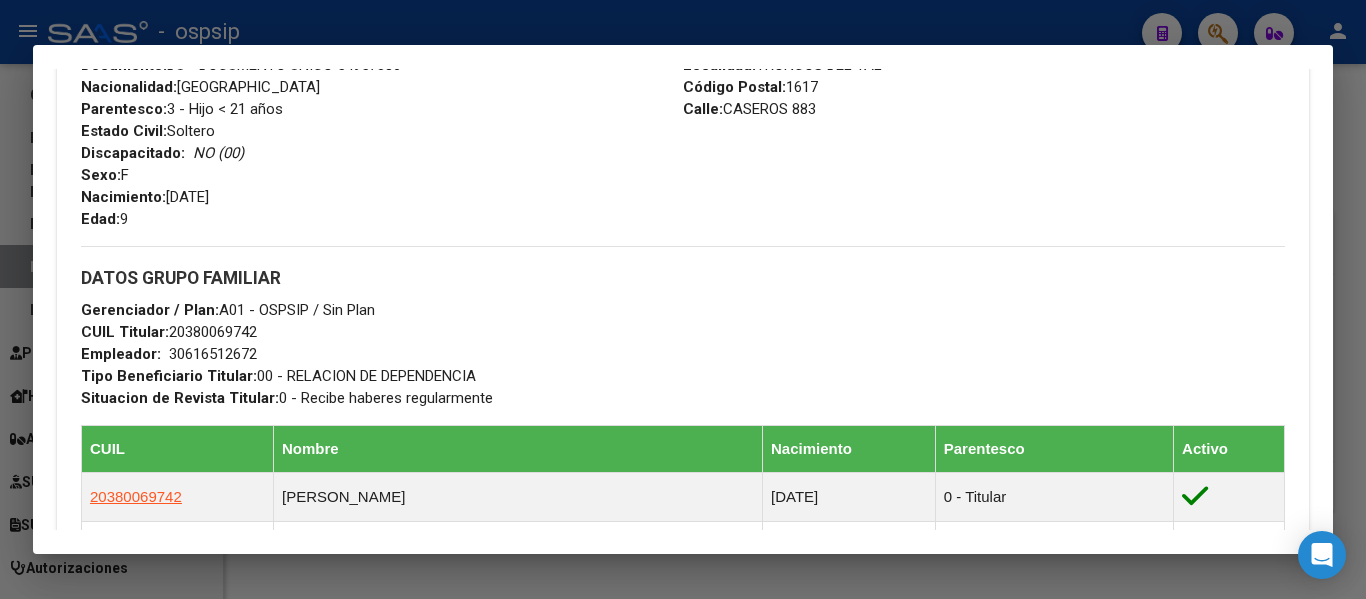 scroll, scrollTop: 768, scrollLeft: 0, axis: vertical 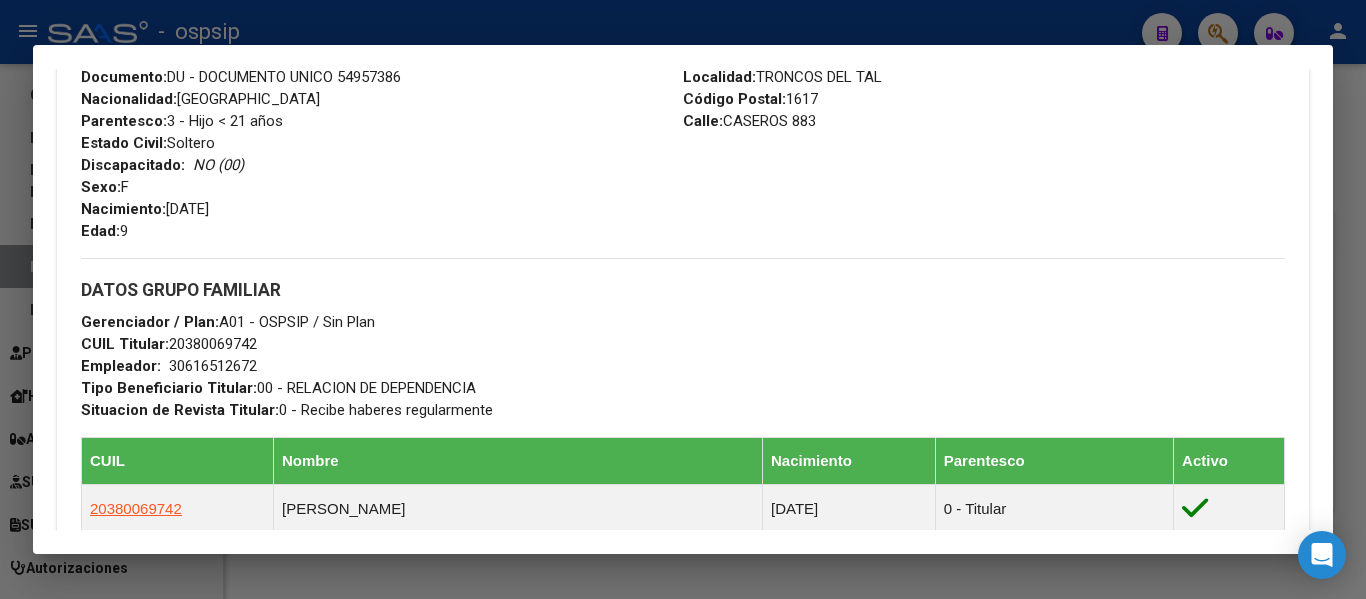 drag, startPoint x: 168, startPoint y: 342, endPoint x: 276, endPoint y: 342, distance: 108 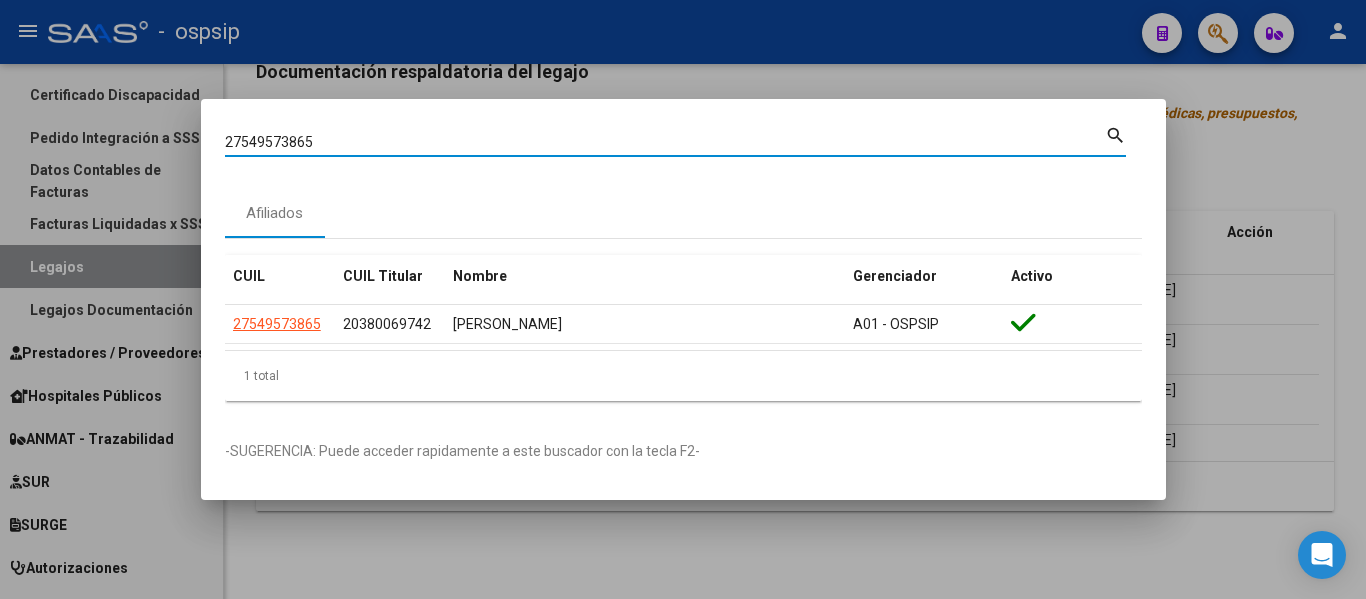 drag, startPoint x: 317, startPoint y: 147, endPoint x: 217, endPoint y: 142, distance: 100.12492 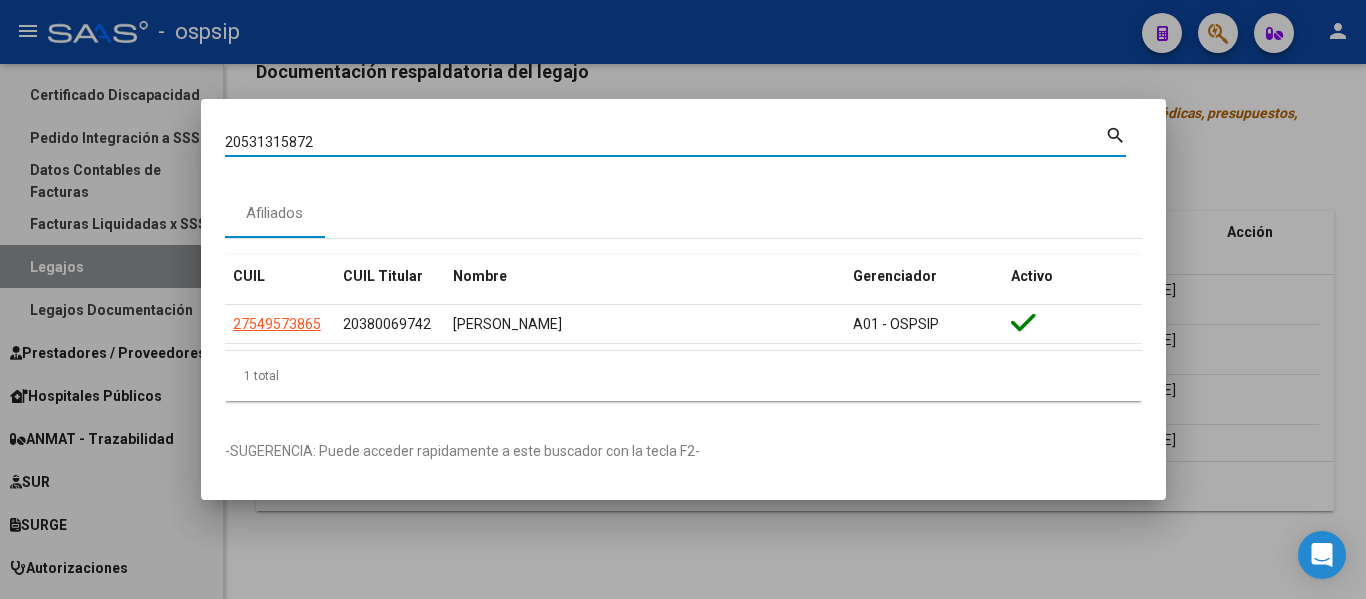 type on "20531315872" 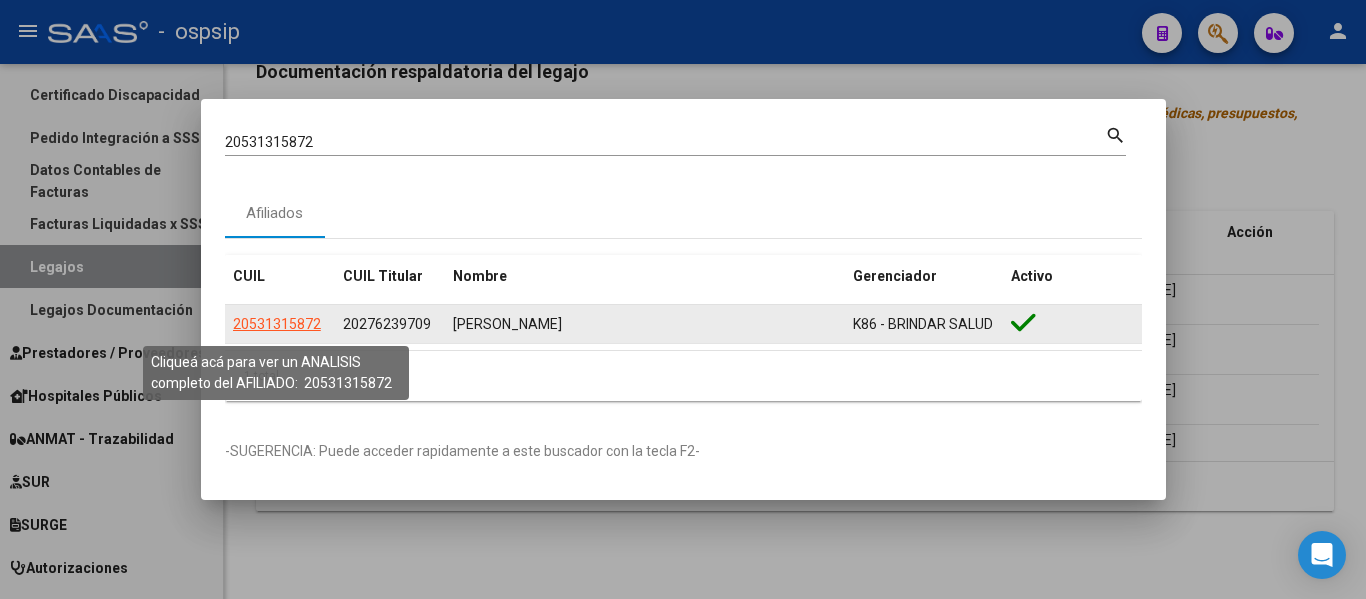 click on "20531315872" 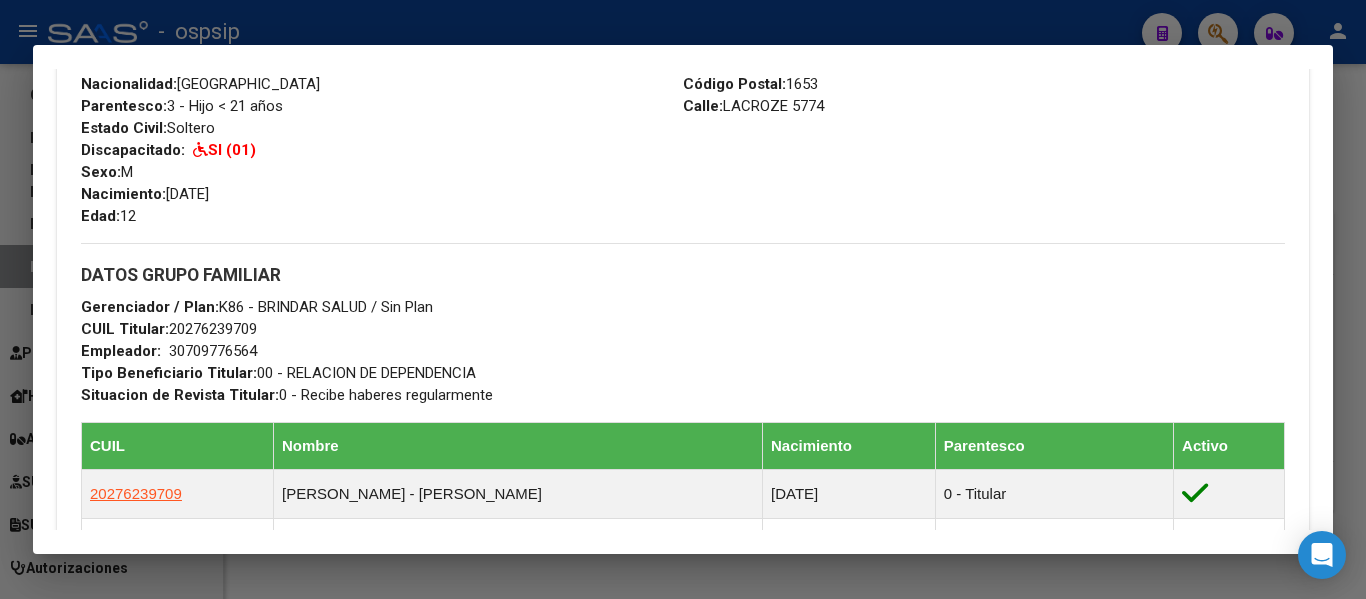 scroll, scrollTop: 900, scrollLeft: 0, axis: vertical 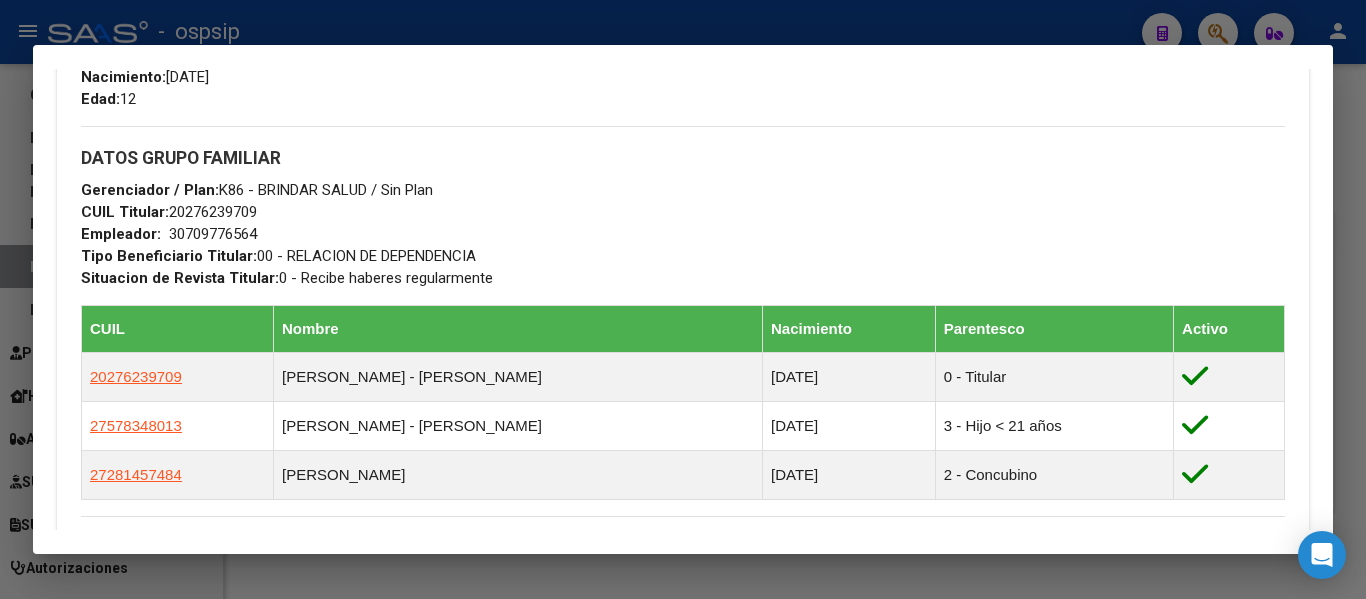 drag, startPoint x: 167, startPoint y: 207, endPoint x: 270, endPoint y: 209, distance: 103.01942 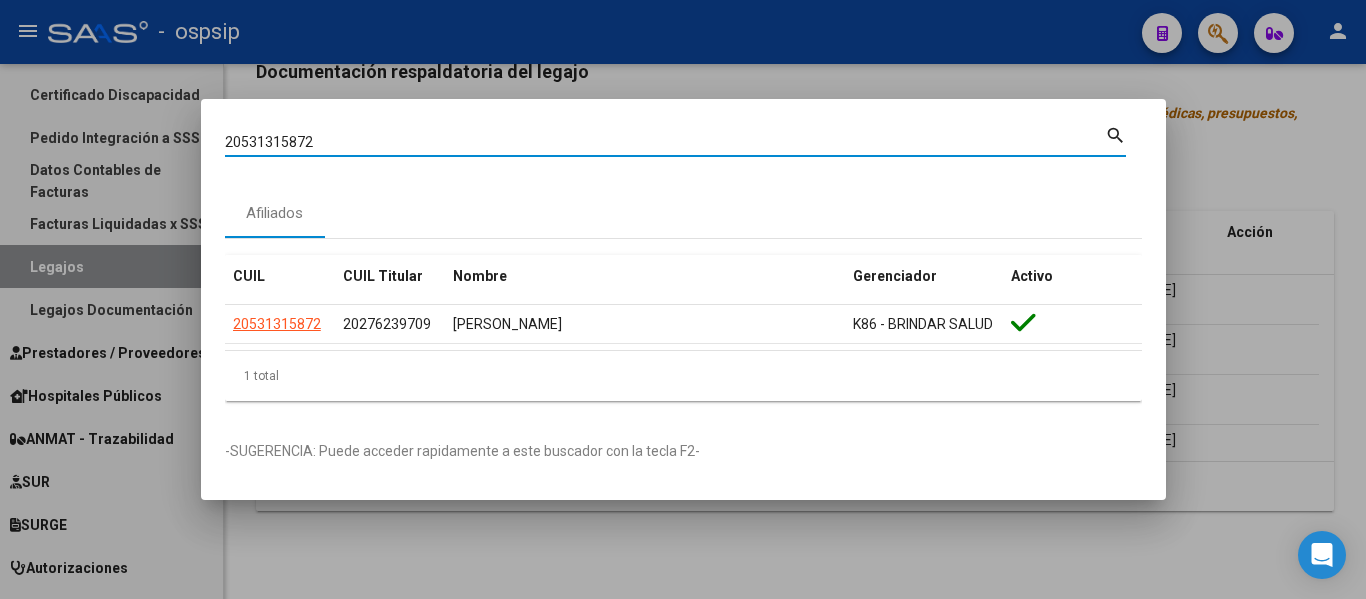 drag, startPoint x: 332, startPoint y: 144, endPoint x: 172, endPoint y: 131, distance: 160.52725 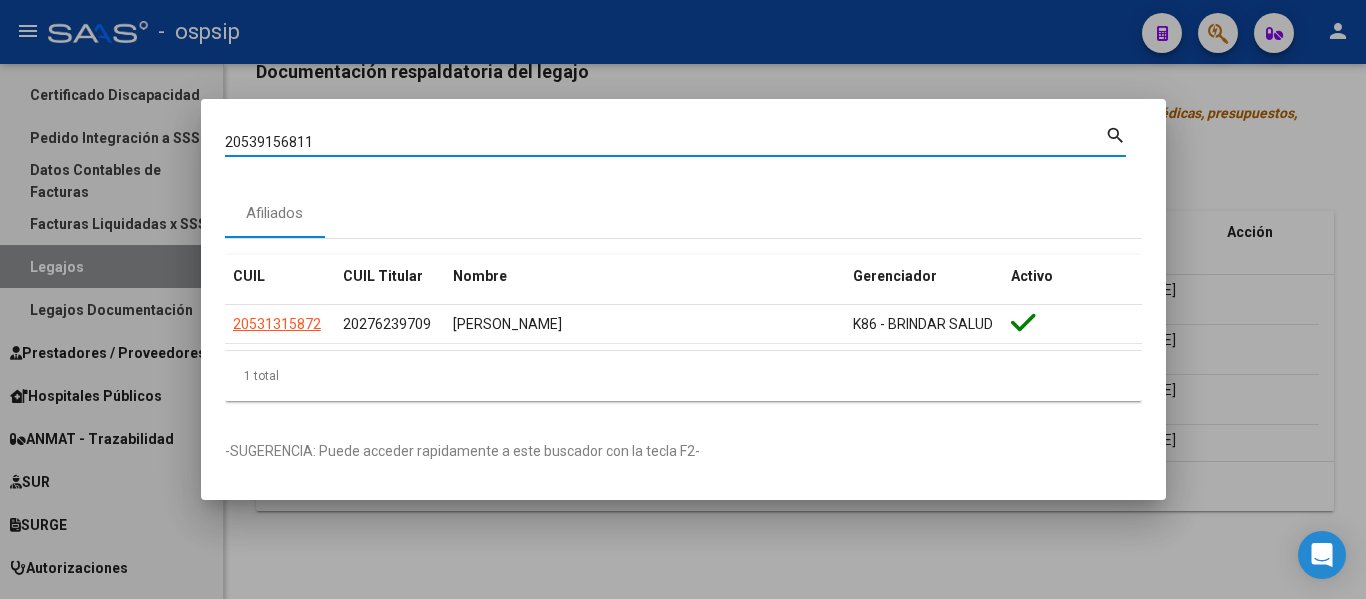 type on "20539156811" 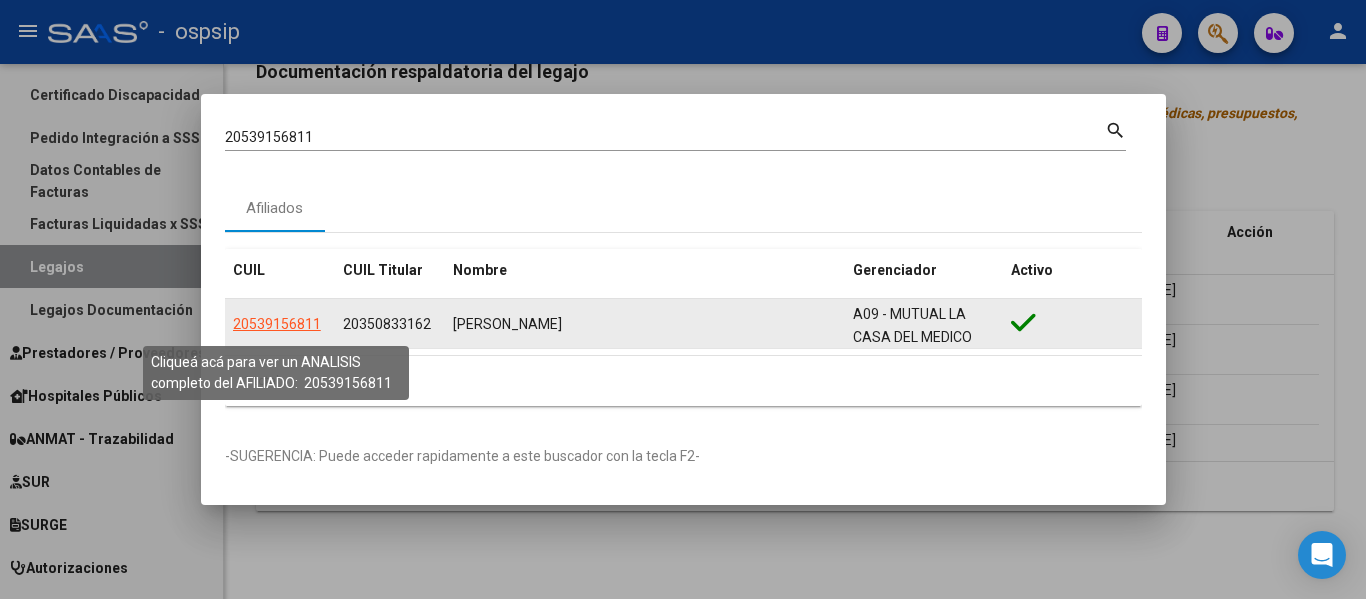 click on "20539156811" 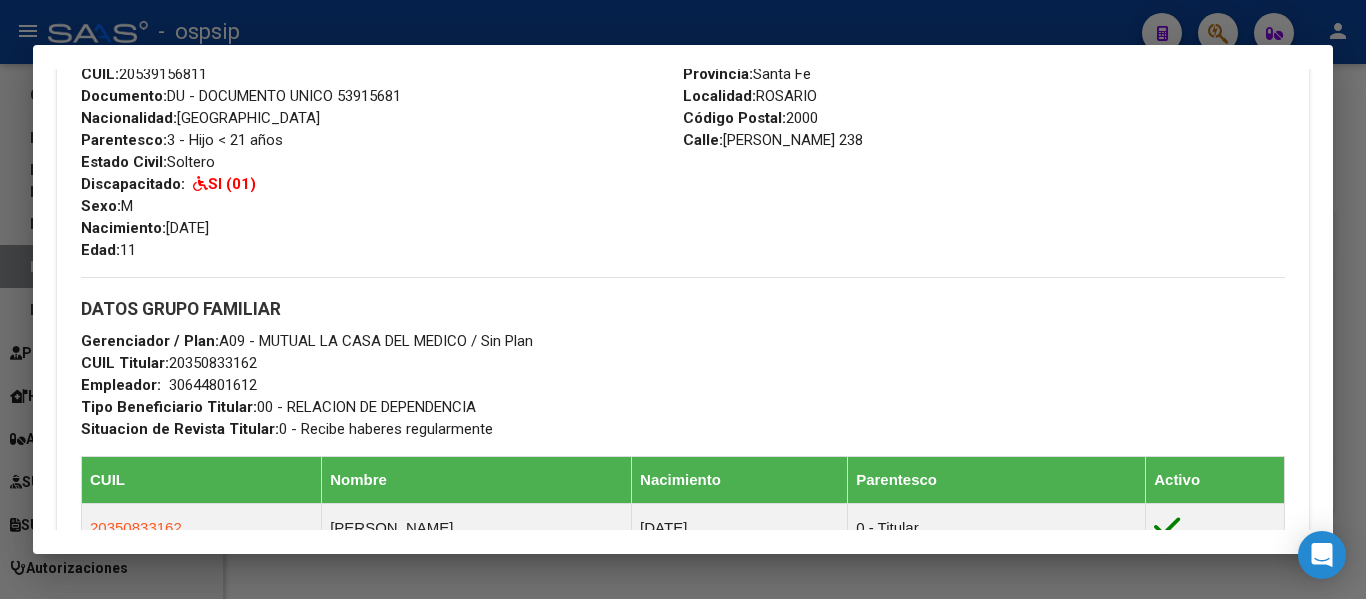 scroll, scrollTop: 800, scrollLeft: 0, axis: vertical 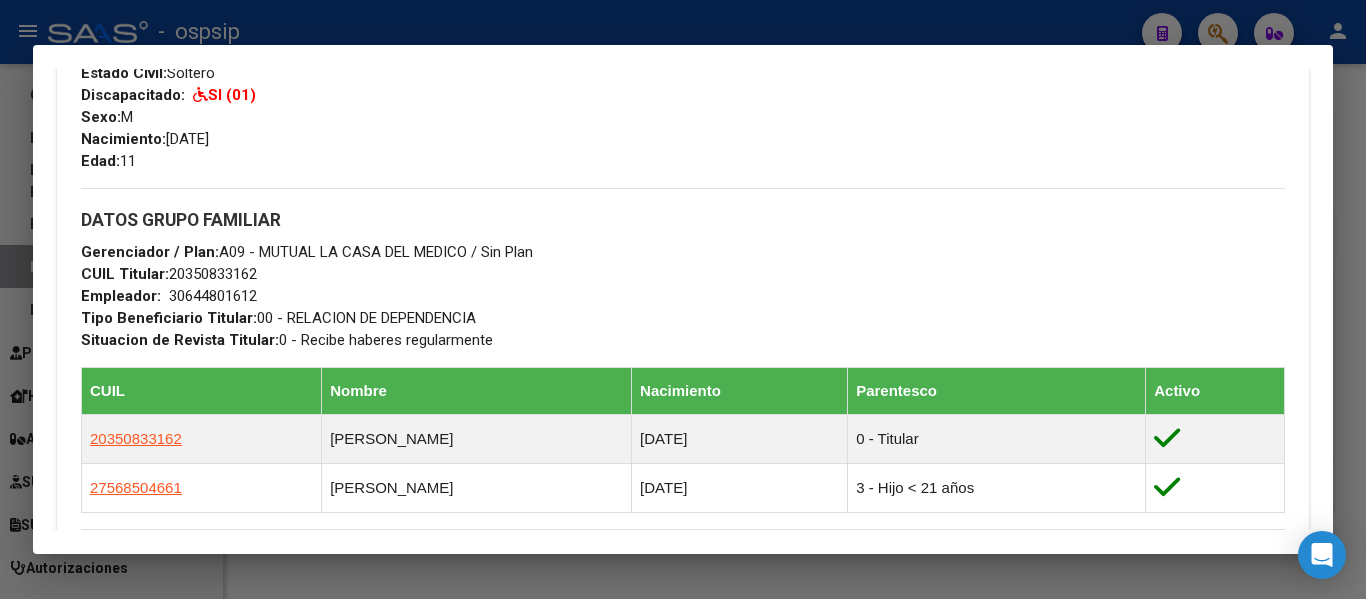 drag, startPoint x: 170, startPoint y: 276, endPoint x: 285, endPoint y: 285, distance: 115.35164 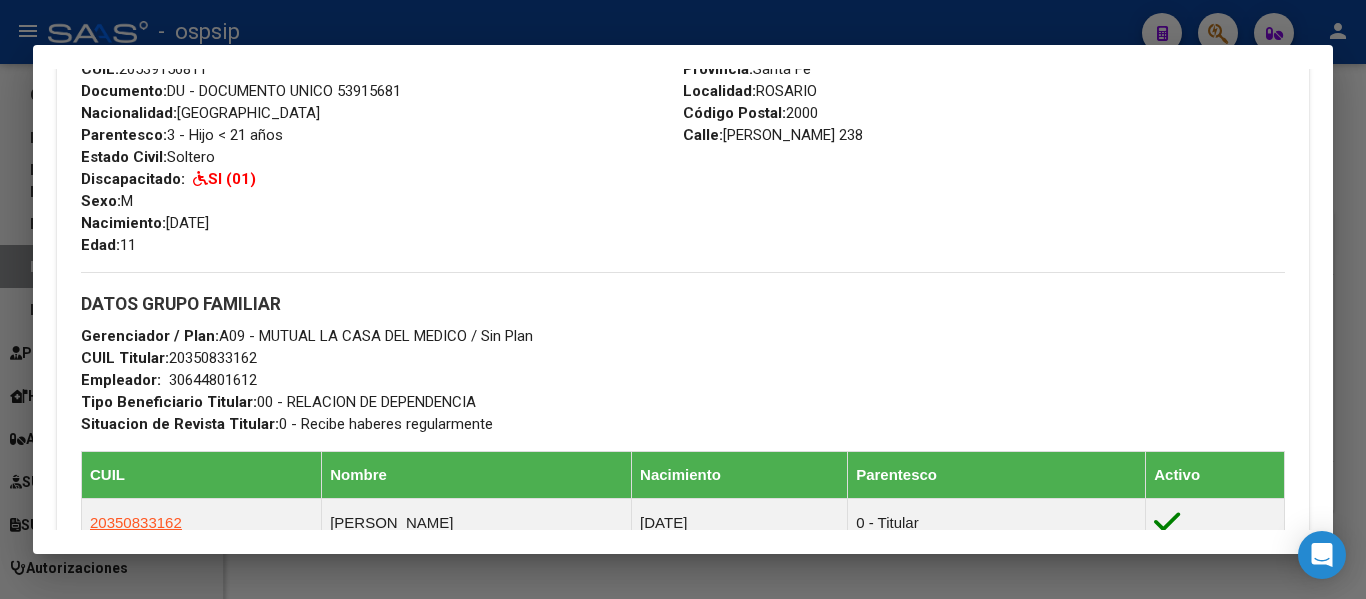 scroll, scrollTop: 700, scrollLeft: 0, axis: vertical 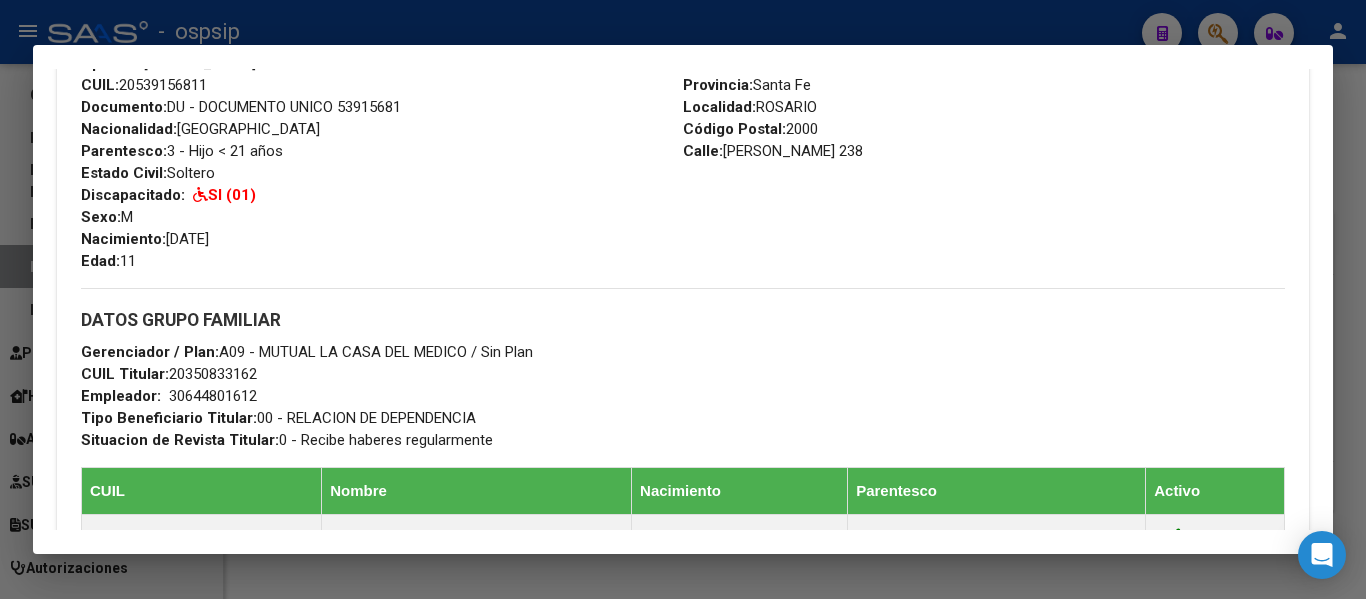 drag, startPoint x: 168, startPoint y: 238, endPoint x: 244, endPoint y: 239, distance: 76.00658 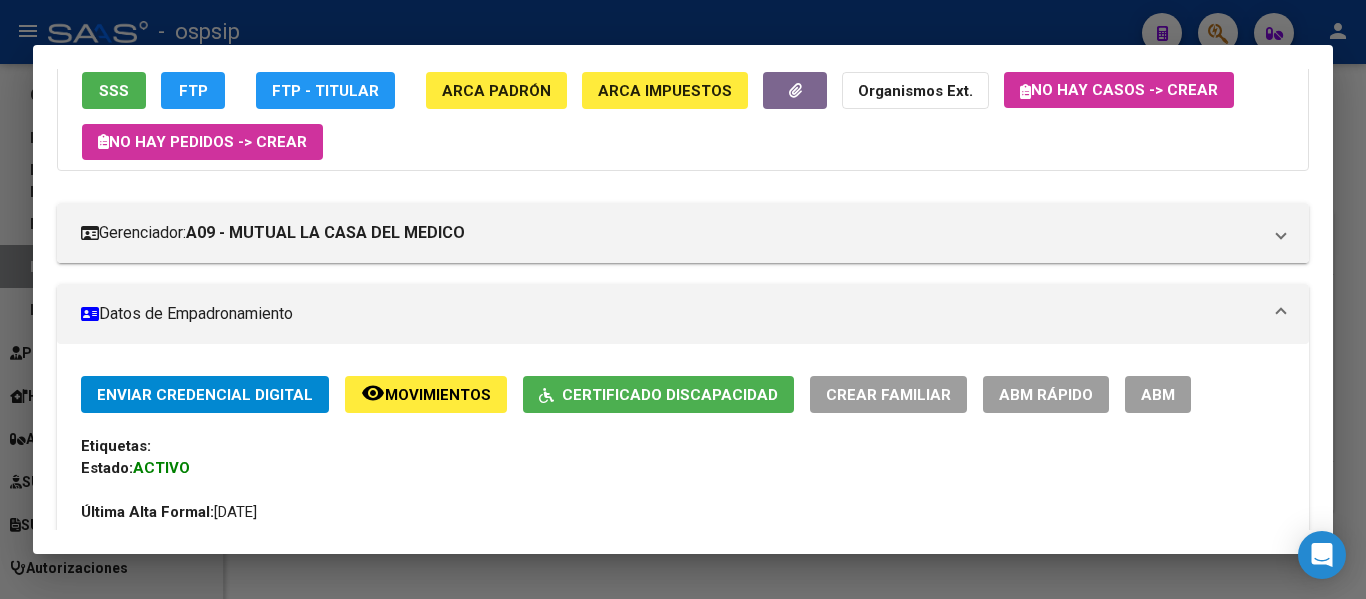 scroll, scrollTop: 400, scrollLeft: 0, axis: vertical 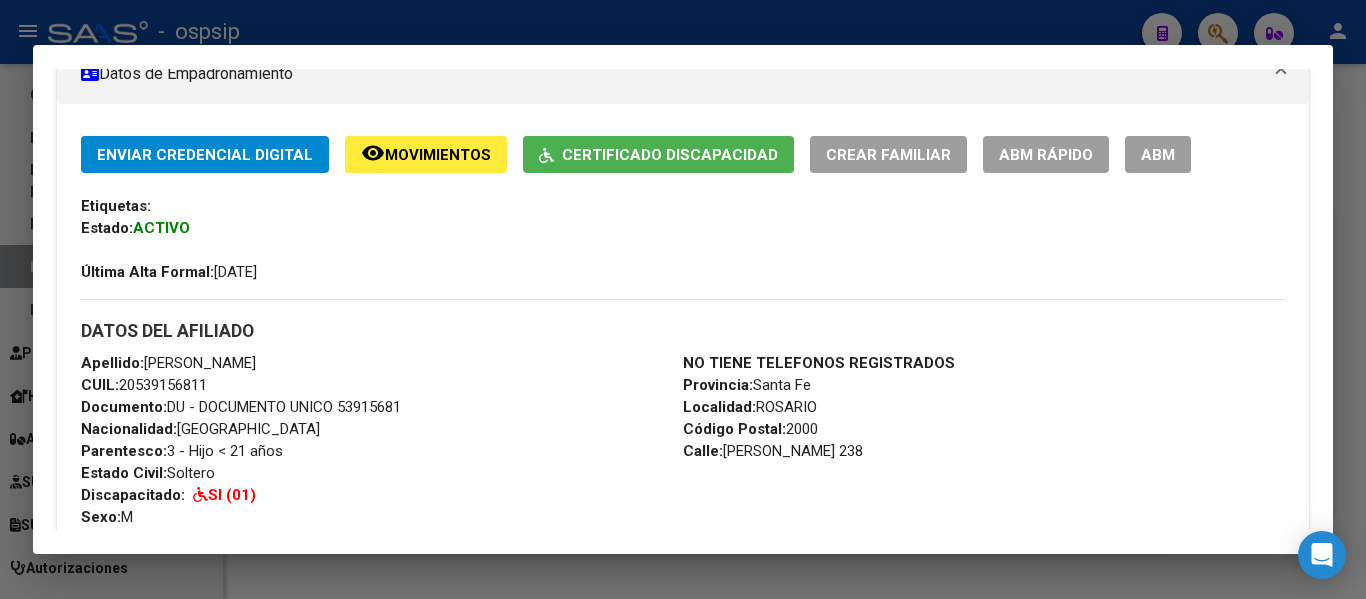 click at bounding box center [683, 299] 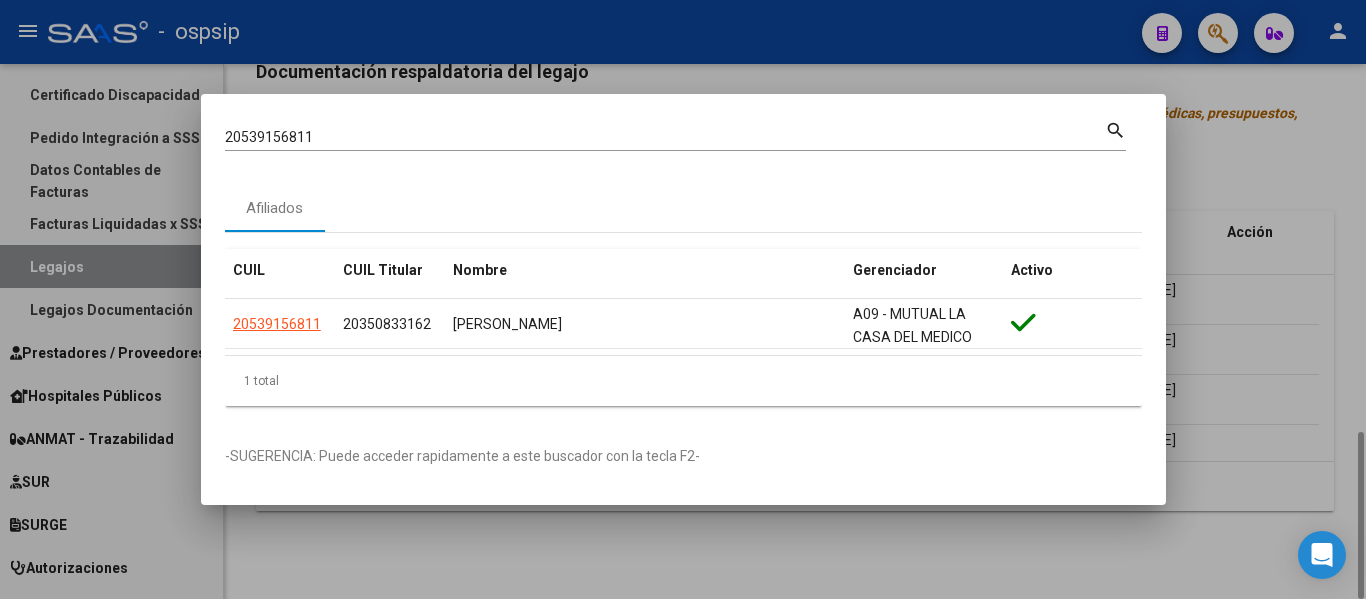 click at bounding box center (683, 299) 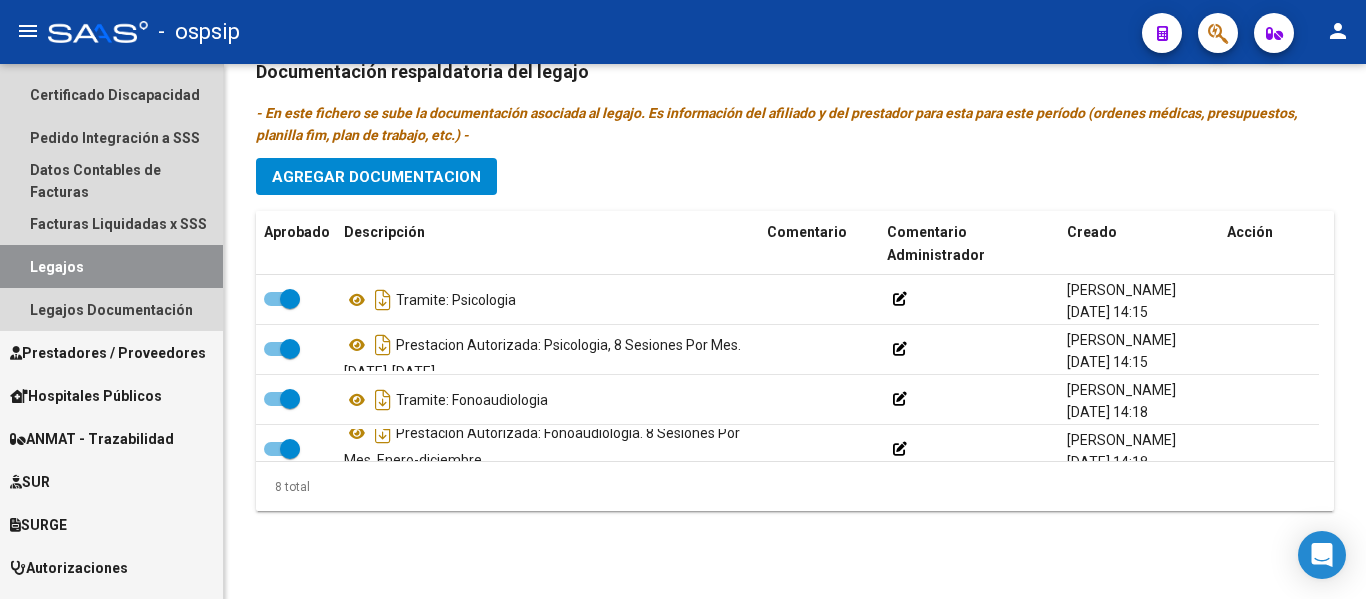 click on "Legajos" at bounding box center (111, 266) 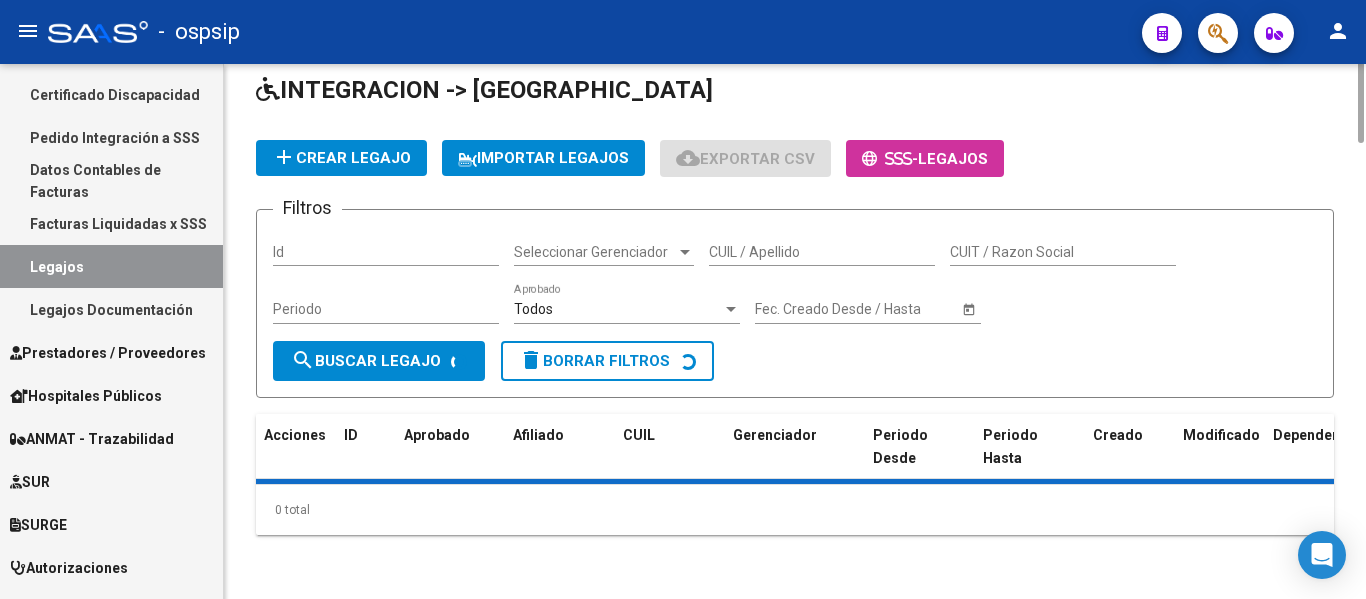 scroll, scrollTop: 0, scrollLeft: 0, axis: both 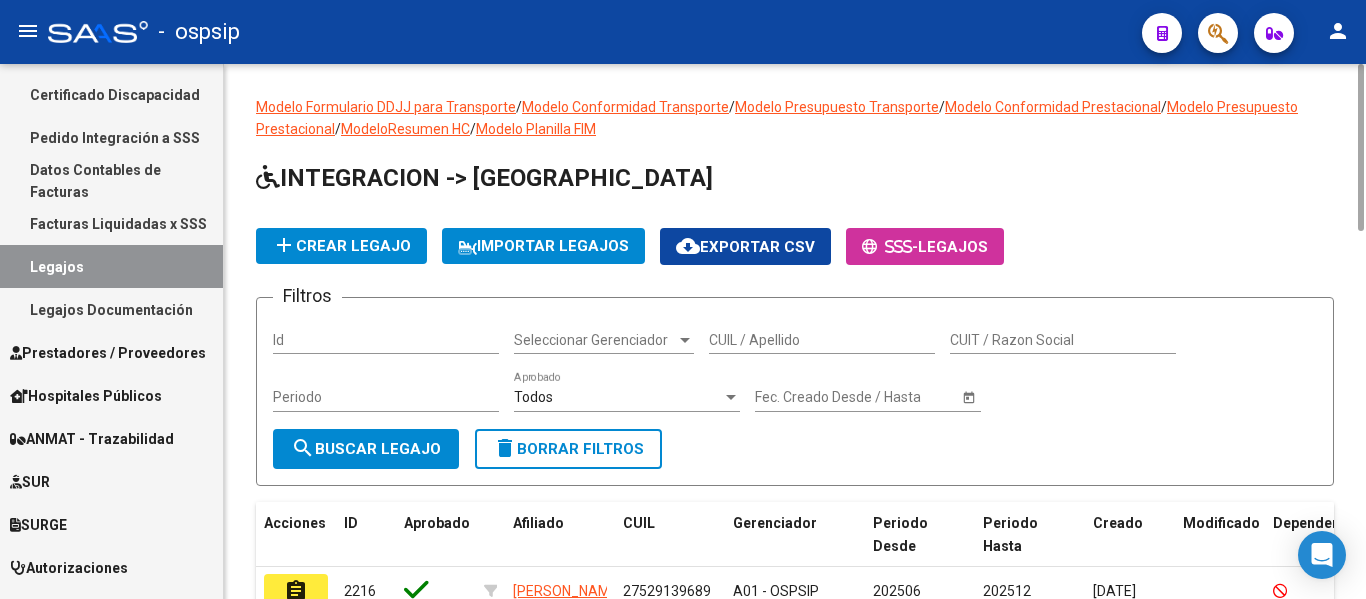 click on "CUIL / Apellido" at bounding box center (822, 340) 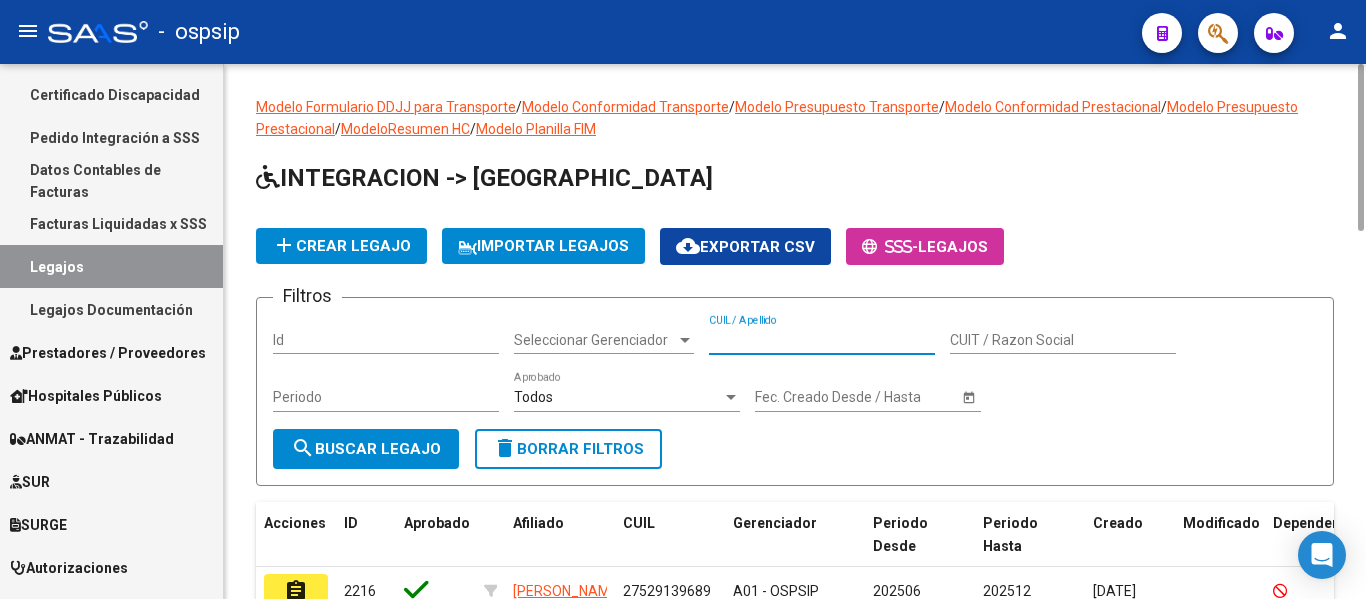 type on "e" 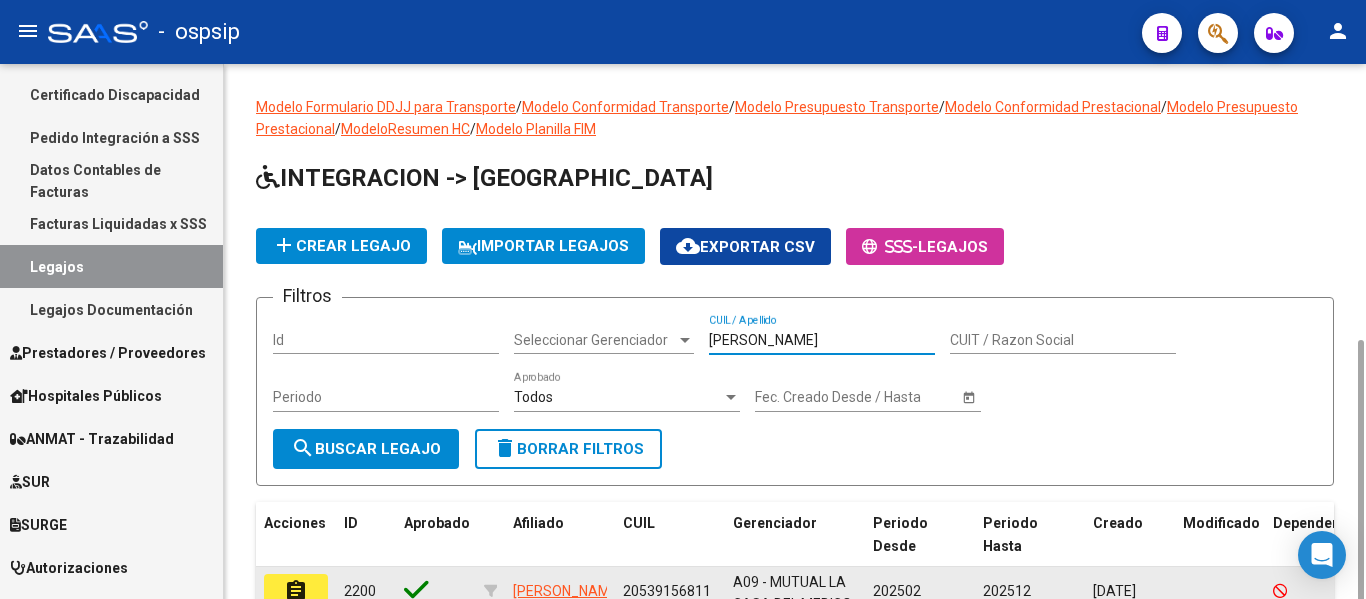 scroll, scrollTop: 155, scrollLeft: 0, axis: vertical 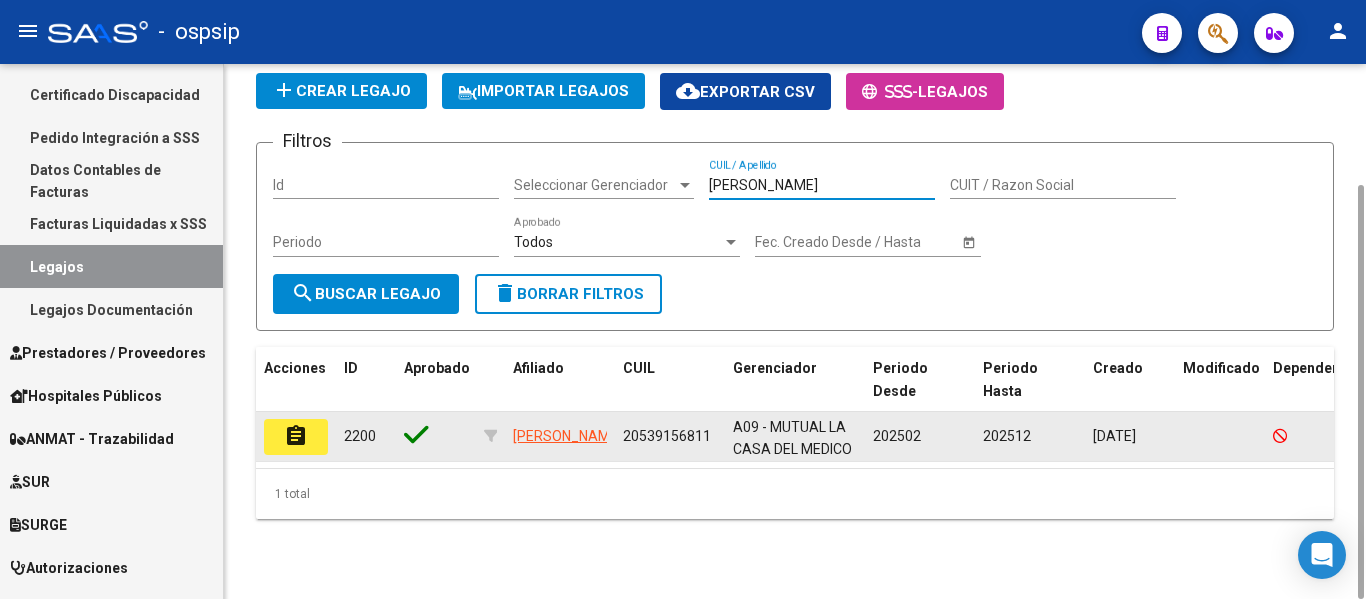 type on "[PERSON_NAME]" 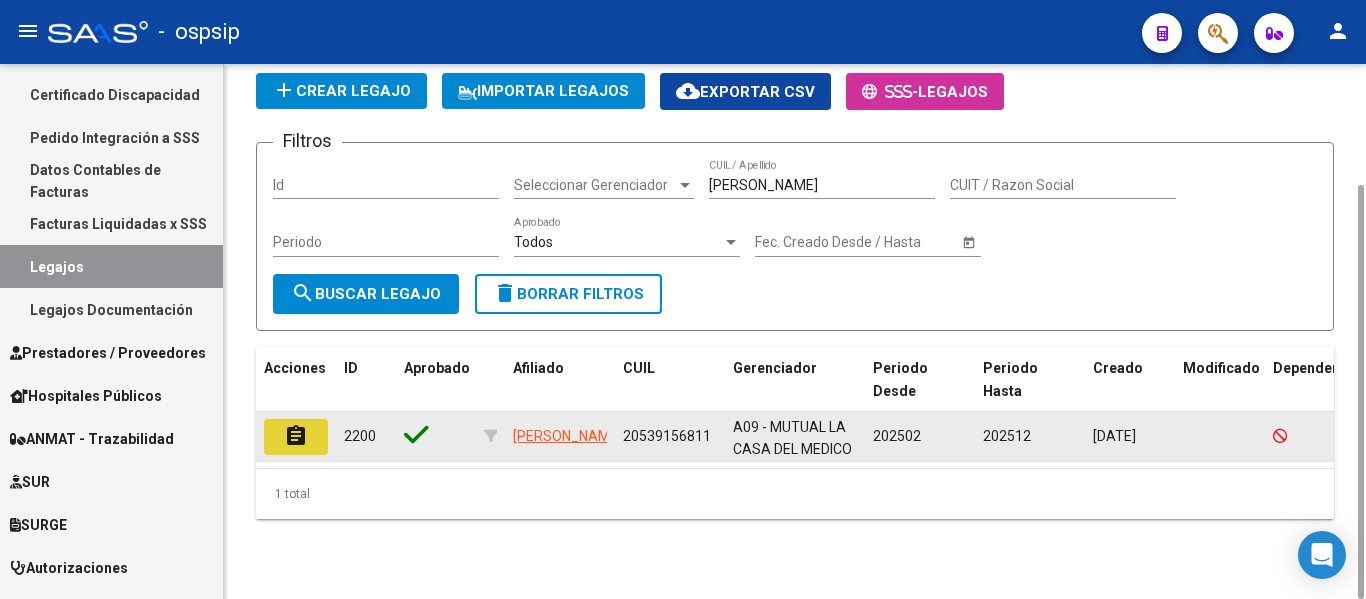 click on "assignment" 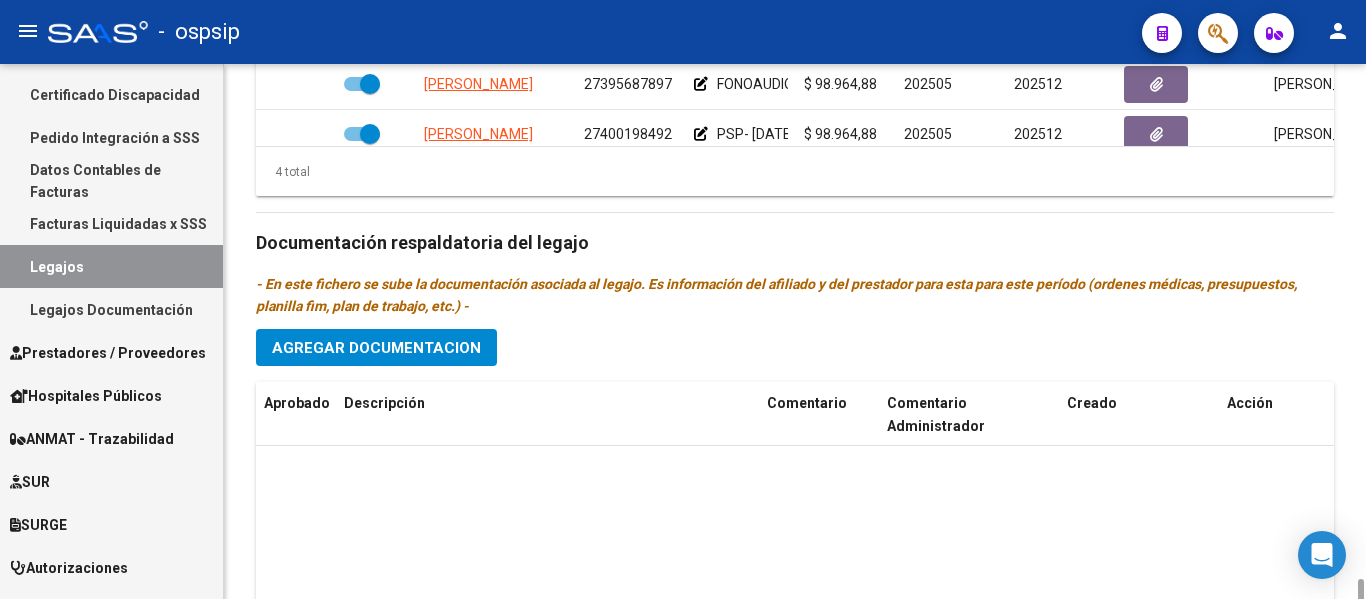 scroll, scrollTop: 1149, scrollLeft: 0, axis: vertical 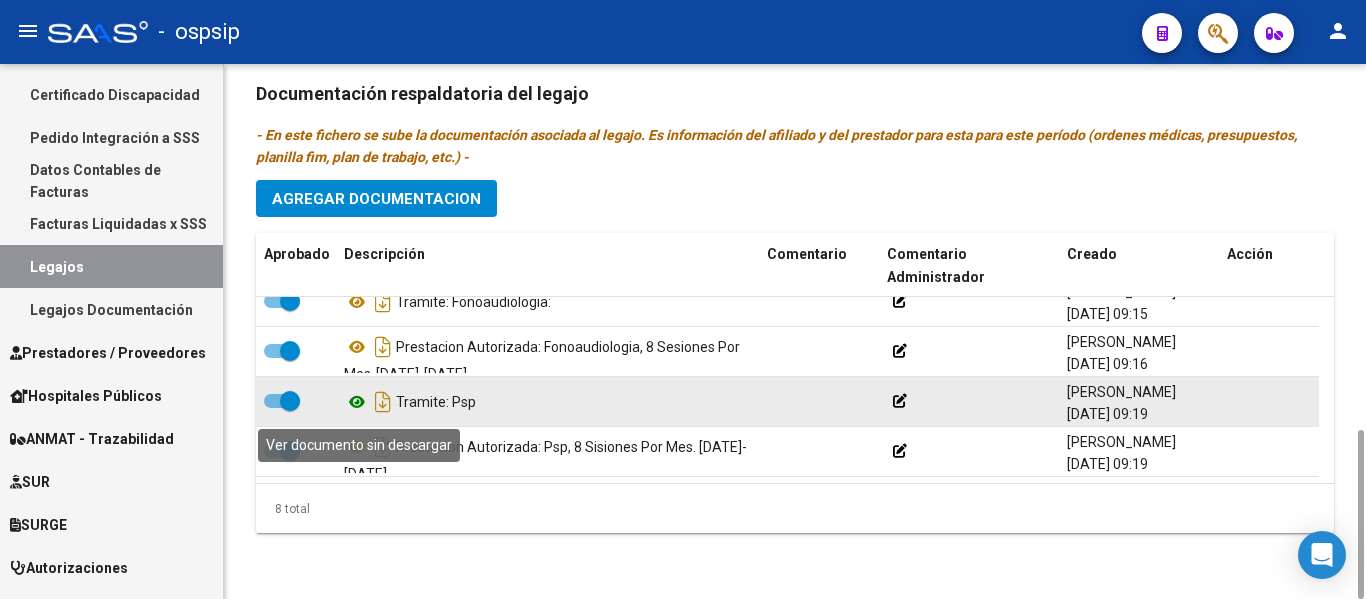 click 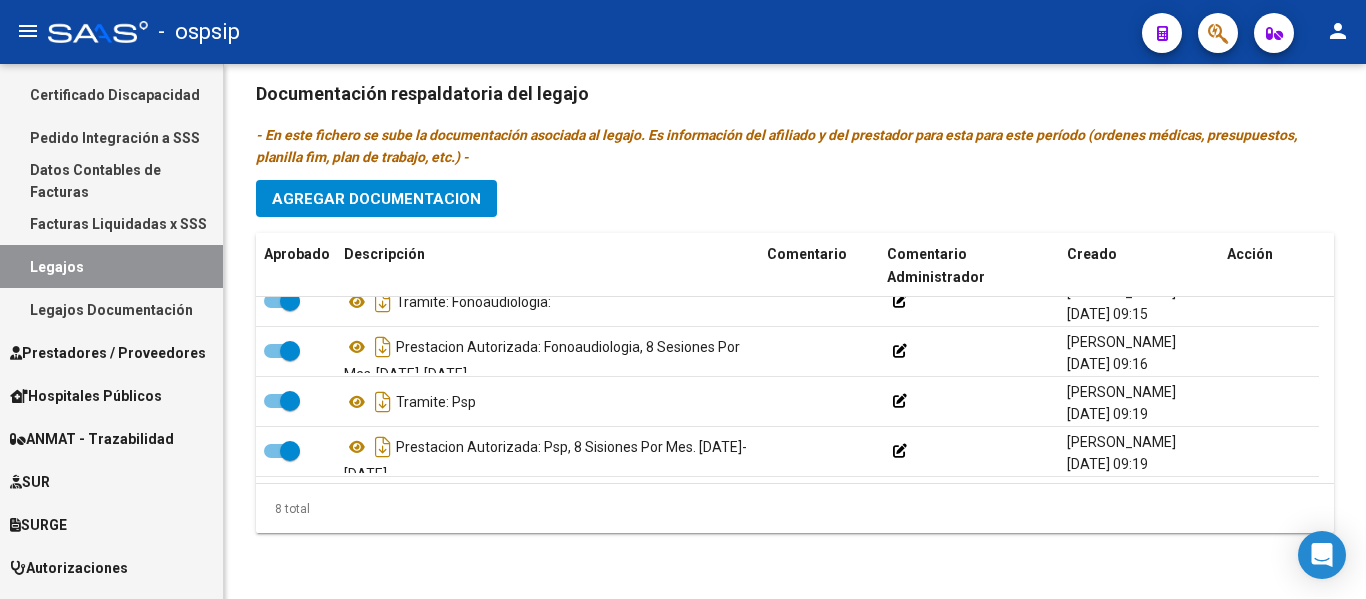 click 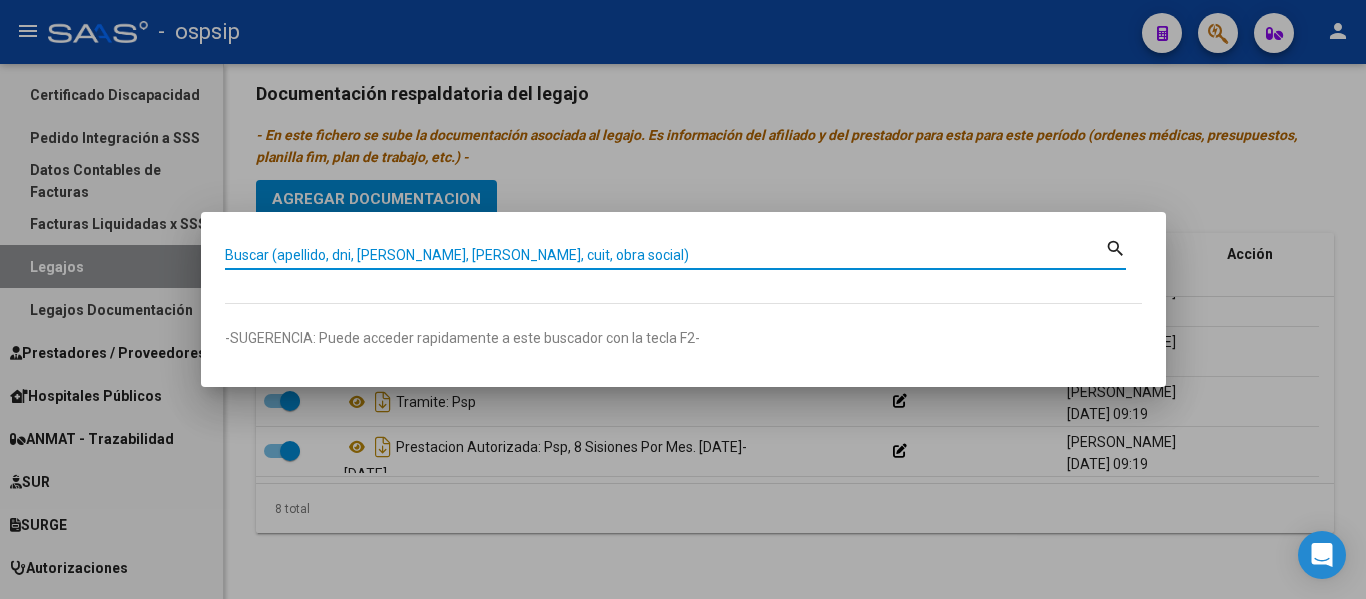 paste on "20498836802" 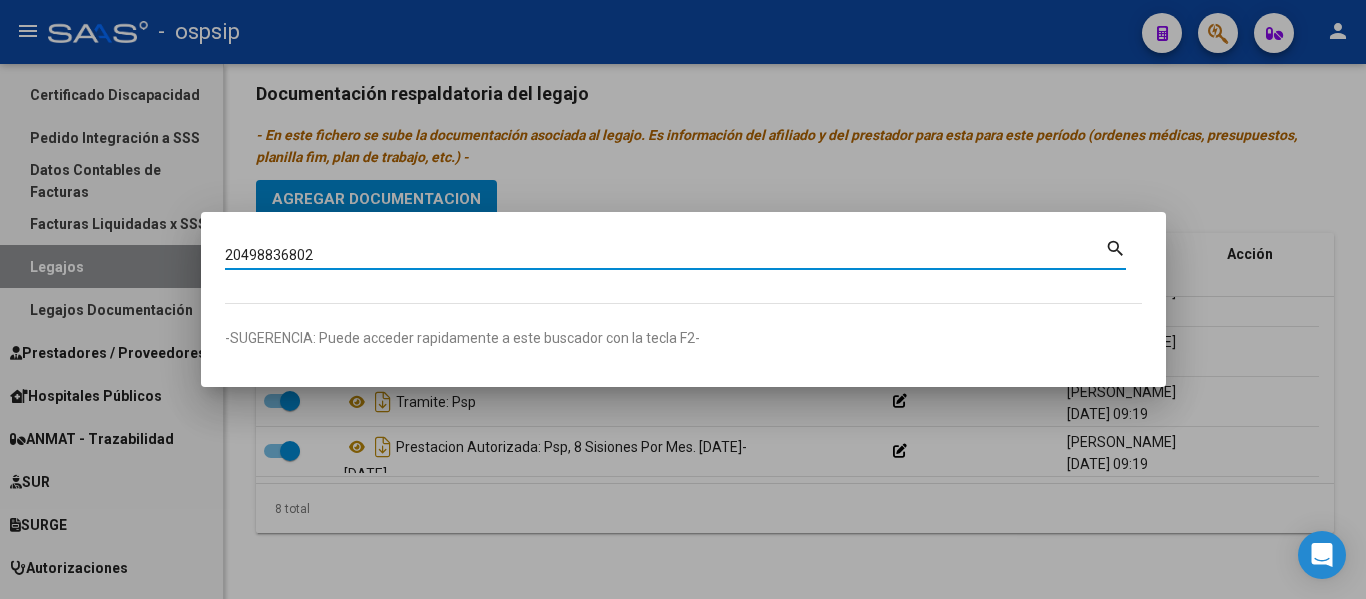 type on "20498836802" 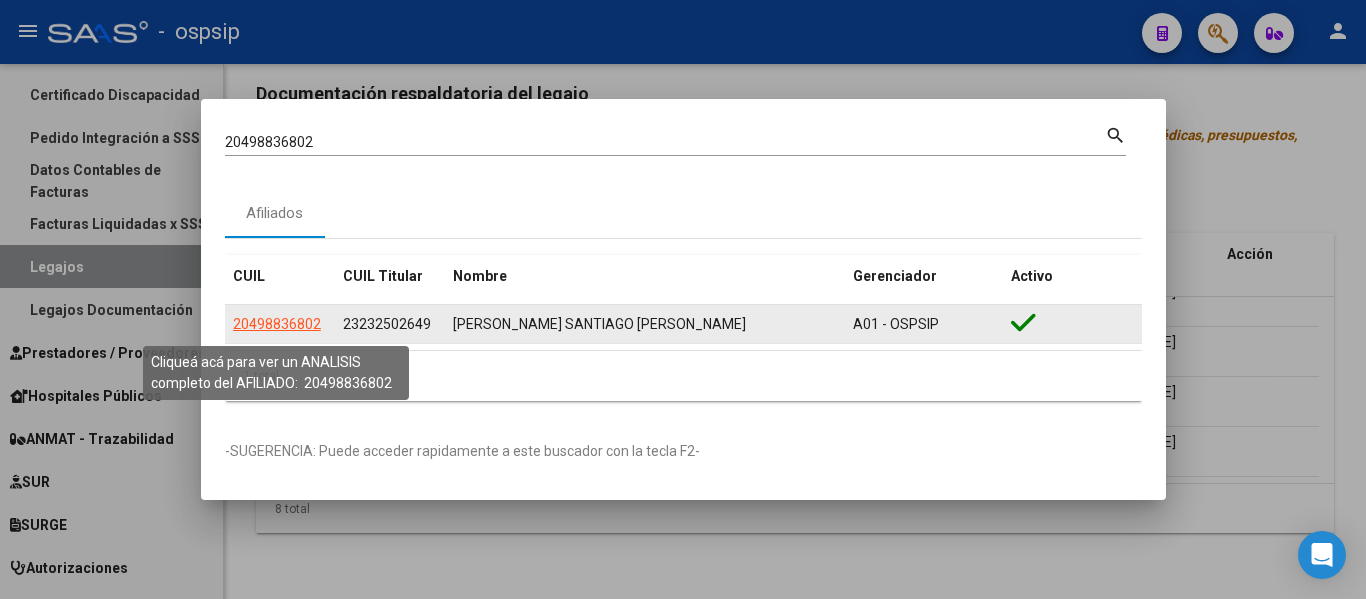click on "20498836802" 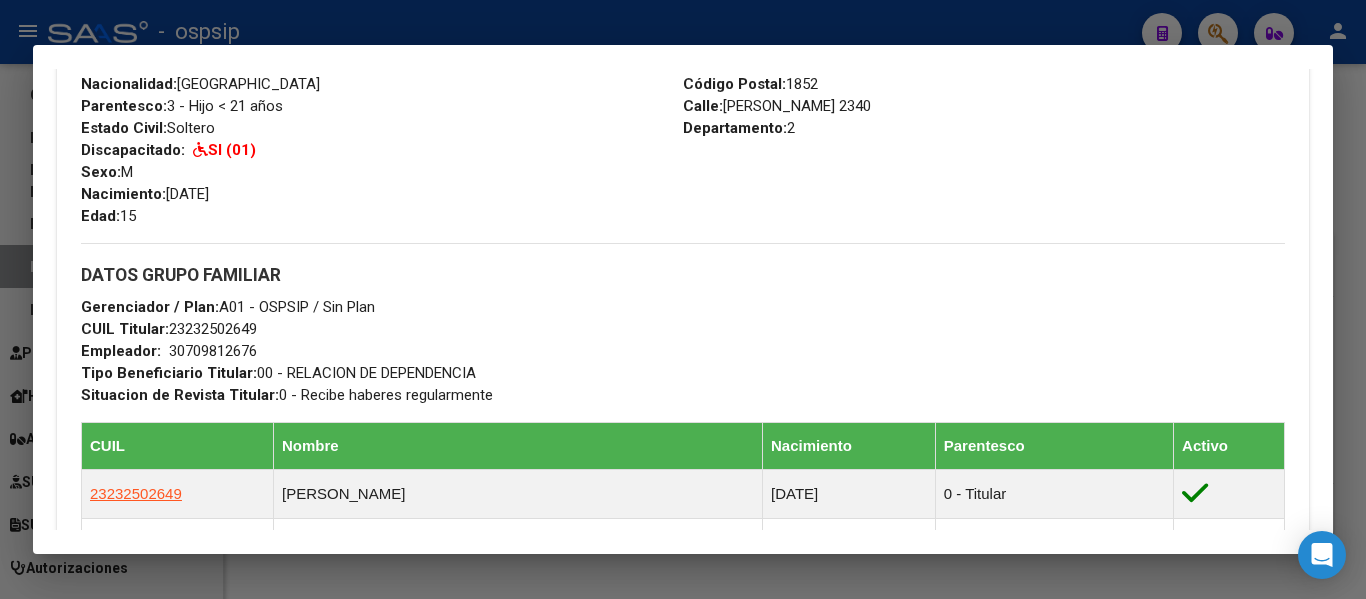 scroll, scrollTop: 800, scrollLeft: 0, axis: vertical 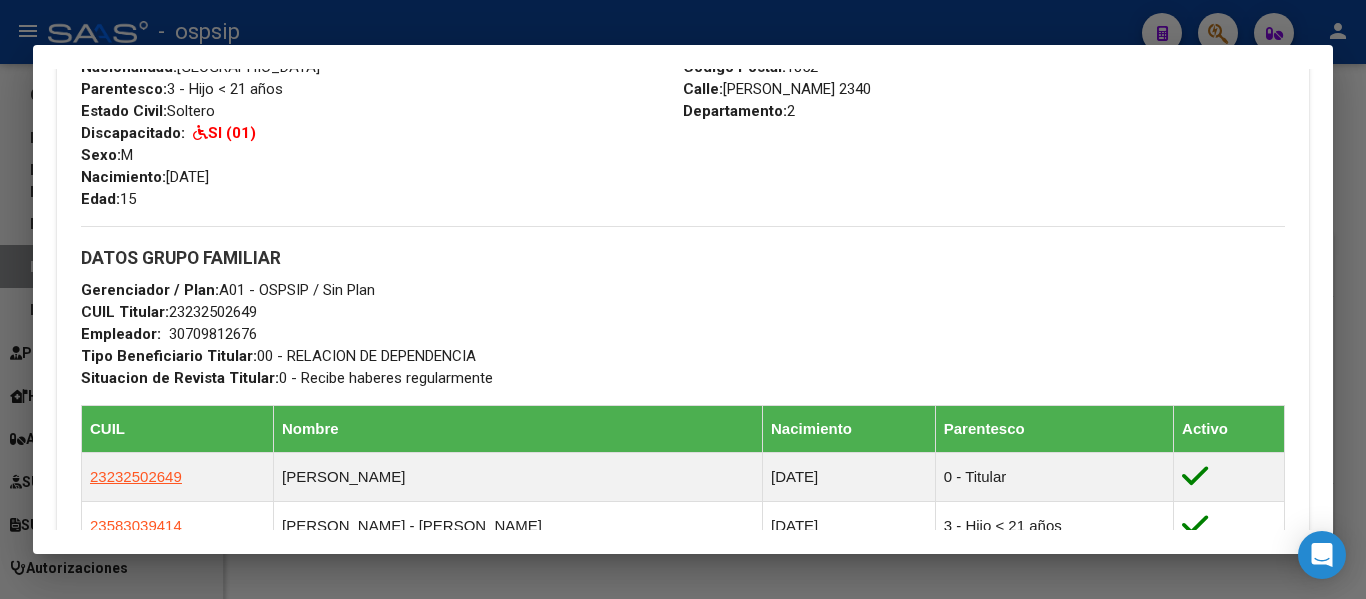 drag, startPoint x: 163, startPoint y: 307, endPoint x: 267, endPoint y: 313, distance: 104.172935 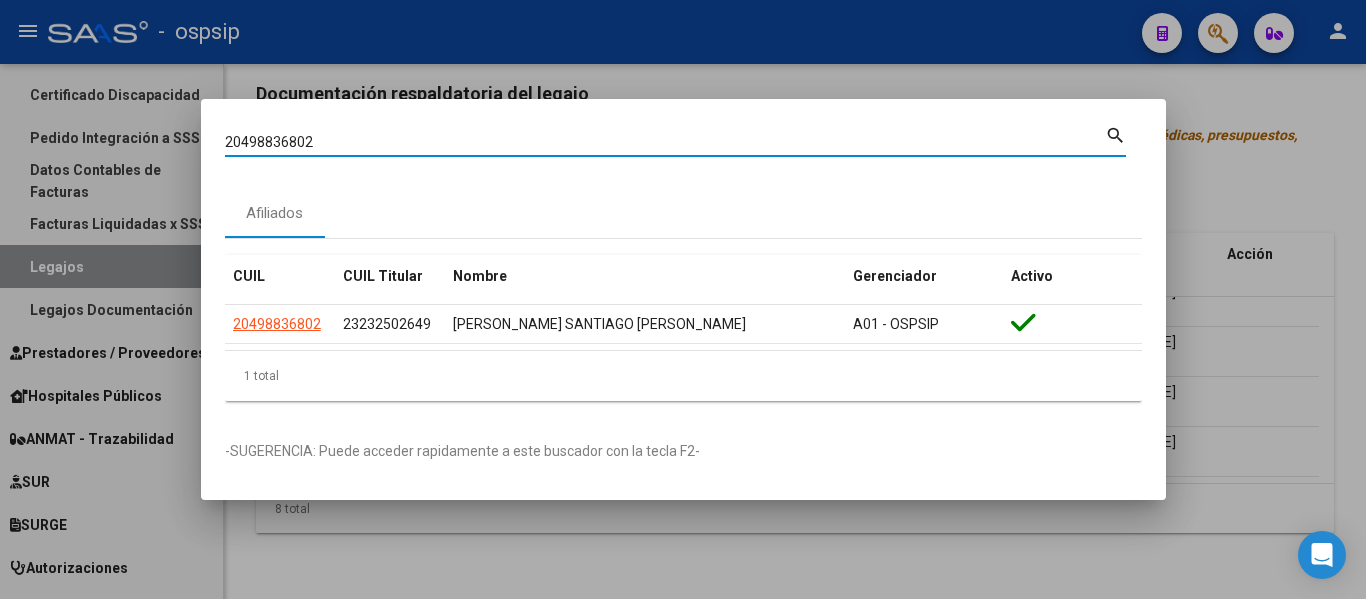 drag, startPoint x: 321, startPoint y: 142, endPoint x: 207, endPoint y: 131, distance: 114.52947 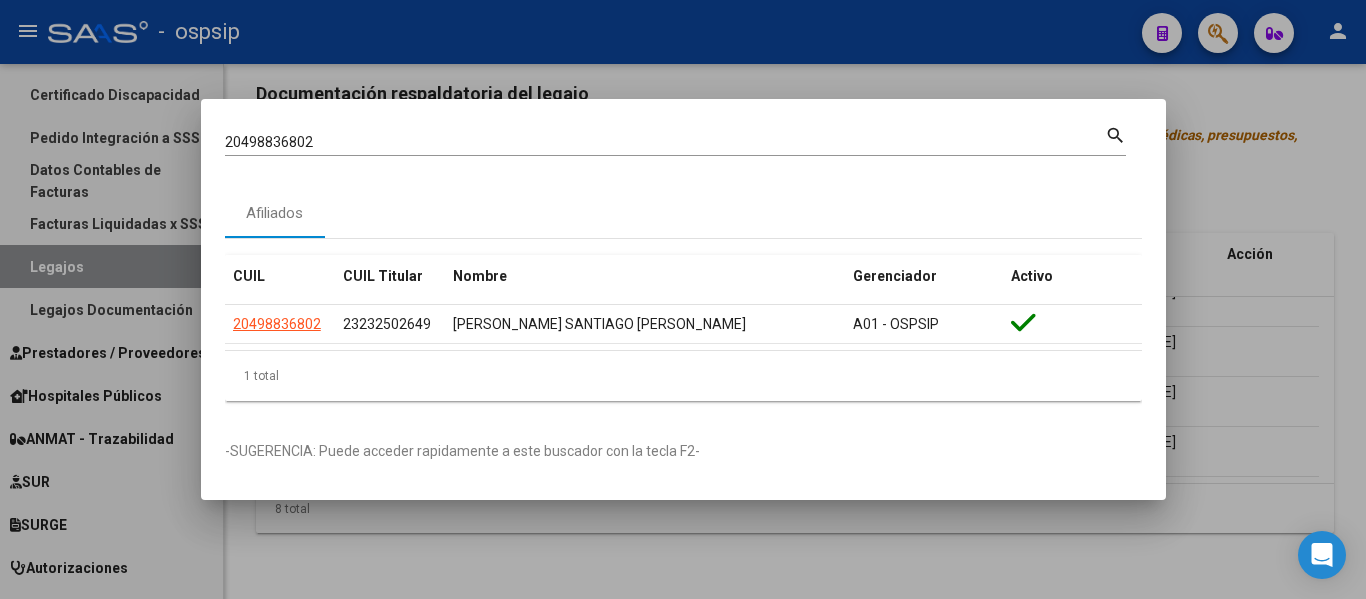 drag, startPoint x: 248, startPoint y: 131, endPoint x: 495, endPoint y: 151, distance: 247.8084 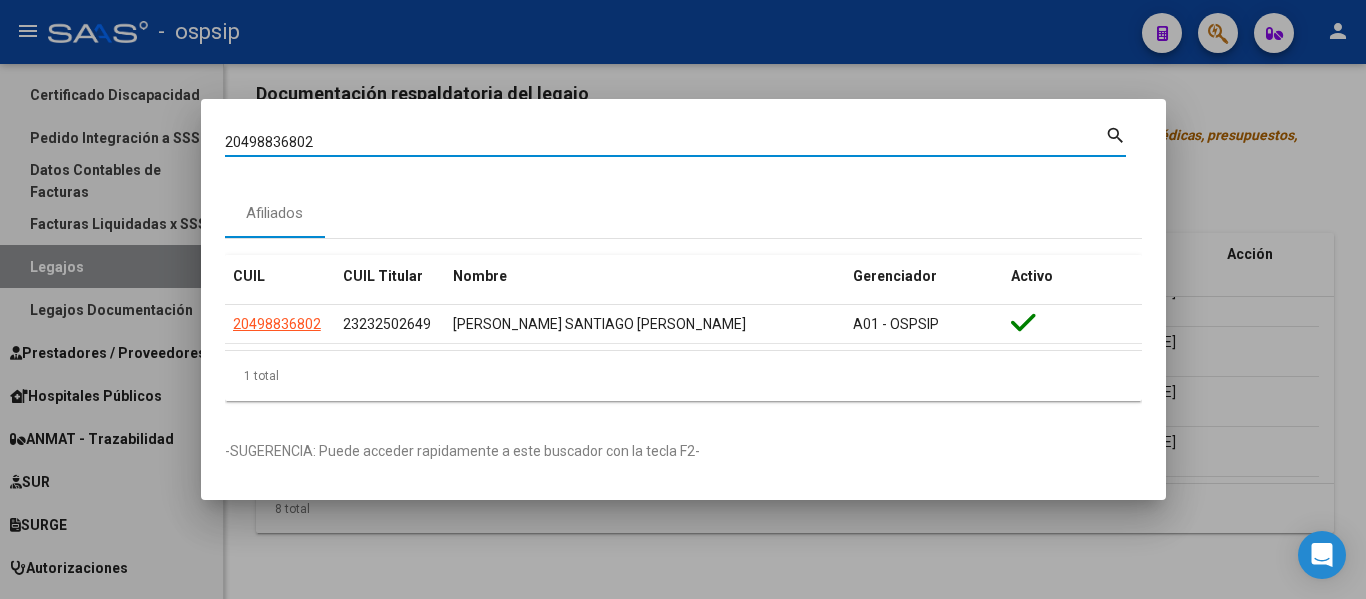 drag, startPoint x: 330, startPoint y: 135, endPoint x: 192, endPoint y: 140, distance: 138.09055 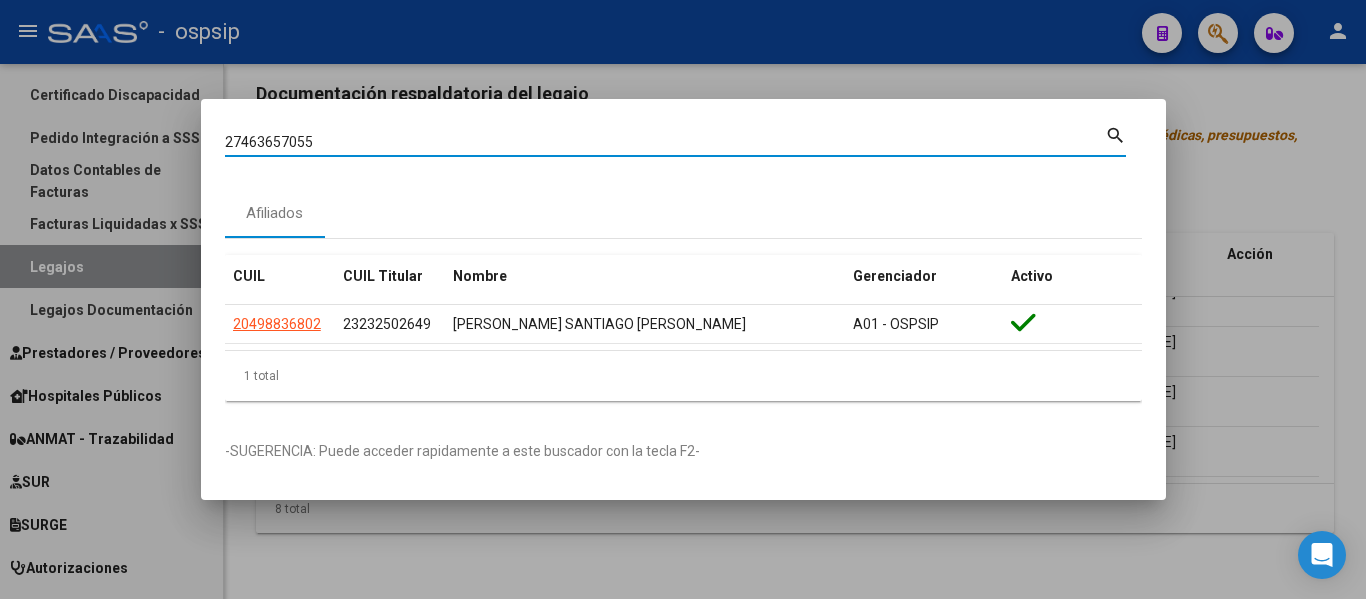 type on "27463657055" 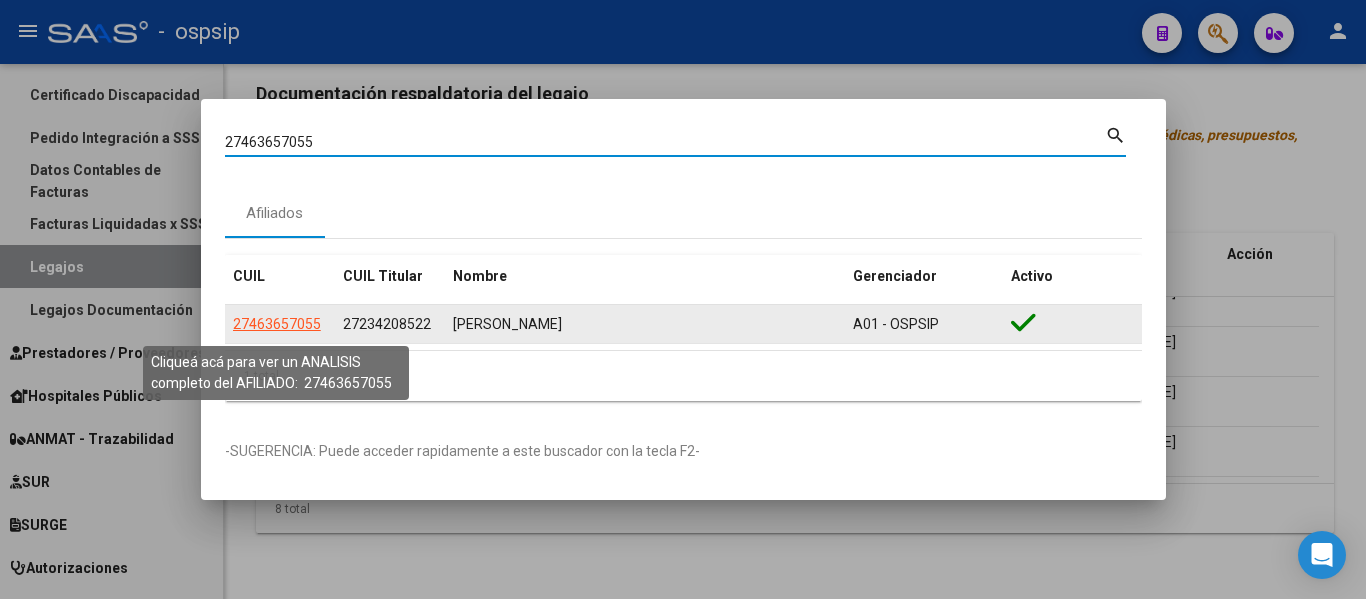 click on "27463657055" 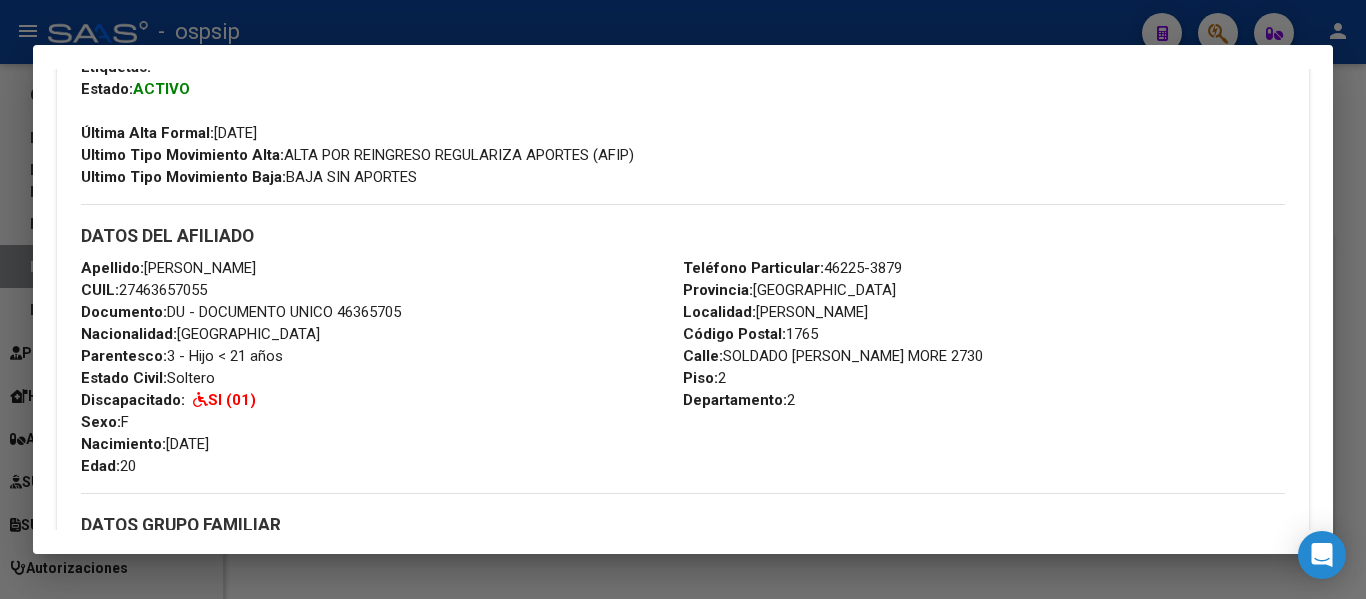 scroll, scrollTop: 900, scrollLeft: 0, axis: vertical 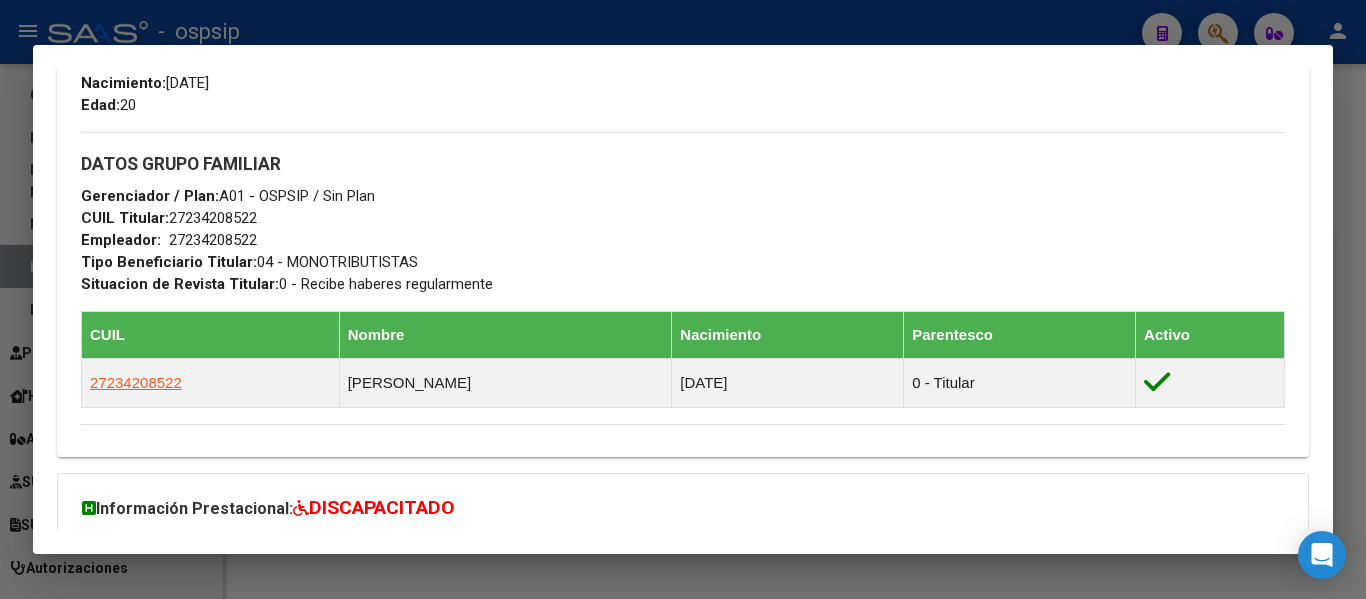 drag, startPoint x: 168, startPoint y: 215, endPoint x: 262, endPoint y: 215, distance: 94 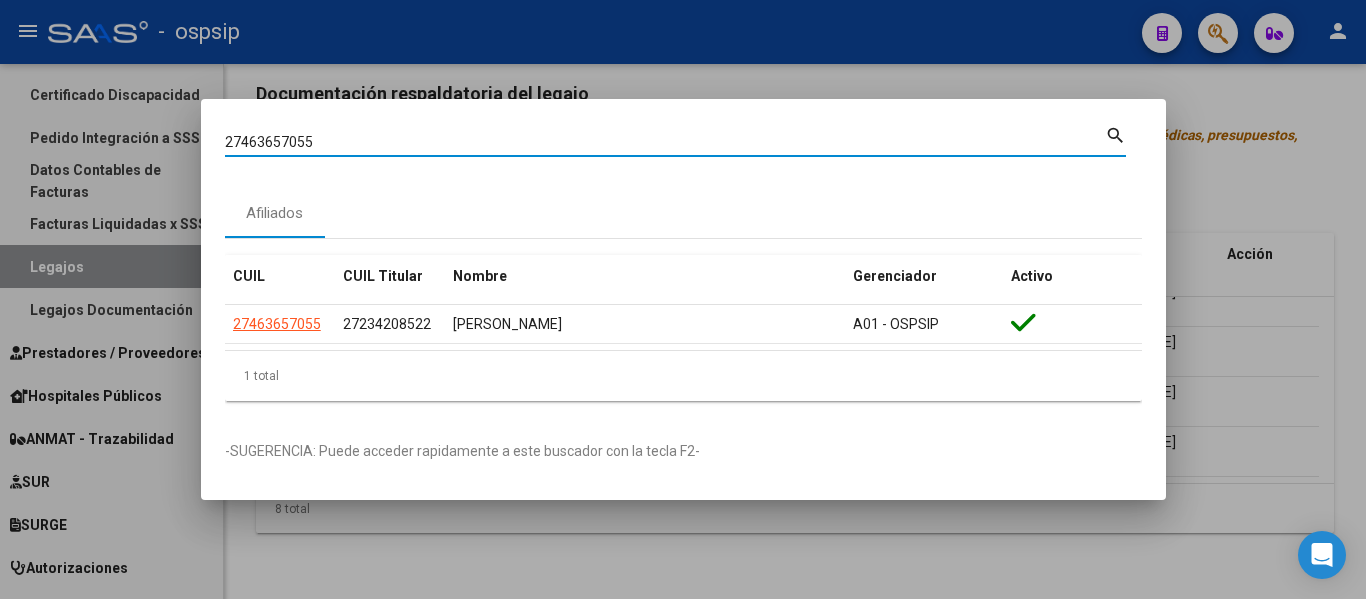 drag, startPoint x: 321, startPoint y: 140, endPoint x: 193, endPoint y: 136, distance: 128.06248 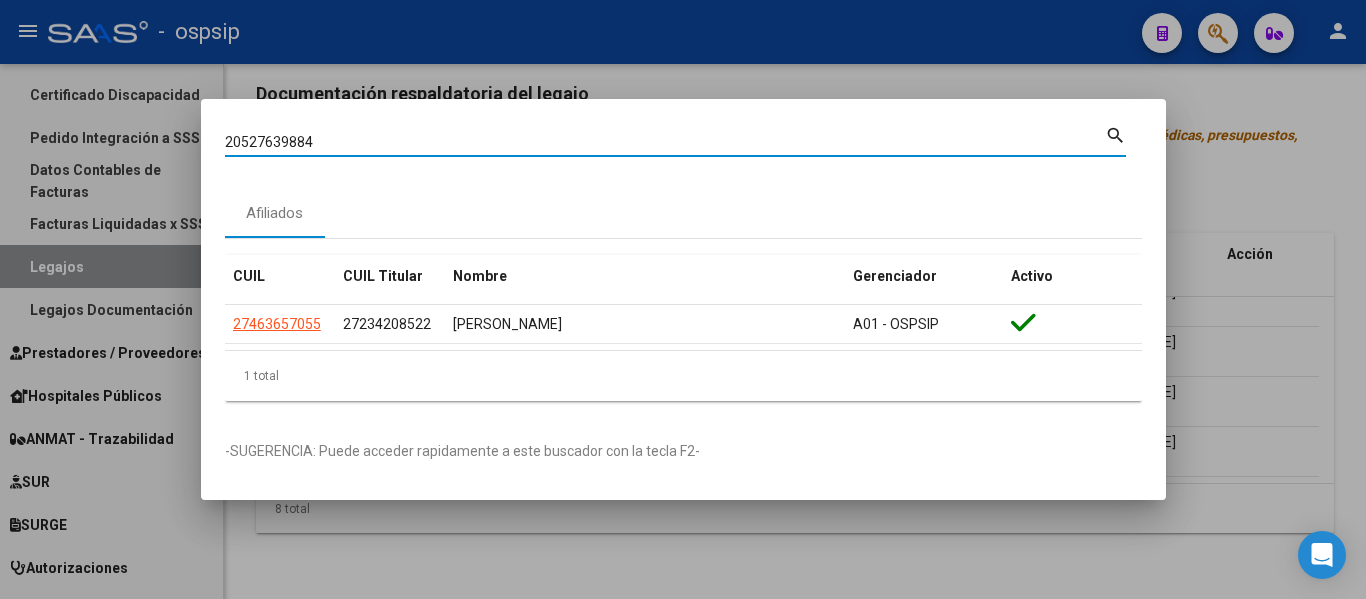 type on "20527639884" 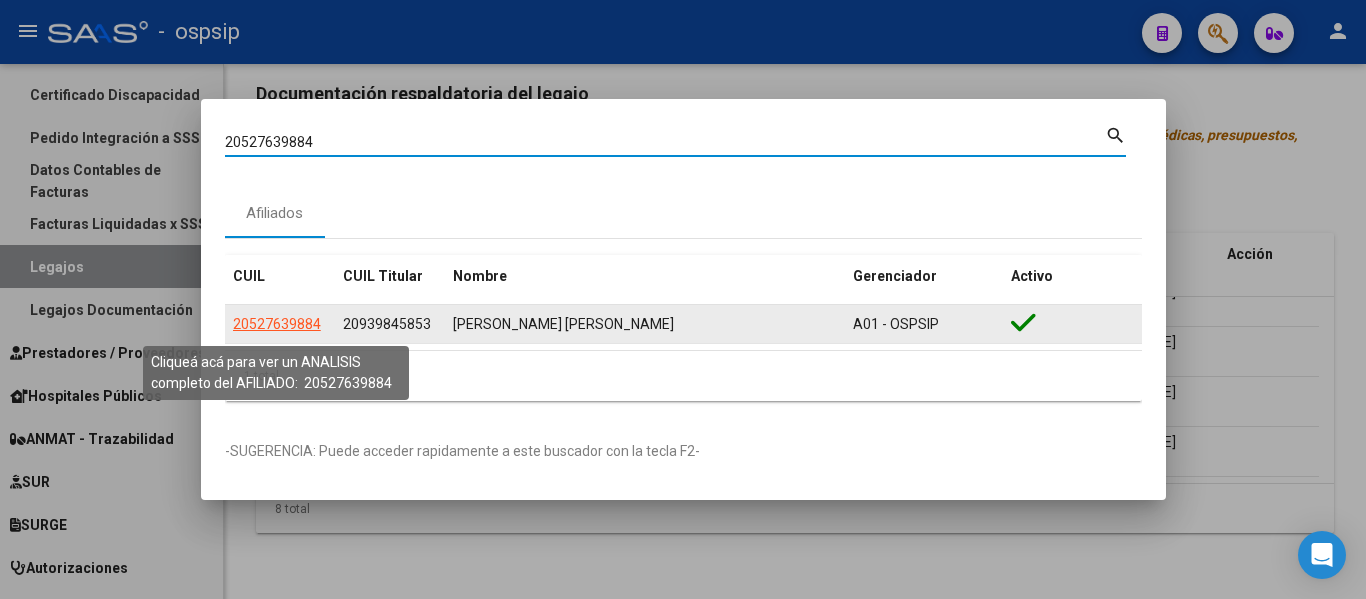 click on "20527639884" 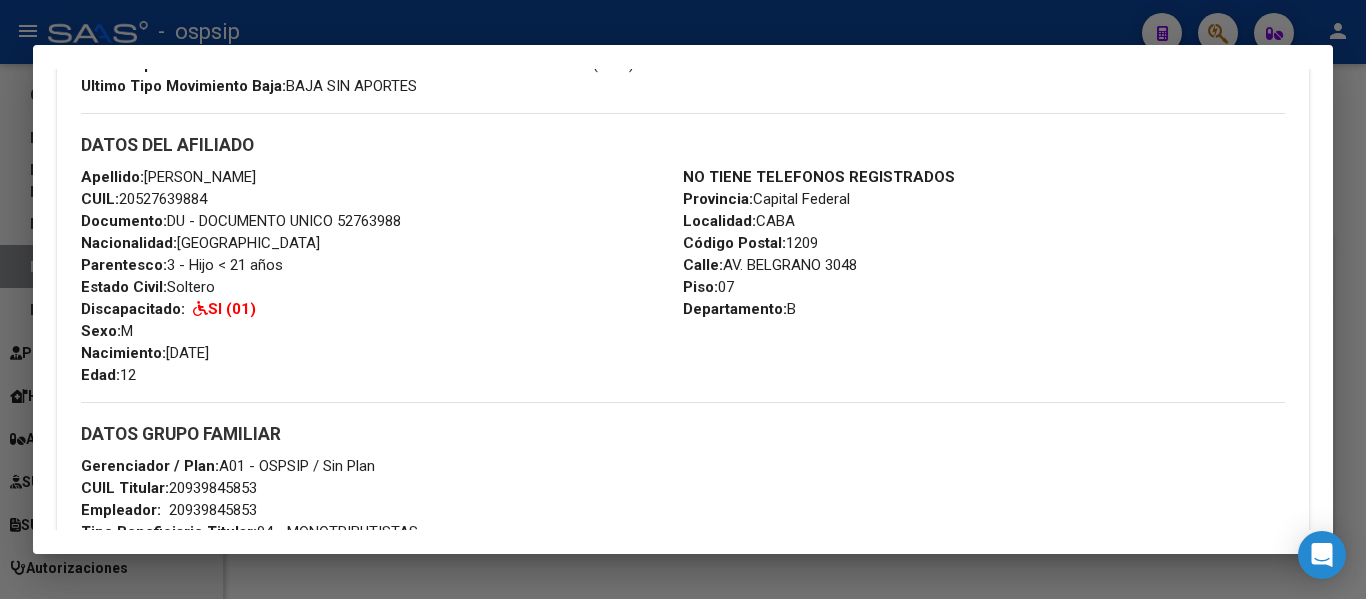 scroll, scrollTop: 700, scrollLeft: 0, axis: vertical 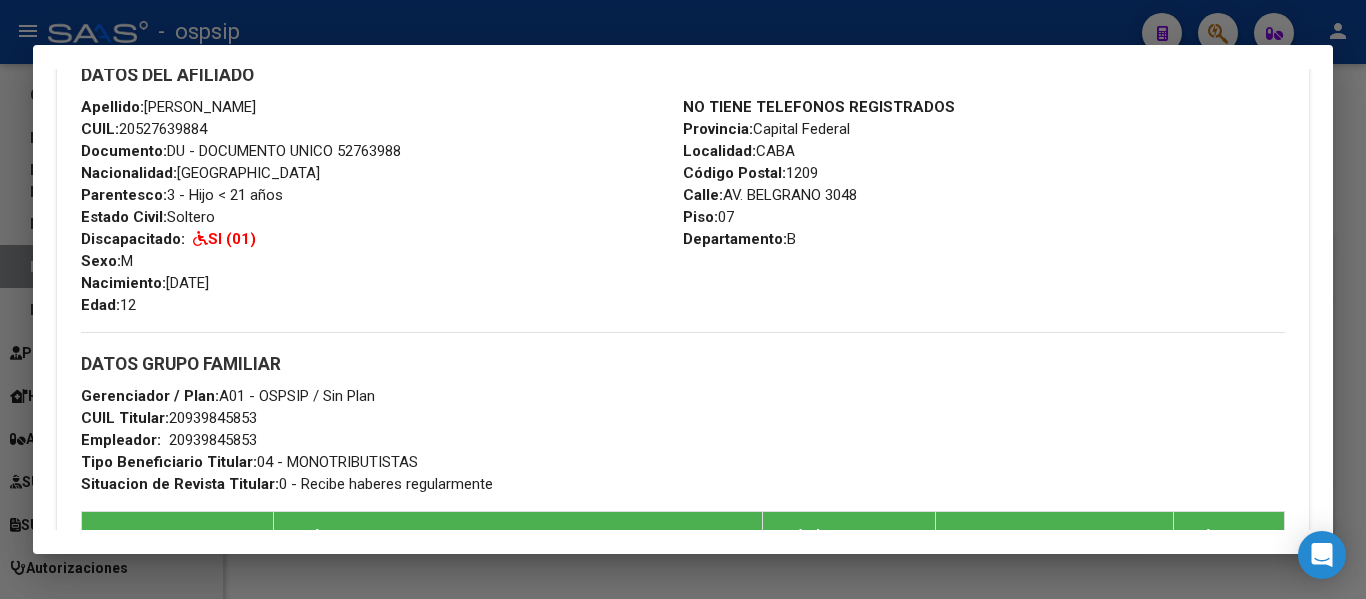 click at bounding box center (683, 299) 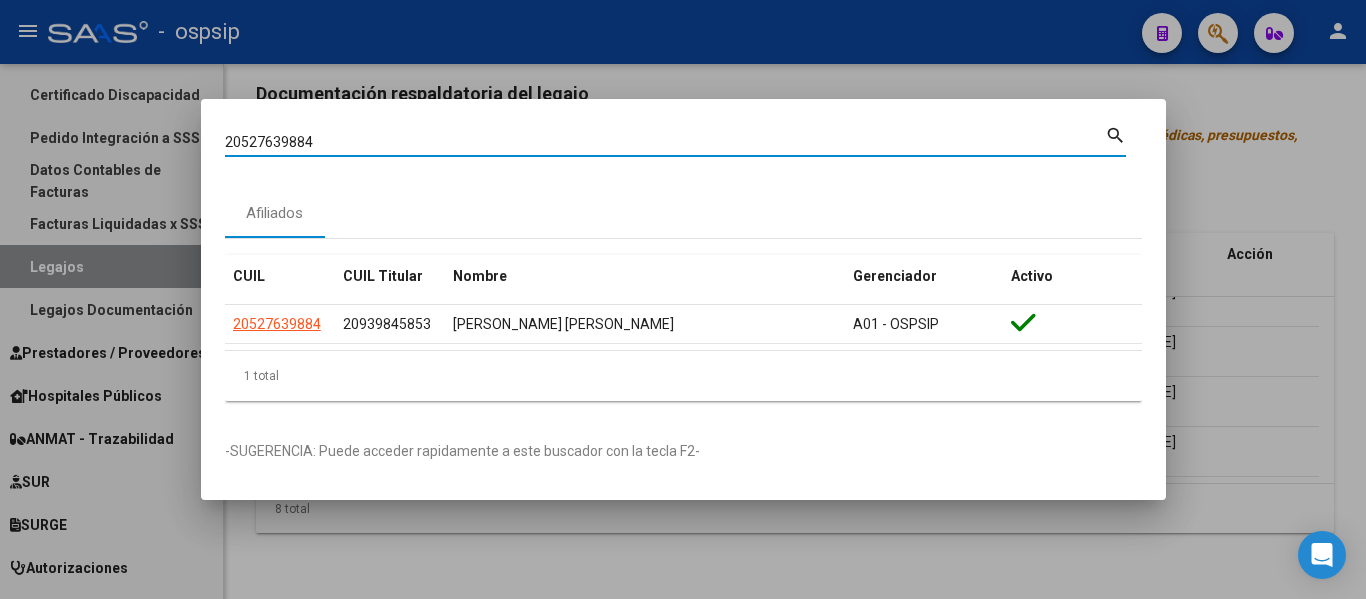 drag, startPoint x: 330, startPoint y: 142, endPoint x: 160, endPoint y: 128, distance: 170.5755 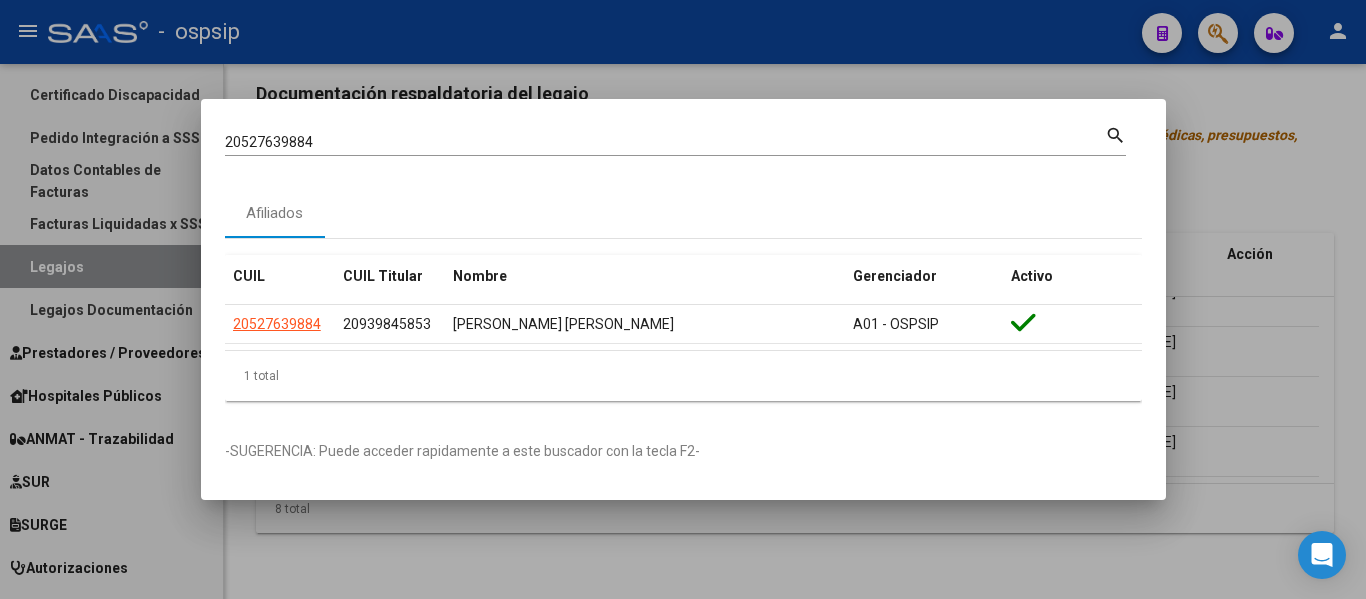 drag, startPoint x: 245, startPoint y: 132, endPoint x: 674, endPoint y: 151, distance: 429.42053 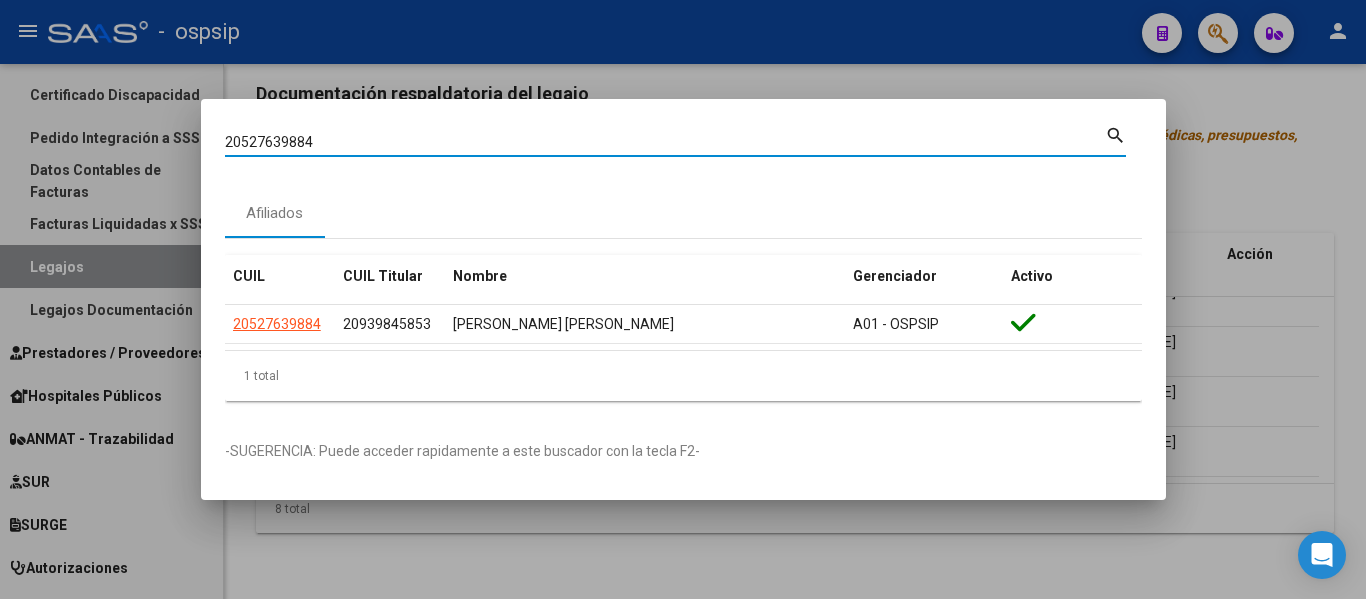 paste on "3493588389" 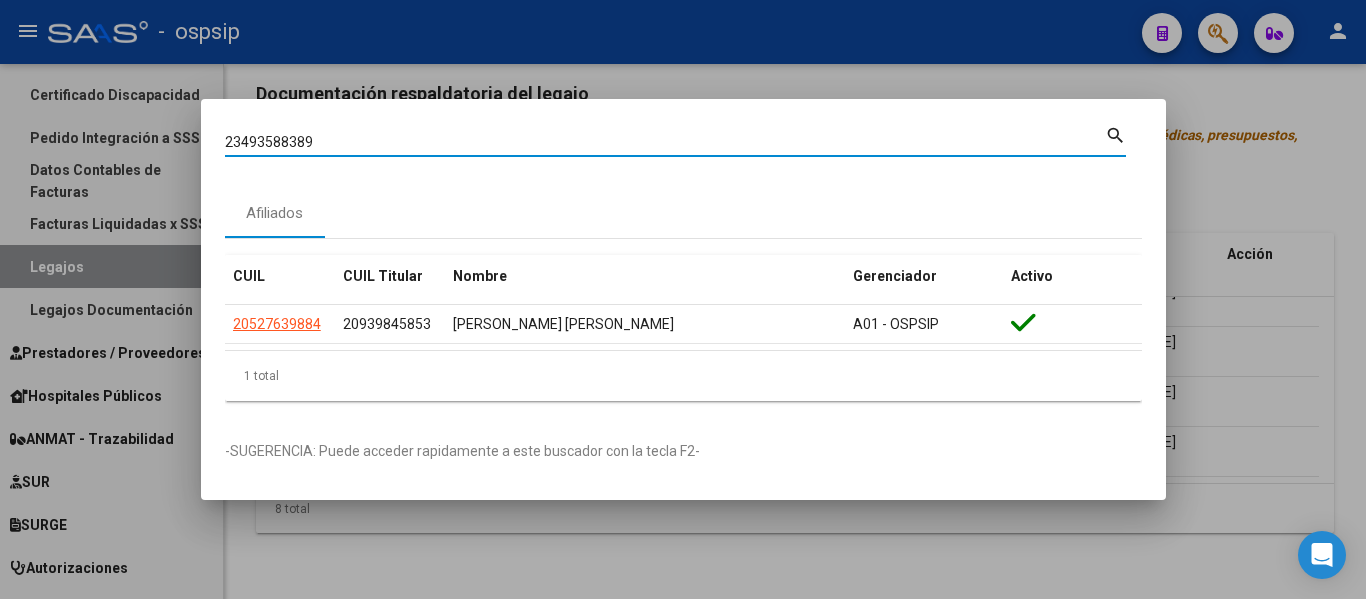 type on "23493588389" 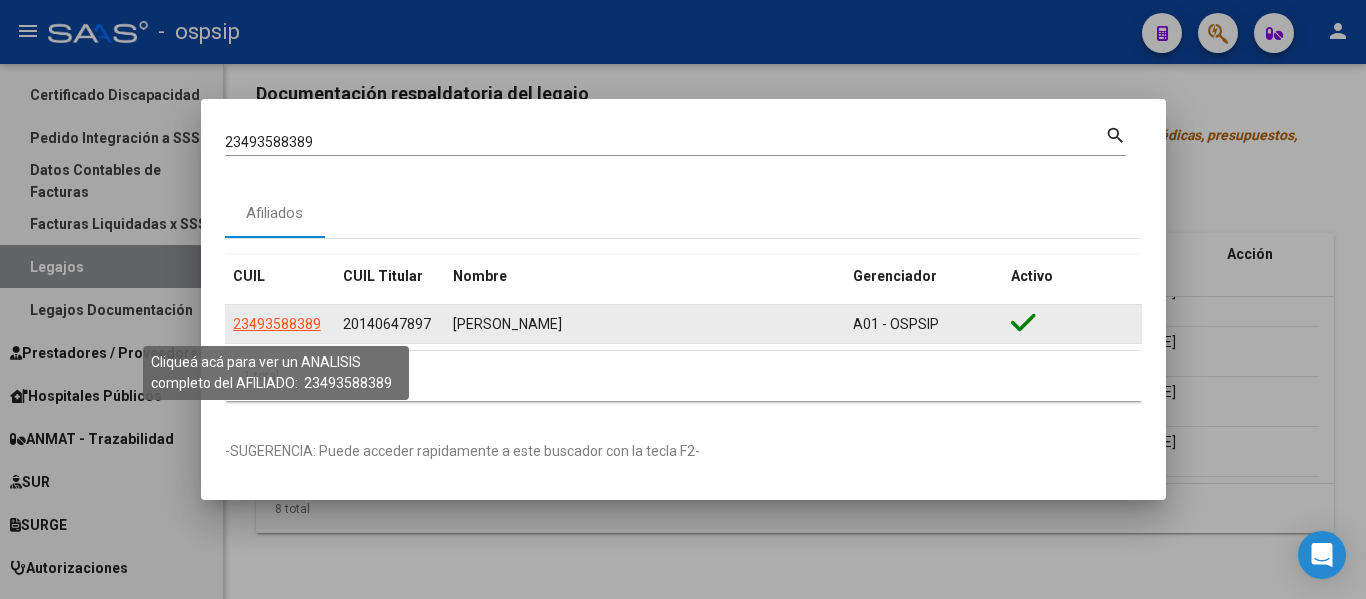 click on "23493588389" 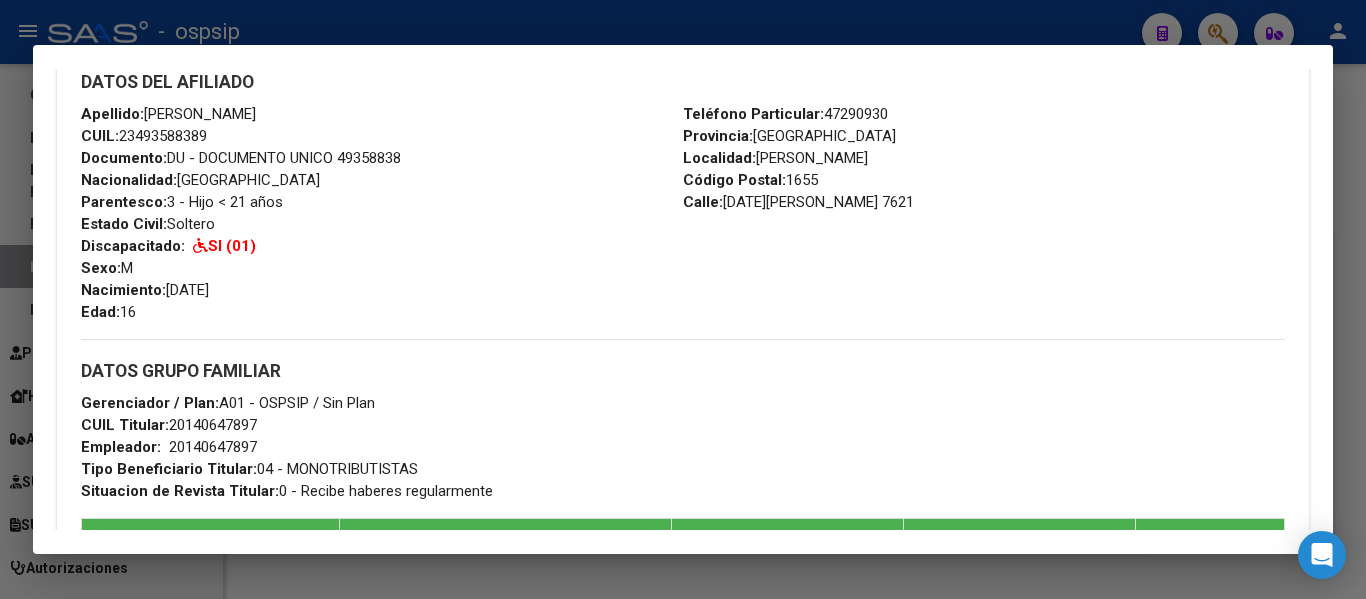 scroll, scrollTop: 918, scrollLeft: 0, axis: vertical 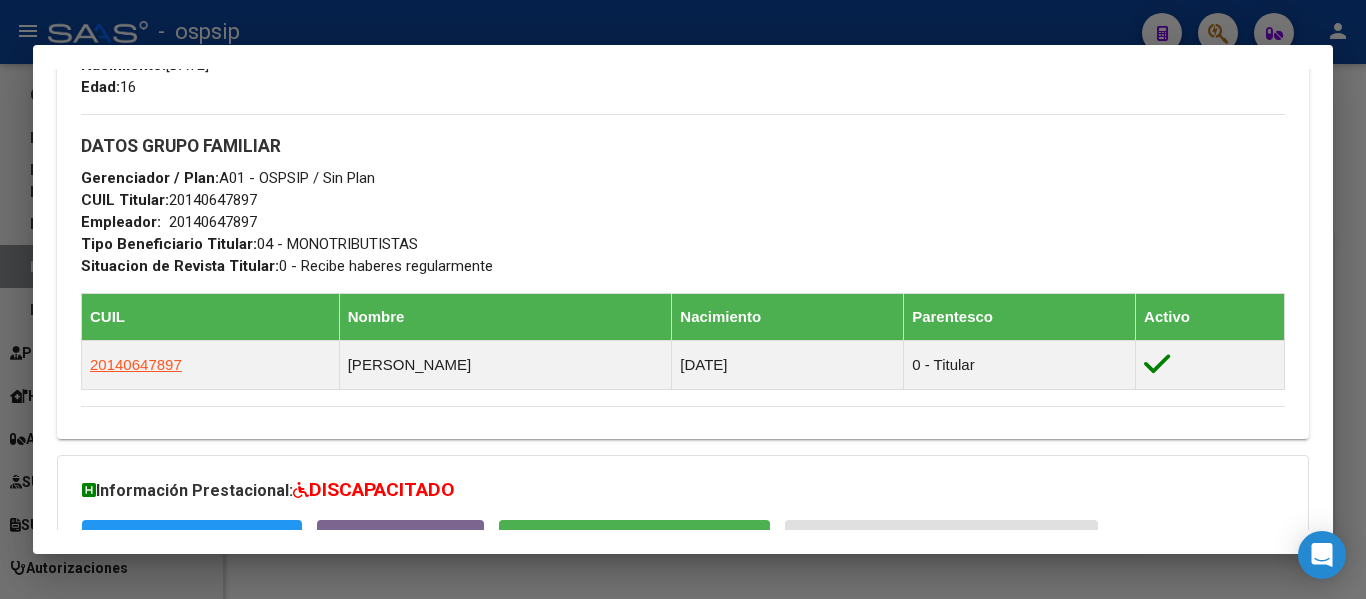 drag, startPoint x: 1357, startPoint y: 210, endPoint x: 1023, endPoint y: 232, distance: 334.72375 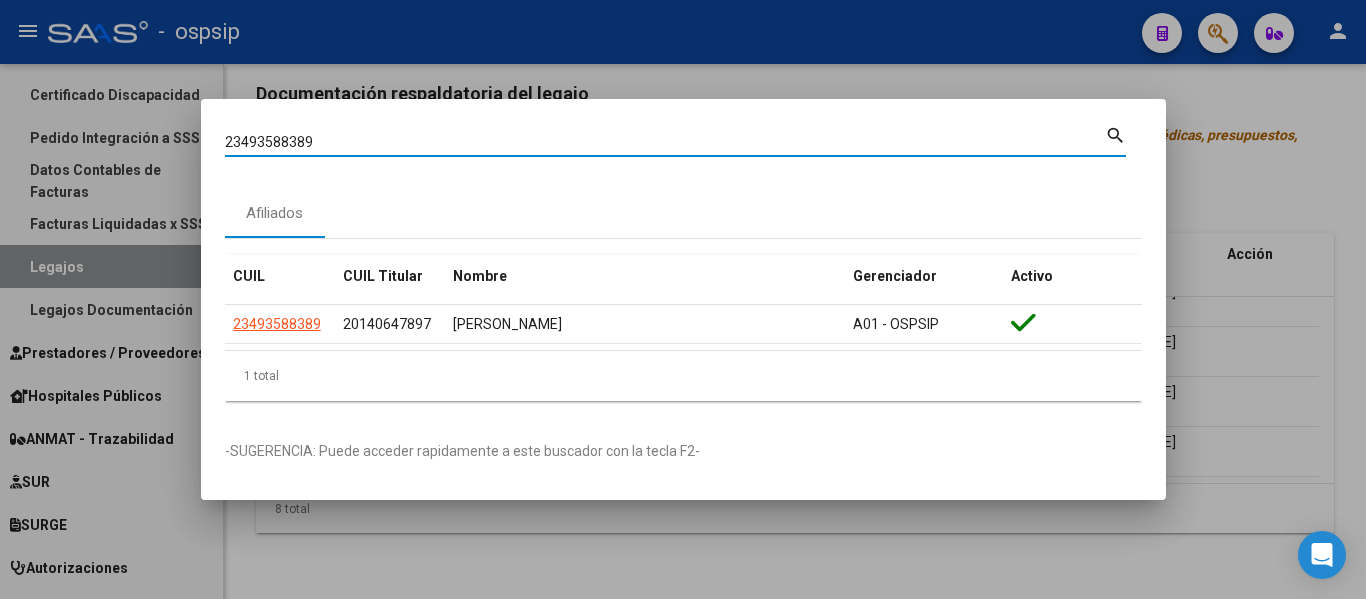 drag, startPoint x: 335, startPoint y: 141, endPoint x: 137, endPoint y: 128, distance: 198.42632 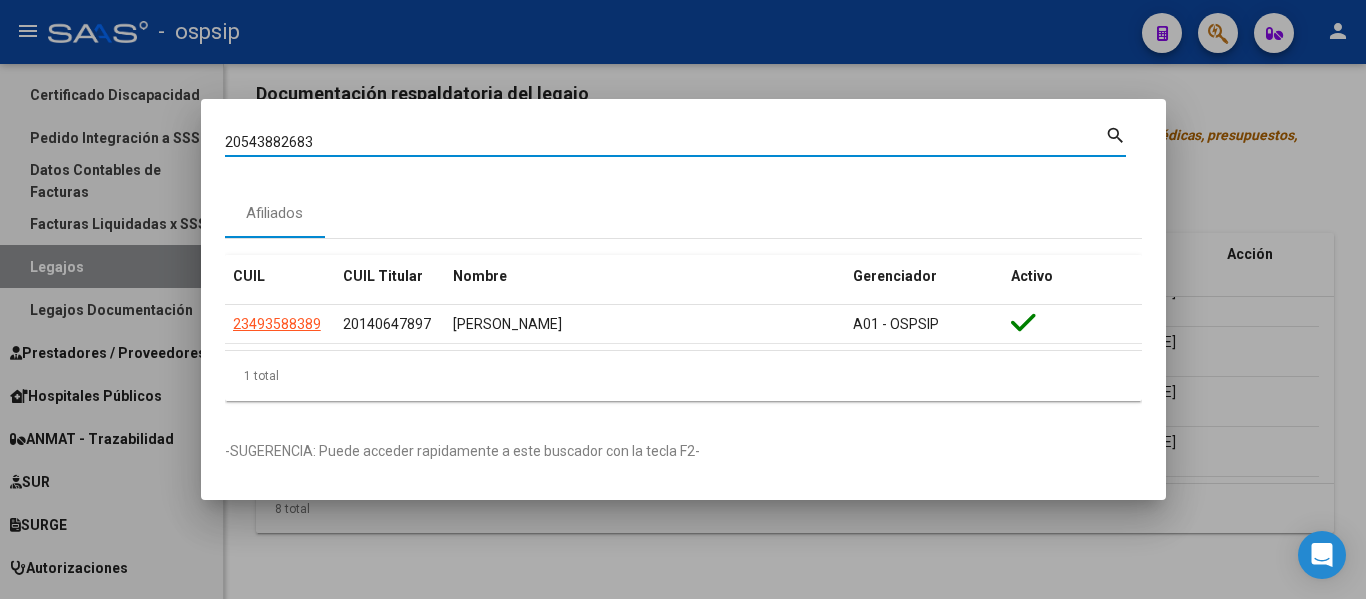 type on "20543882683" 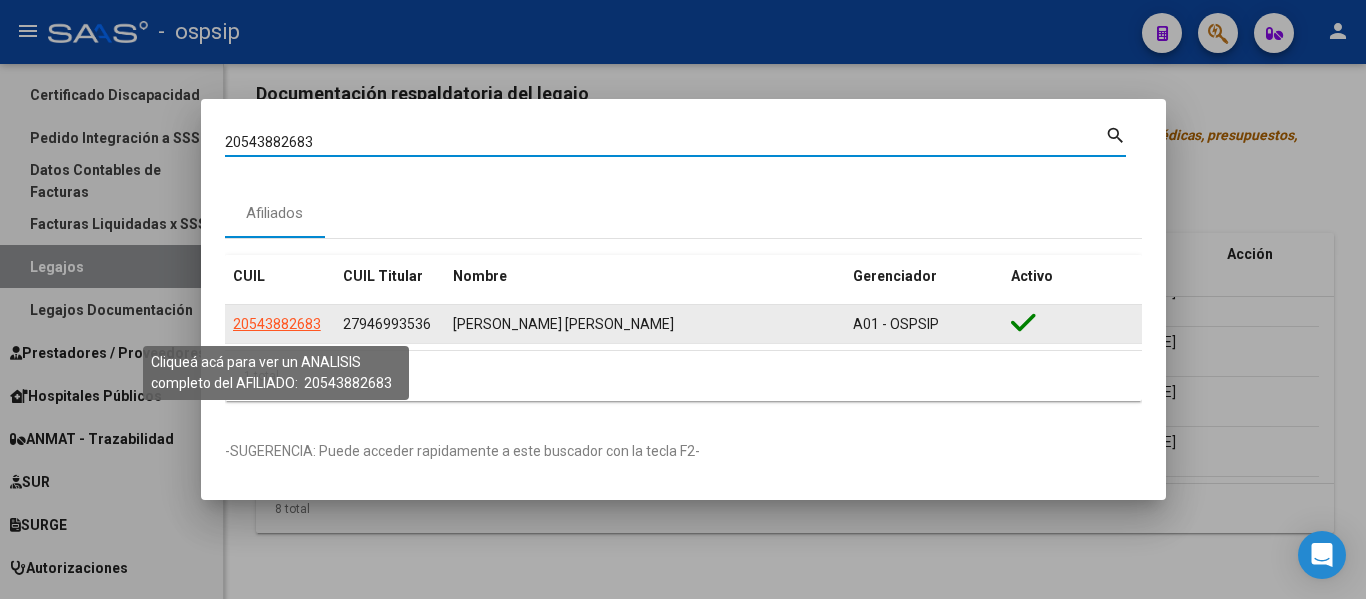 click on "20543882683" 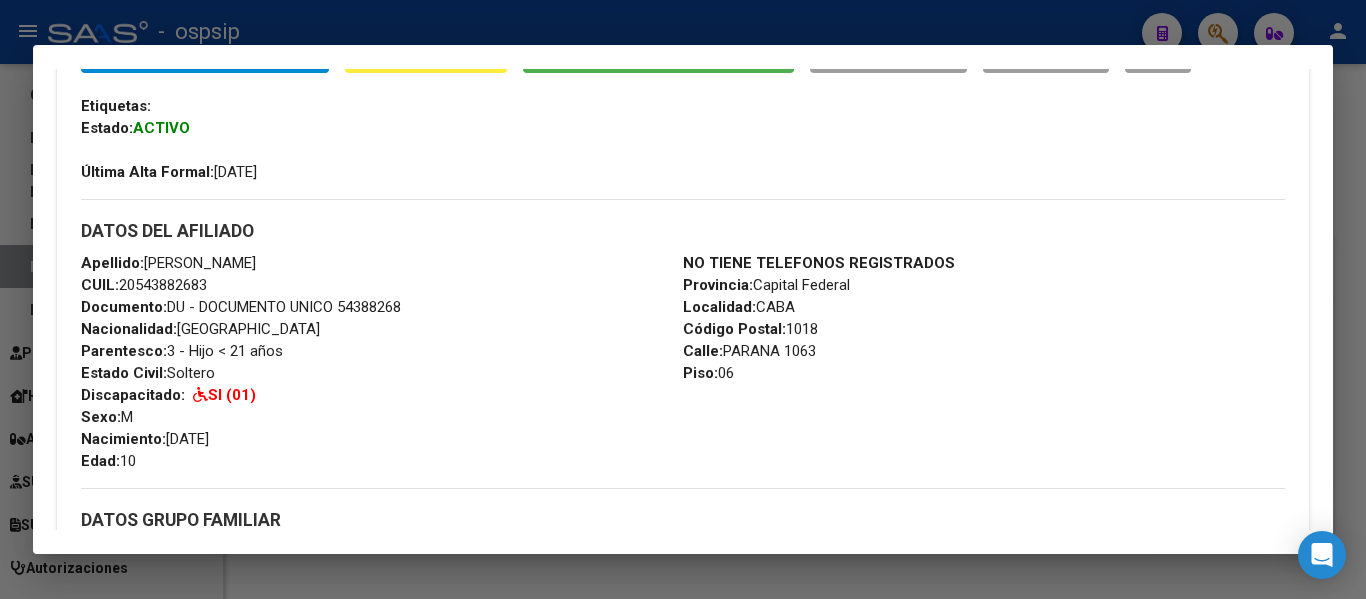 scroll, scrollTop: 600, scrollLeft: 0, axis: vertical 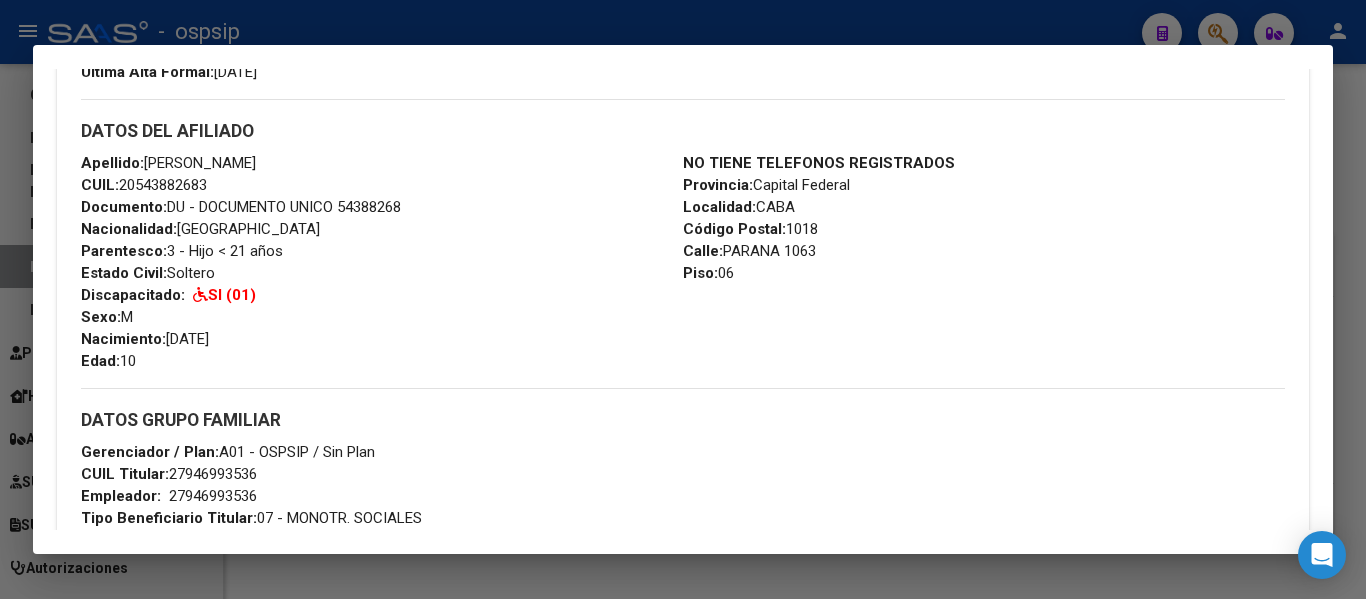 click at bounding box center (683, 299) 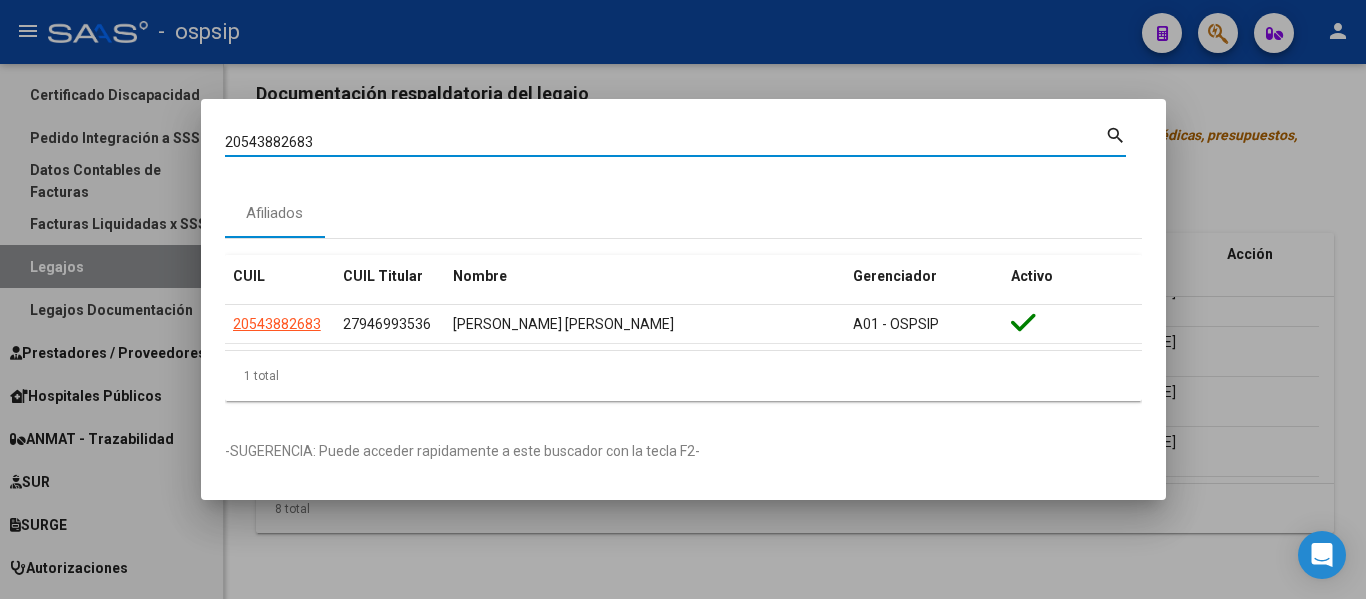 drag, startPoint x: 323, startPoint y: 139, endPoint x: 181, endPoint y: 141, distance: 142.01408 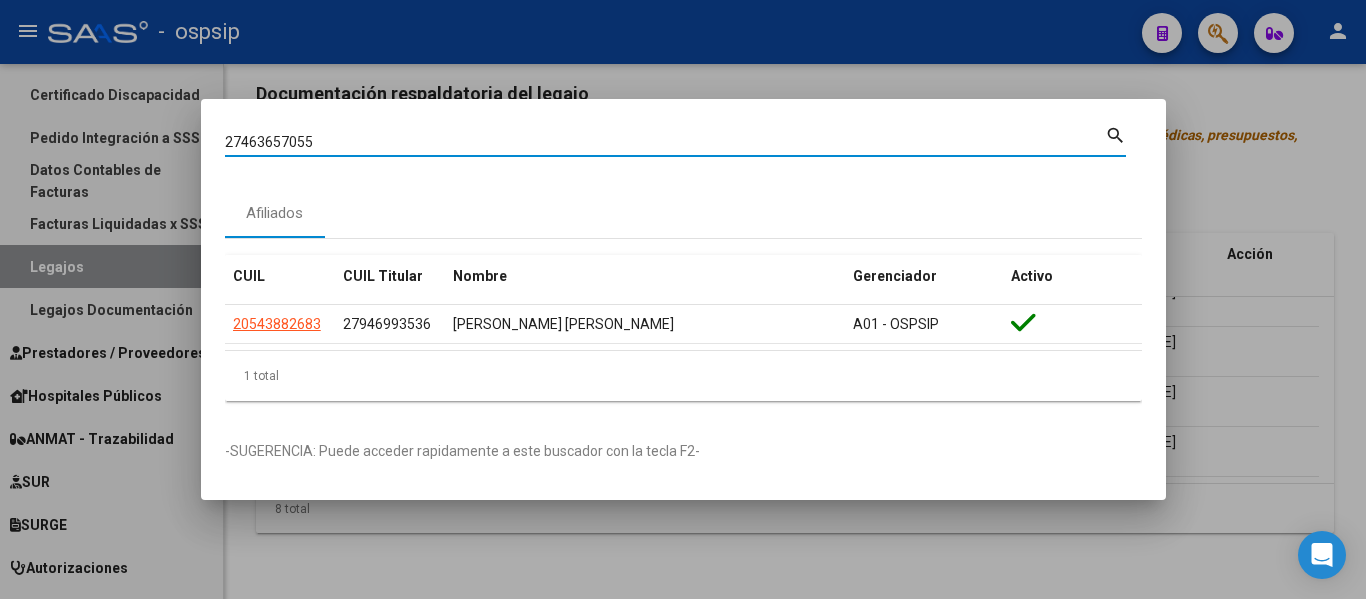 type on "27463657055" 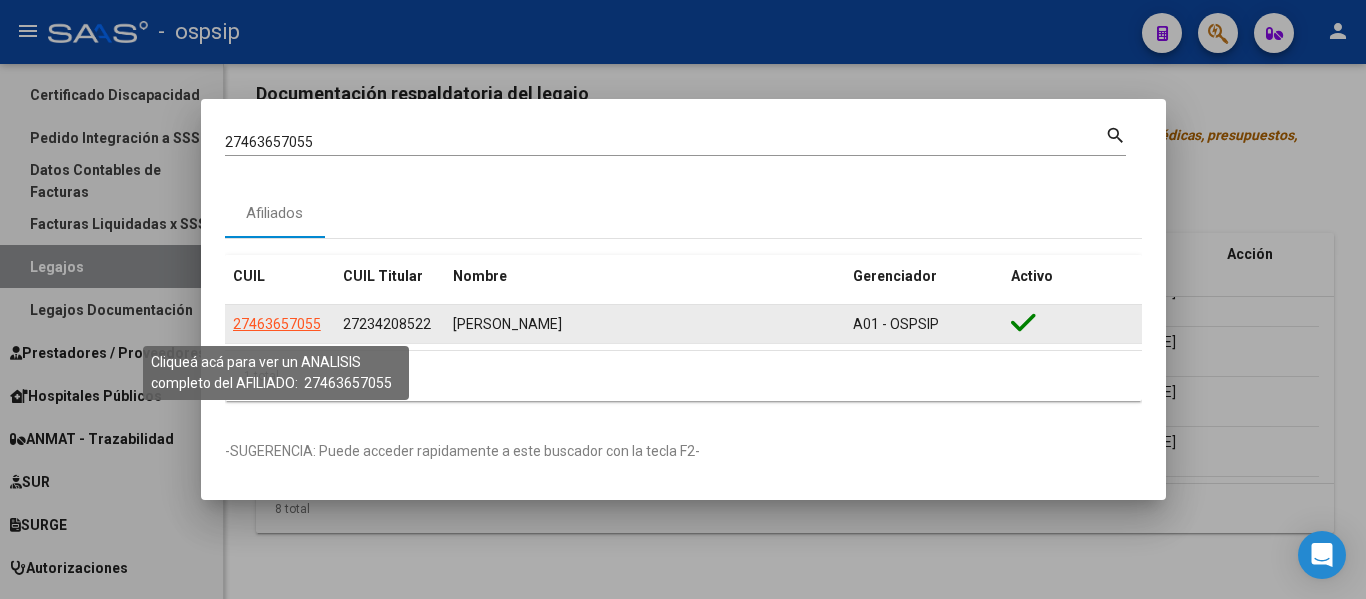 click on "27463657055" 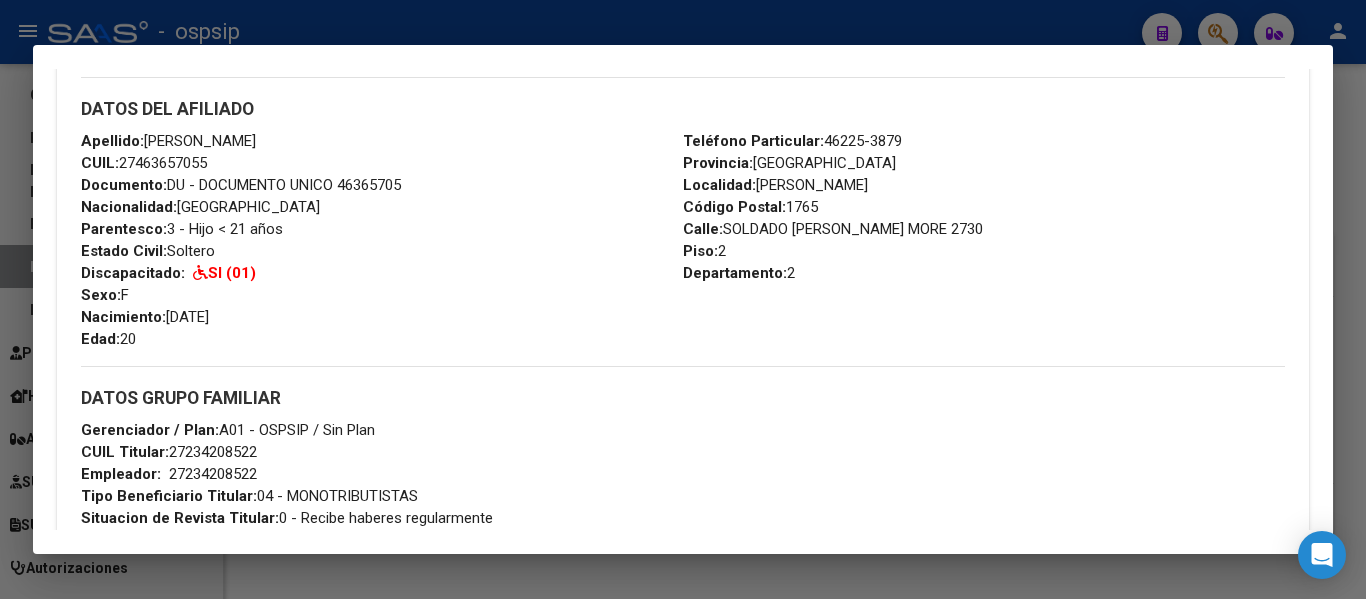 scroll, scrollTop: 700, scrollLeft: 0, axis: vertical 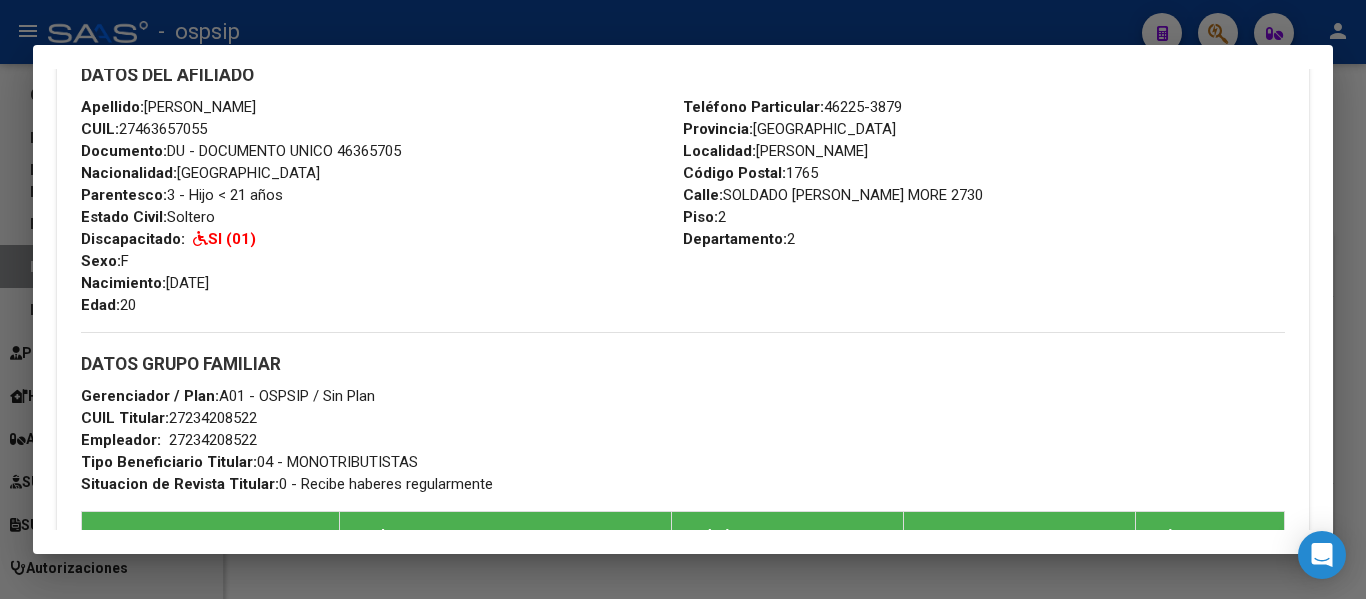 click at bounding box center (683, 299) 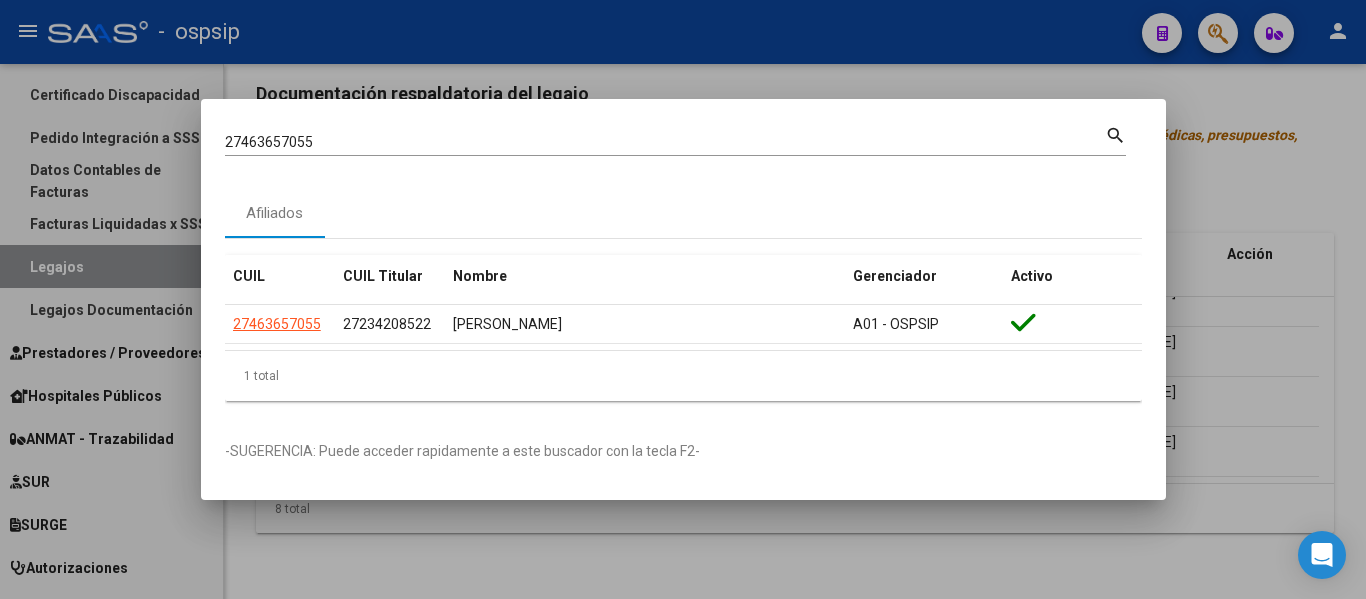 drag, startPoint x: 331, startPoint y: 131, endPoint x: 237, endPoint y: 150, distance: 95.90099 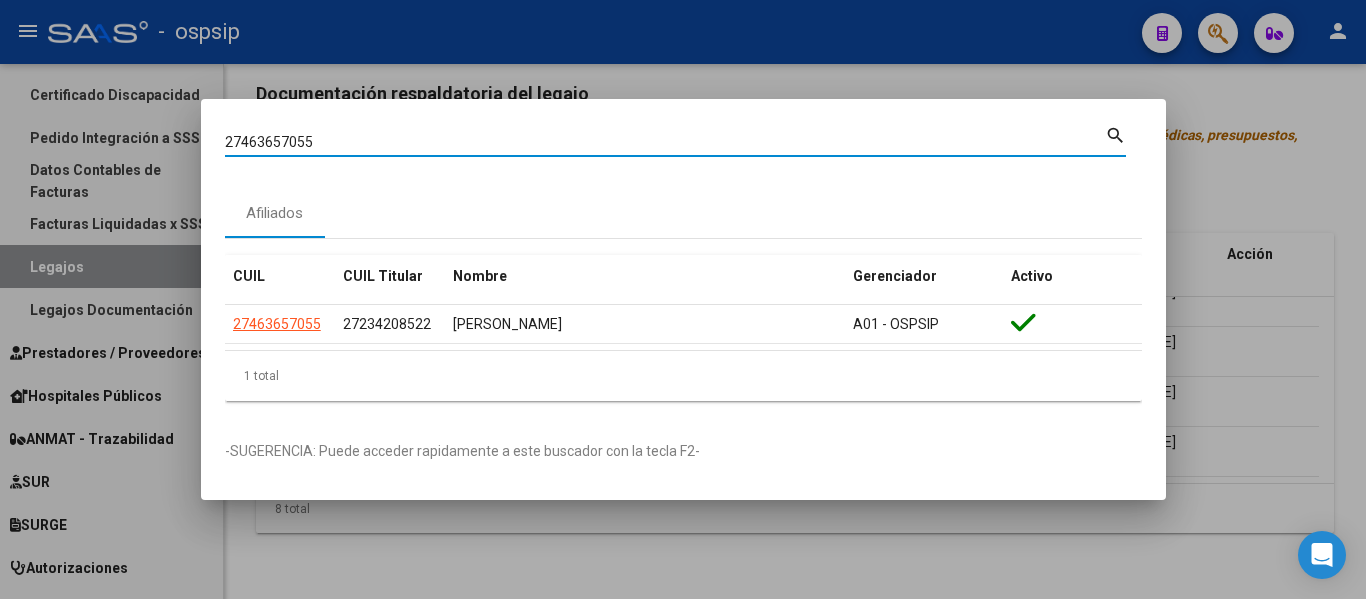 drag, startPoint x: 319, startPoint y: 142, endPoint x: 193, endPoint y: 142, distance: 126 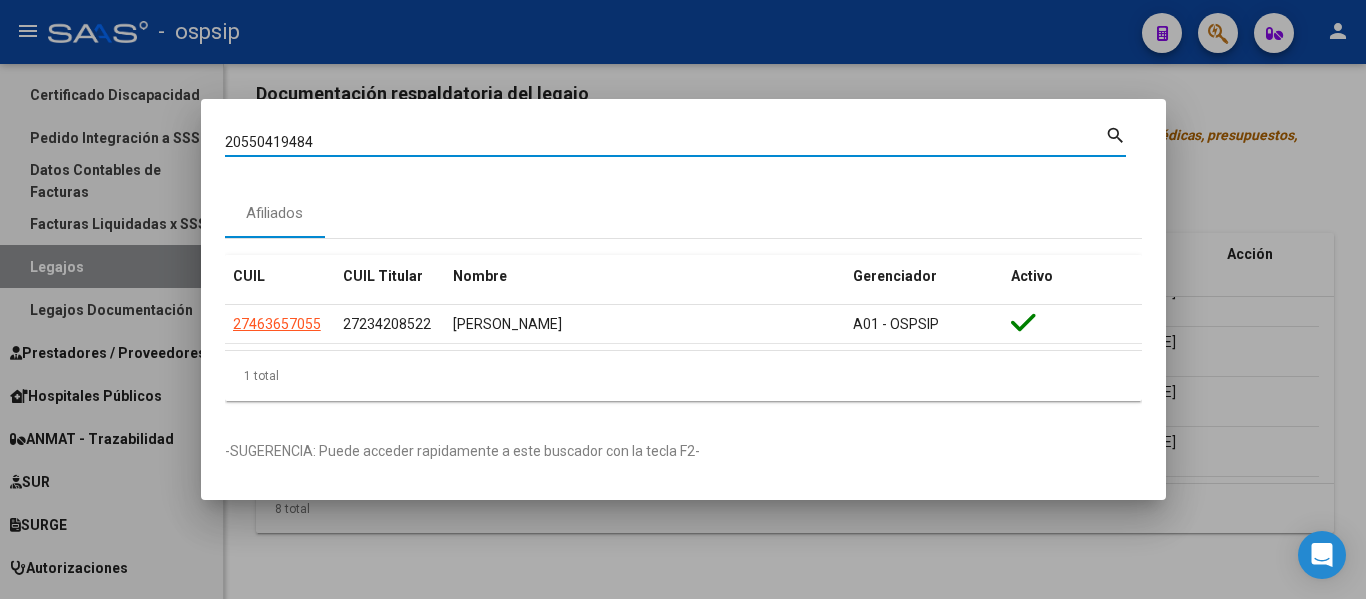 type on "20550419484" 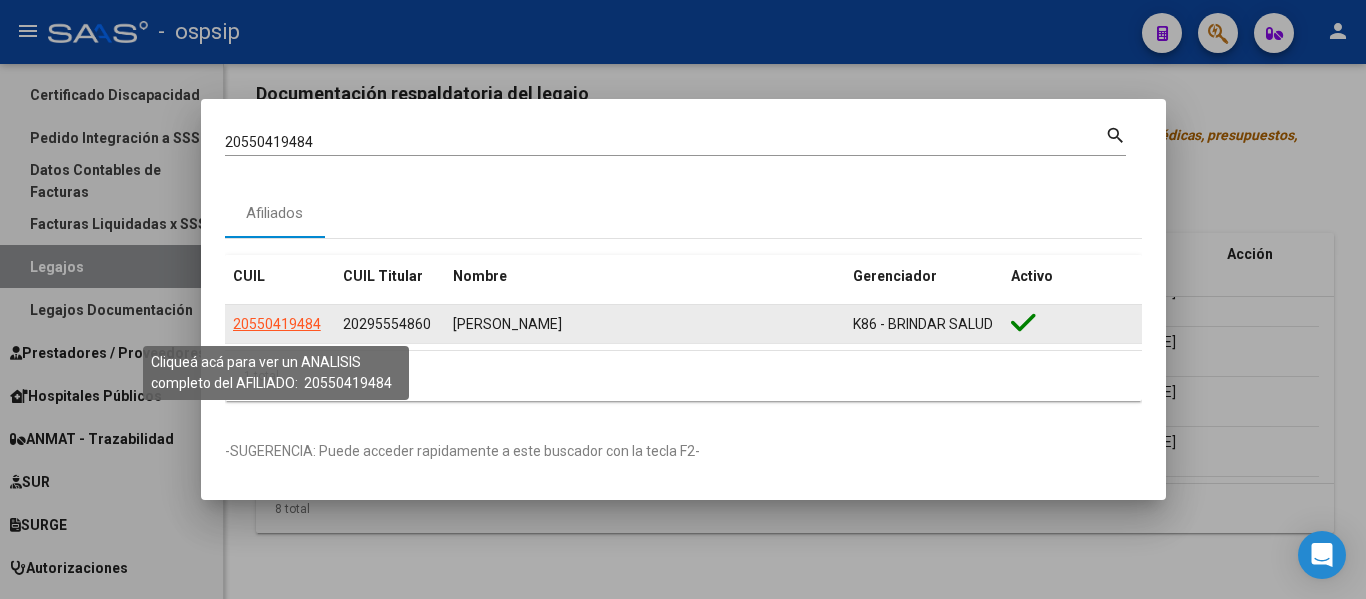click on "20550419484" 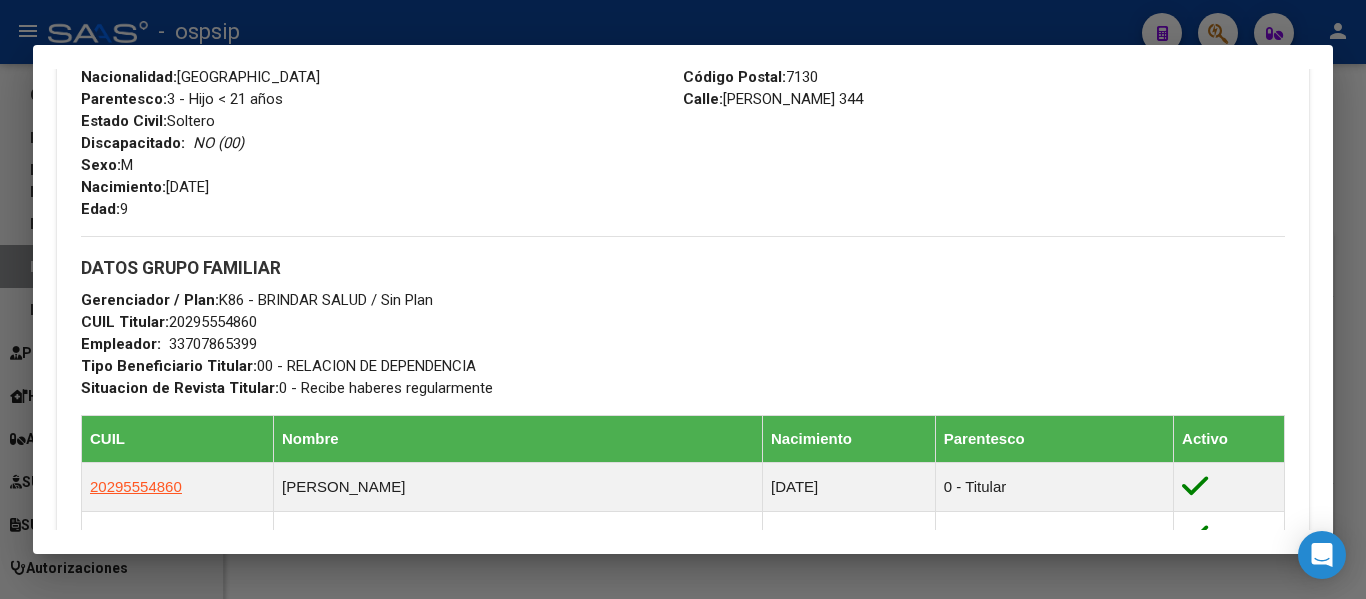 scroll, scrollTop: 800, scrollLeft: 0, axis: vertical 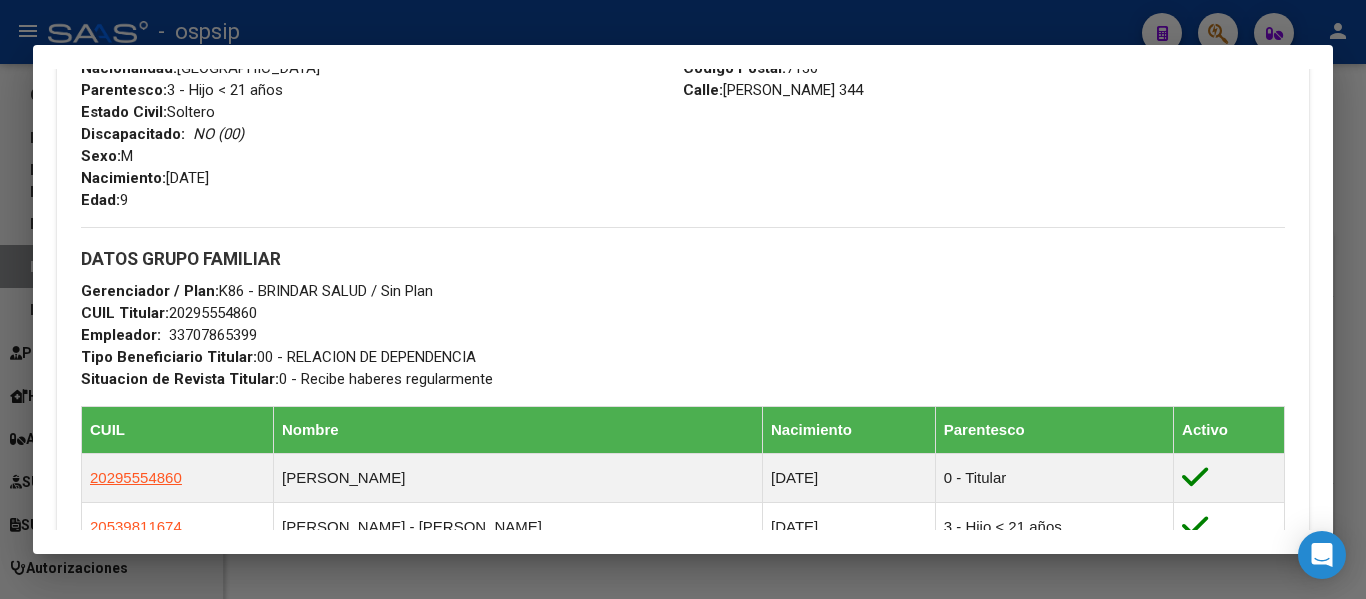 drag, startPoint x: 169, startPoint y: 311, endPoint x: 263, endPoint y: 312, distance: 94.00532 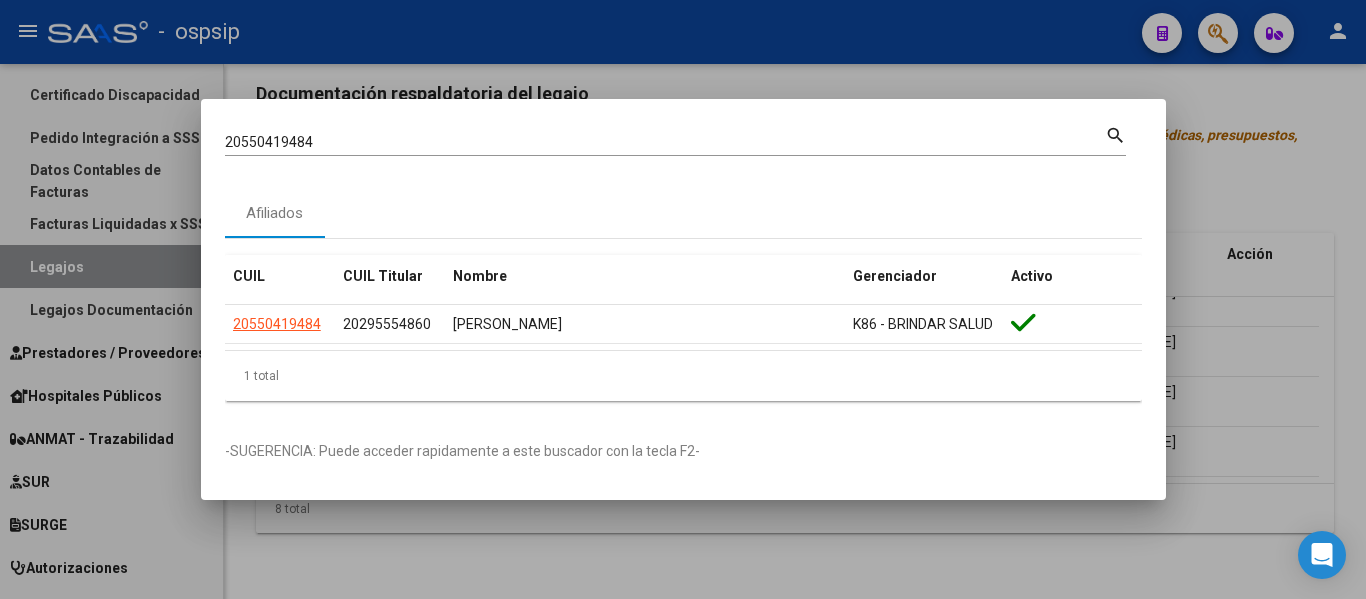 click at bounding box center (683, 299) 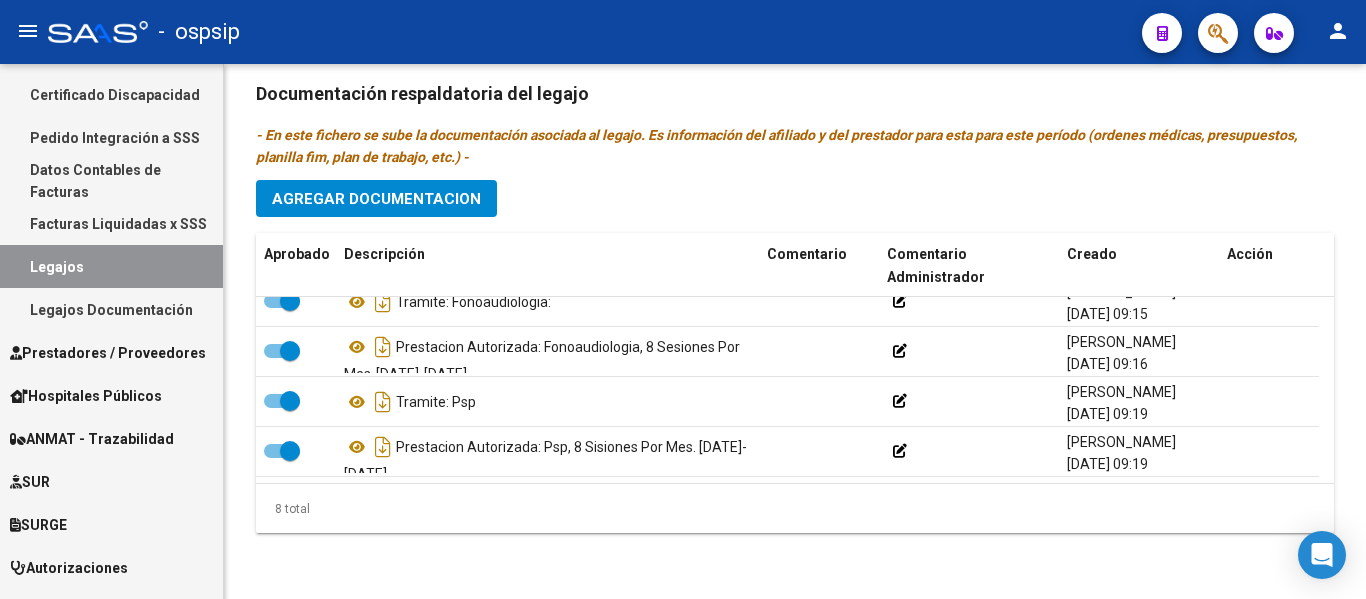 click on "Legajos" at bounding box center [111, 266] 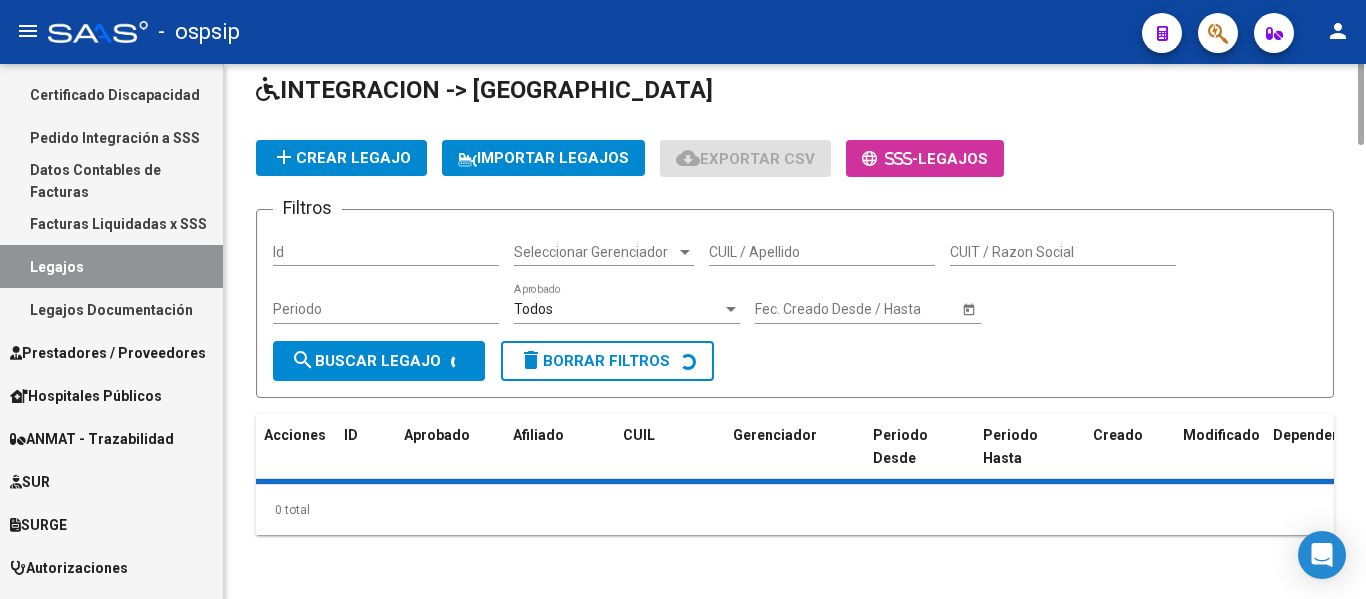 scroll, scrollTop: 0, scrollLeft: 0, axis: both 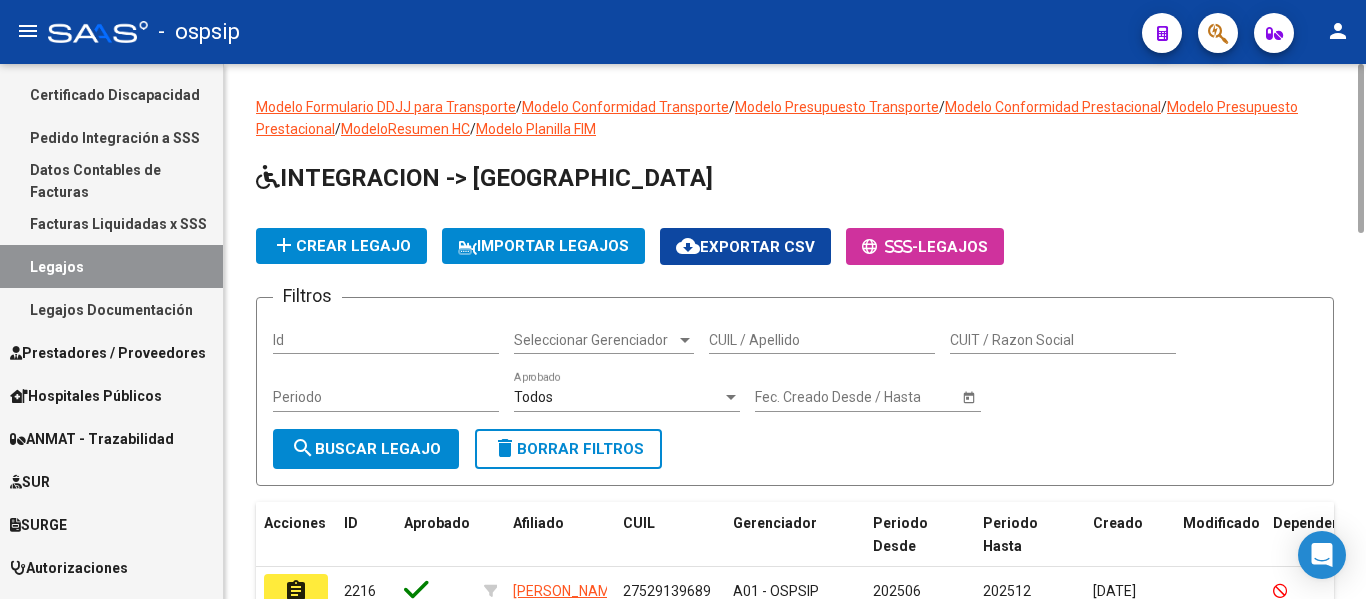 click on "CUIL / Apellido" at bounding box center (822, 340) 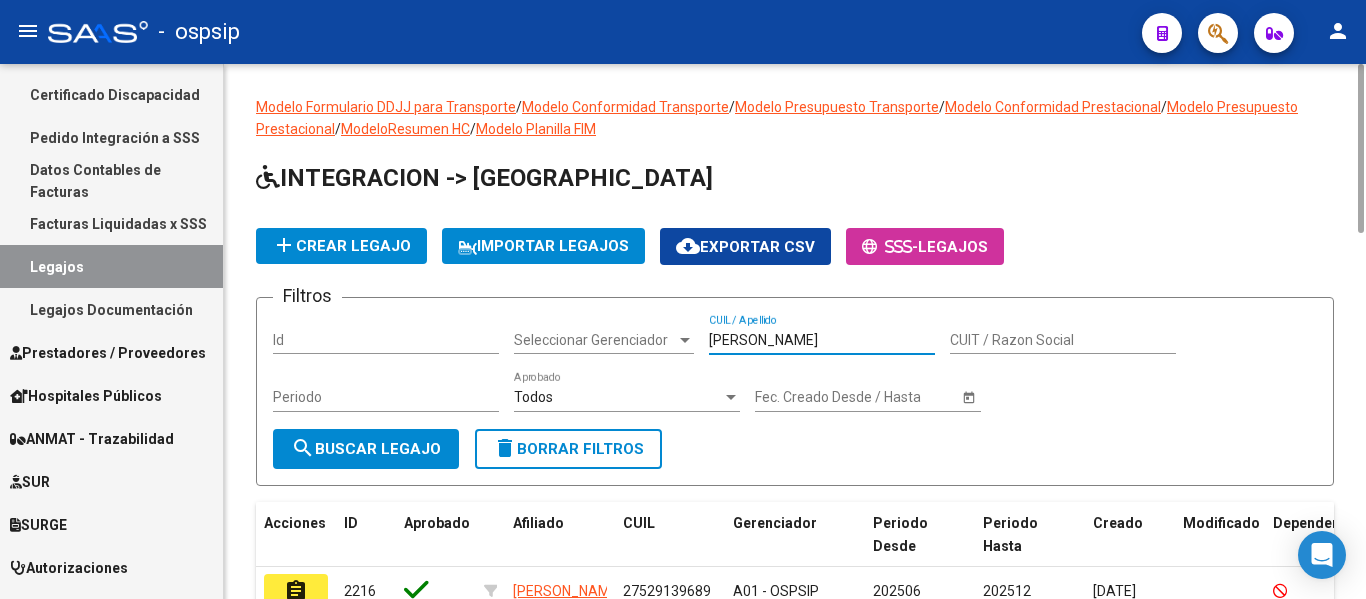 type on "[PERSON_NAME]" 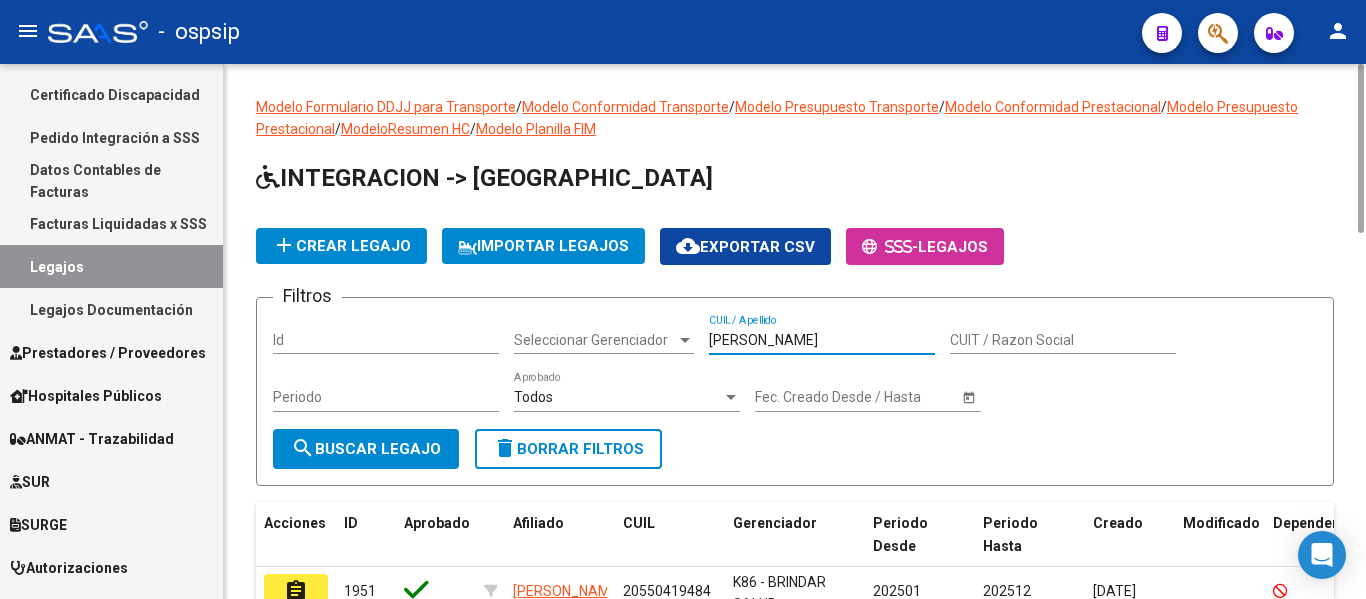 scroll, scrollTop: 255, scrollLeft: 0, axis: vertical 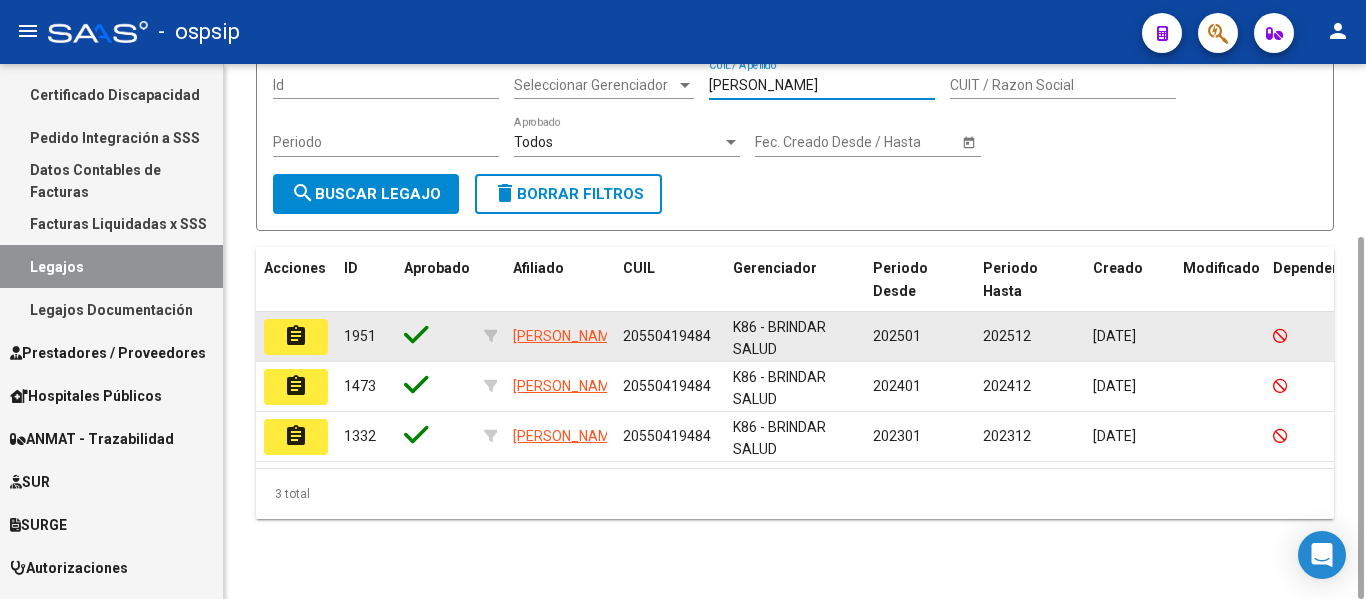 click on "assignment" 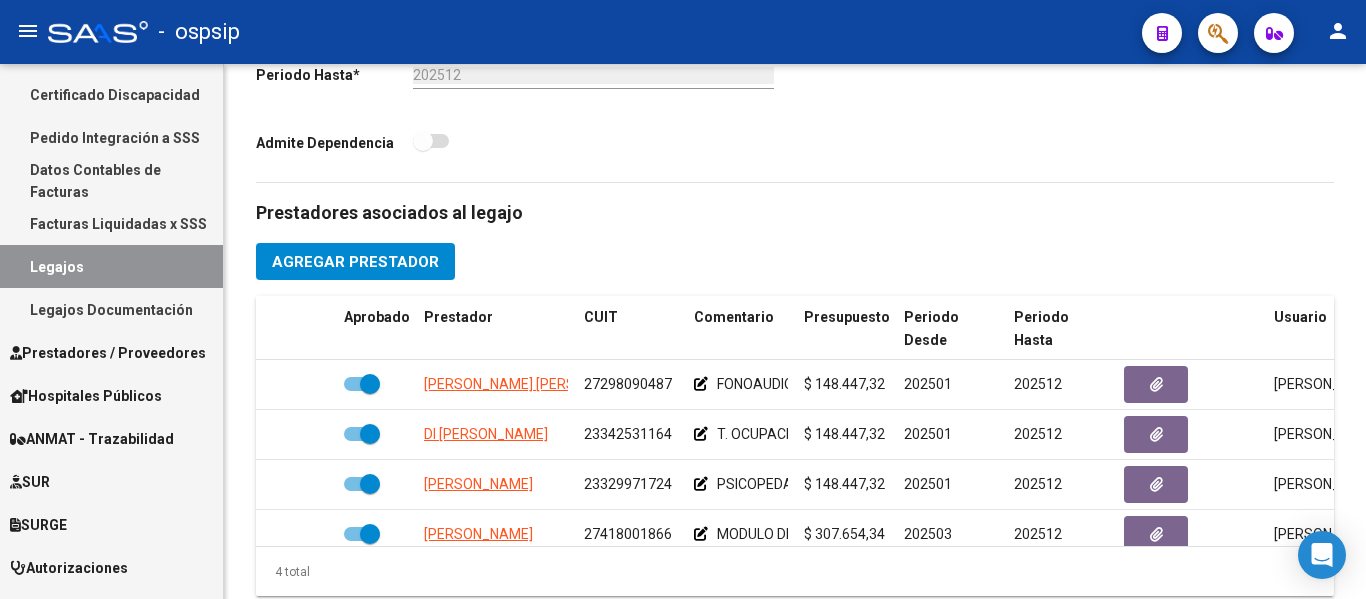 scroll, scrollTop: 1149, scrollLeft: 0, axis: vertical 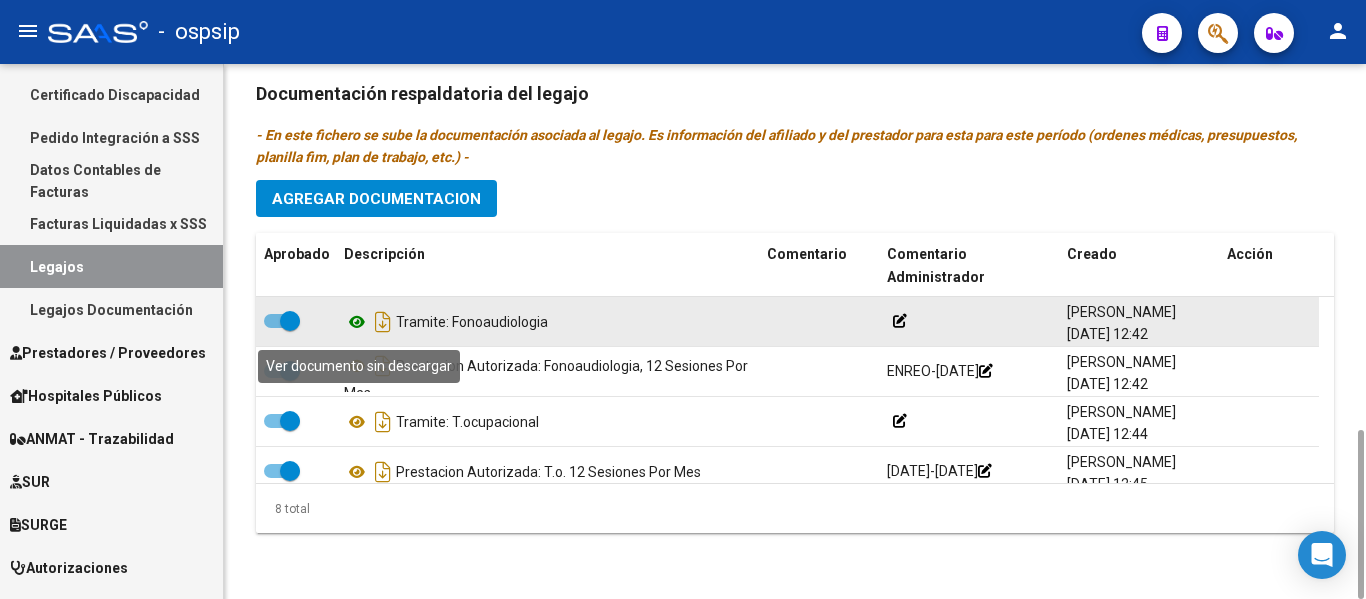 click 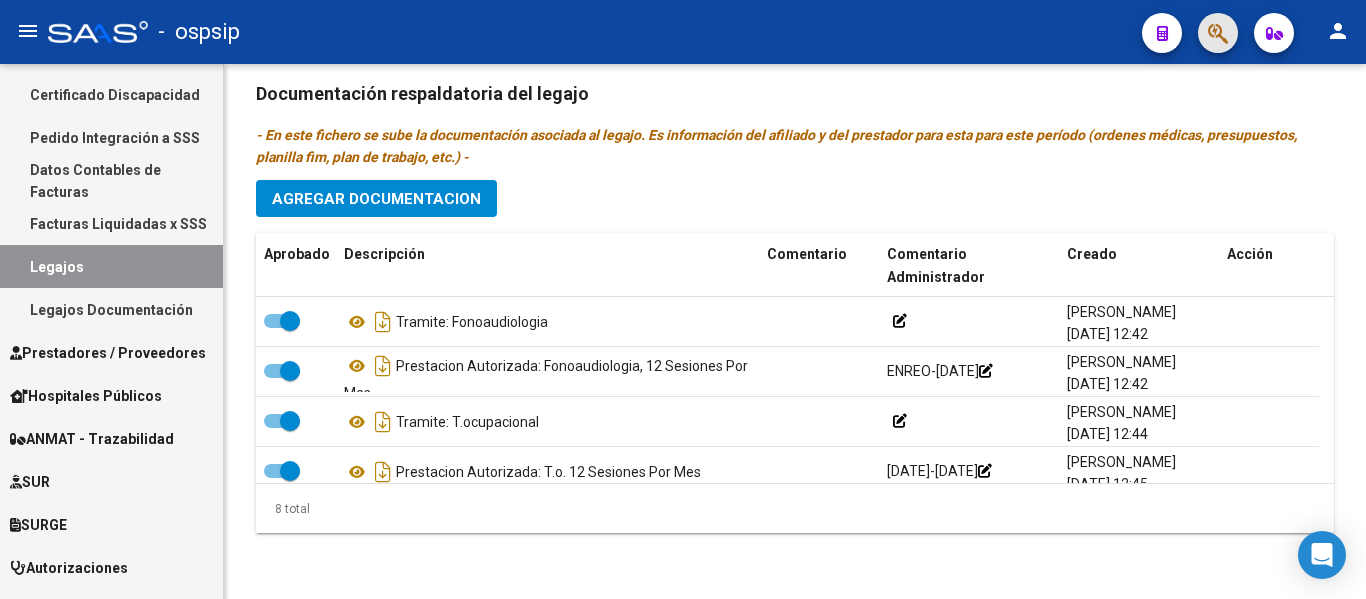 click 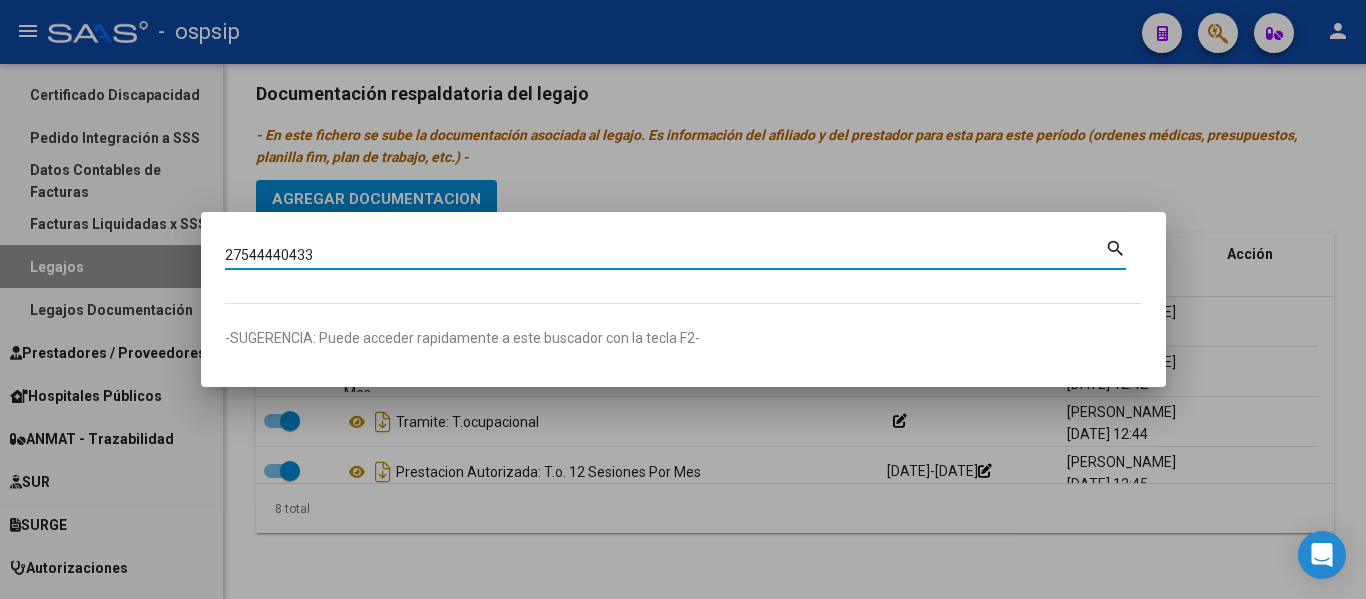 type on "27544440433" 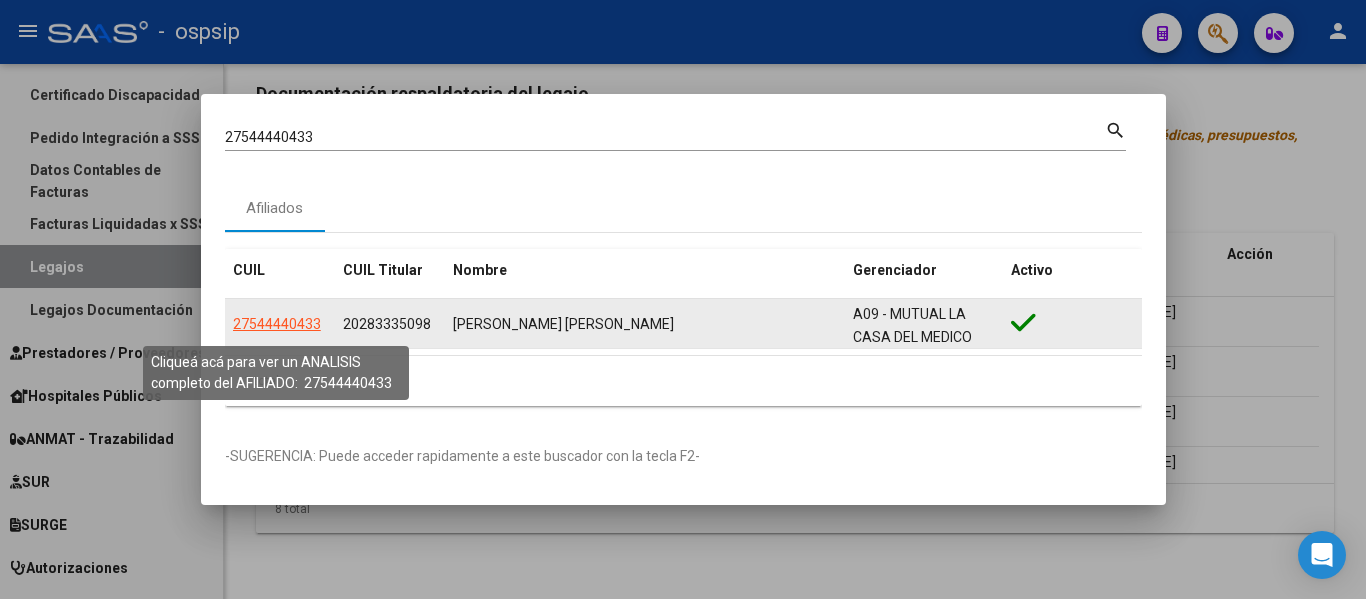click on "27544440433" 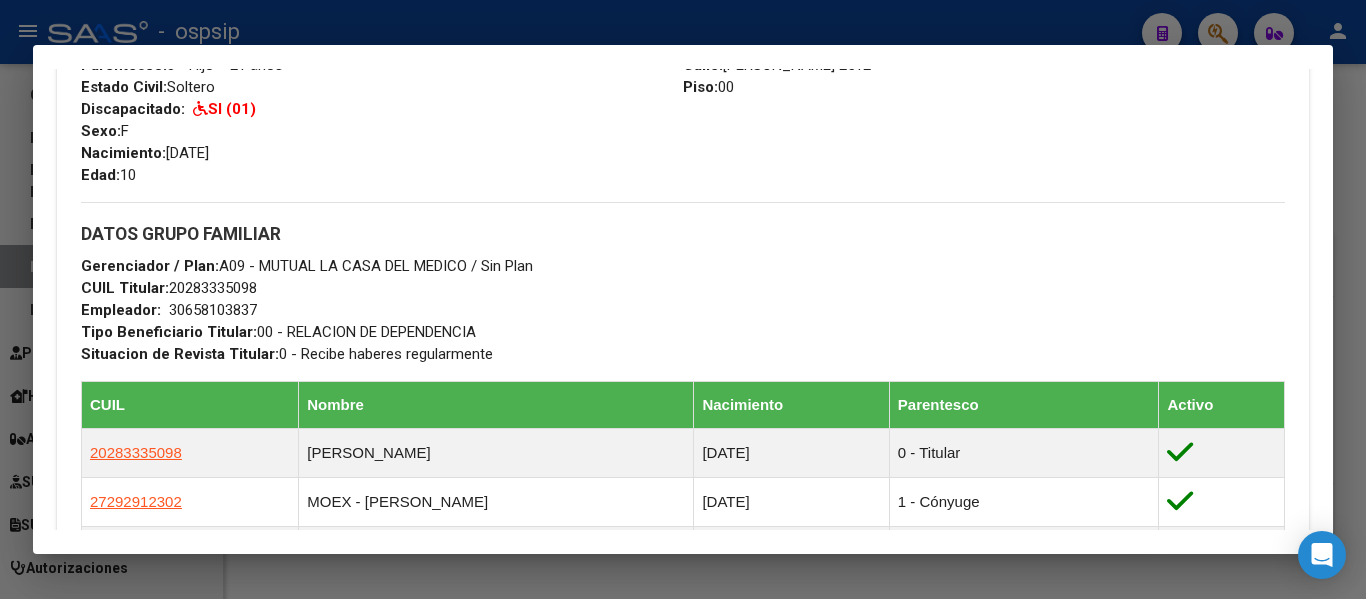 scroll, scrollTop: 800, scrollLeft: 0, axis: vertical 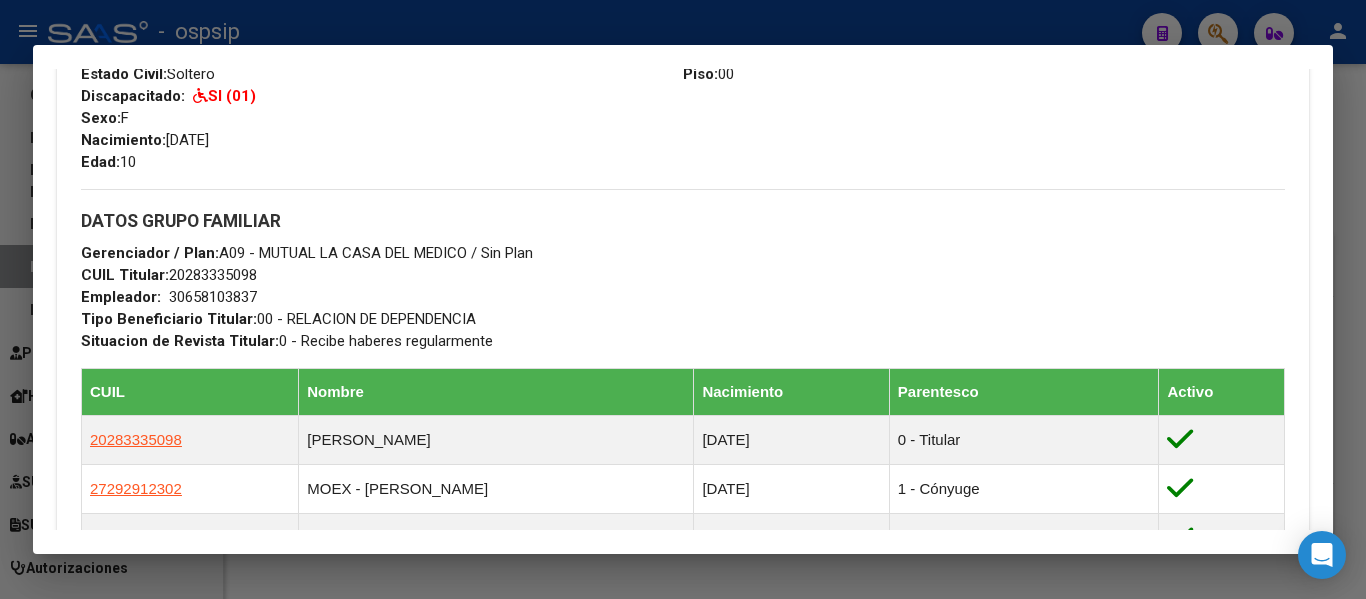 drag, startPoint x: 169, startPoint y: 274, endPoint x: 261, endPoint y: 270, distance: 92.086914 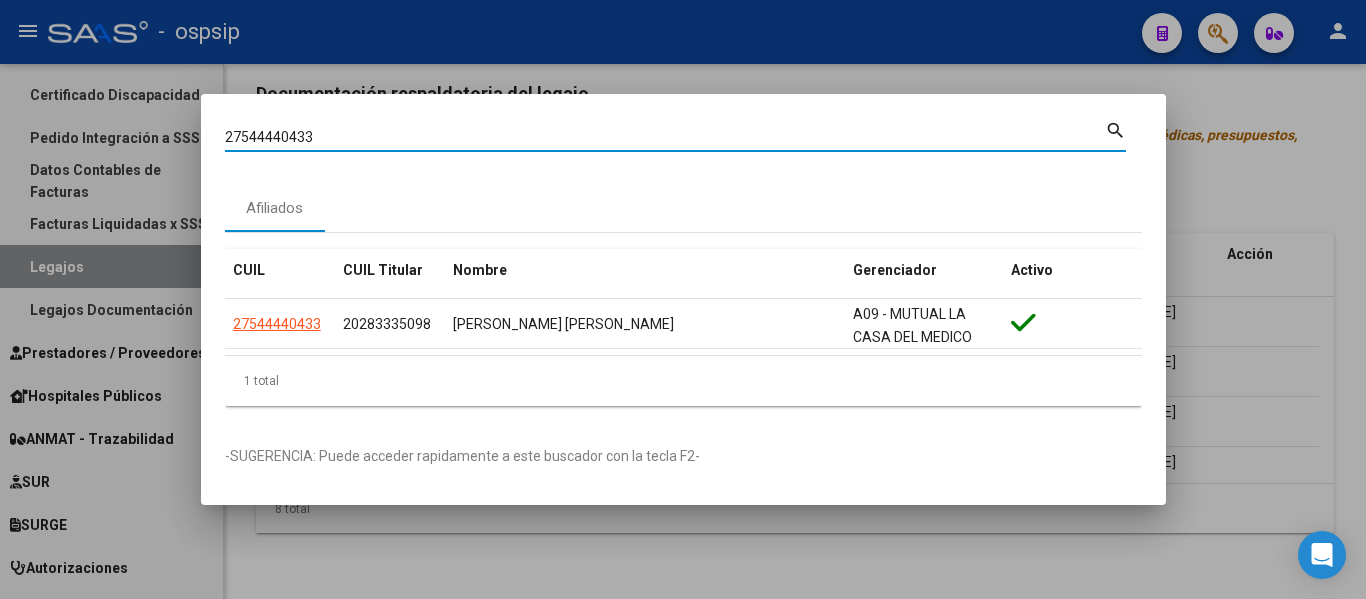 drag, startPoint x: 291, startPoint y: 139, endPoint x: 190, endPoint y: 134, distance: 101.12369 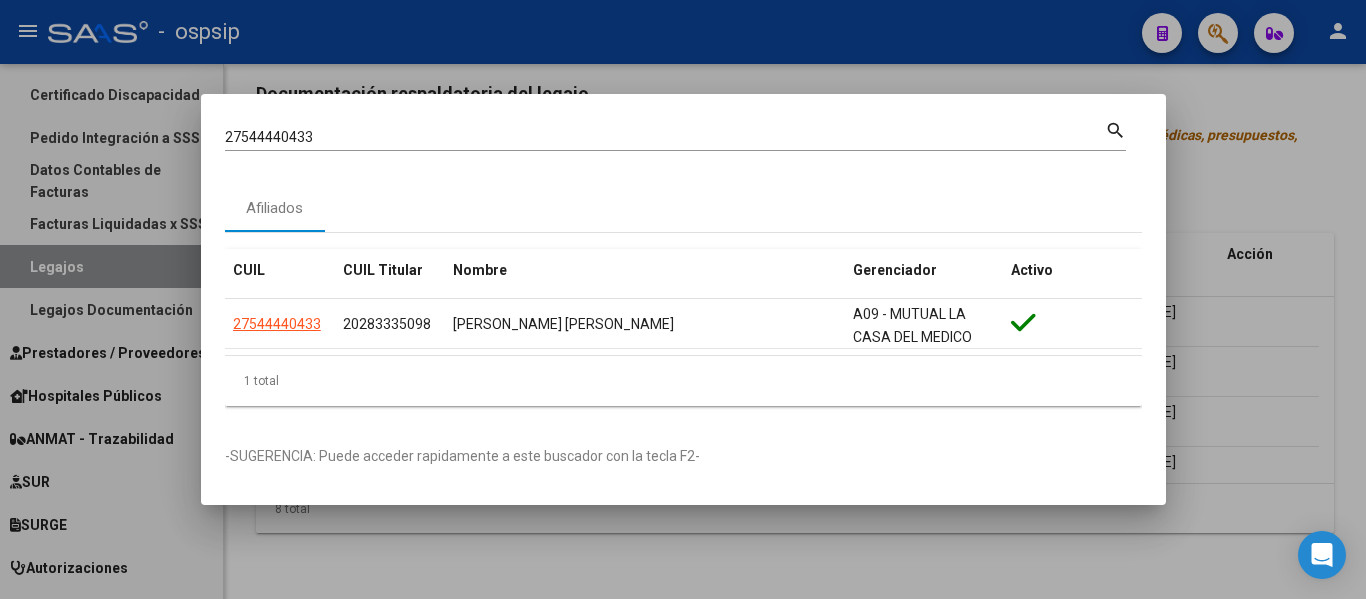 drag, startPoint x: 250, startPoint y: 123, endPoint x: 385, endPoint y: 141, distance: 136.19472 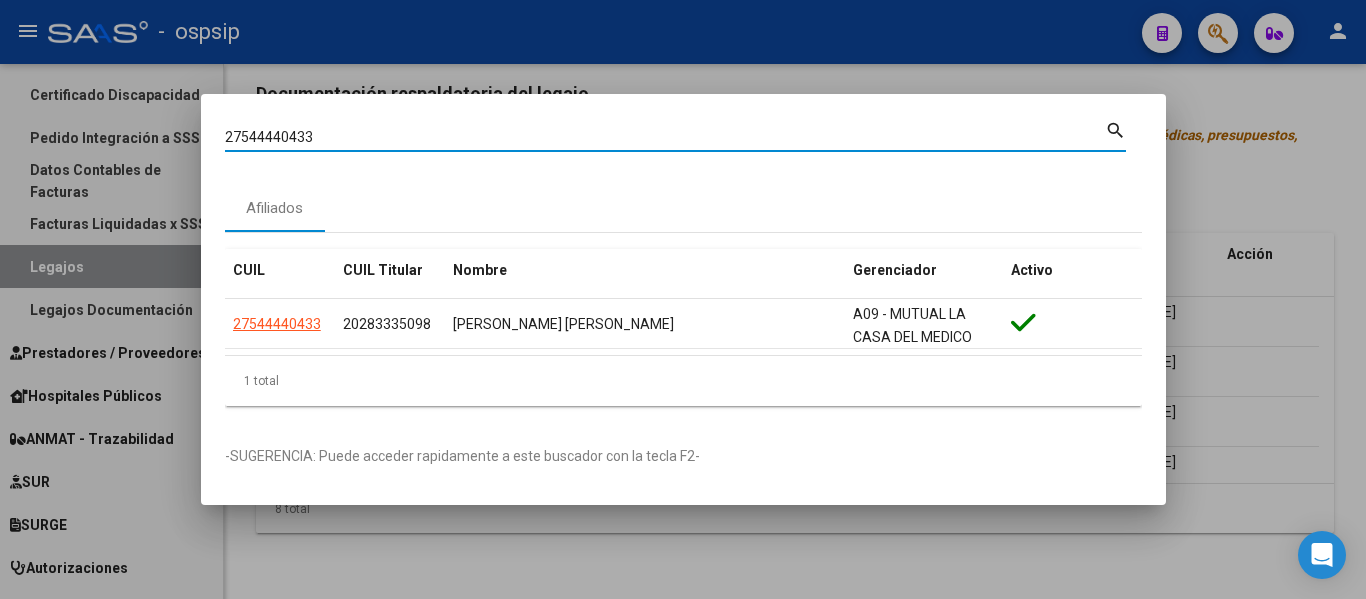 drag, startPoint x: 309, startPoint y: 136, endPoint x: 197, endPoint y: 135, distance: 112.00446 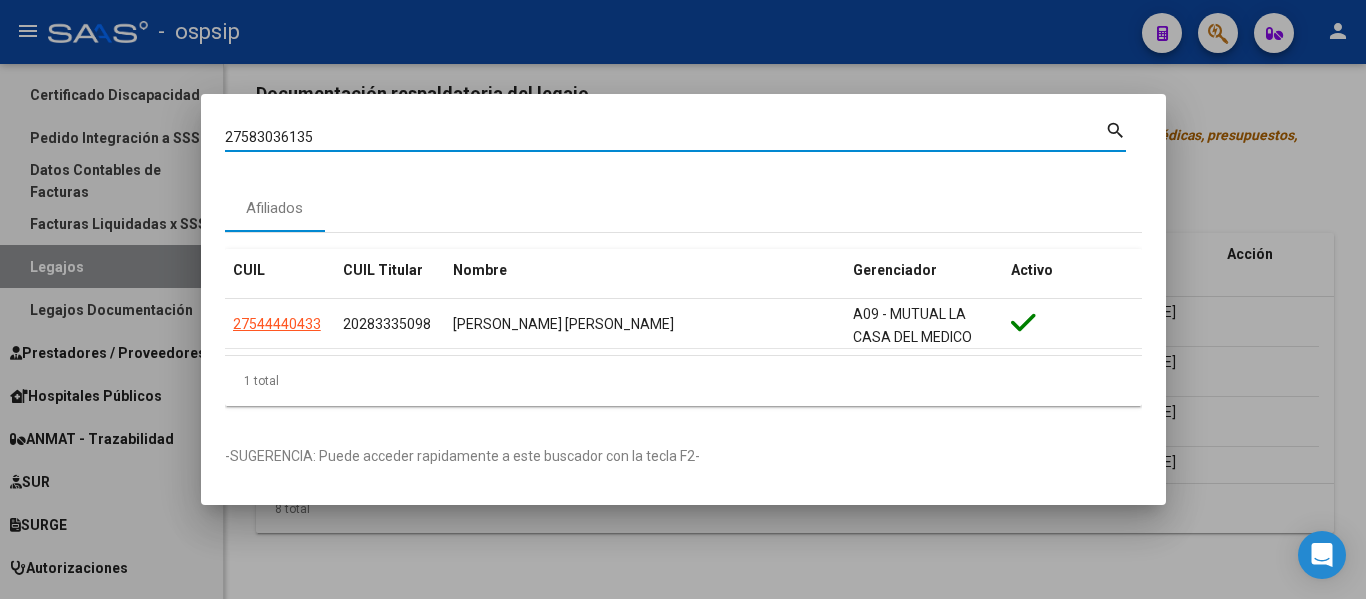 type on "27583036135" 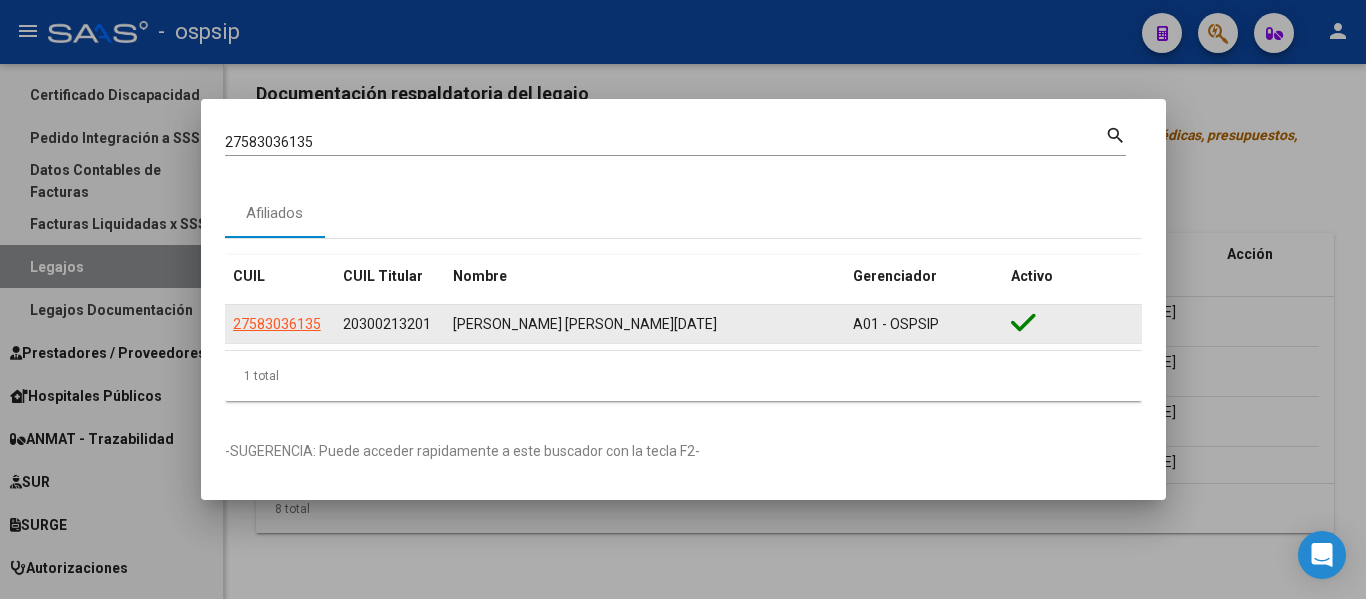 click on "27583036135" 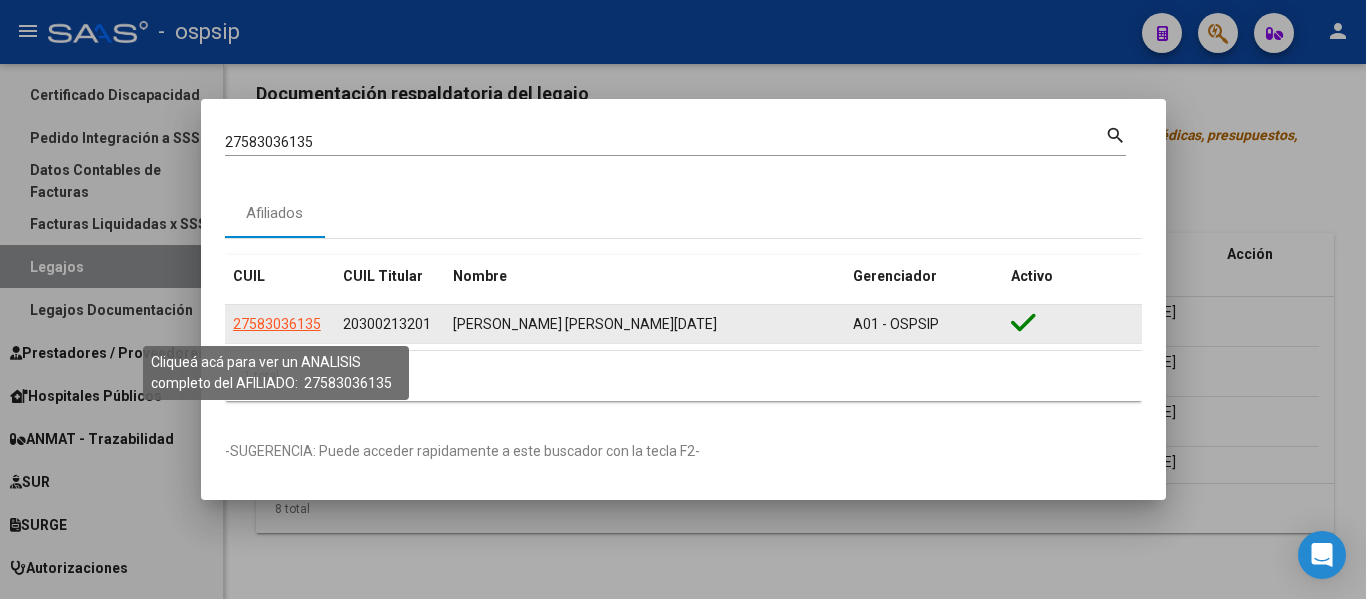 click on "27583036135" 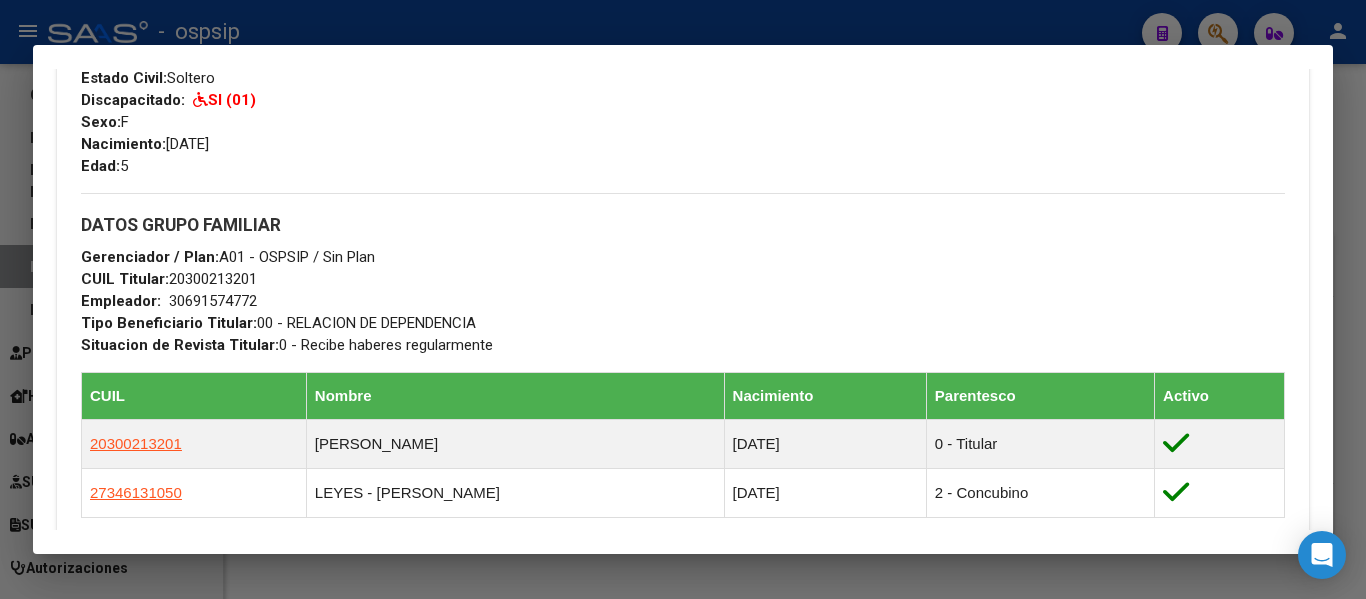 scroll, scrollTop: 800, scrollLeft: 0, axis: vertical 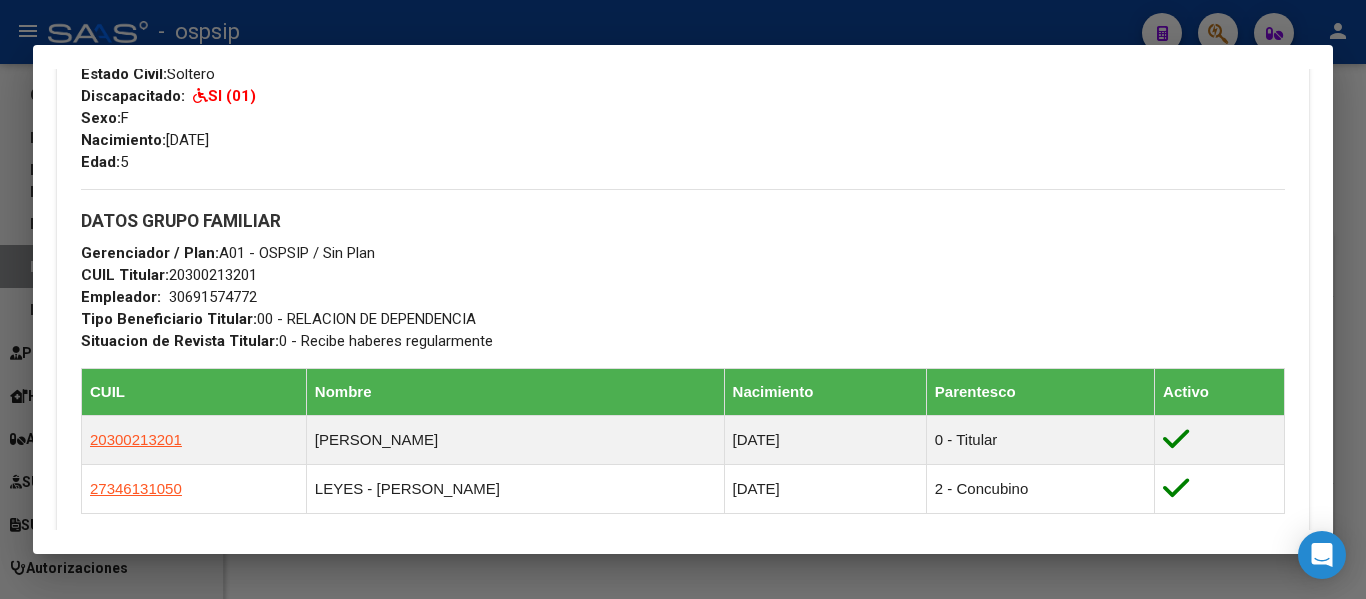 drag, startPoint x: 169, startPoint y: 272, endPoint x: 275, endPoint y: 274, distance: 106.01887 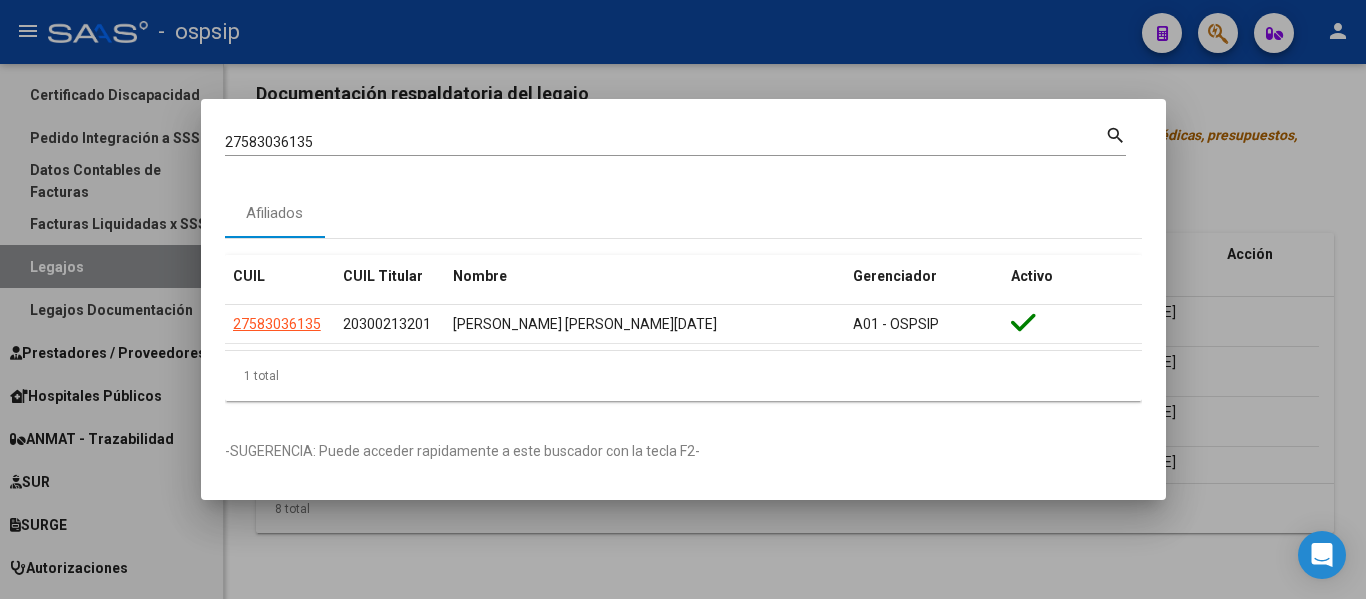 click at bounding box center [683, 299] 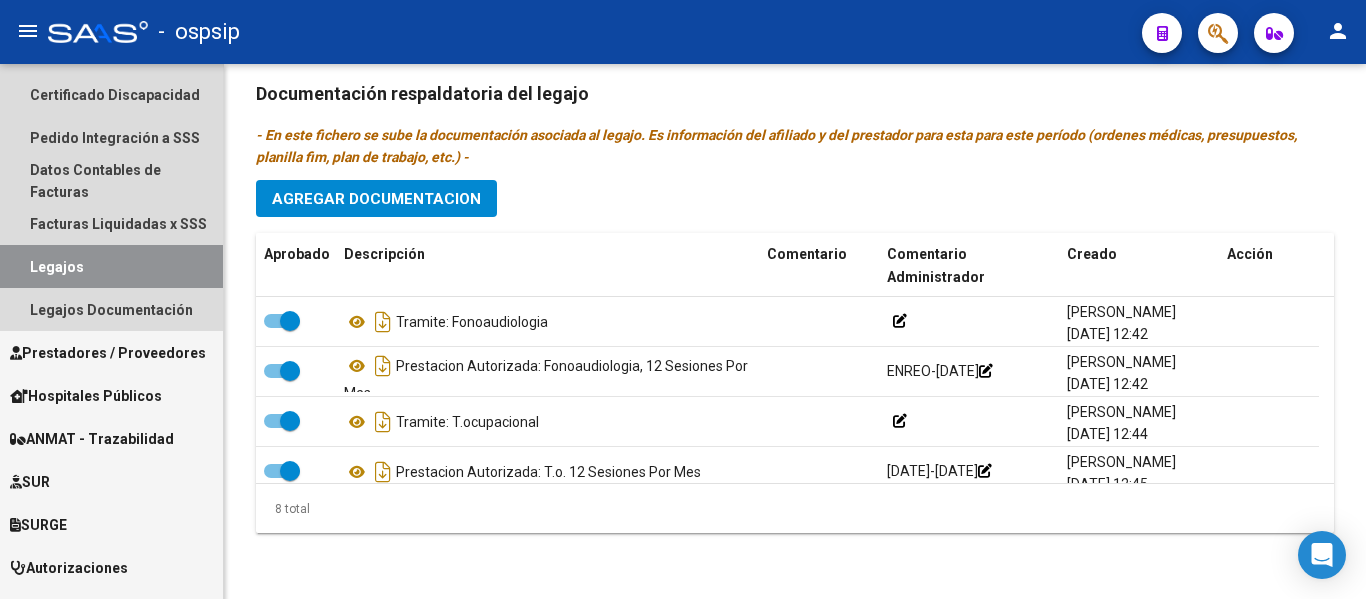 click on "Legajos" at bounding box center (111, 266) 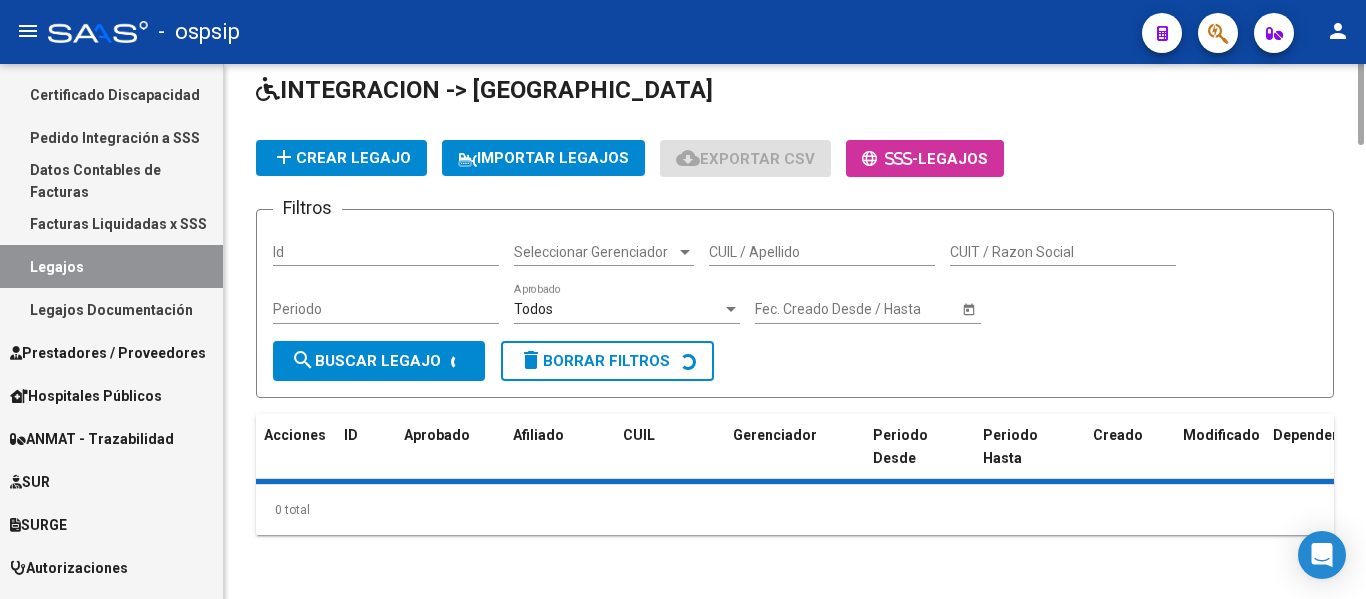 scroll, scrollTop: 0, scrollLeft: 0, axis: both 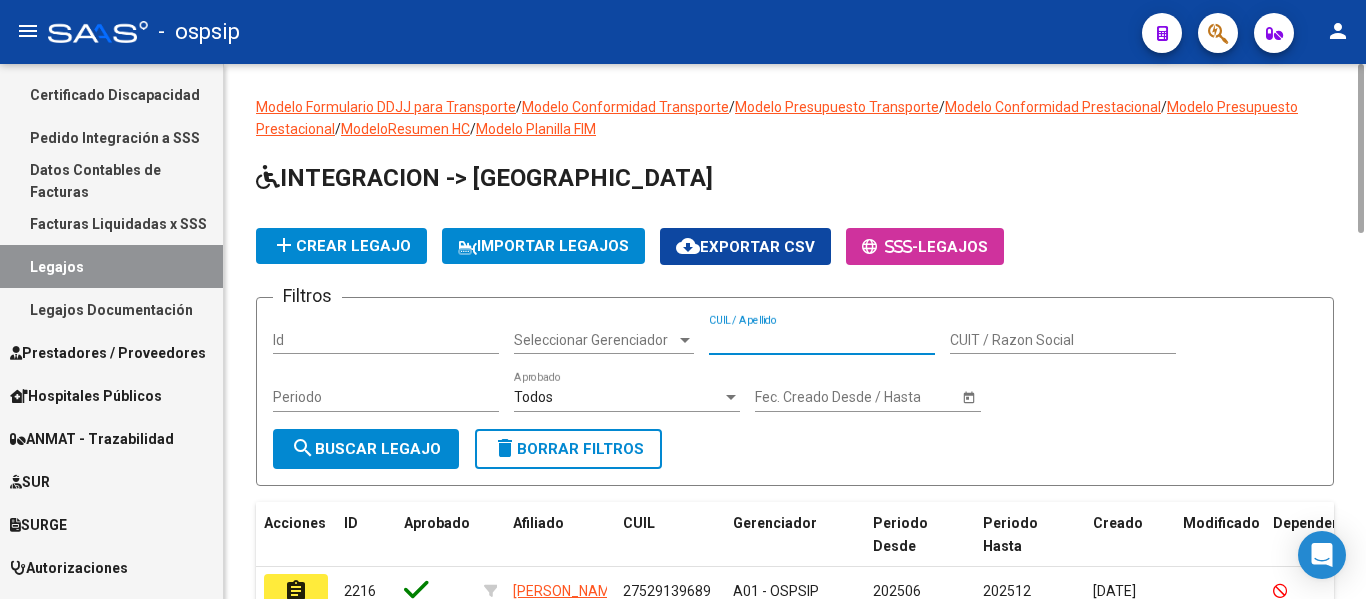click on "CUIL / Apellido" at bounding box center [822, 340] 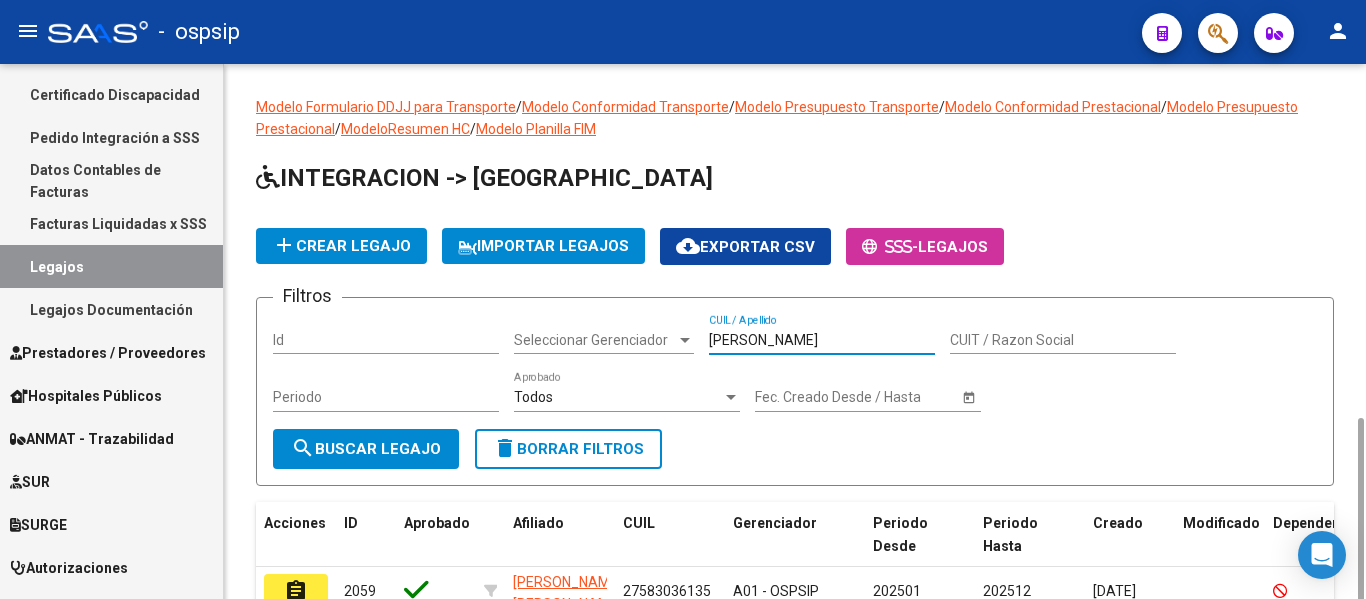 scroll, scrollTop: 205, scrollLeft: 0, axis: vertical 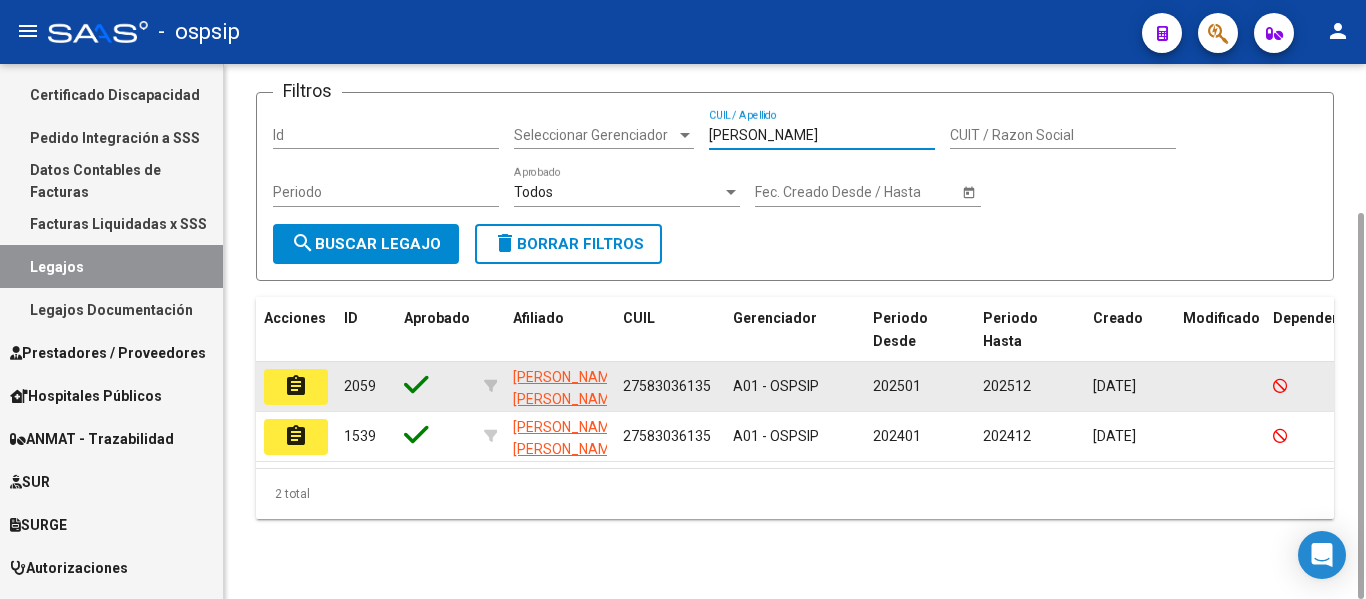 type on "[PERSON_NAME]" 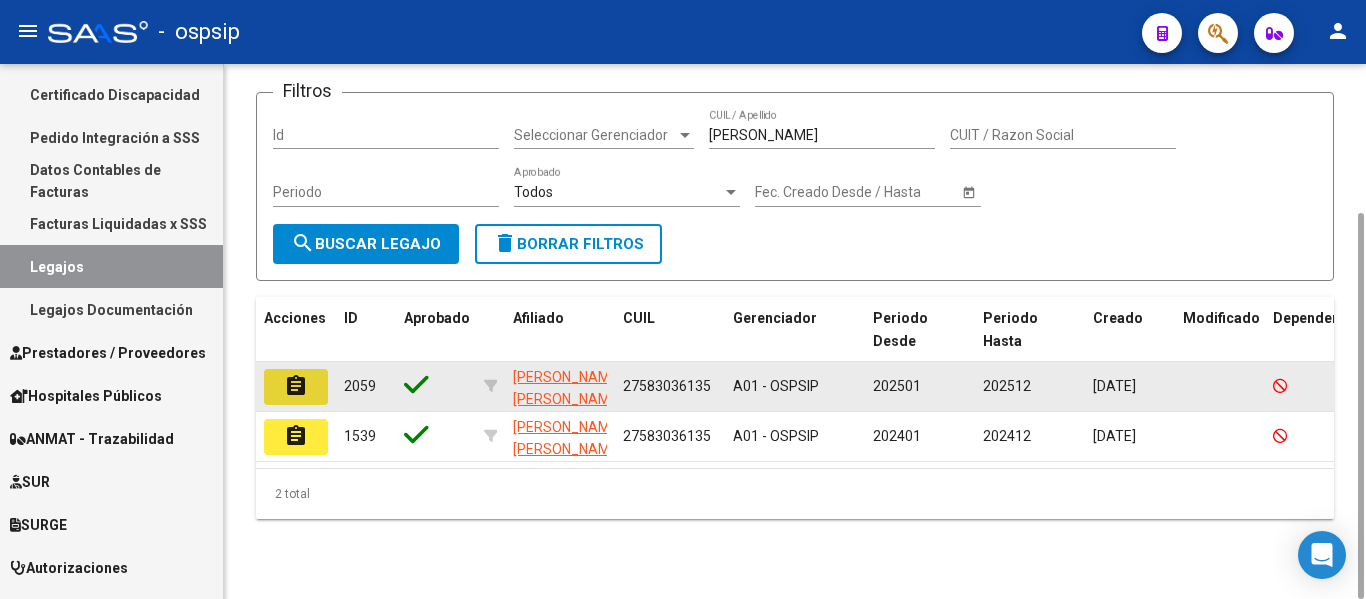 click on "assignment" 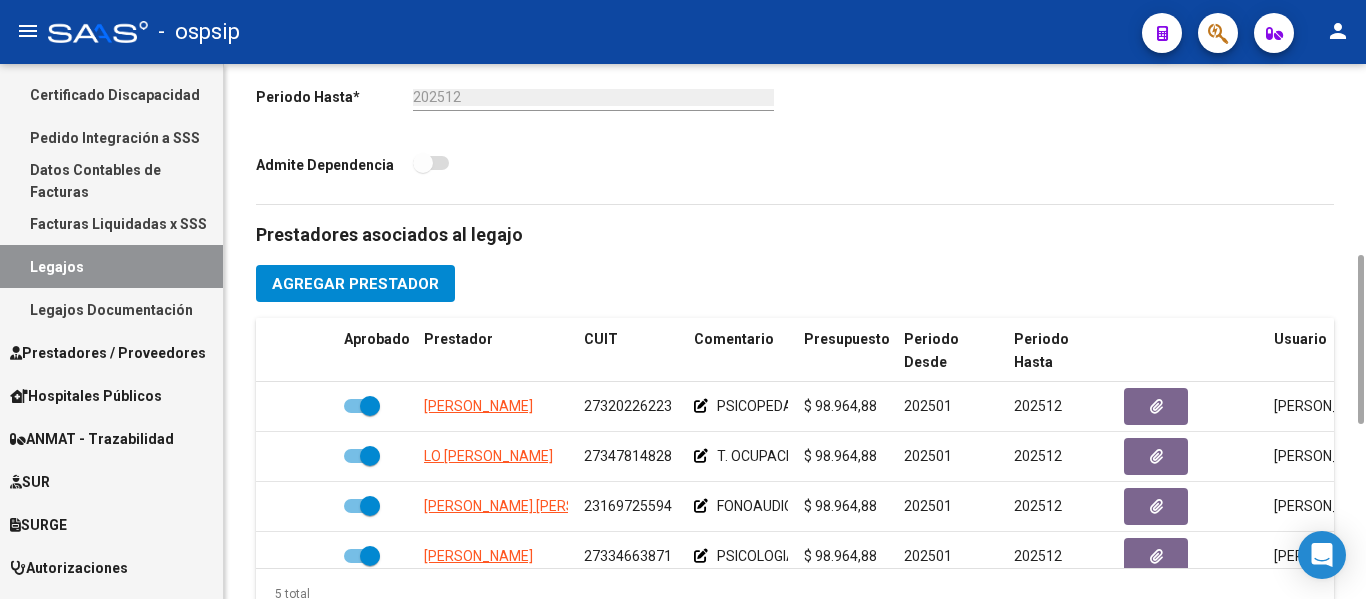 scroll, scrollTop: 1149, scrollLeft: 0, axis: vertical 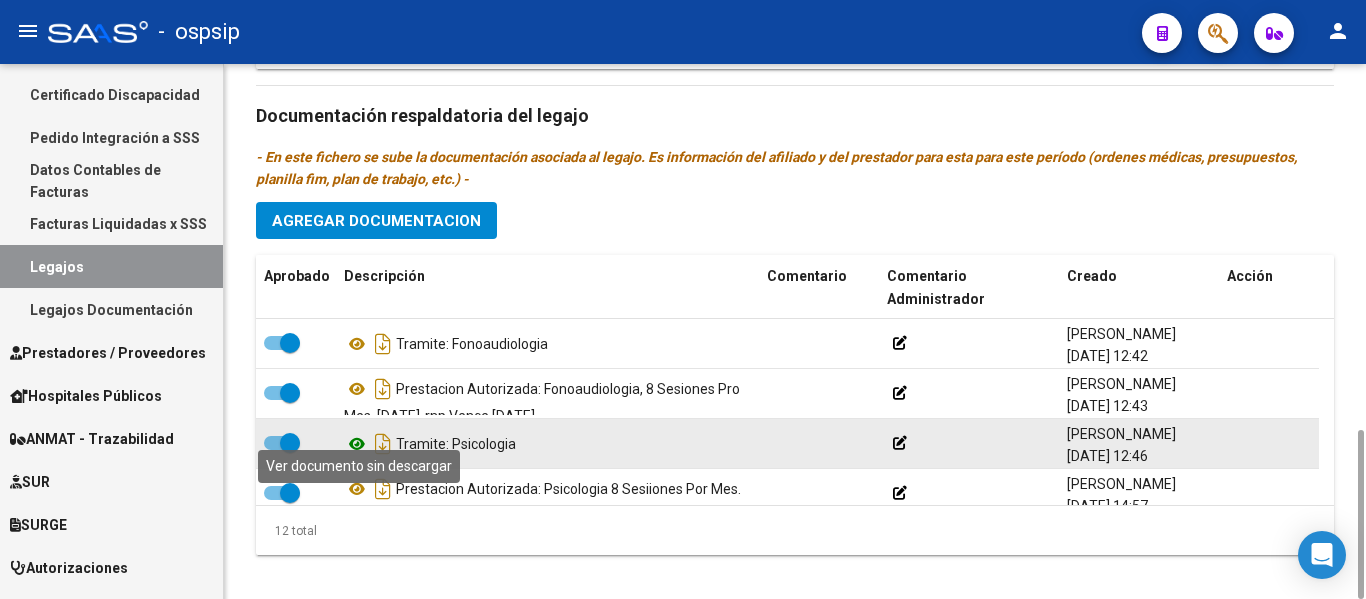 click 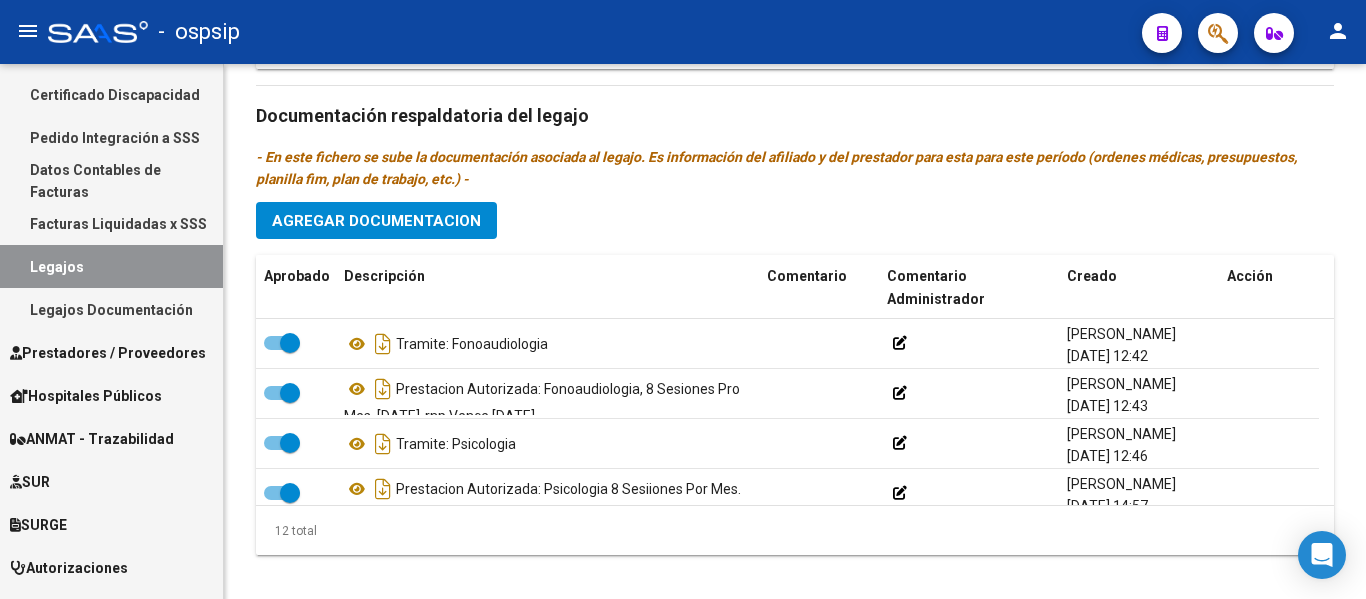 click on "Legajos" at bounding box center (111, 266) 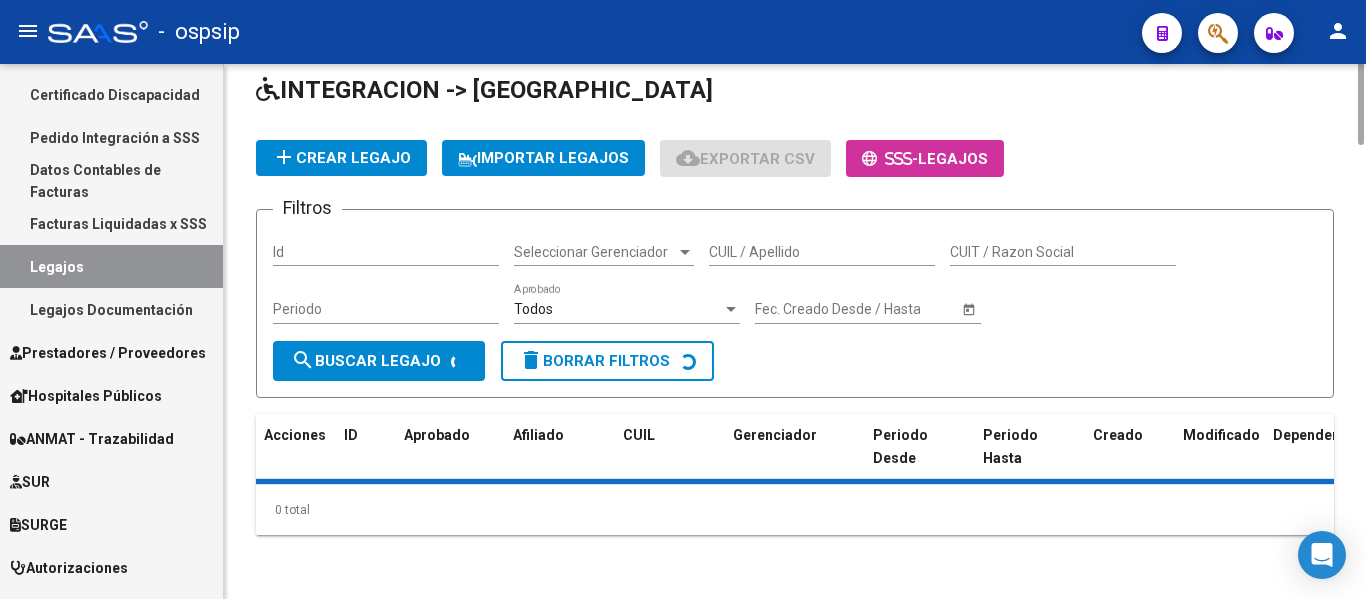 scroll, scrollTop: 0, scrollLeft: 0, axis: both 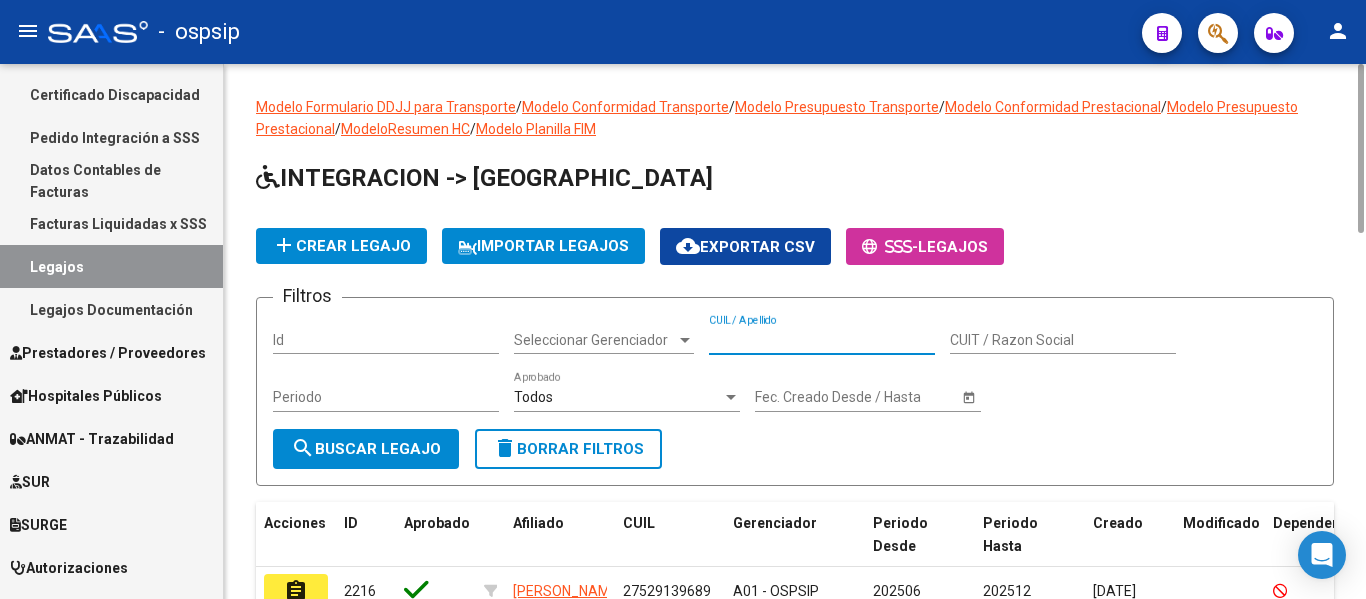 paste on "20450688631" 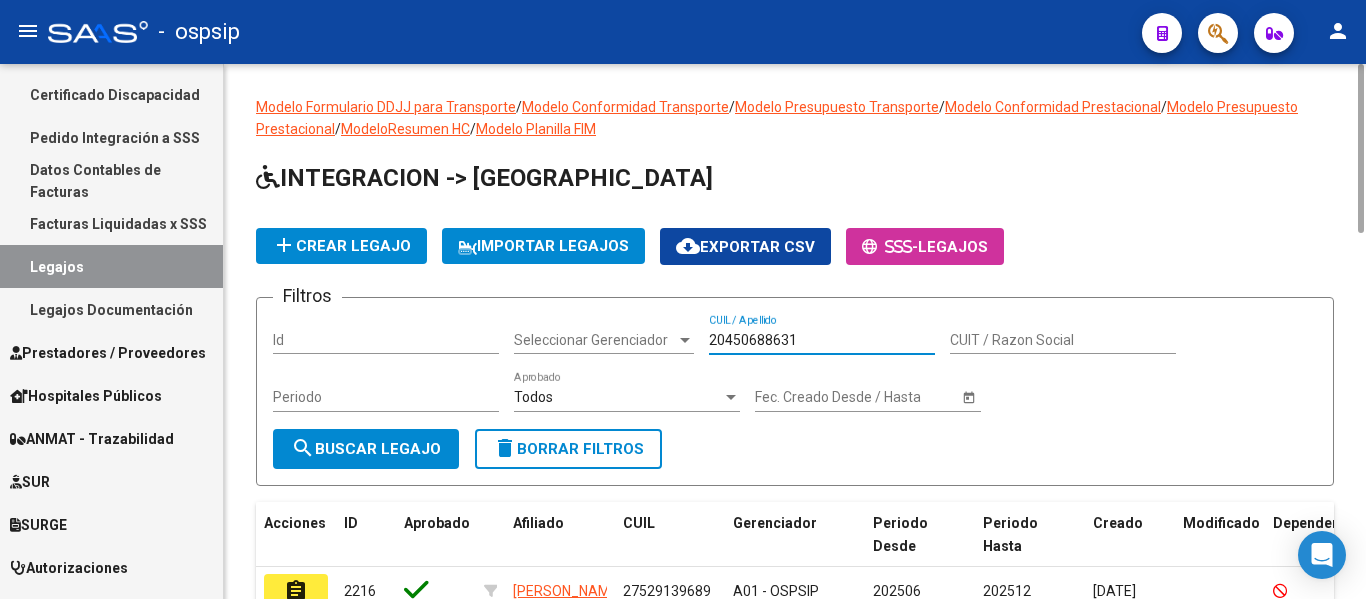 type on "20450688631" 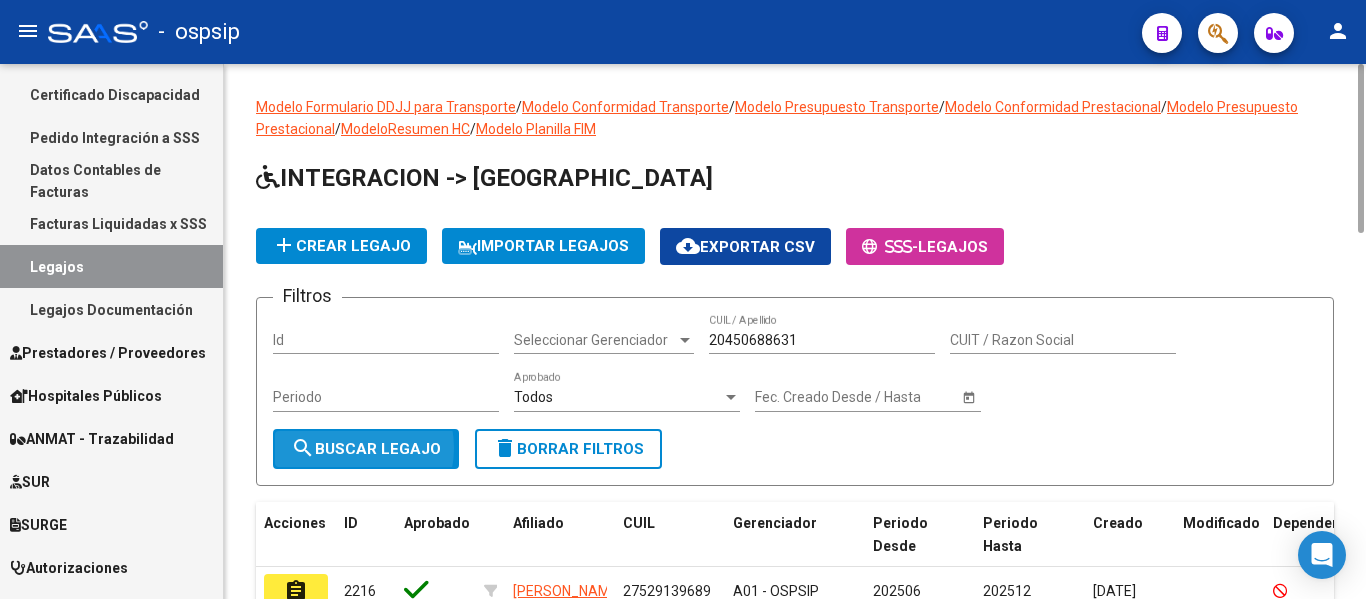 click on "search  Buscar Legajo" 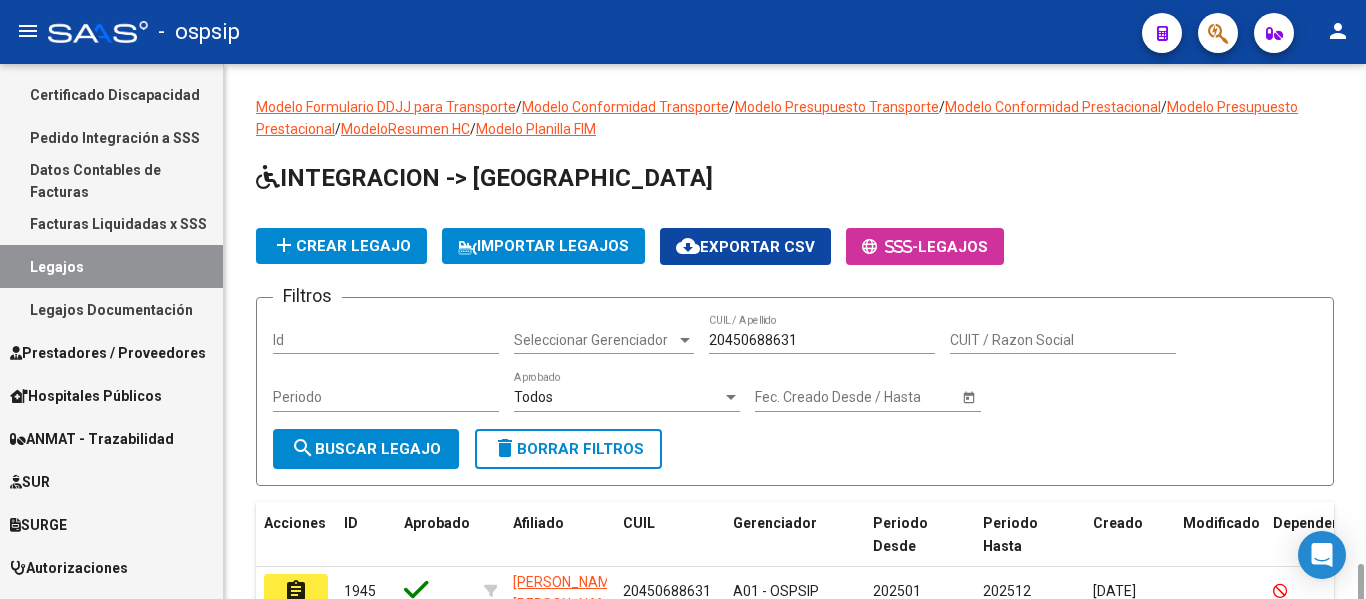 scroll, scrollTop: 305, scrollLeft: 0, axis: vertical 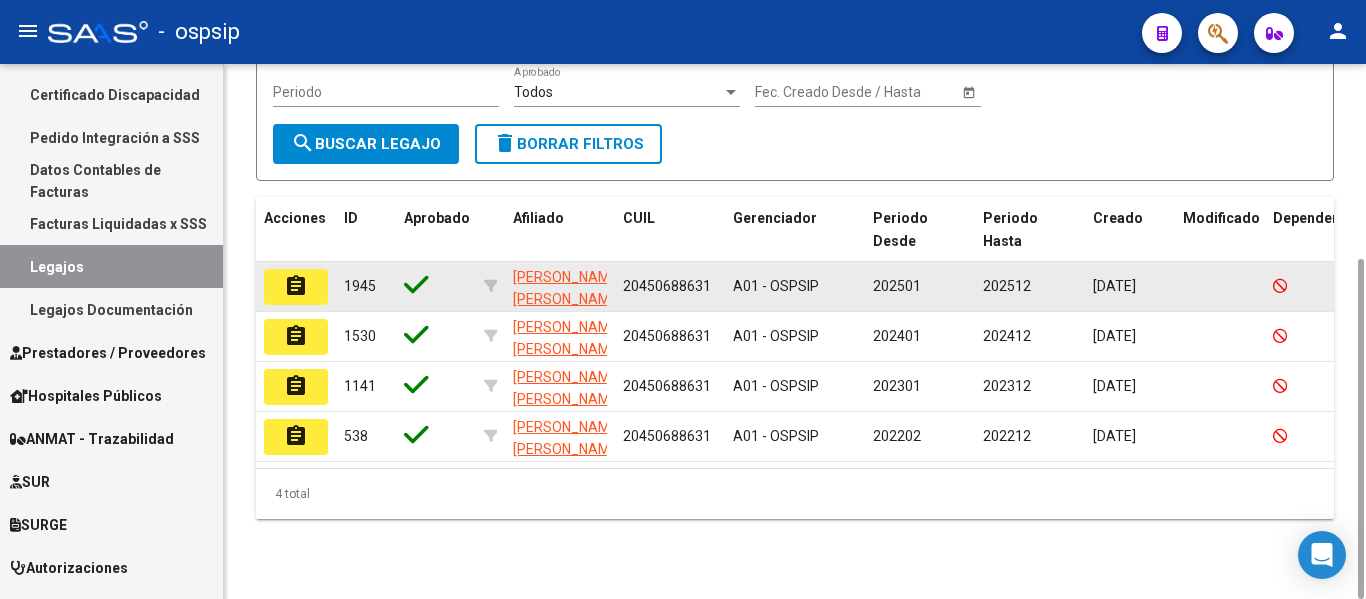 click on "assignment" 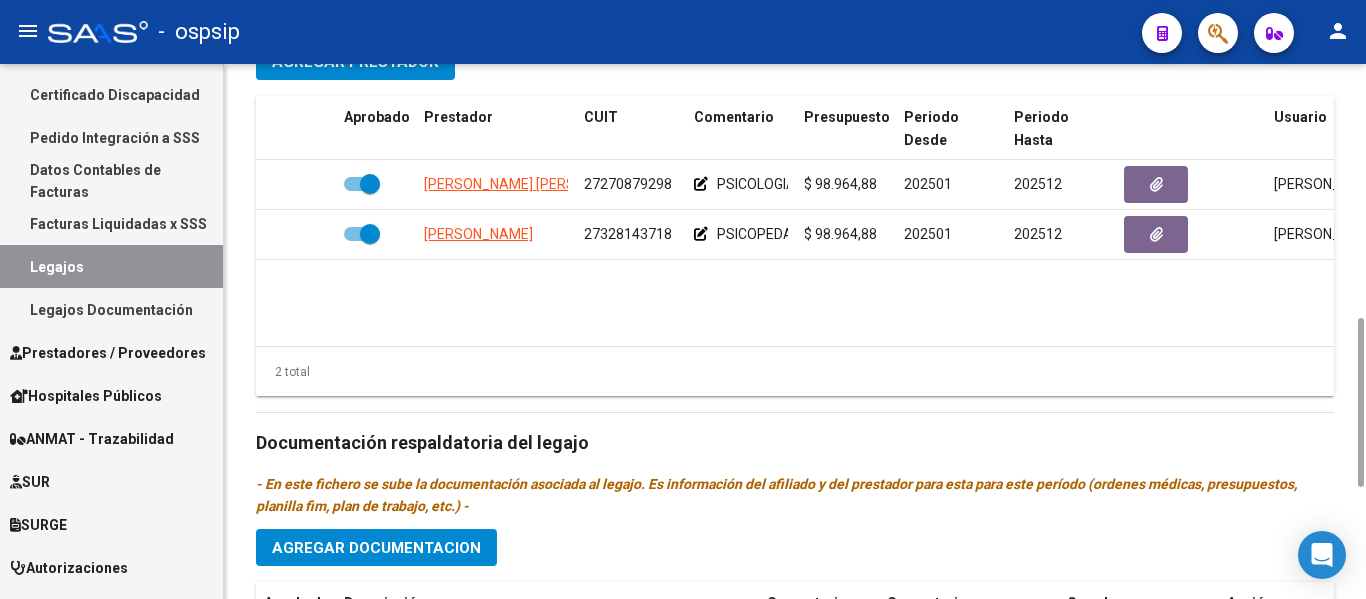 scroll, scrollTop: 1149, scrollLeft: 0, axis: vertical 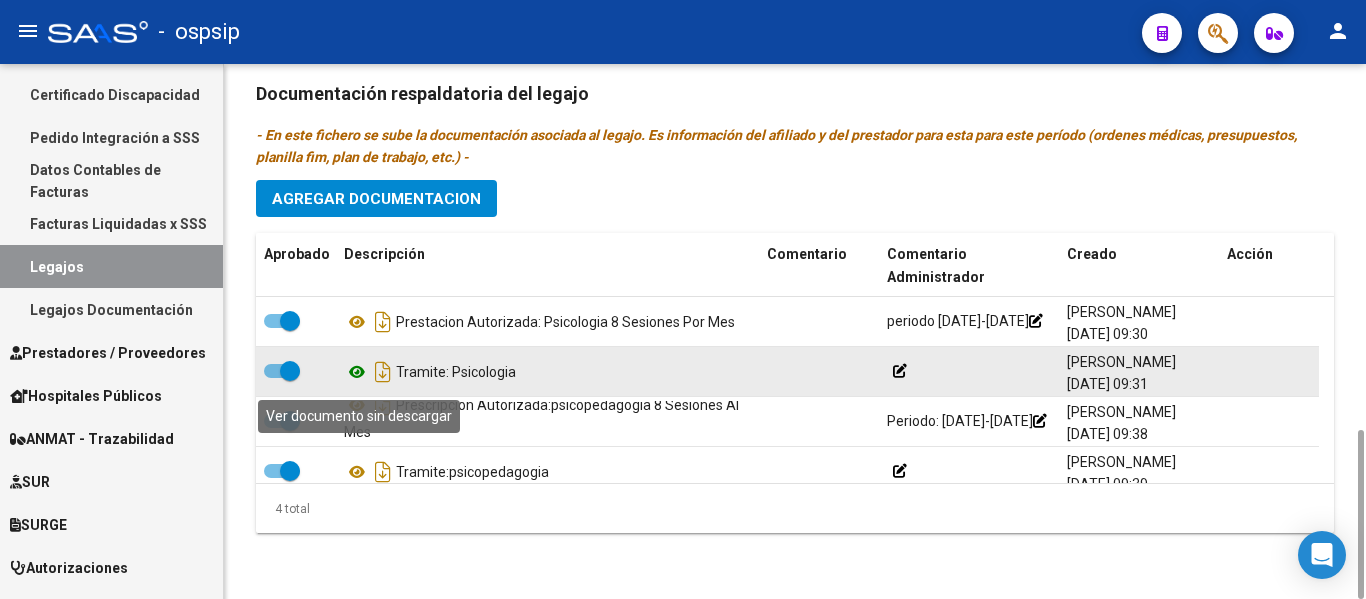 click 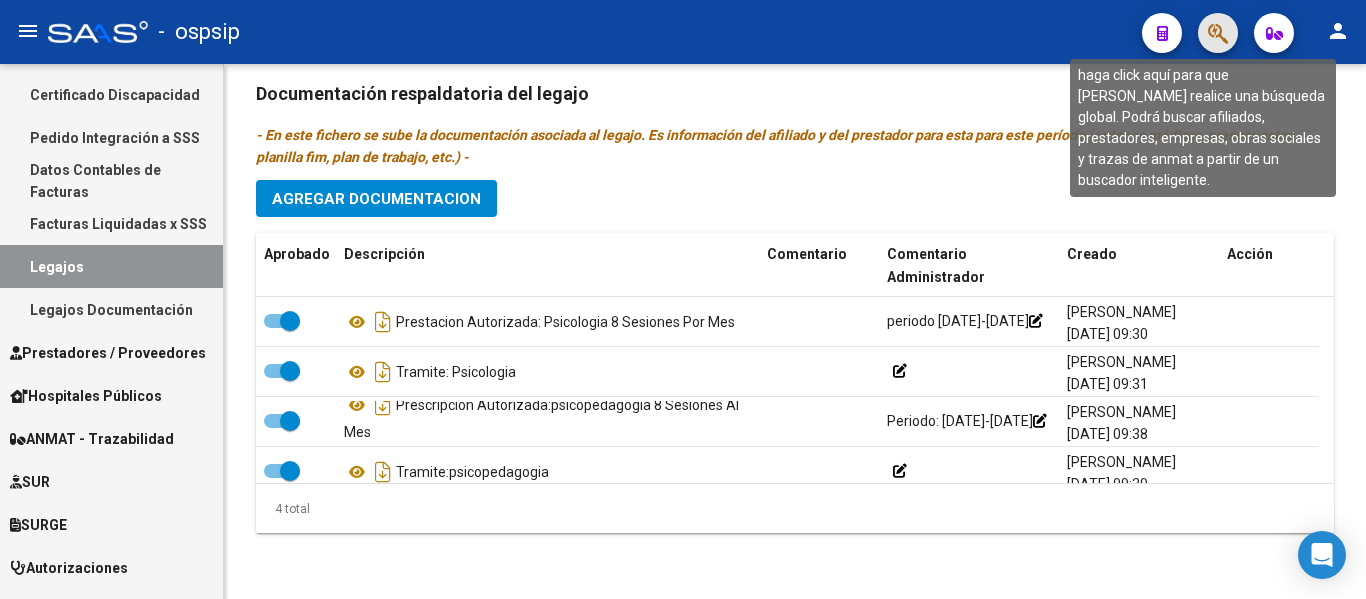 click 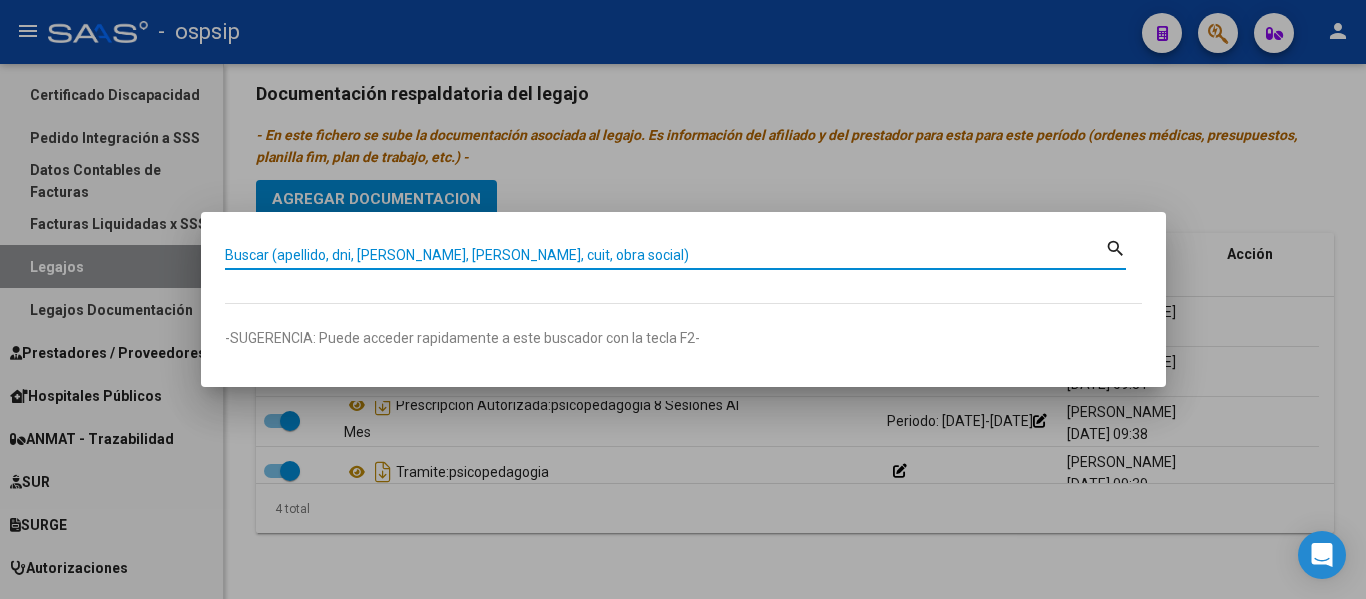 paste on "20450688631" 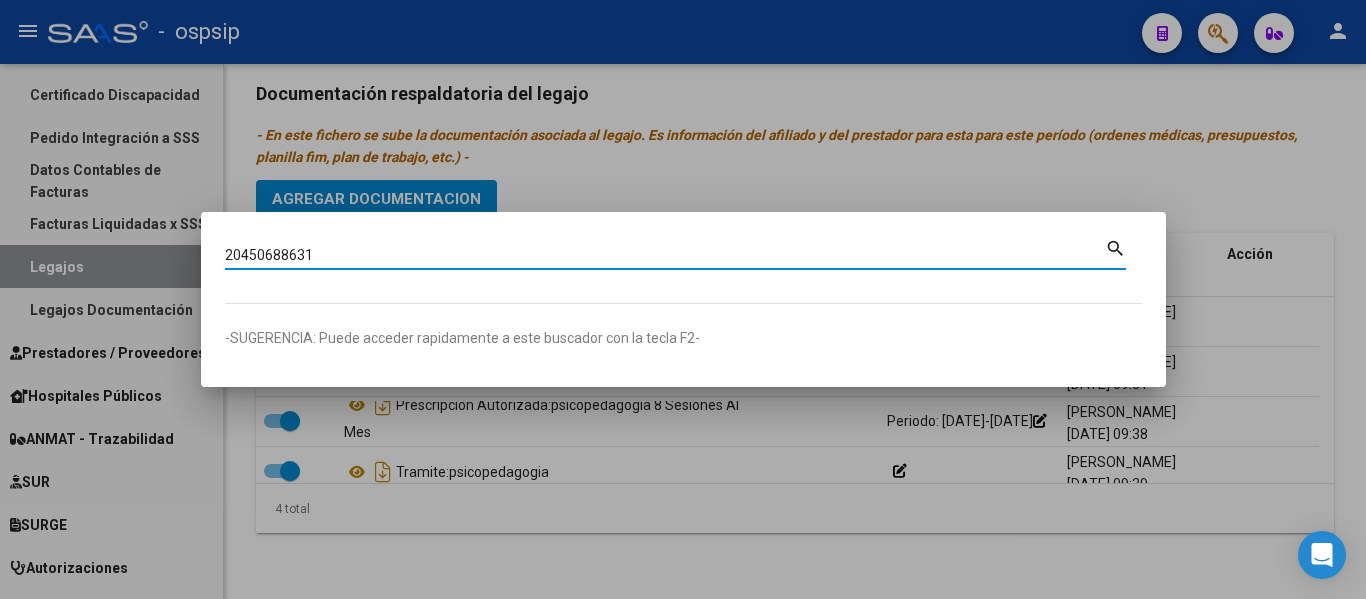 type on "20450688631" 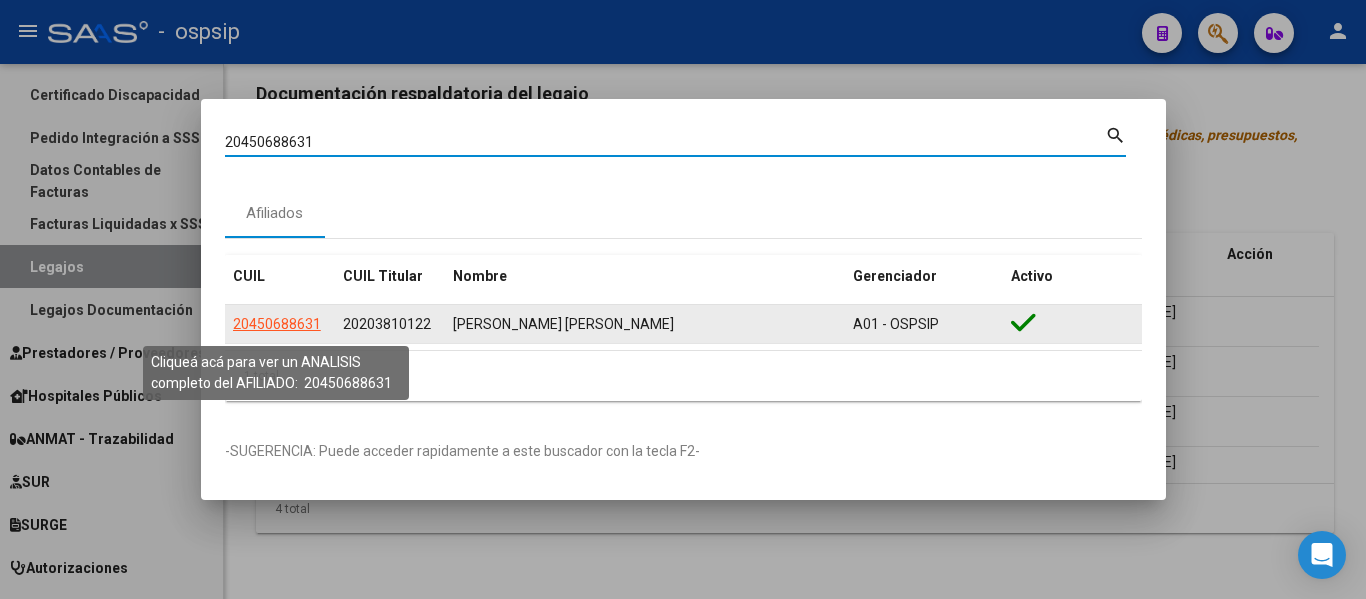 click on "20450688631" 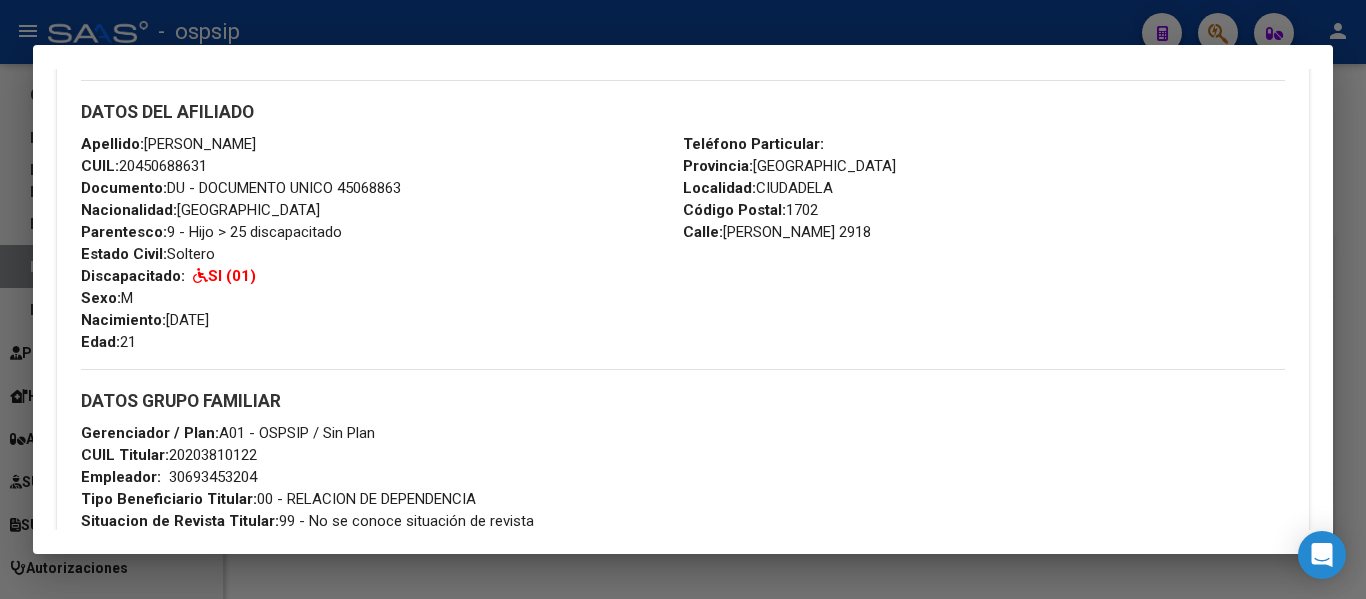 scroll, scrollTop: 800, scrollLeft: 0, axis: vertical 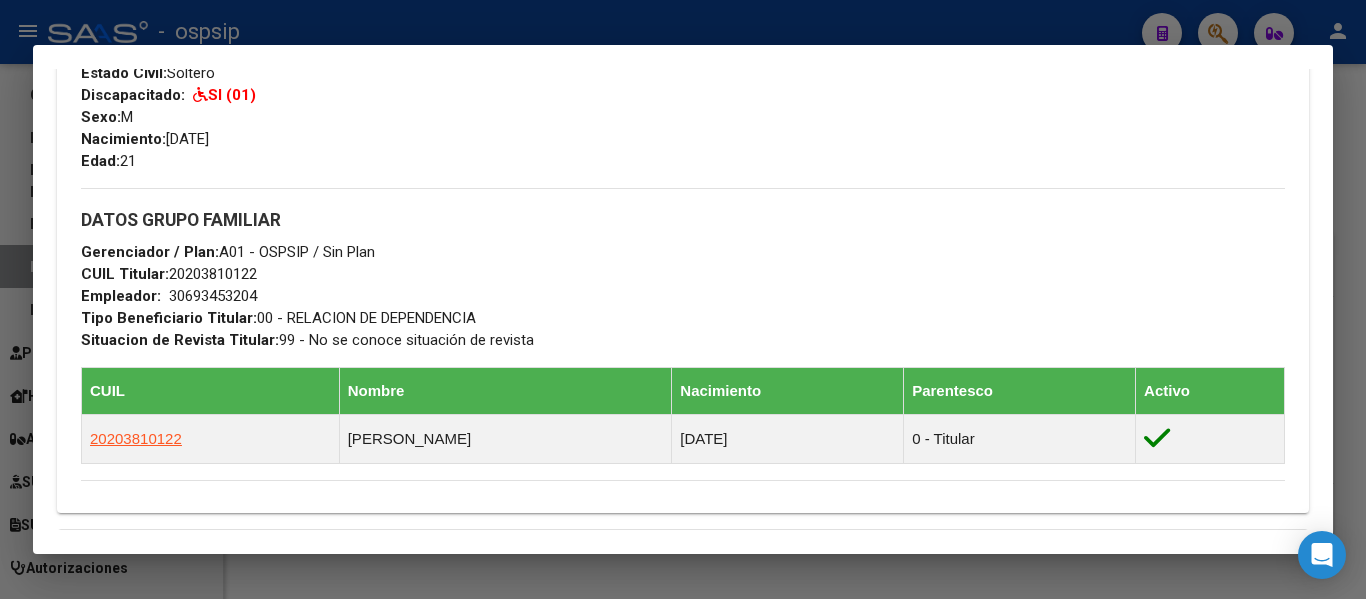 drag, startPoint x: 167, startPoint y: 271, endPoint x: 283, endPoint y: 273, distance: 116.01724 